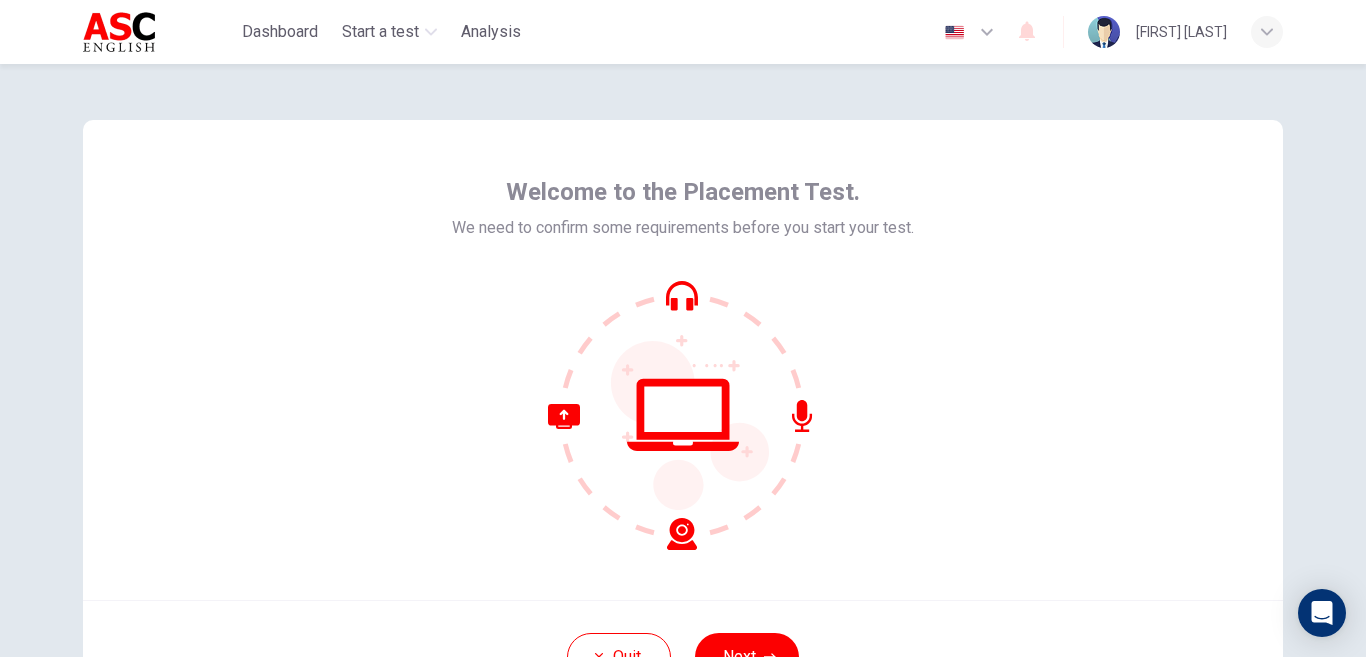 scroll, scrollTop: 0, scrollLeft: 0, axis: both 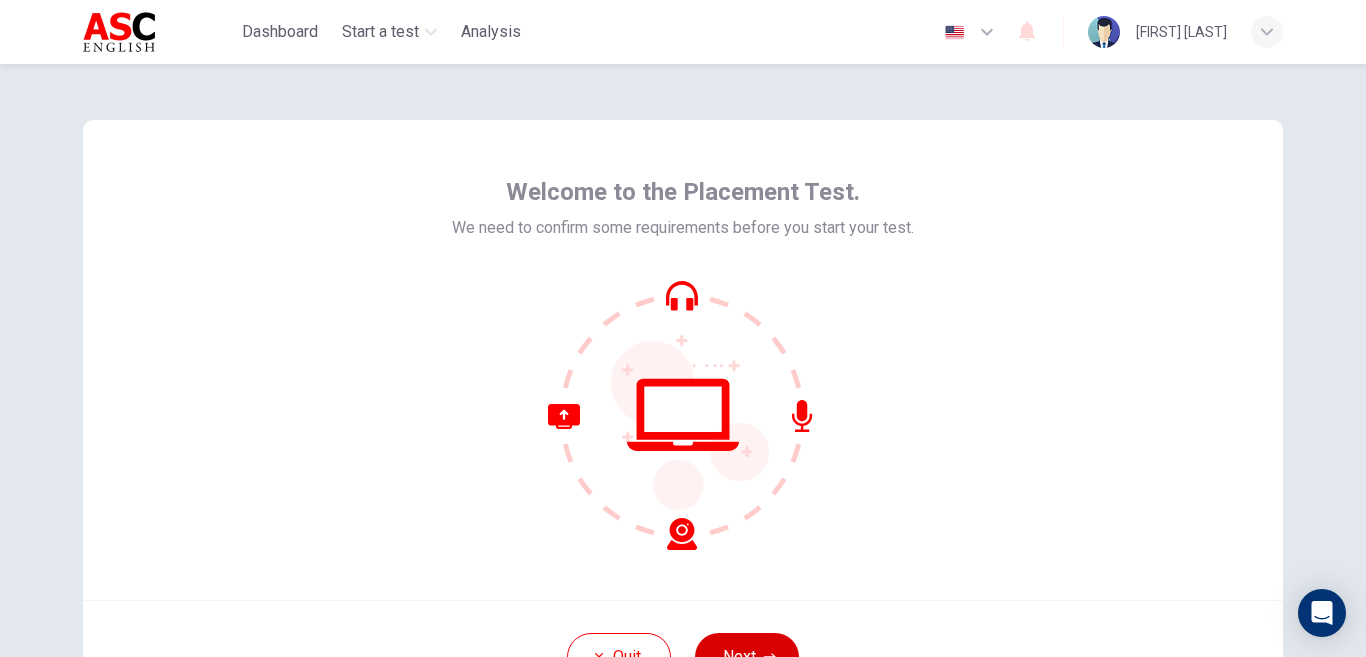 click on "Next" at bounding box center [747, 657] 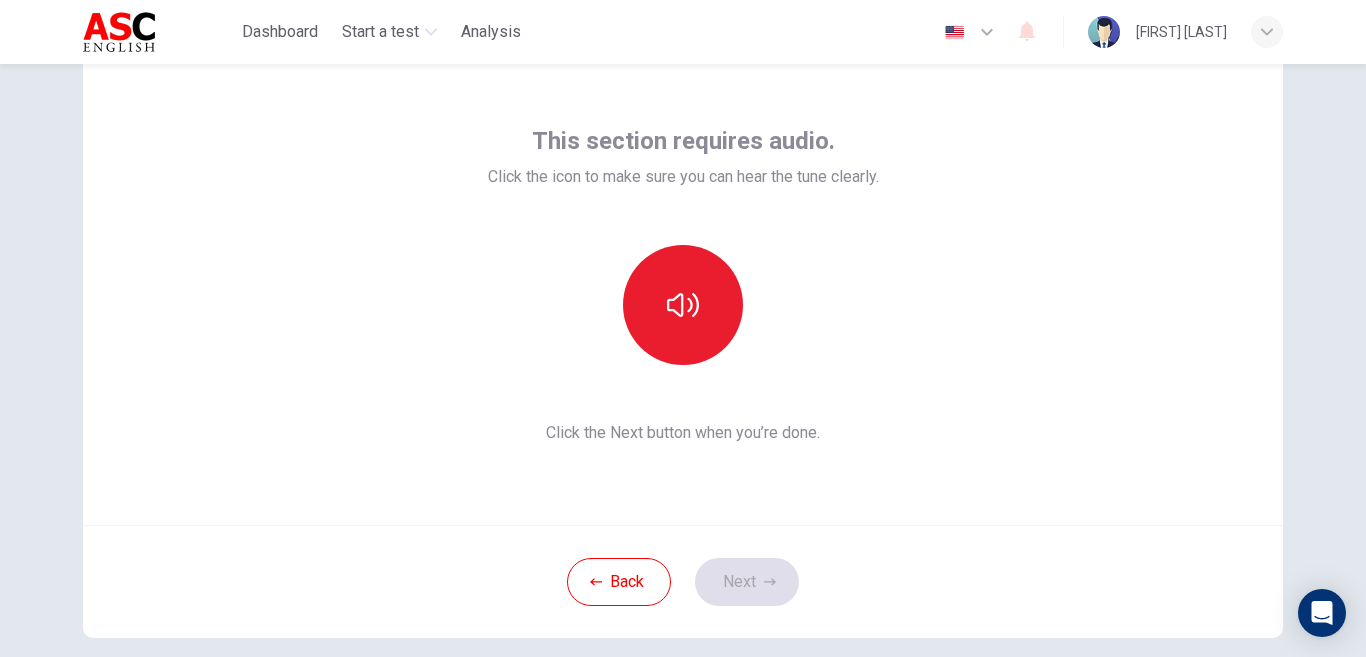 scroll, scrollTop: 77, scrollLeft: 0, axis: vertical 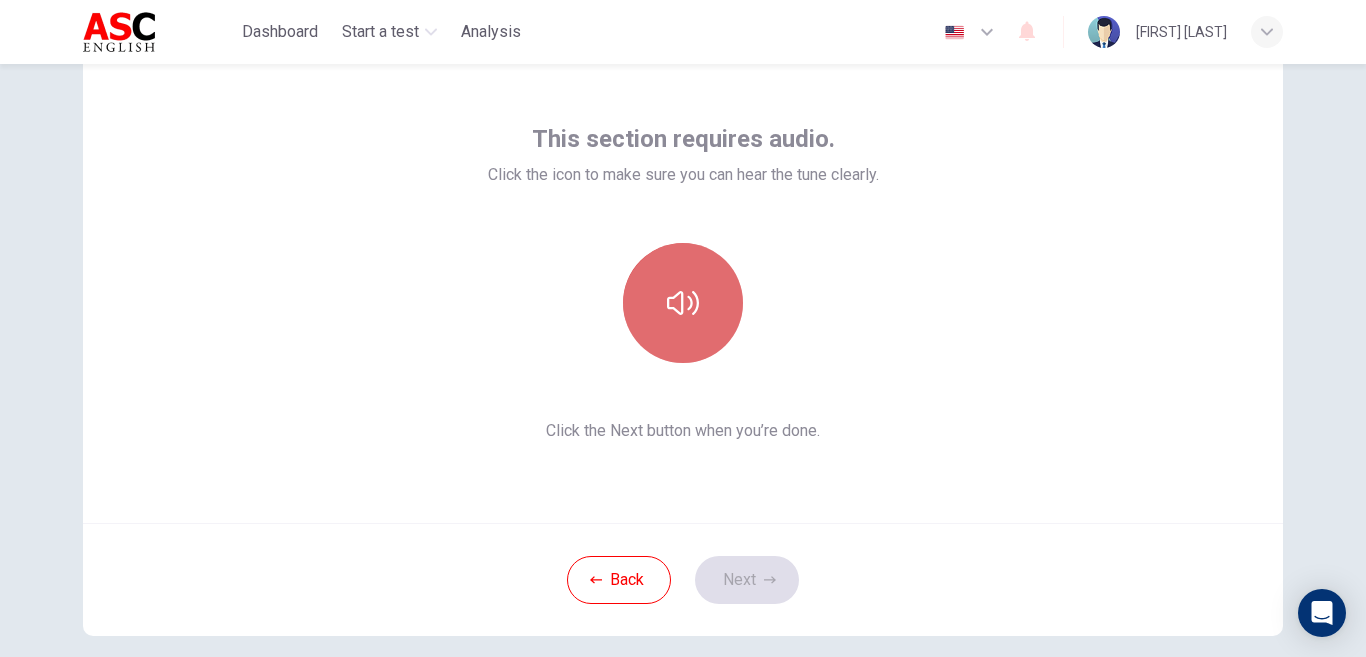 click 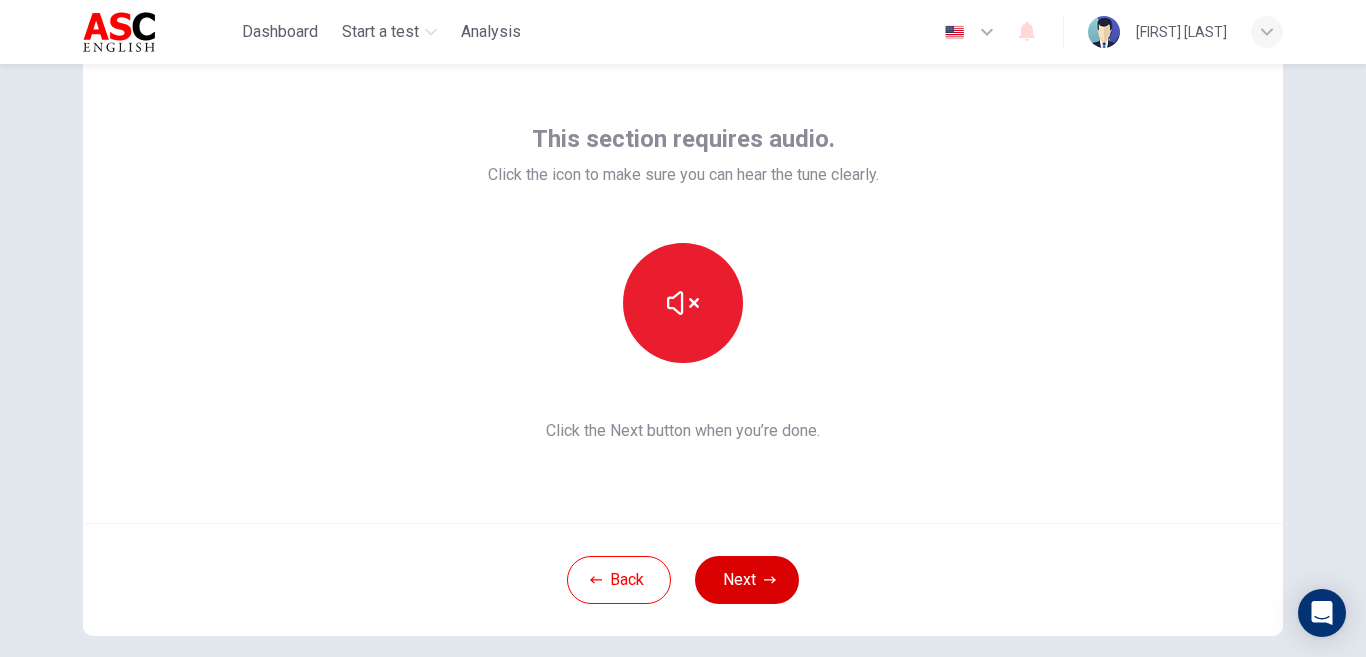 click on "Next" at bounding box center [747, 580] 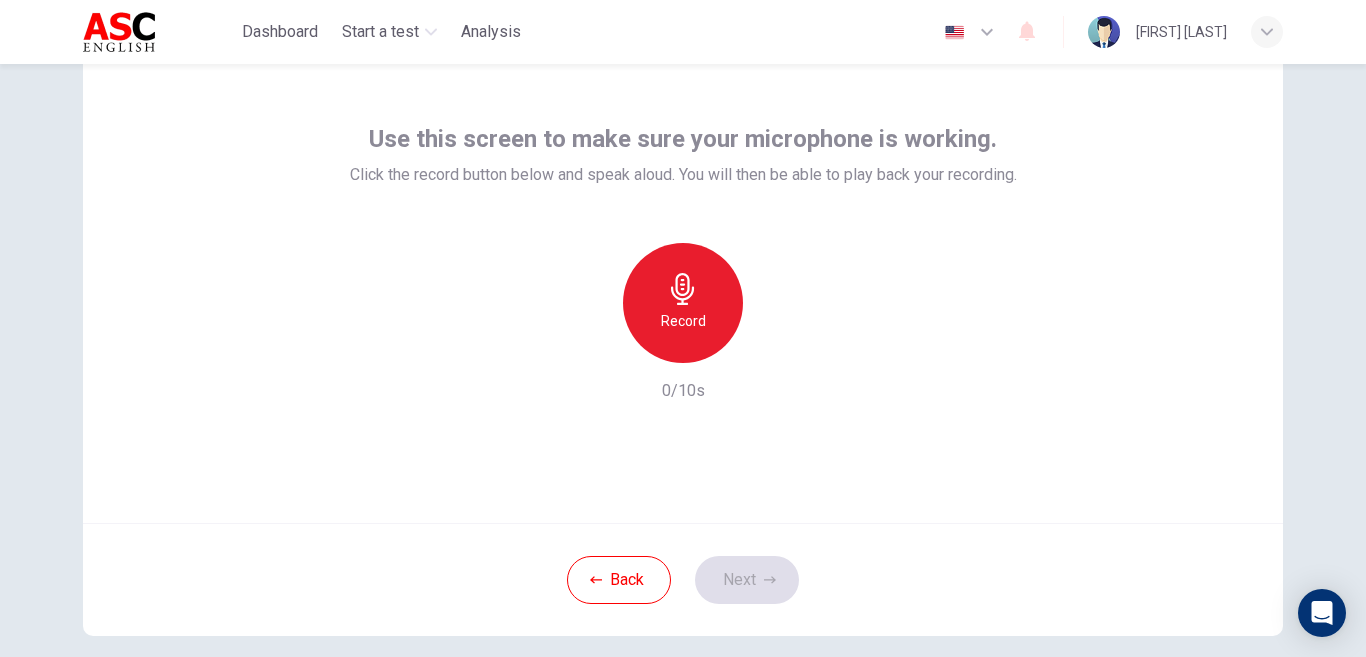 click on "Record" at bounding box center [683, 321] 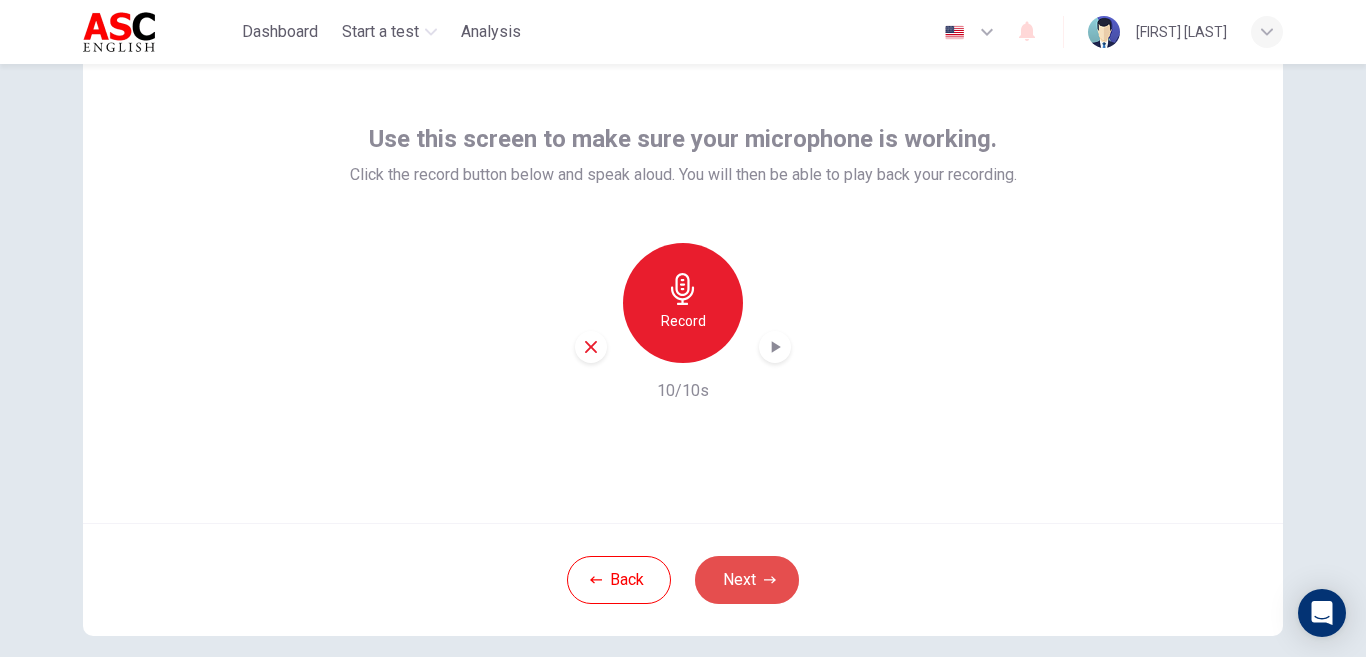 click on "Next" at bounding box center [747, 580] 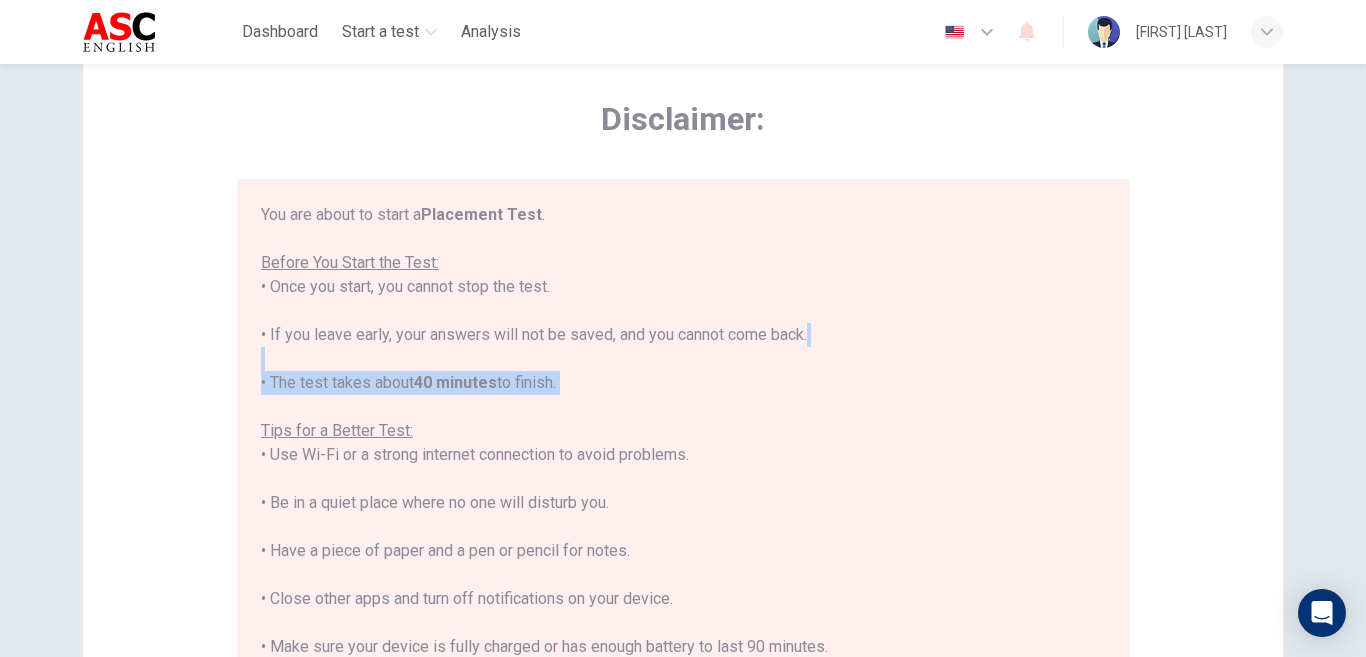 drag, startPoint x: 1110, startPoint y: 367, endPoint x: 1111, endPoint y: 400, distance: 33.01515 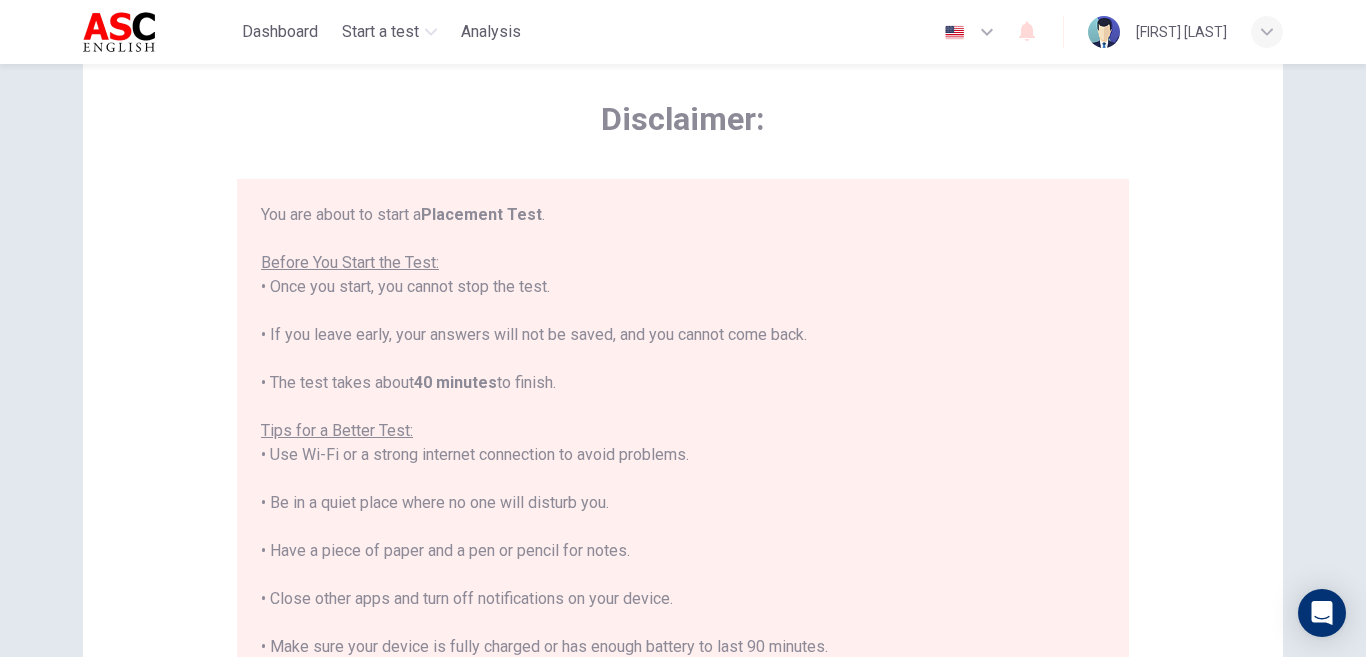 click on "You are about to start a  Placement Test .
Before You Start the Test:
• Once you start, you cannot stop the test.
• If you leave early, your answers will not be saved, and you cannot come back.
• The test takes about  40 minutes  to finish.
Tips for a Better Test:
• Use Wi-Fi or a strong internet connection to avoid problems.
• Be in a quiet place where no one will disturb you.
• Have a piece of paper and a pen or pencil for notes.
• Close other apps and turn off notifications on your device.
• Make sure your device is fully charged or has enough battery to last 90 minutes.
By clicking the button below, you agree to follow these instructions.
Good luck!" at bounding box center (683, 468) 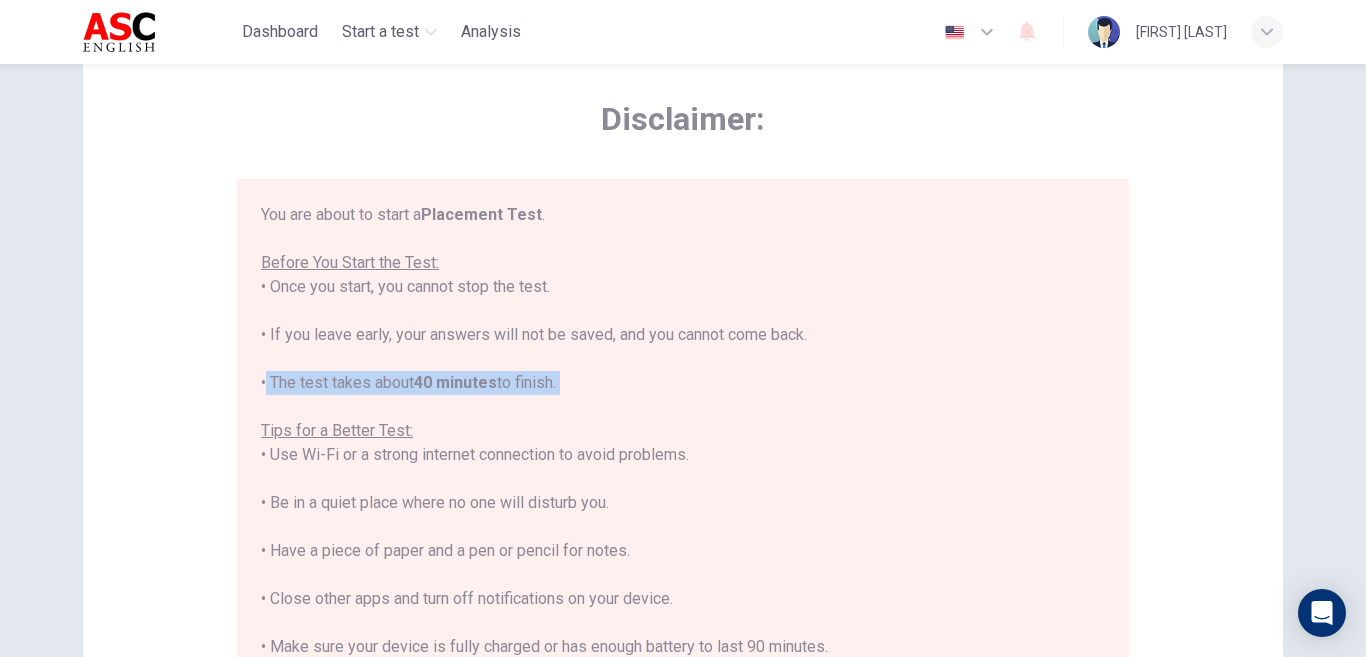 click on "You are about to start a  Placement Test .
Before You Start the Test:
• Once you start, you cannot stop the test.
• If you leave early, your answers will not be saved, and you cannot come back.
• The test takes about  40 minutes  to finish.
Tips for a Better Test:
• Use Wi-Fi or a strong internet connection to avoid problems.
• Be in a quiet place where no one will disturb you.
• Have a piece of paper and a pen or pencil for notes.
• Close other apps and turn off notifications on your device.
• Make sure your device is fully charged or has enough battery to last 90 minutes.
By clicking the button below, you agree to follow these instructions.
Good luck!" at bounding box center [683, 468] 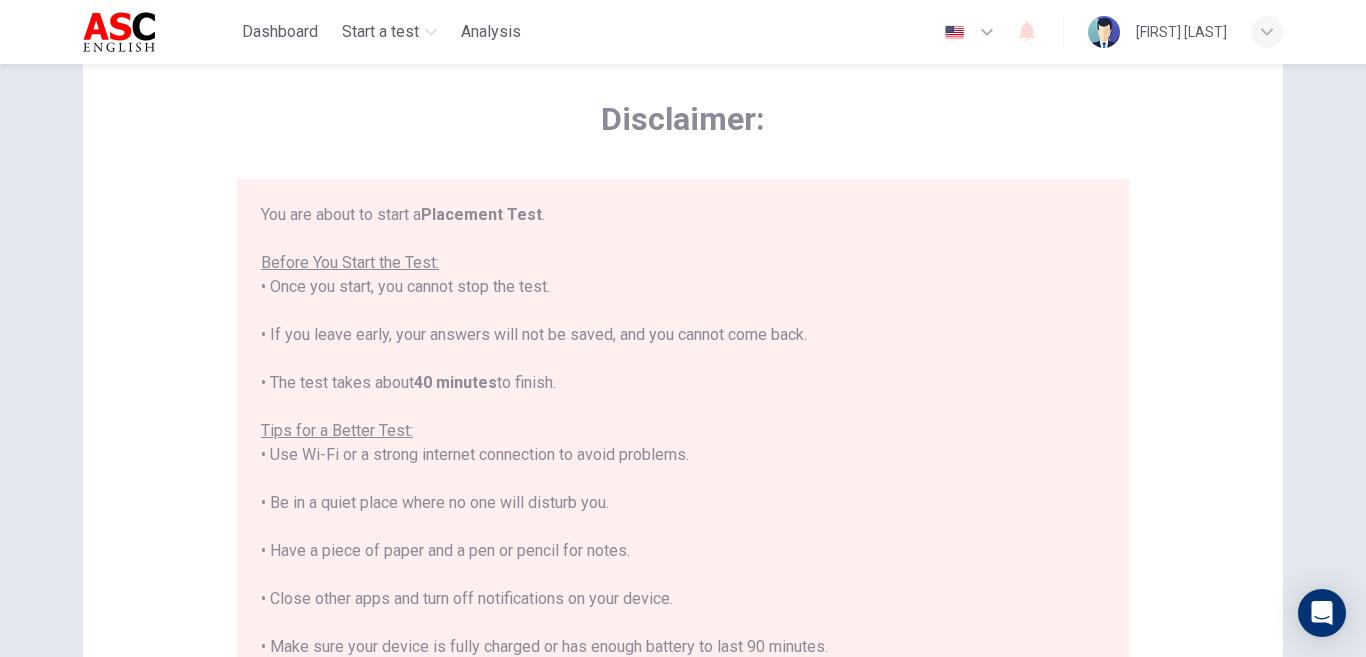 click on "Disclaimer: You are about to start a  Placement Test .
Before You Start the Test:
• Once you start, you cannot stop the test.
• If you leave early, your answers will not be saved, and you cannot come back.
• The test takes about  40 minutes  to finish.
Tips for a Better Test:
• Use Wi-Fi or a strong internet connection to avoid problems.
• Be in a quiet place where no one will disturb you.
• Have a piece of paper and a pen or pencil for notes.
• Close other apps and turn off notifications on your device.
• Make sure your device is fully charged or has enough battery to last 90 minutes.
By clicking the button below, you agree to follow these instructions.
Good luck!" at bounding box center (683, 422) 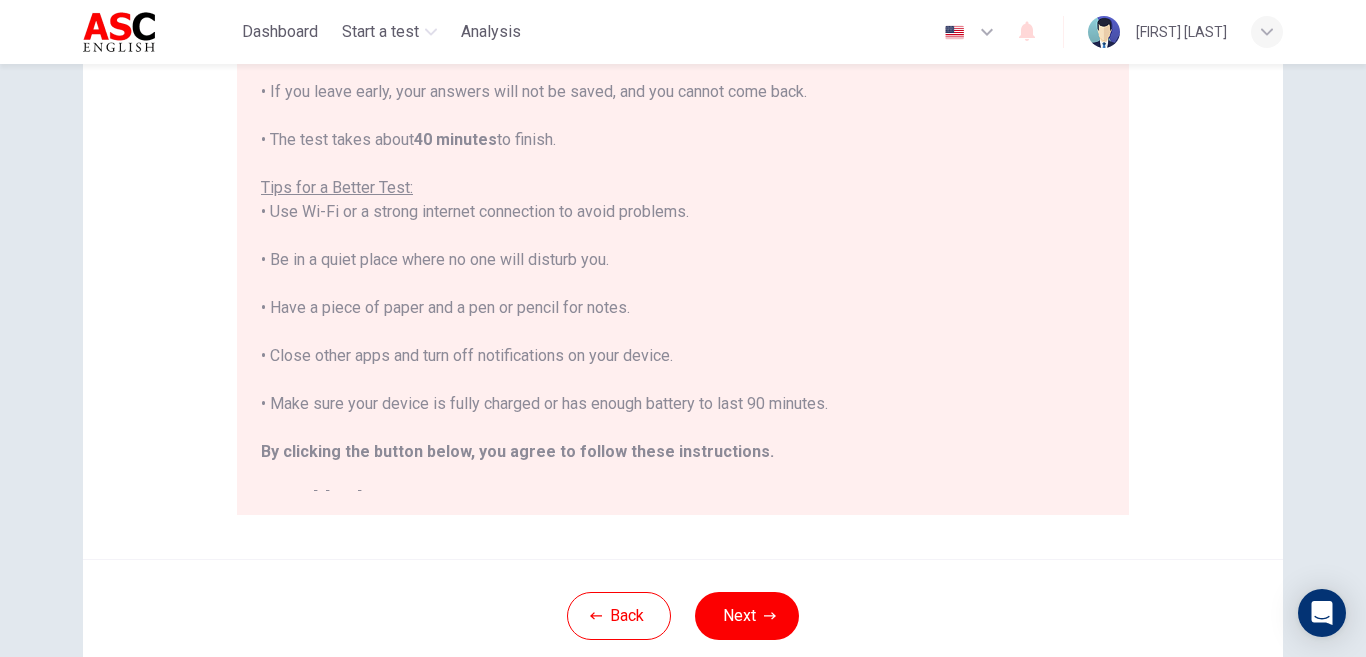 scroll, scrollTop: 315, scrollLeft: 0, axis: vertical 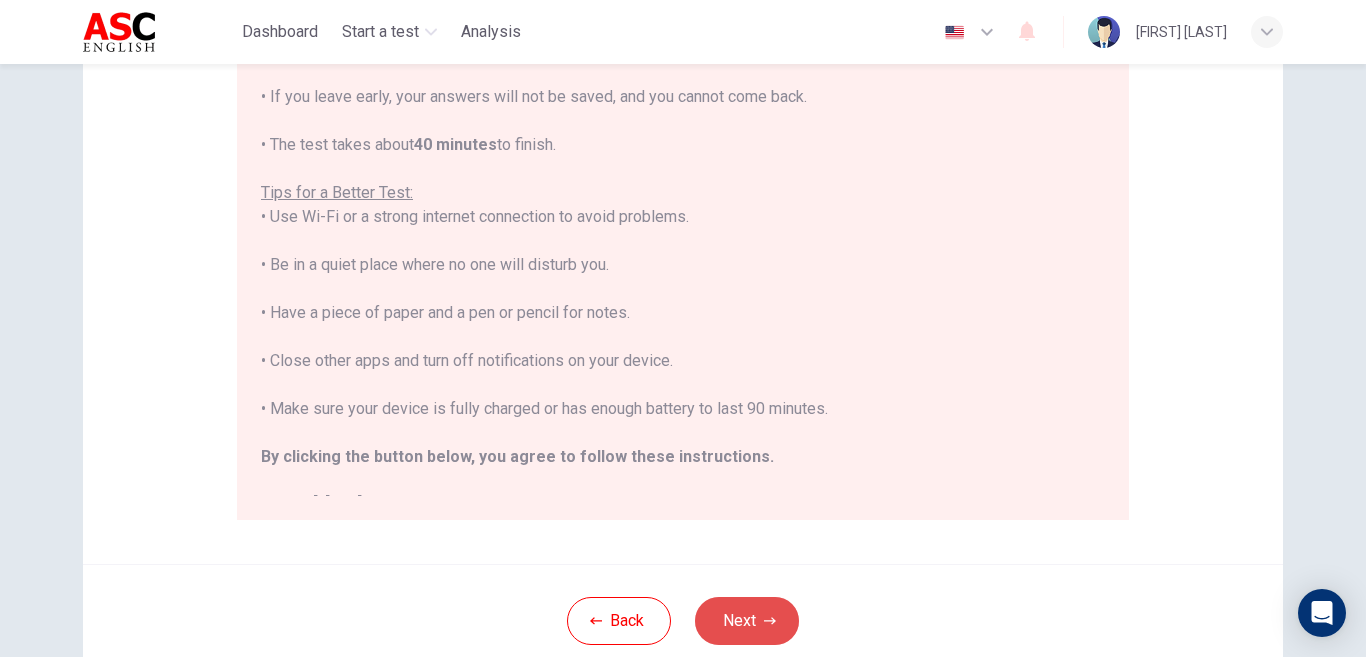 click on "Next" at bounding box center [747, 621] 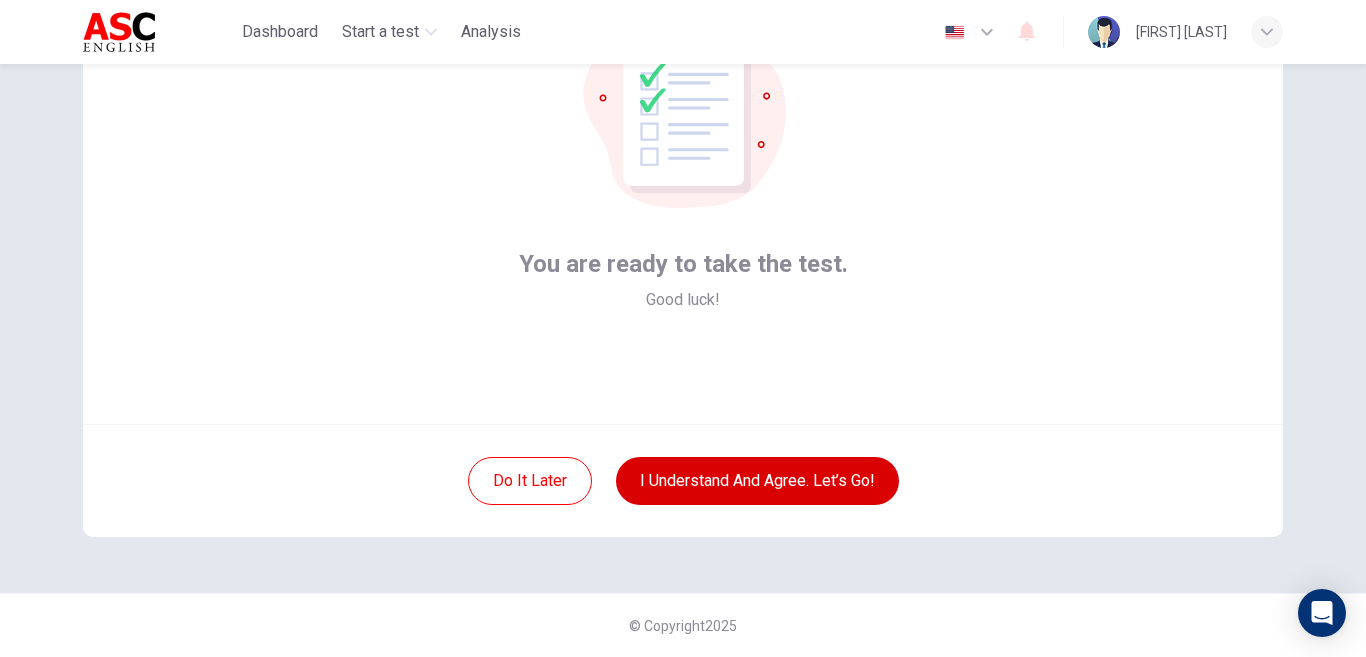 click on "I understand and agree. Let’s go!" at bounding box center [757, 481] 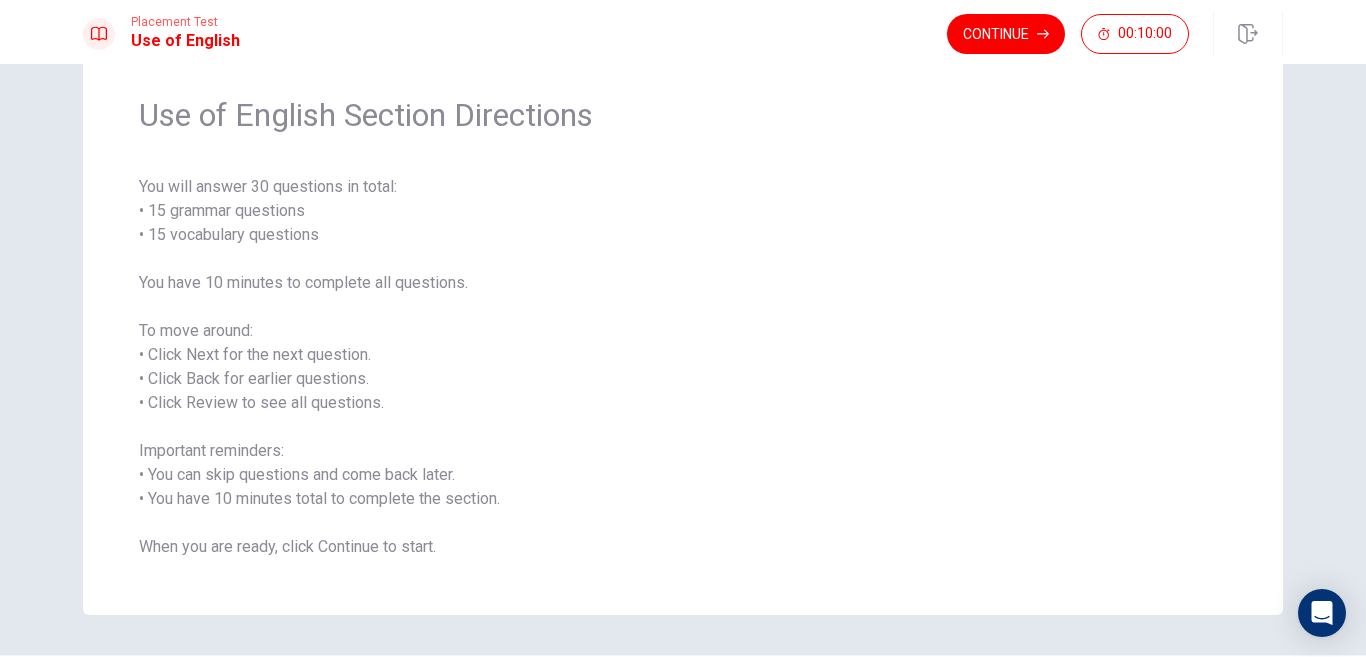 scroll, scrollTop: 60, scrollLeft: 0, axis: vertical 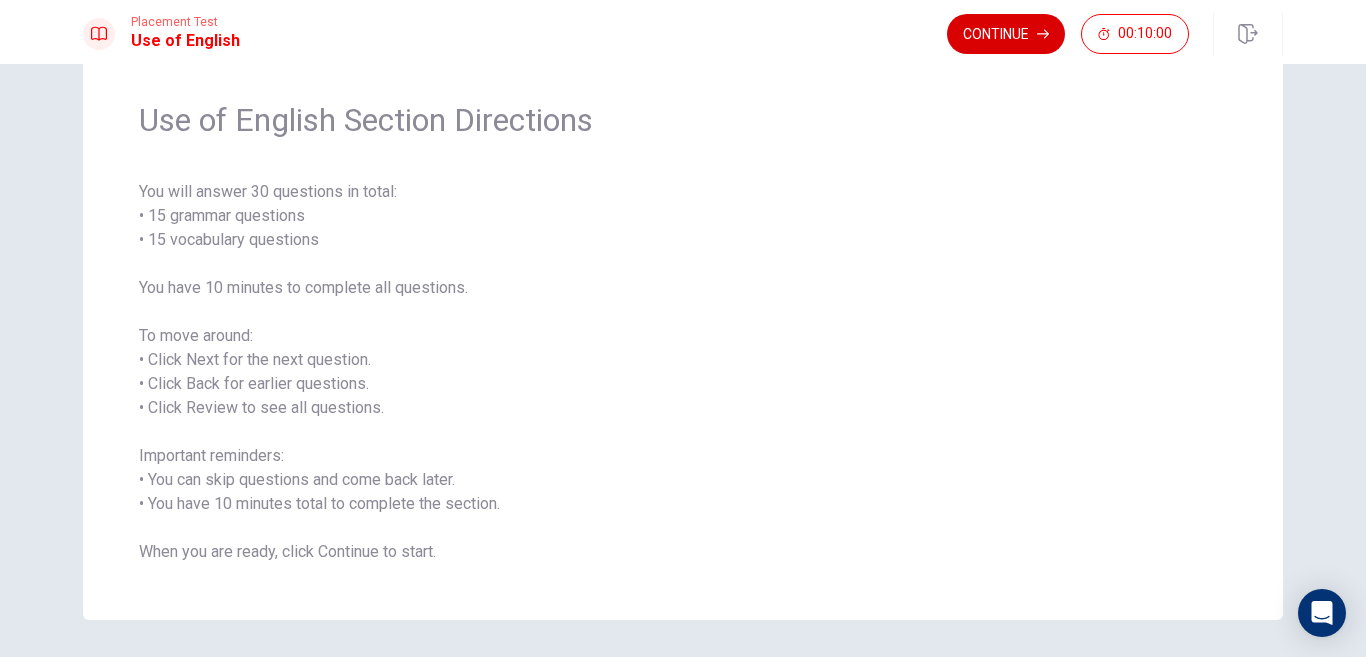 click on "Continue" at bounding box center (1006, 34) 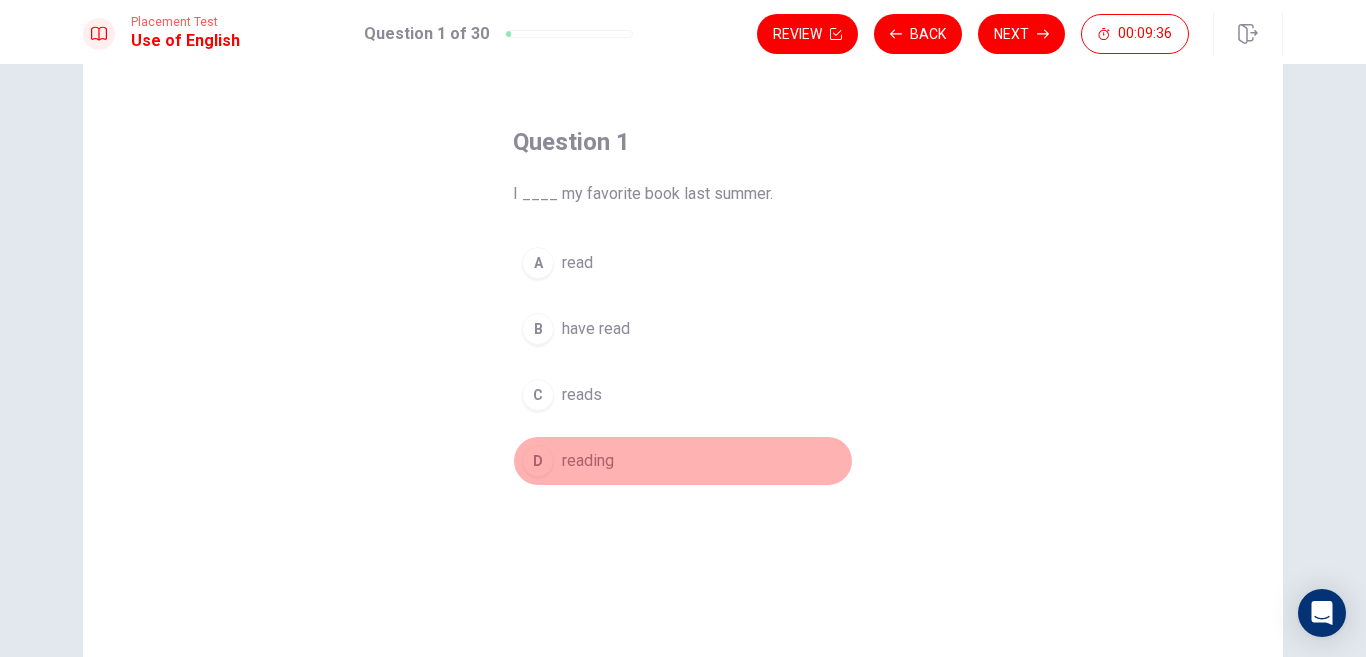 click on "reading" at bounding box center [588, 461] 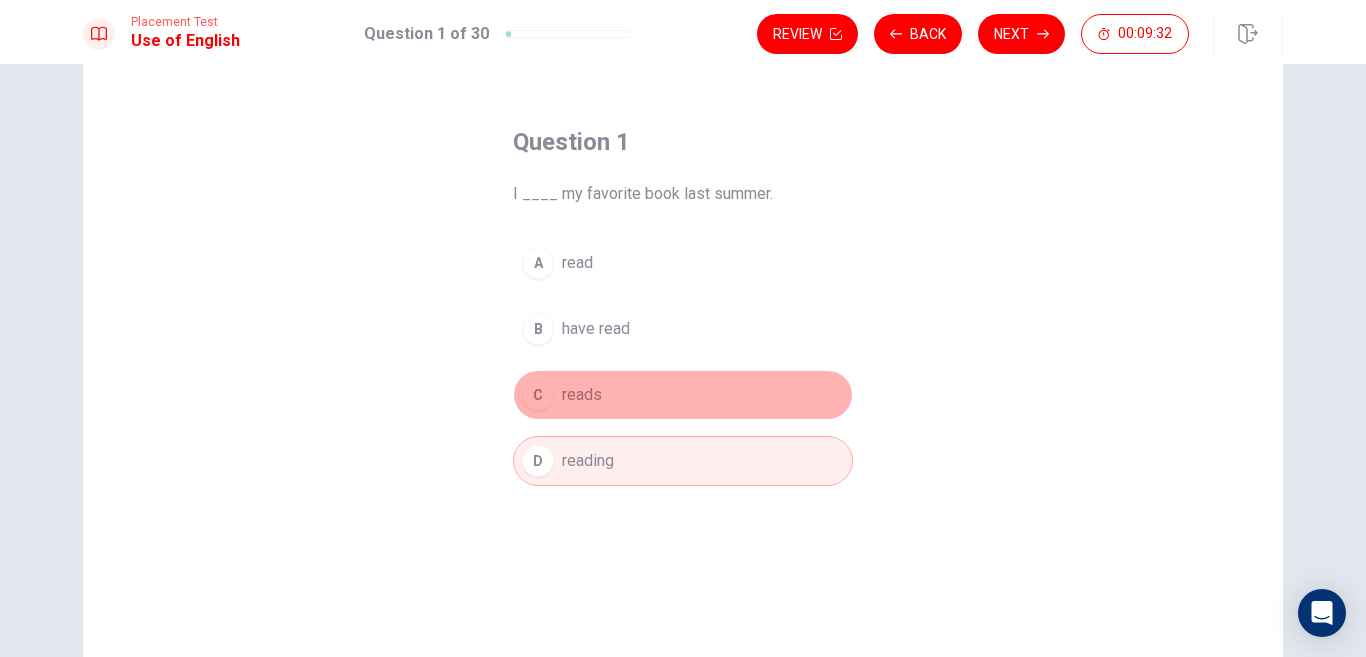 click on "C reads" at bounding box center [683, 395] 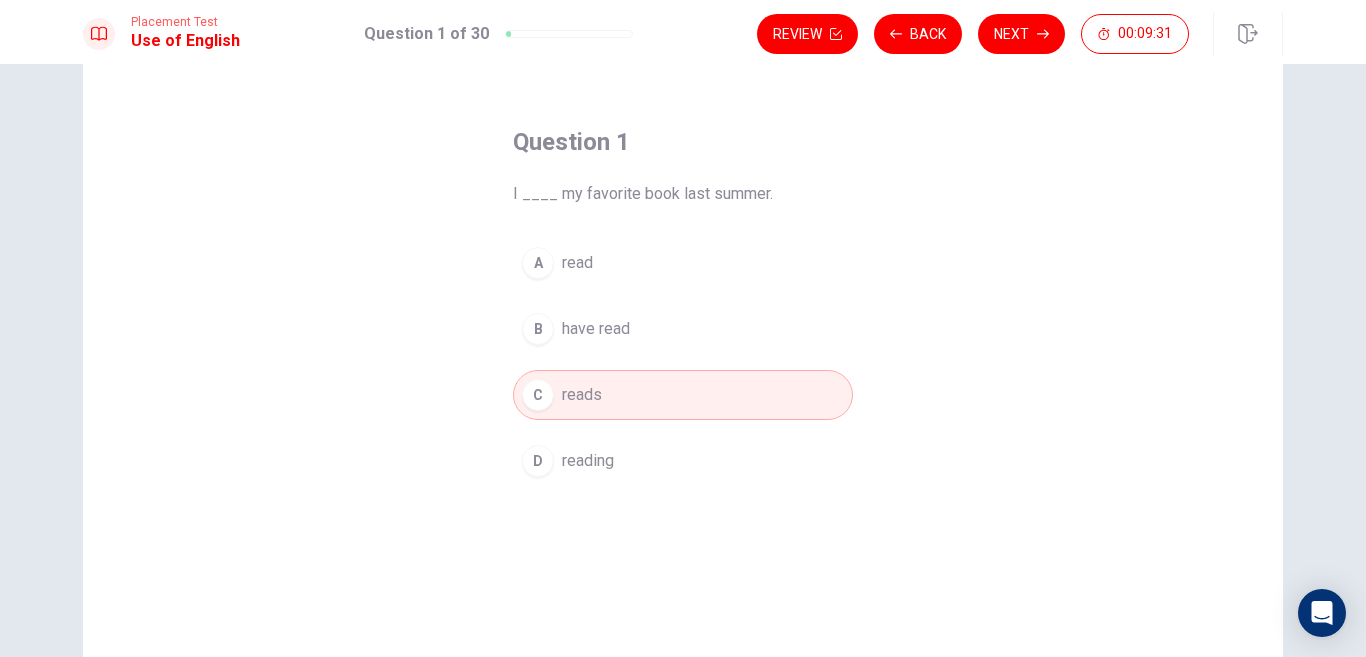 click on "D reading" at bounding box center (683, 461) 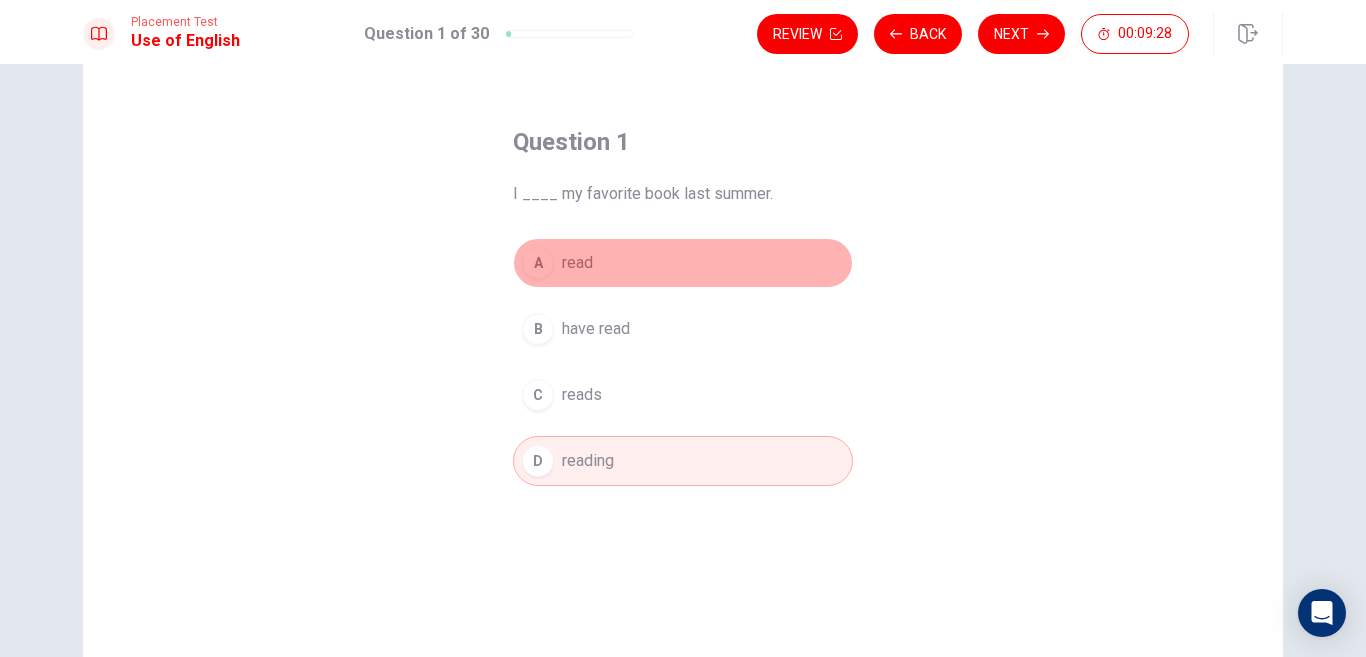 click on "A read" at bounding box center [683, 263] 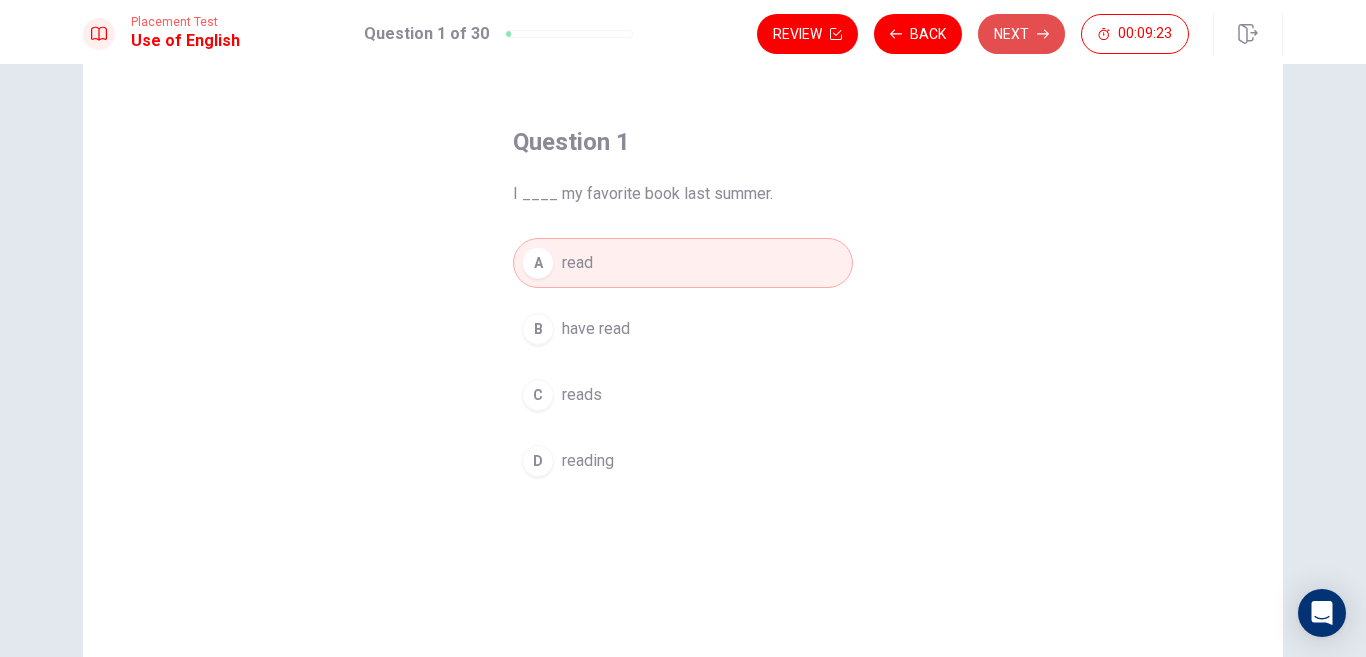 click on "Next" at bounding box center (1021, 34) 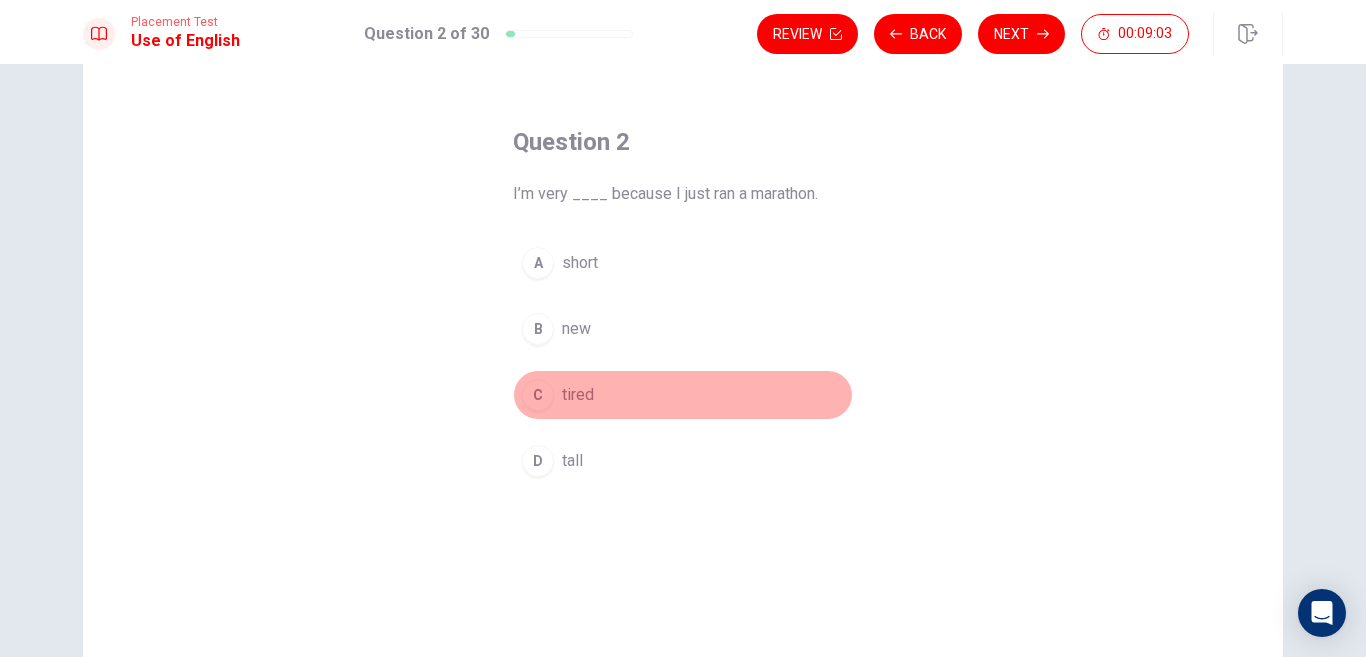 click on "C" at bounding box center (538, 395) 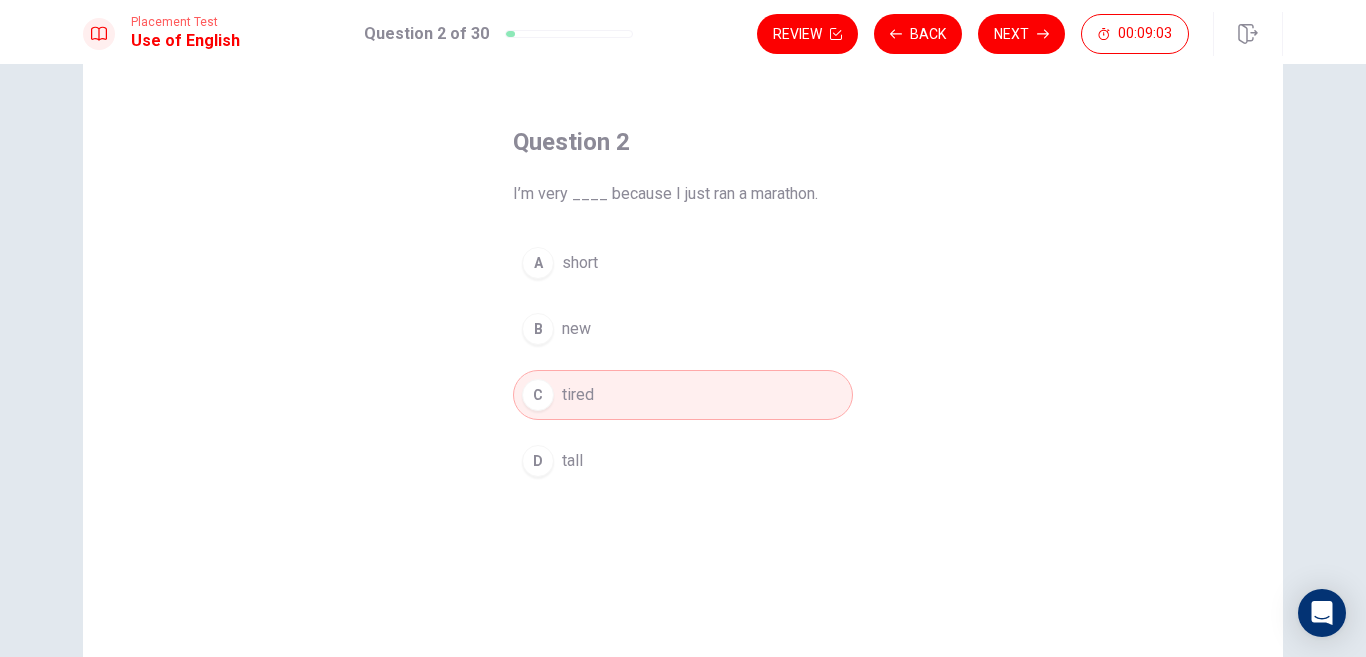 click on "C" at bounding box center [538, 395] 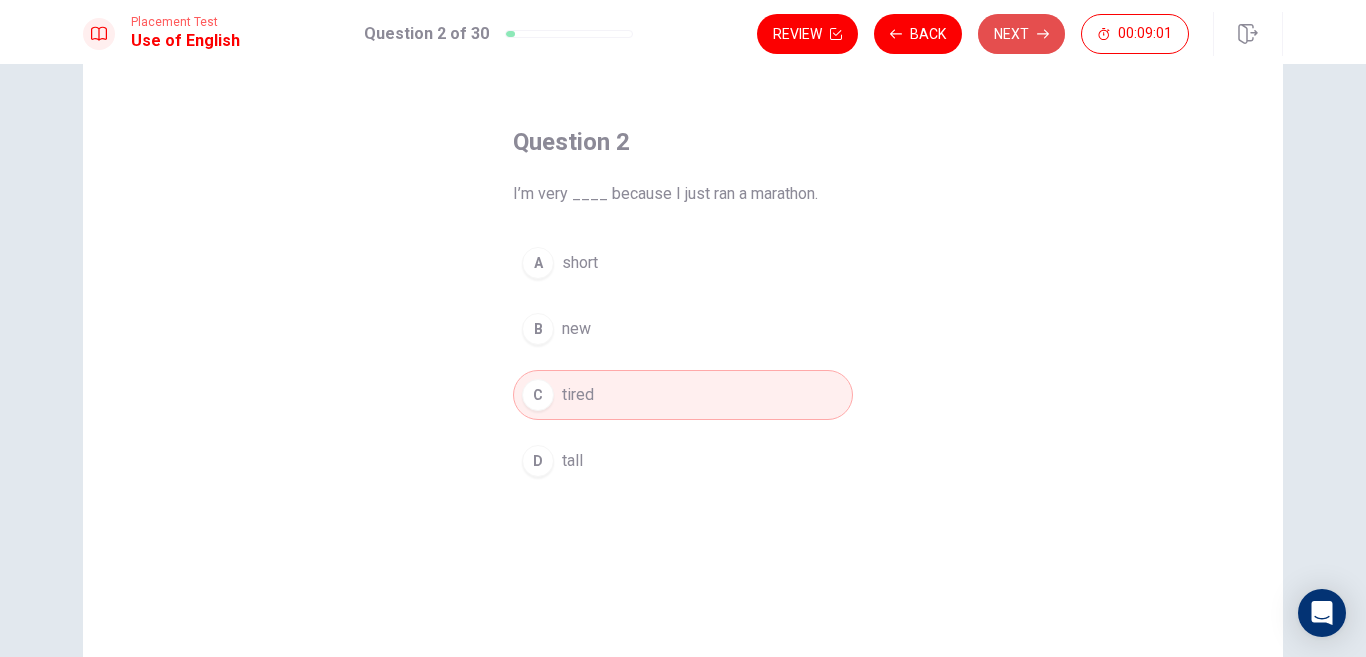 click on "Next" at bounding box center (1021, 34) 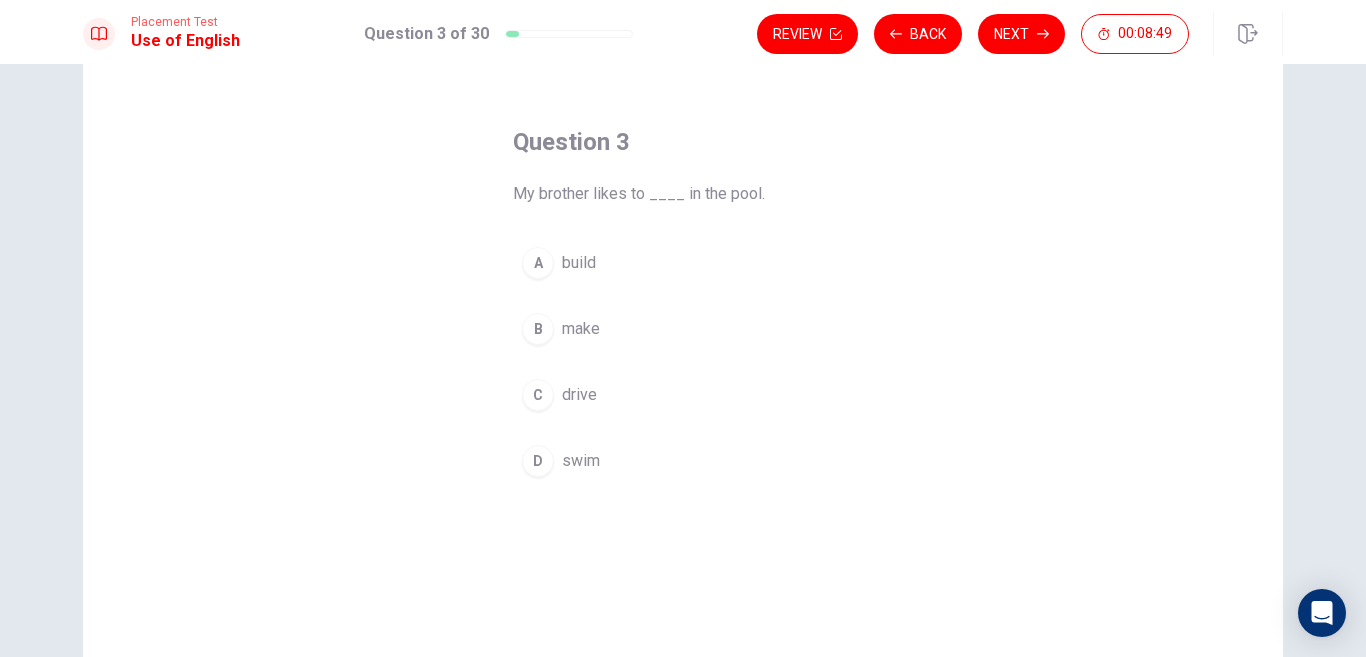 click on "swim" at bounding box center [581, 461] 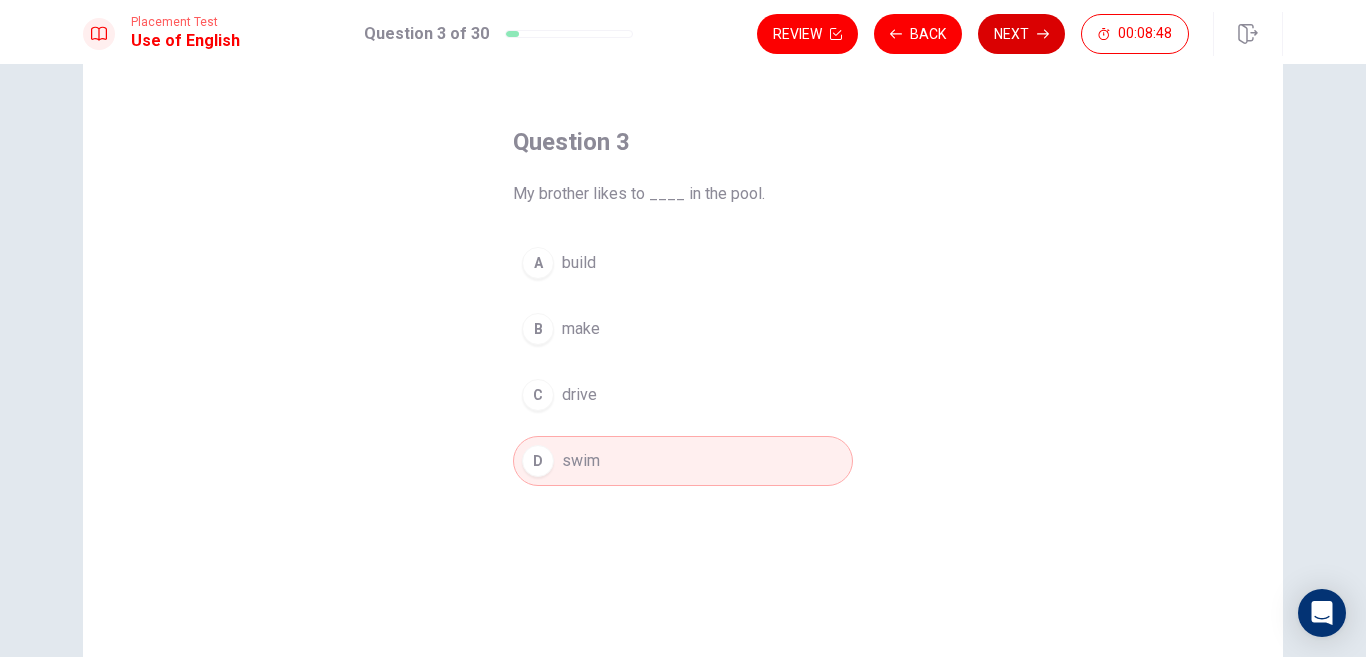 click on "Next" at bounding box center (1021, 34) 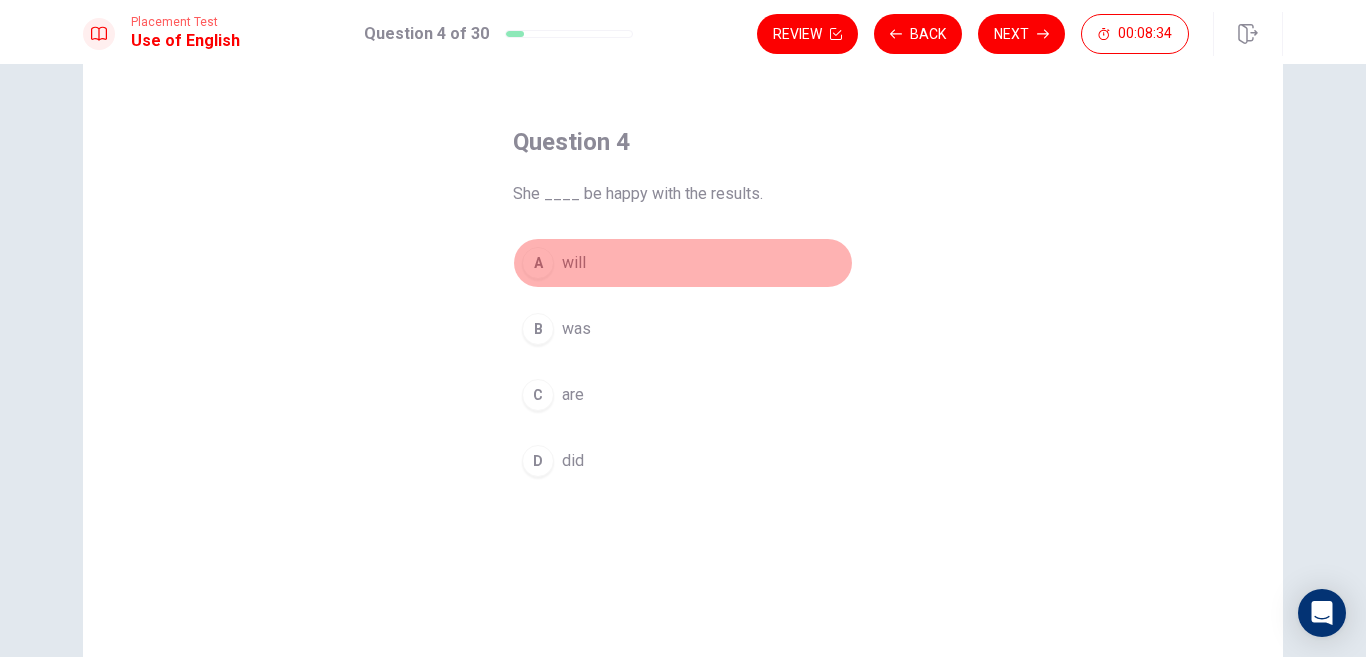 click on "will" at bounding box center (574, 263) 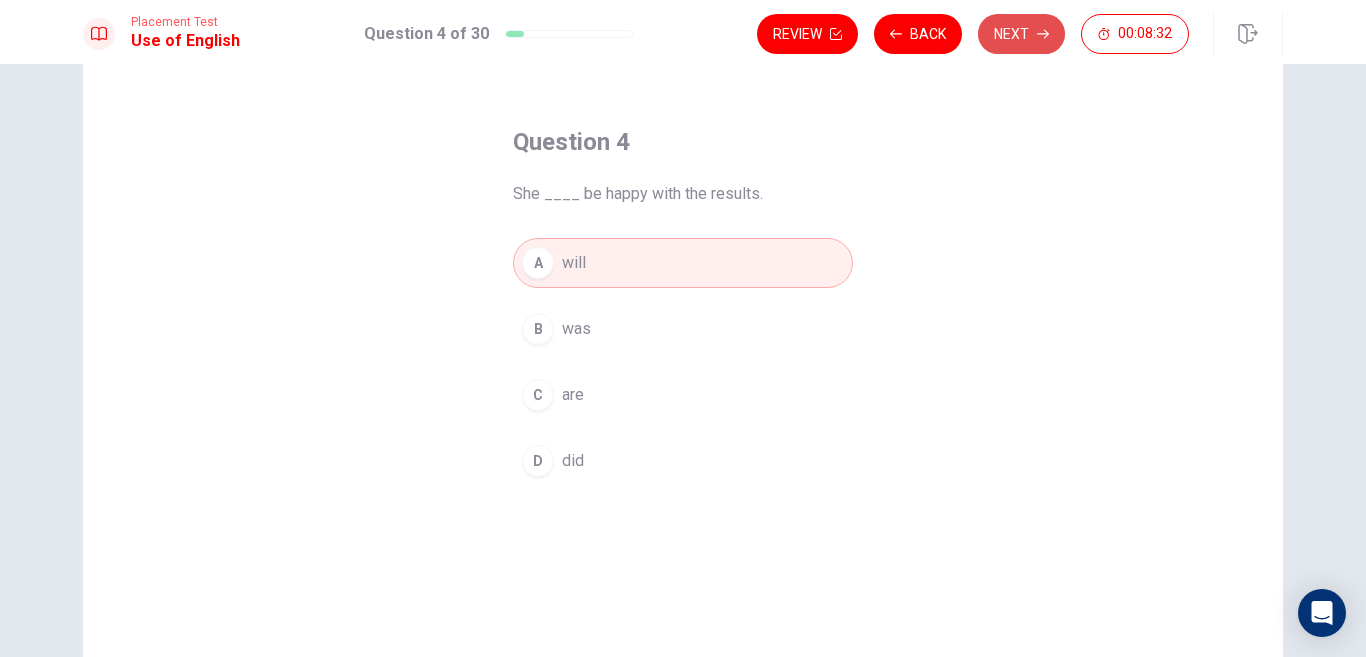 click on "Next" at bounding box center (1021, 34) 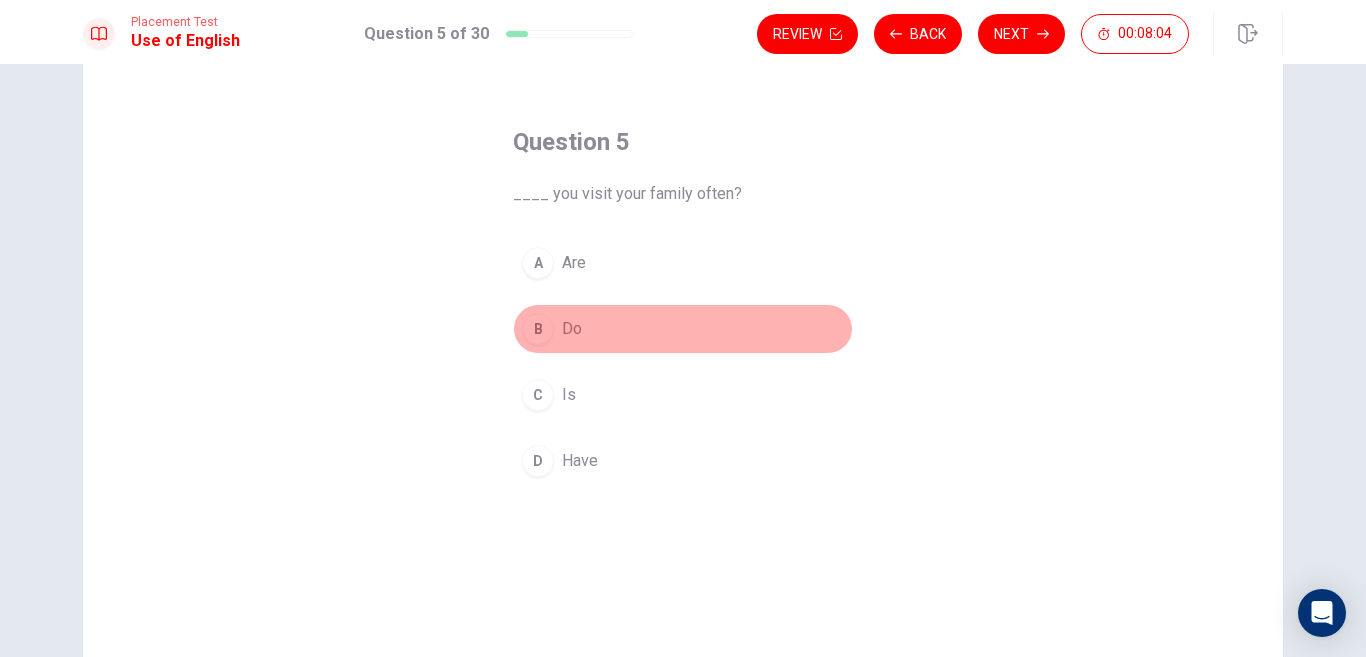 click on "Do" at bounding box center [572, 329] 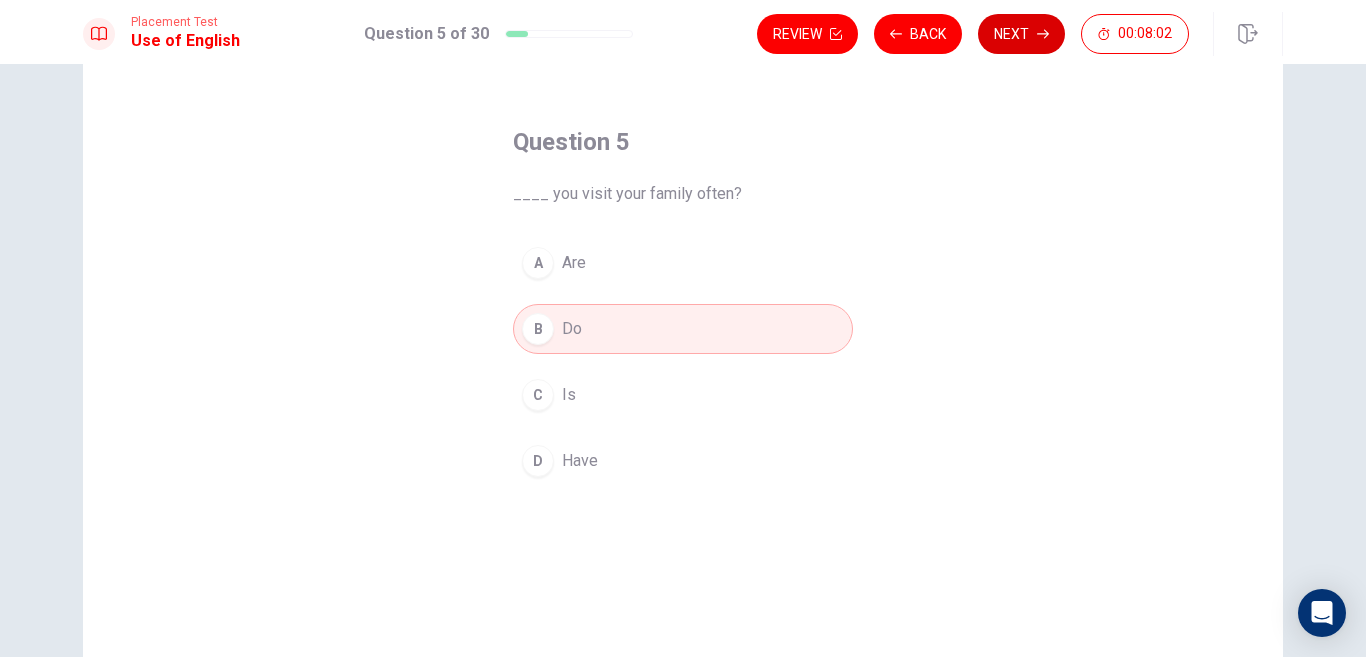 click on "Next" at bounding box center (1021, 34) 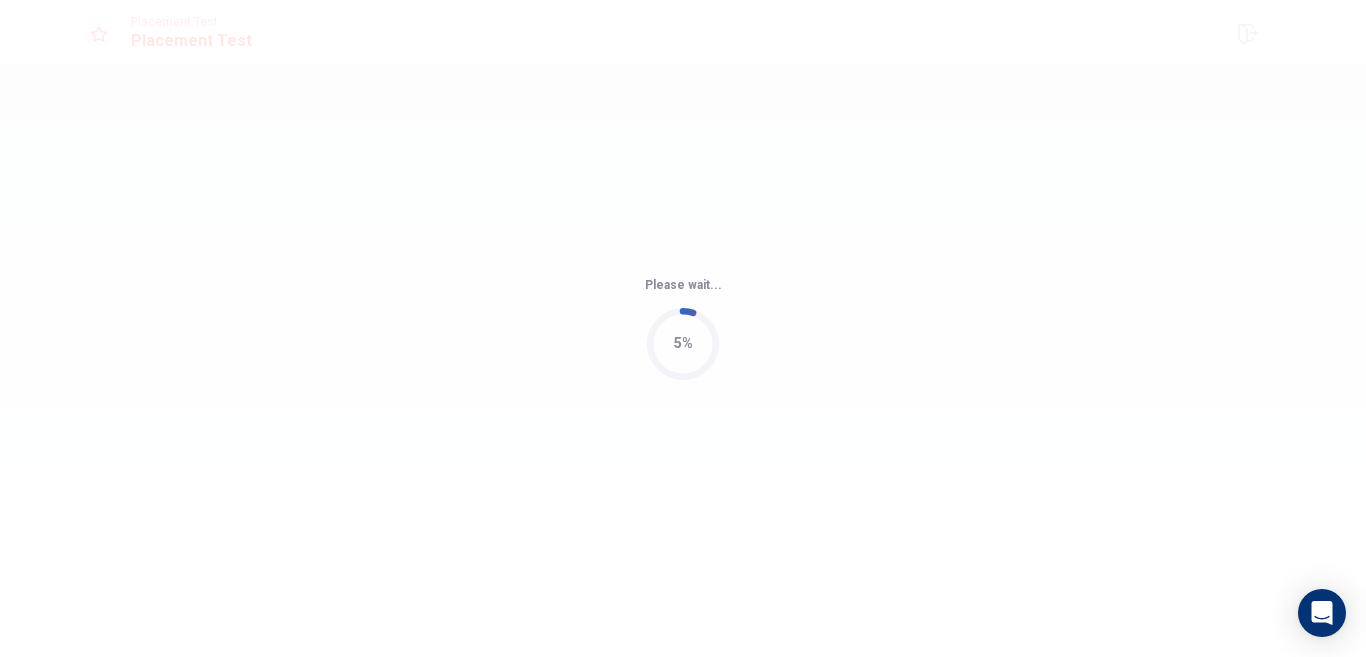 scroll, scrollTop: 0, scrollLeft: 0, axis: both 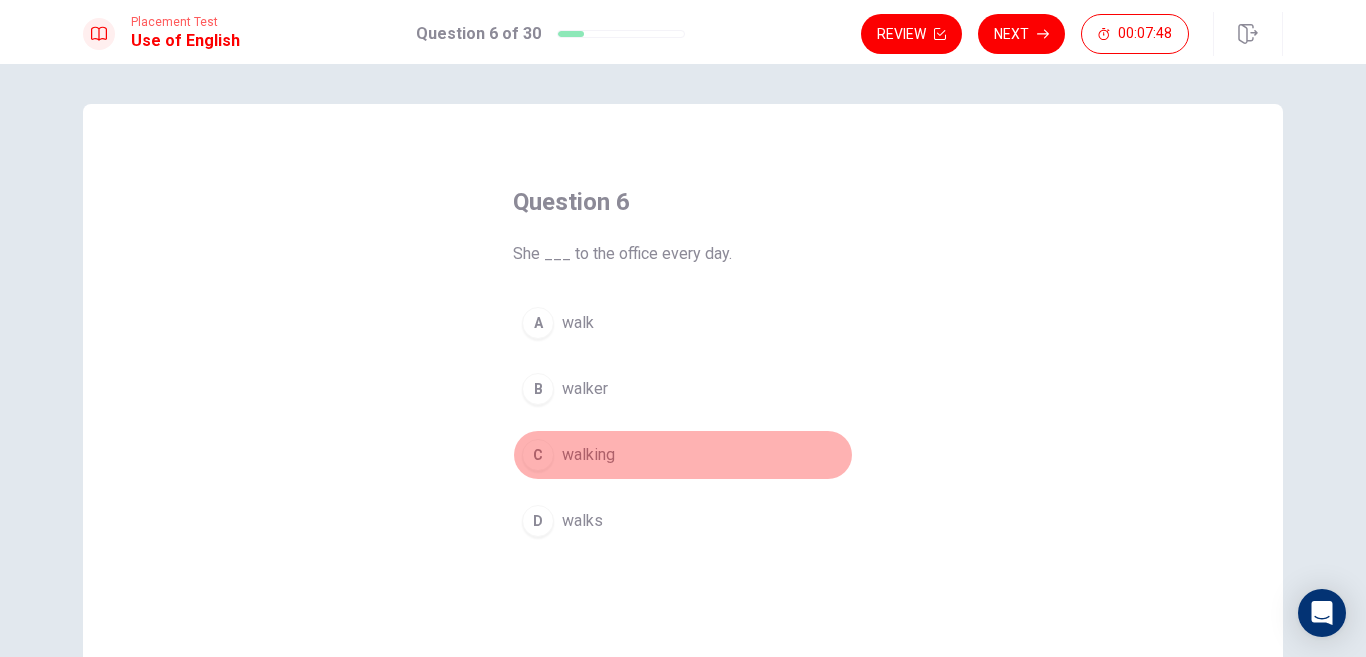 click on "walking" at bounding box center [588, 455] 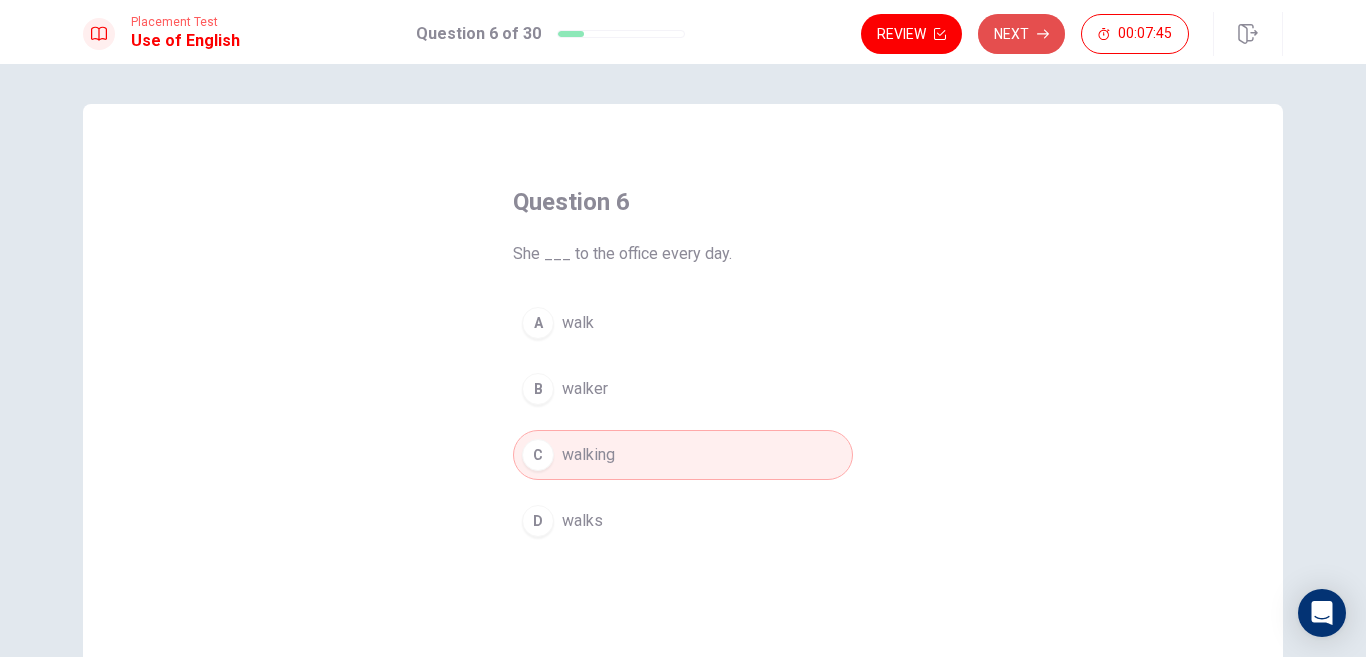 click on "Next" at bounding box center (1021, 34) 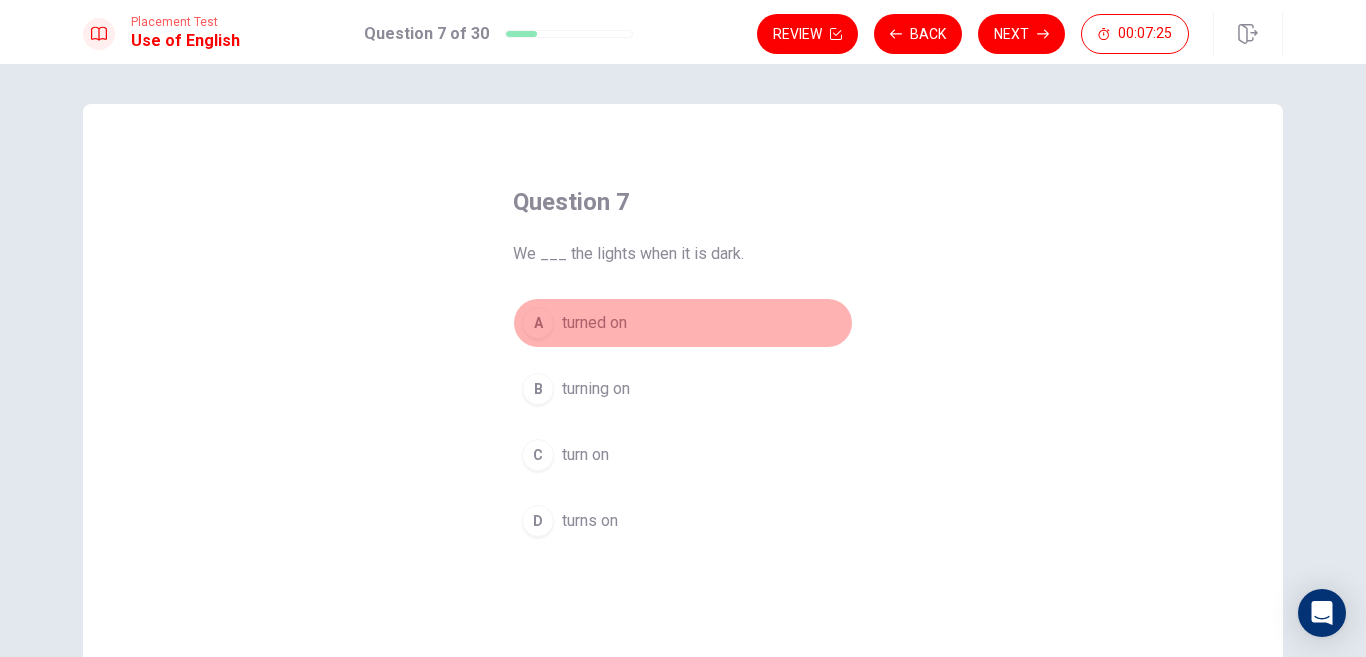 click on "turned on" at bounding box center (594, 323) 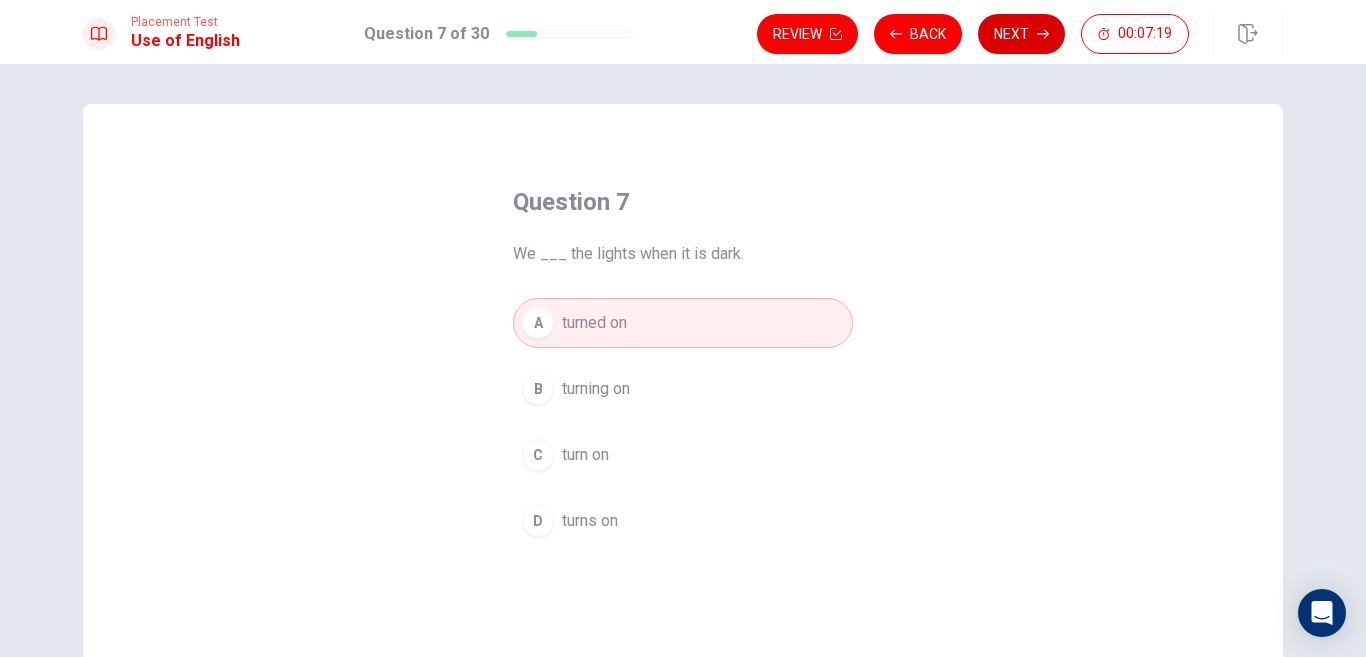 click on "Next" at bounding box center [1021, 34] 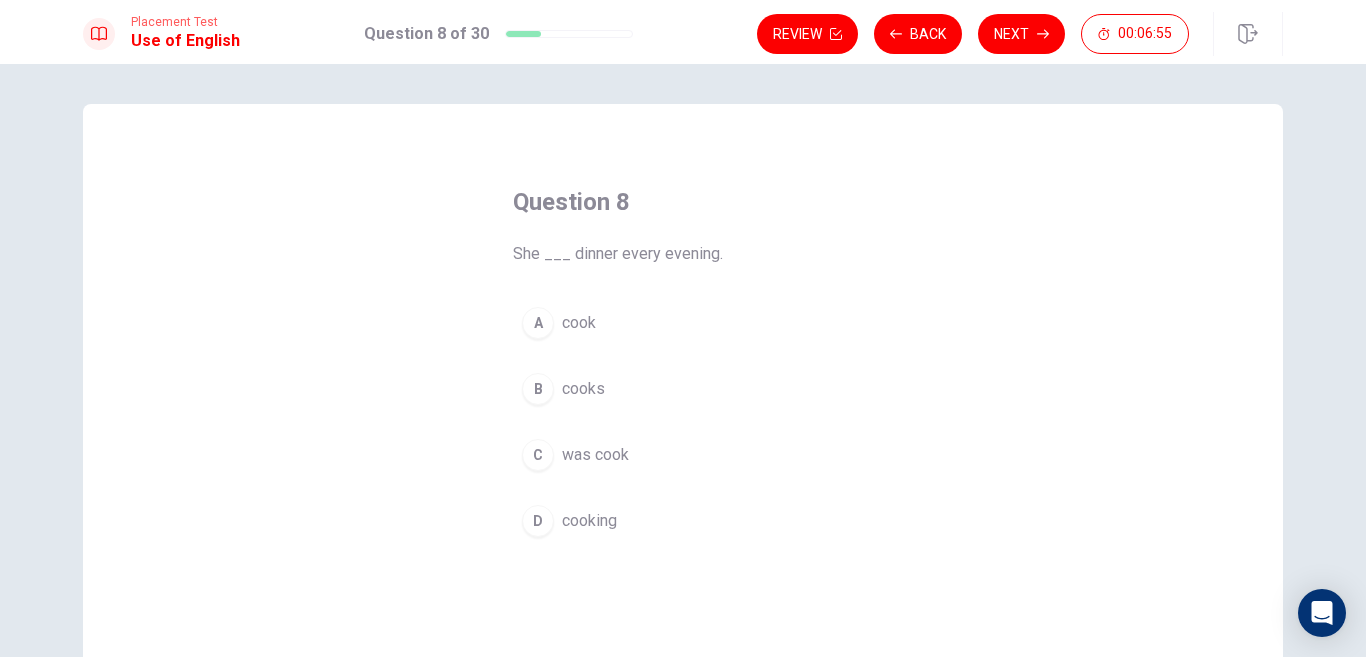 click on "A cook" at bounding box center [683, 323] 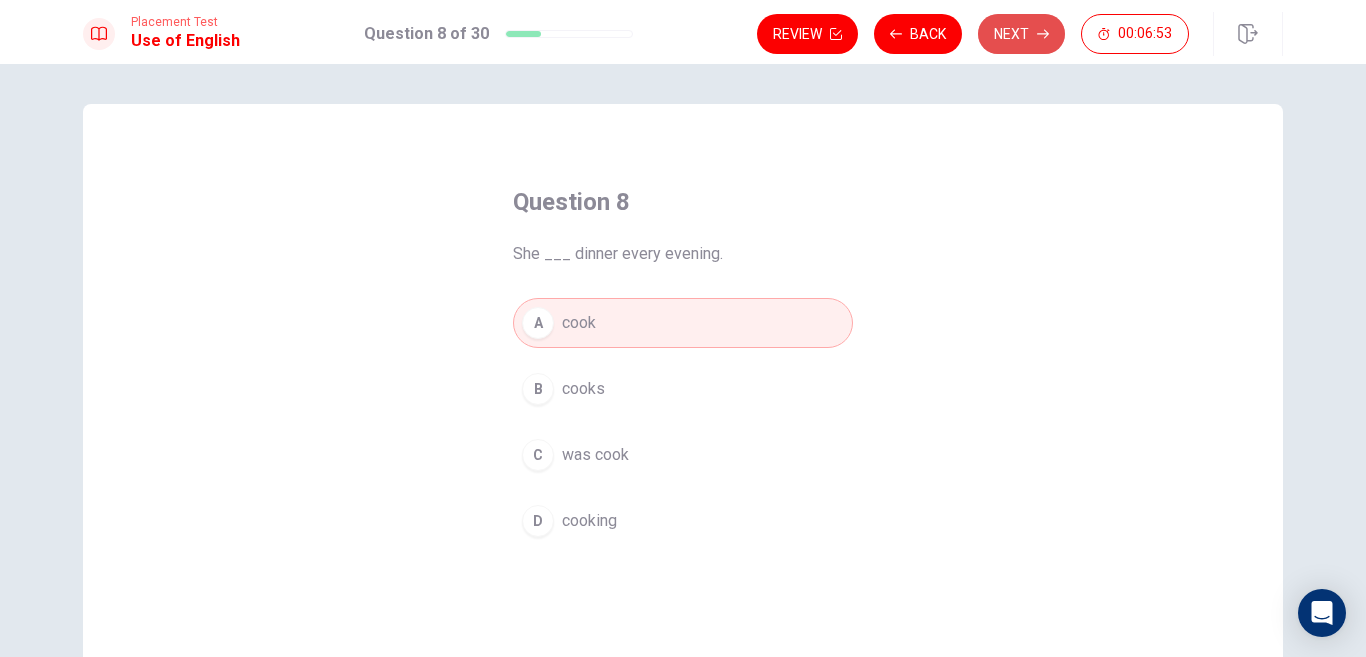 click 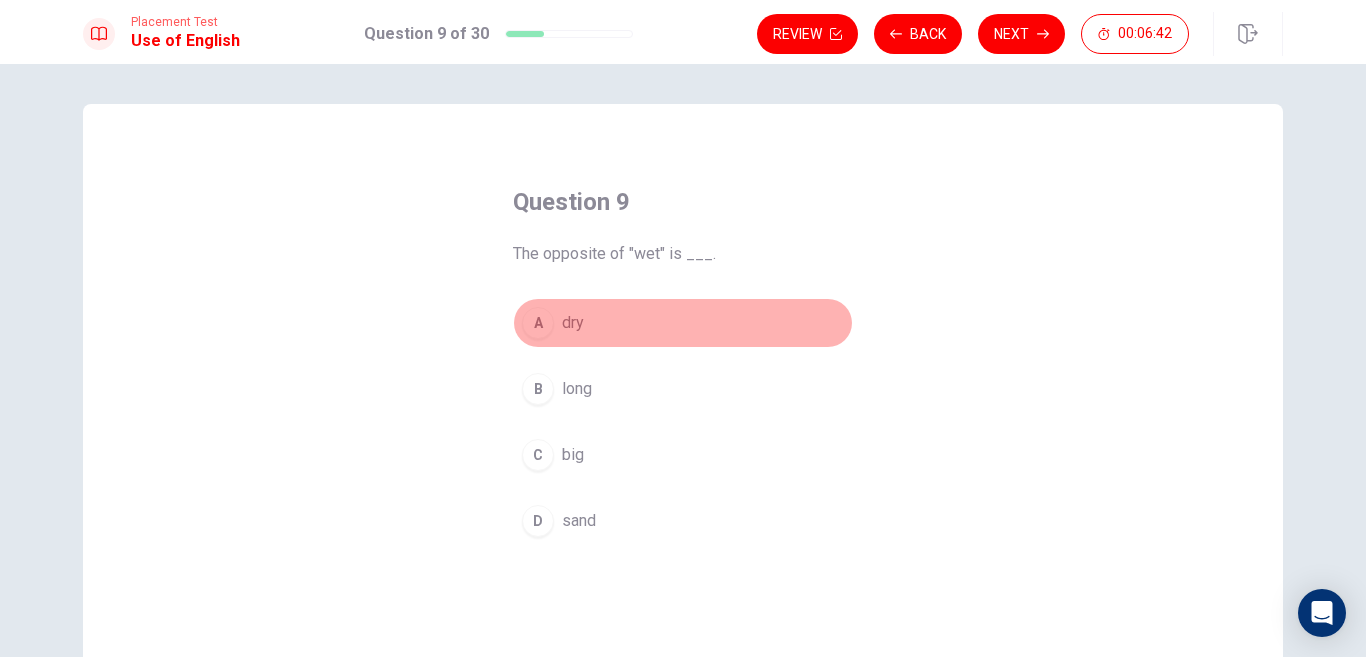 click on "A dry" at bounding box center [683, 323] 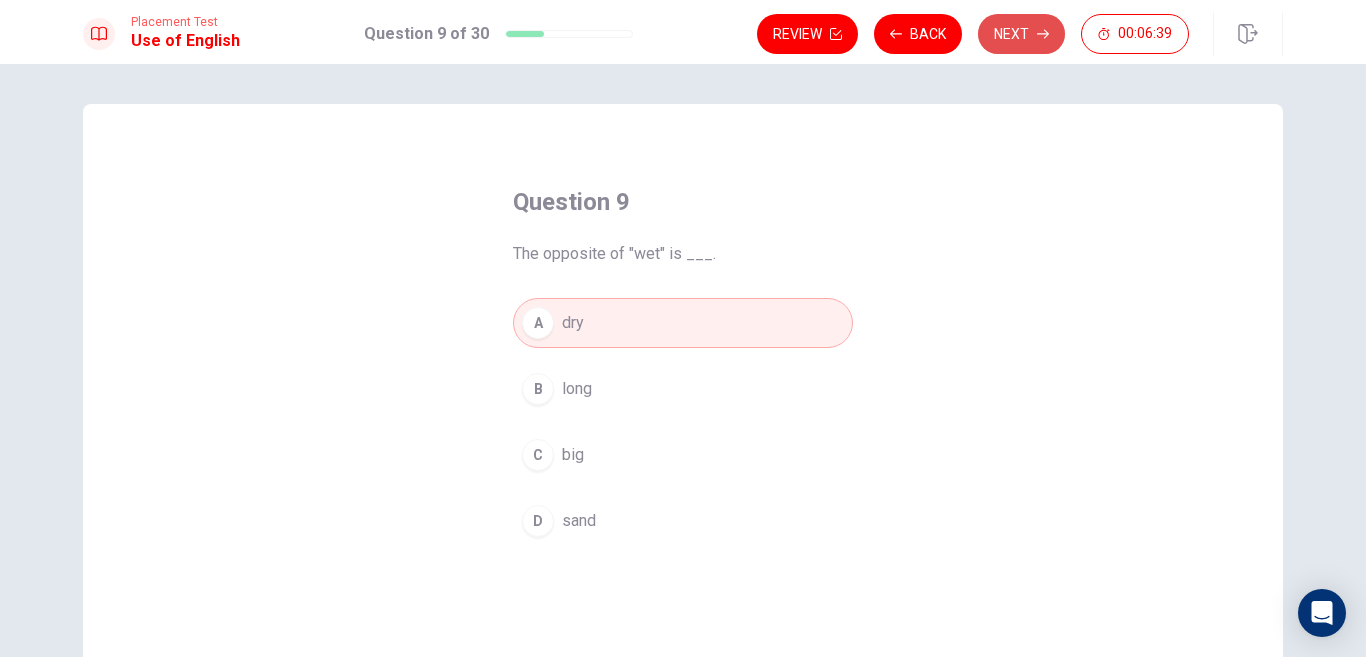 click on "Next" at bounding box center [1021, 34] 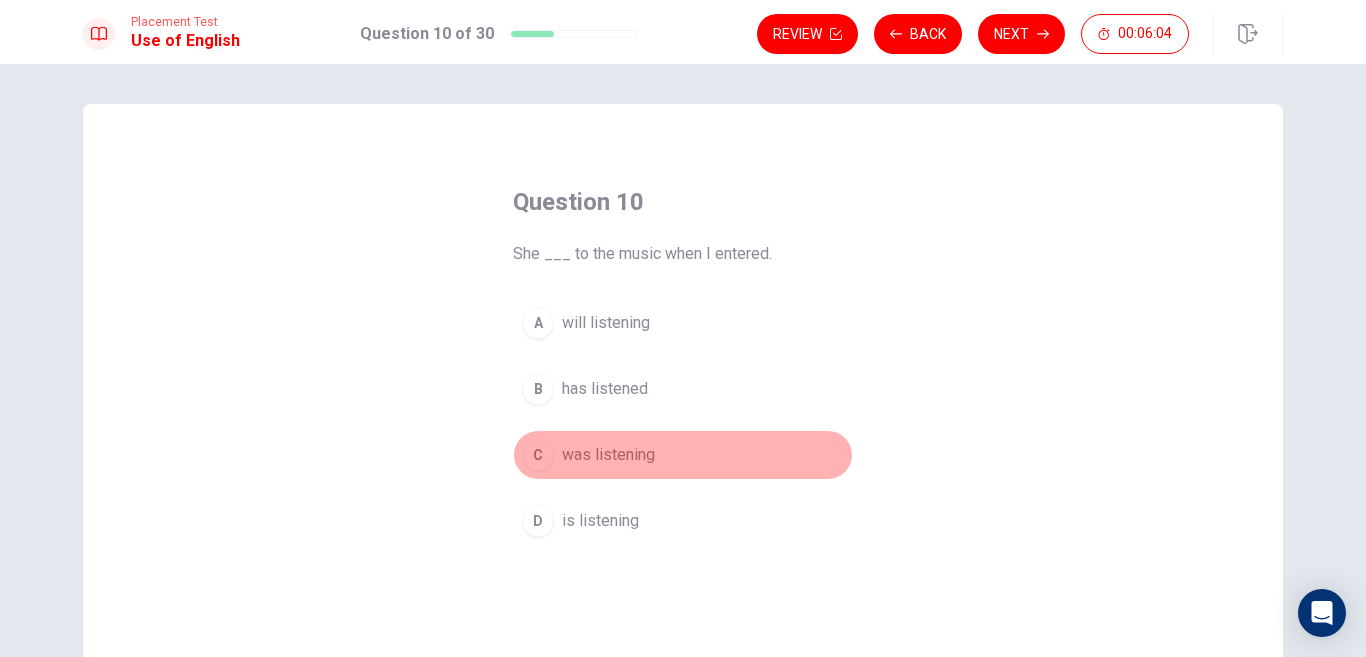 click on "was listening" at bounding box center [608, 455] 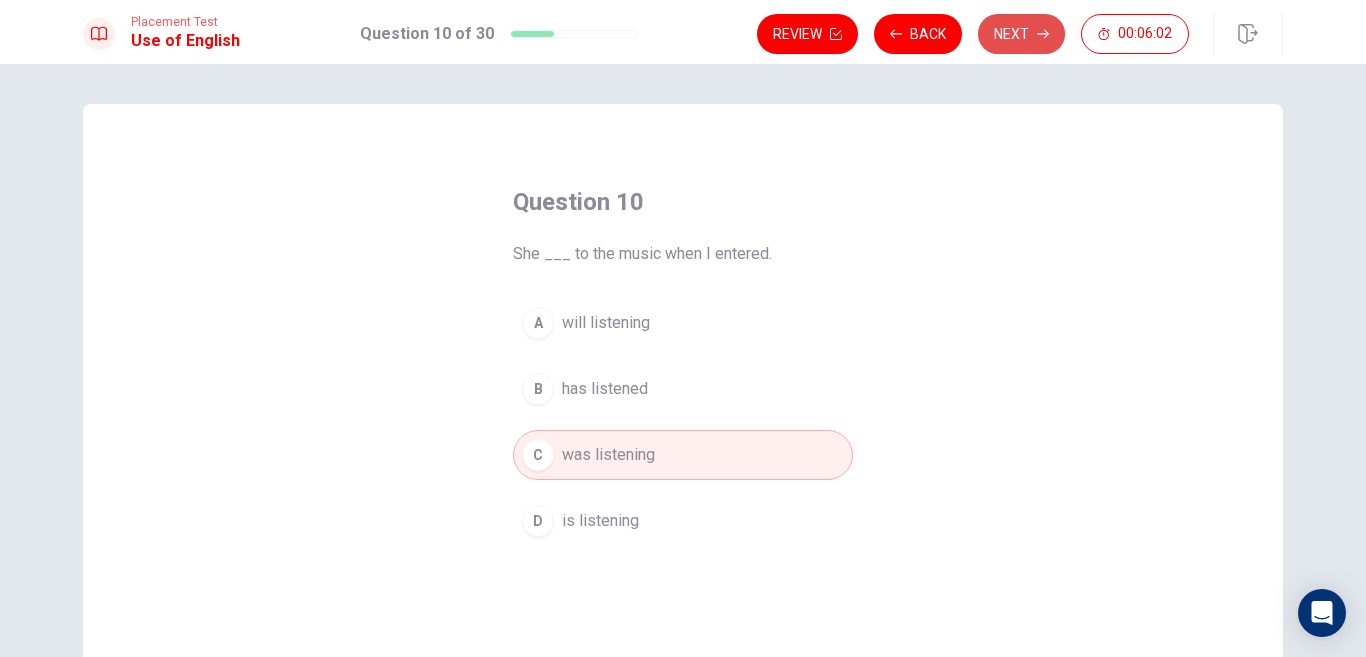 click on "Next" at bounding box center (1021, 34) 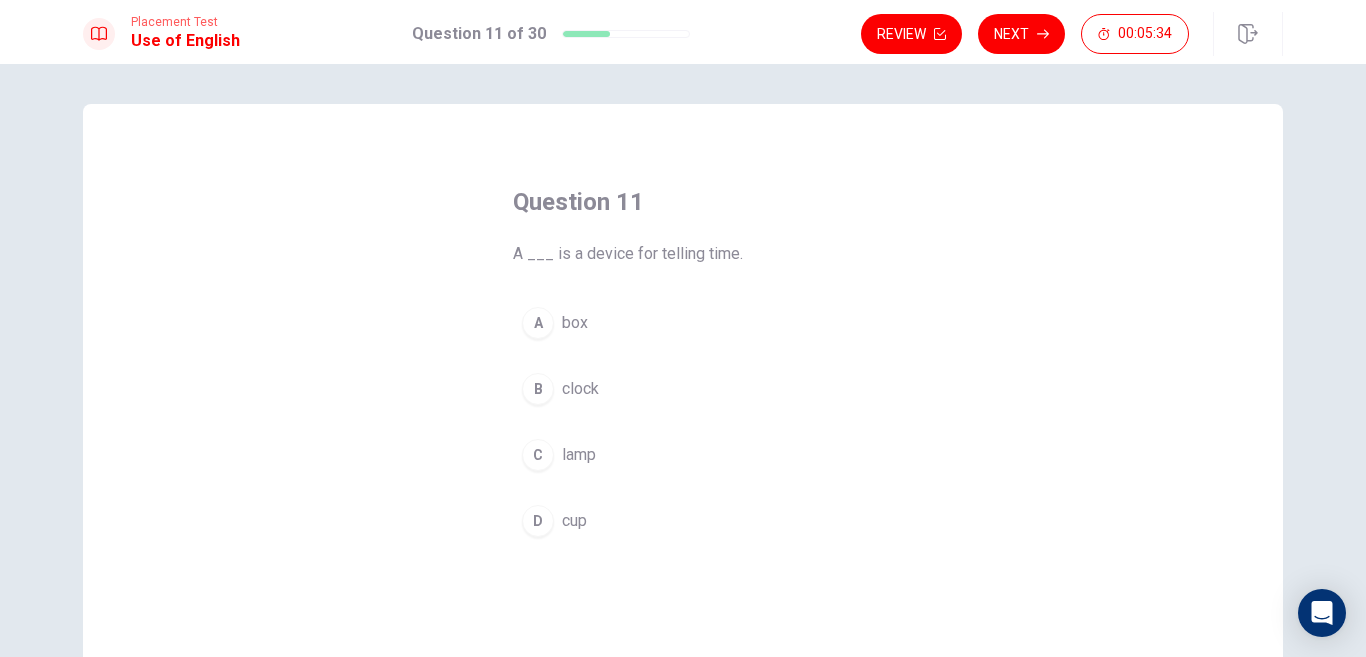 click on "box" at bounding box center (575, 323) 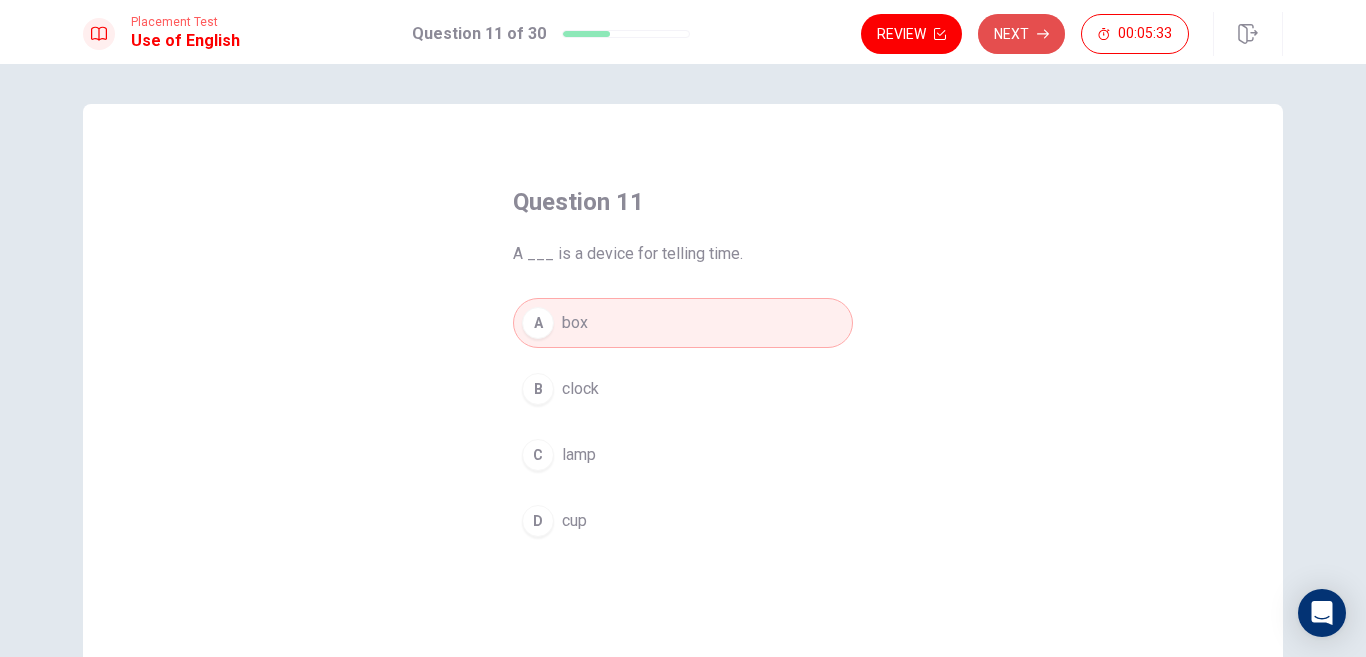 click on "Next" at bounding box center [1021, 34] 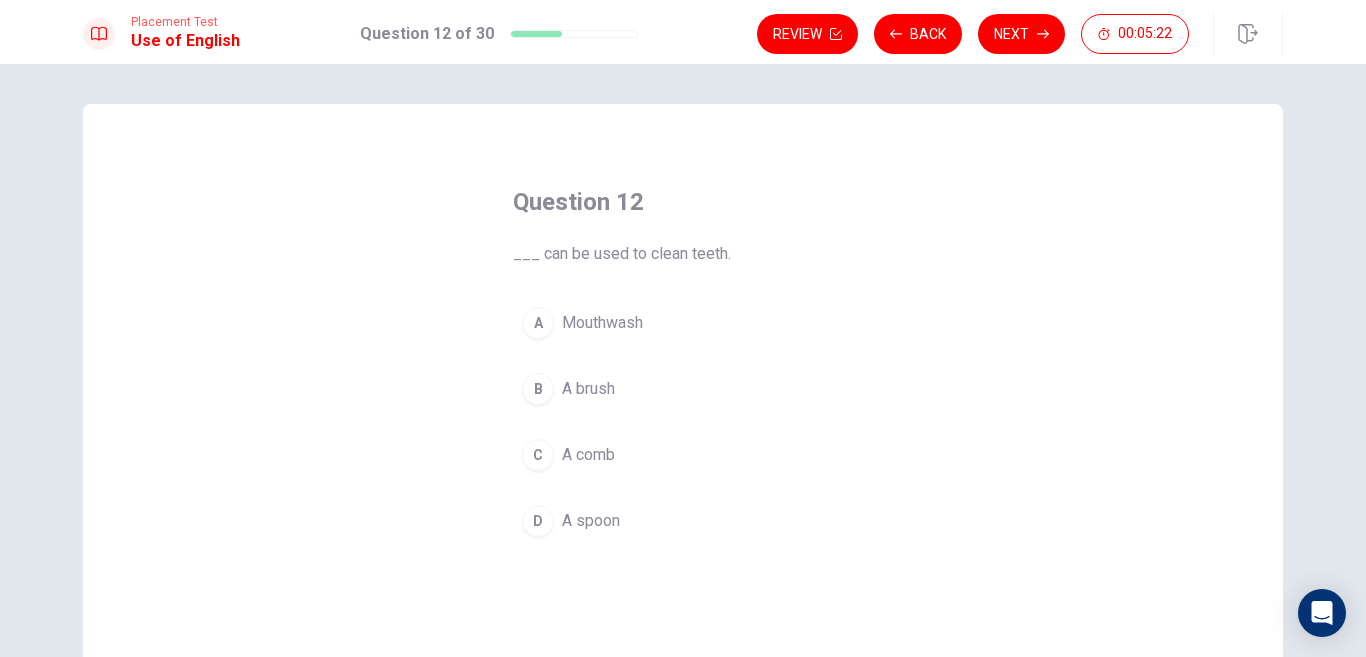 click on "Mouthwash" at bounding box center [602, 323] 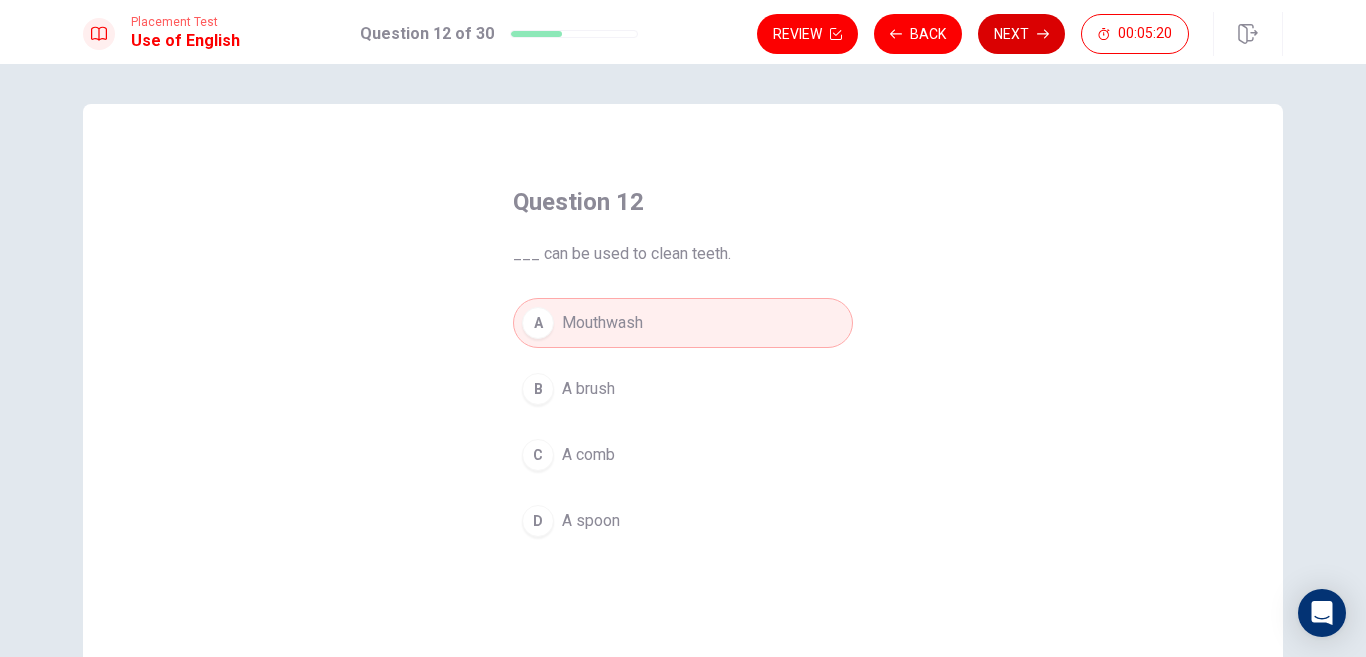 click on "Next" at bounding box center [1021, 34] 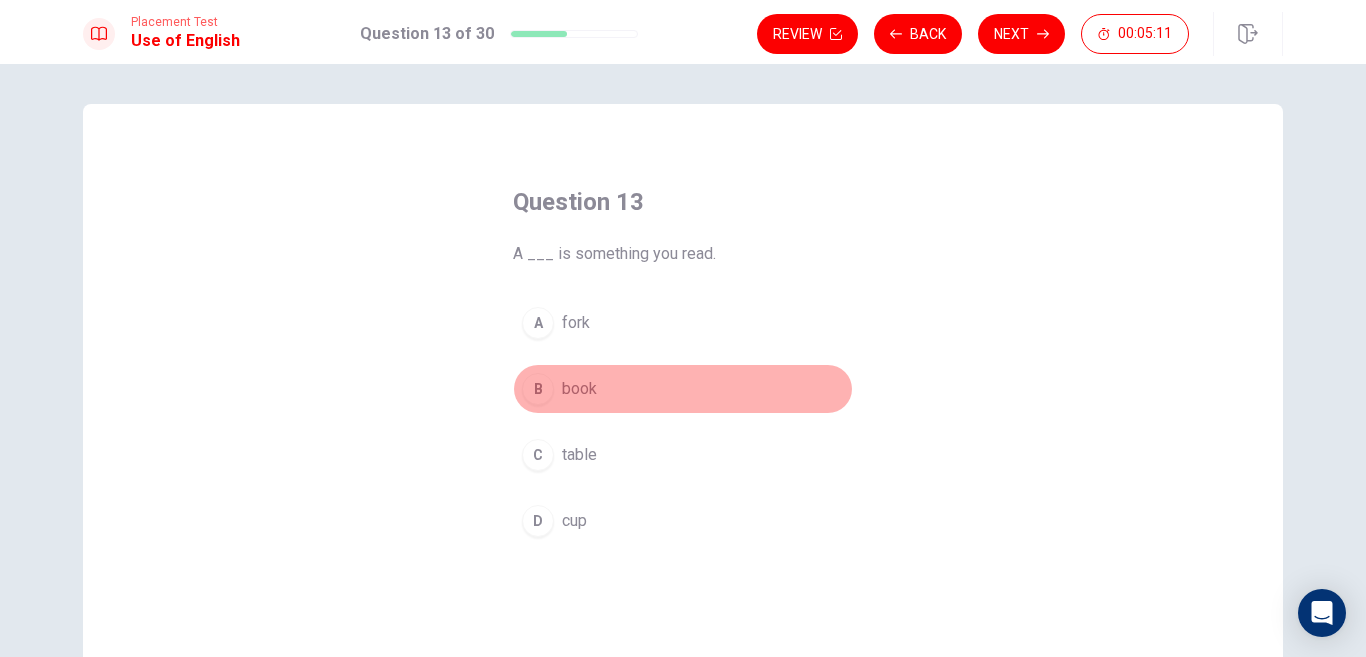 click on "B book" at bounding box center (683, 389) 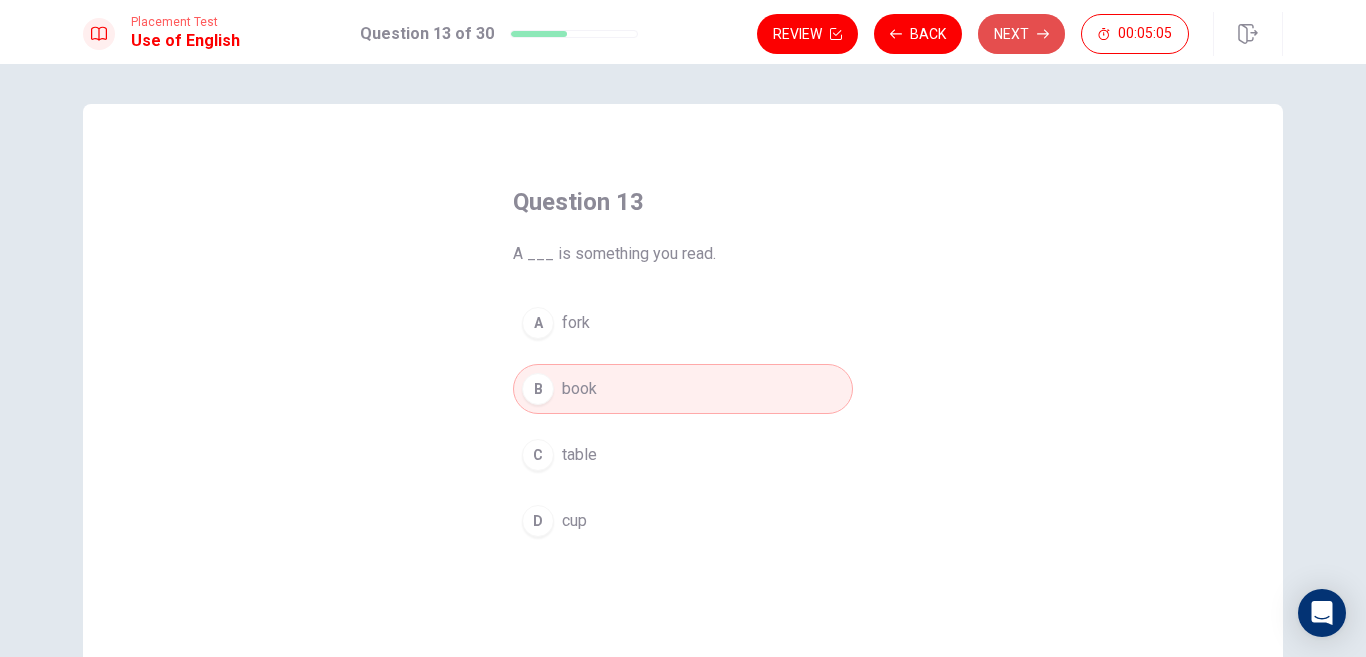 click on "Next" at bounding box center [1021, 34] 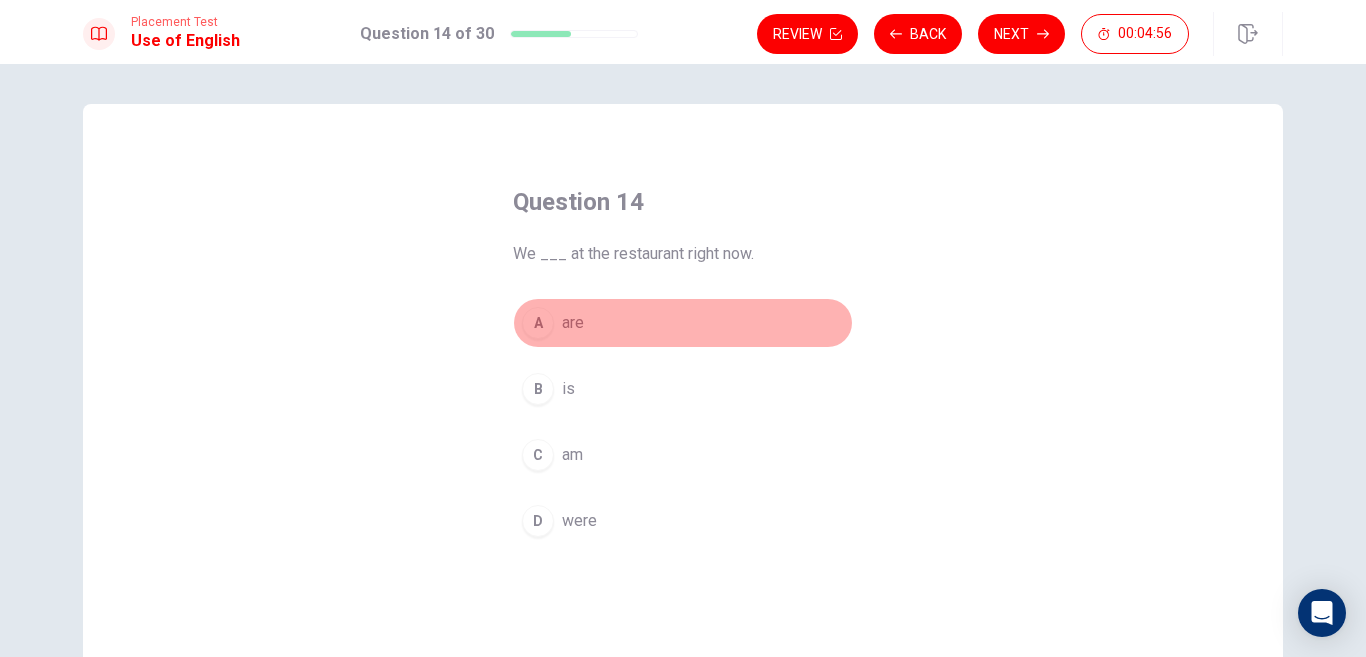 click on "A are" at bounding box center (683, 323) 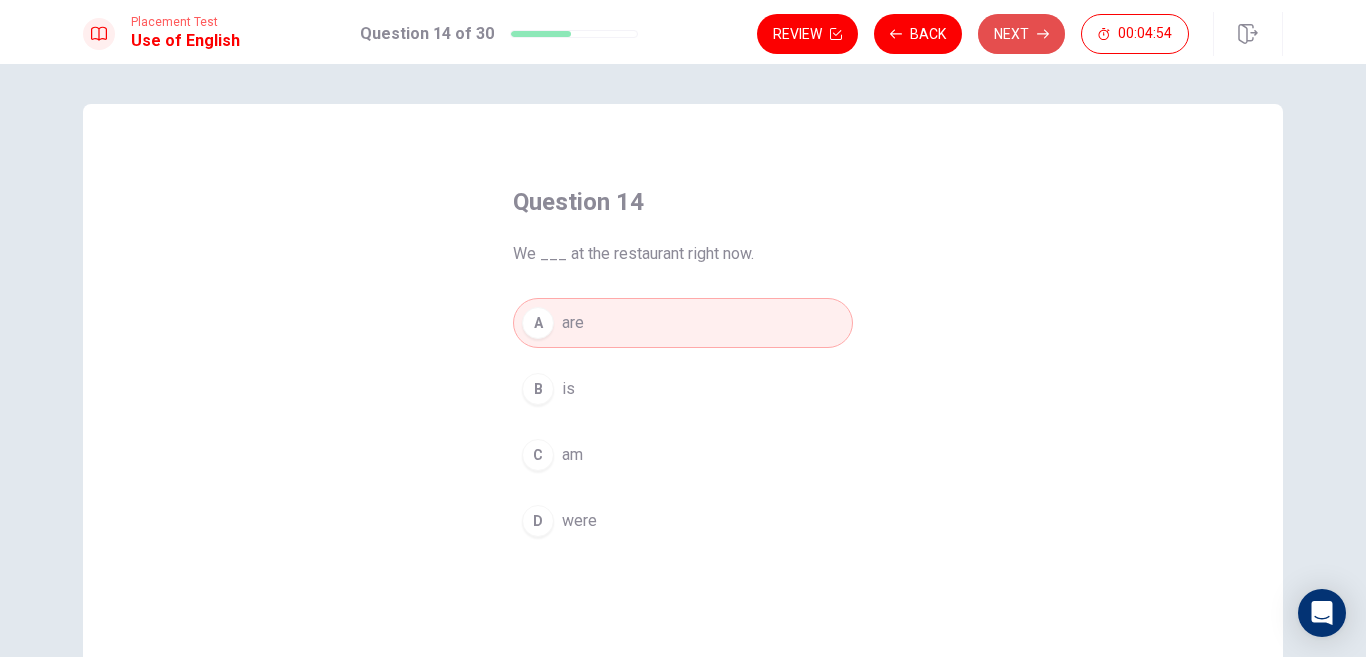 click on "Next" at bounding box center [1021, 34] 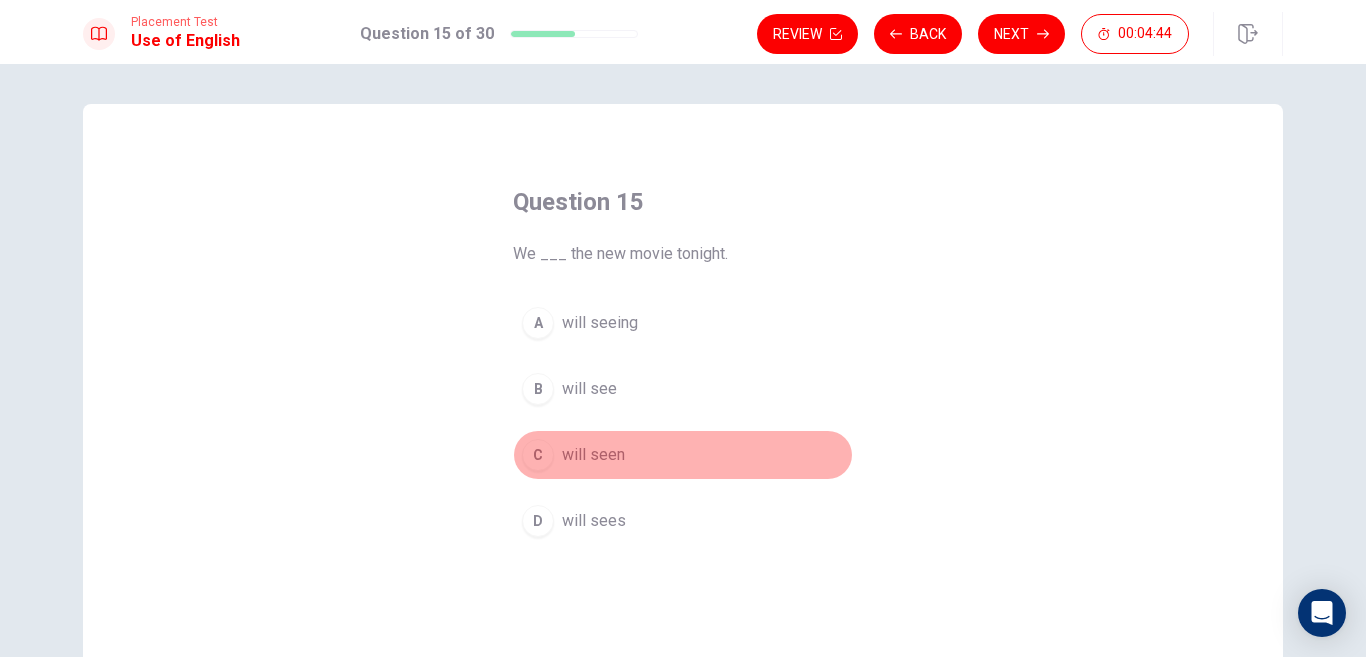 click on "will seen" at bounding box center (593, 455) 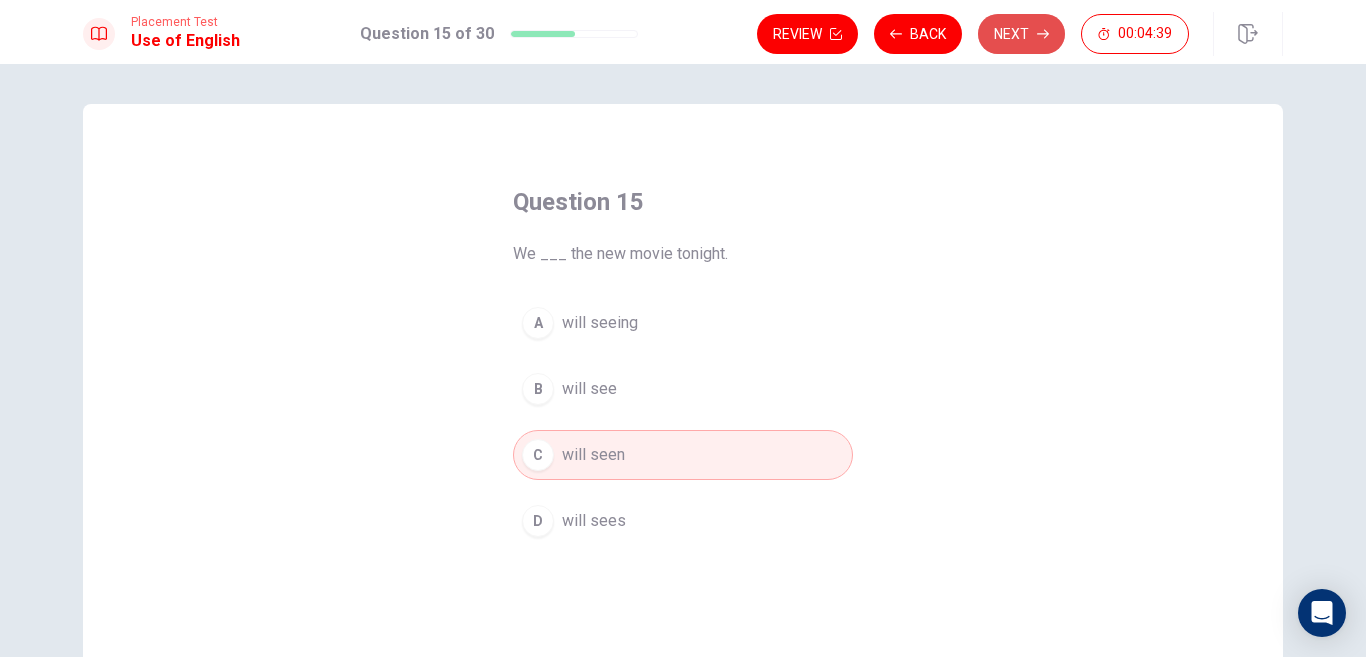 click on "Next" at bounding box center [1021, 34] 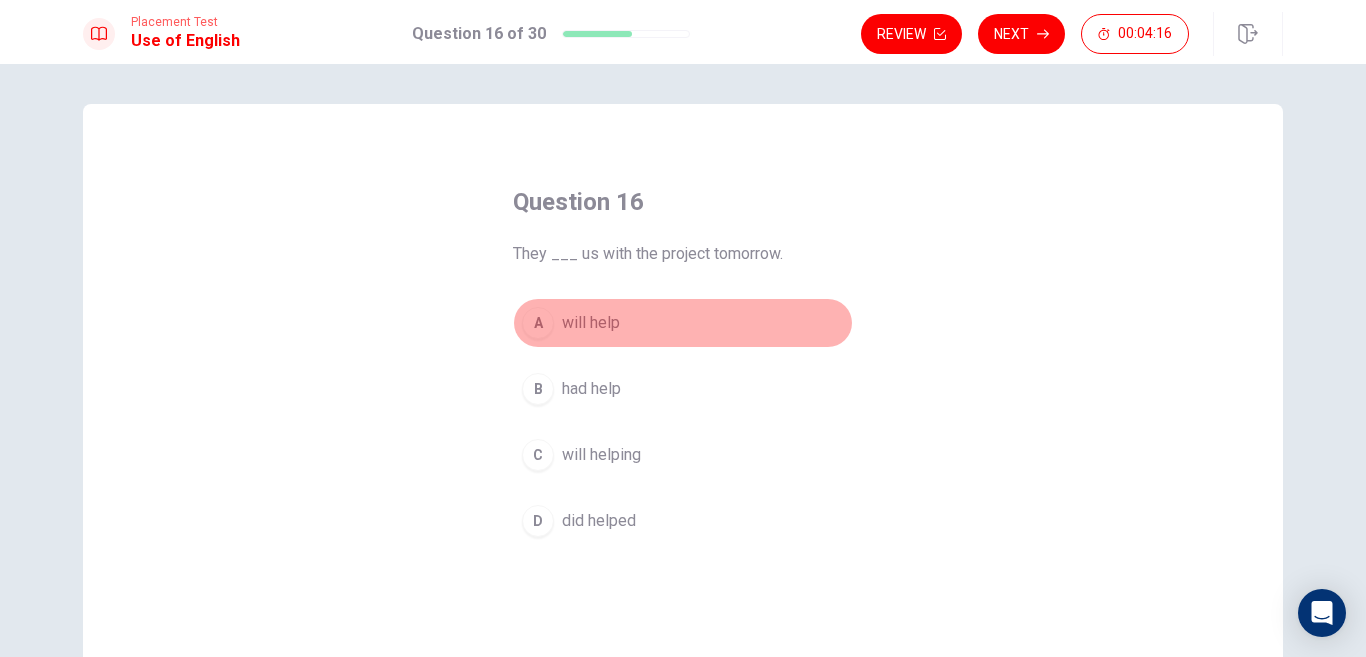 click on "will help" at bounding box center (591, 323) 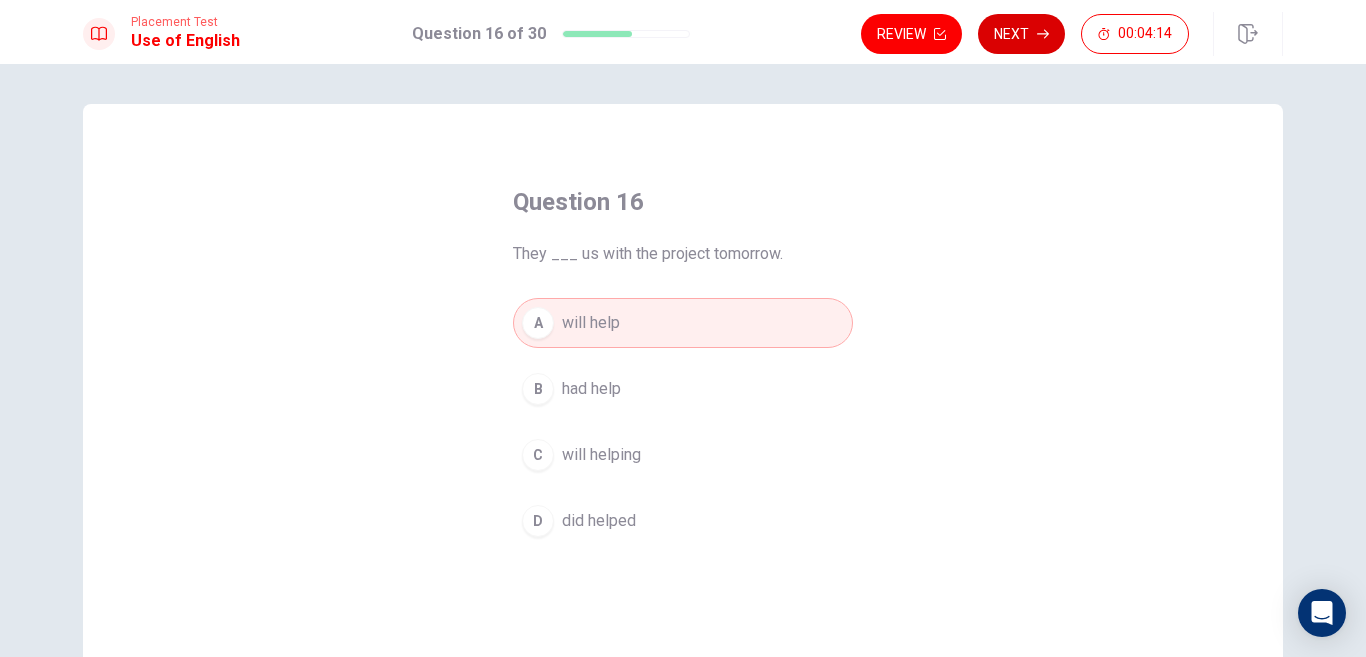 click 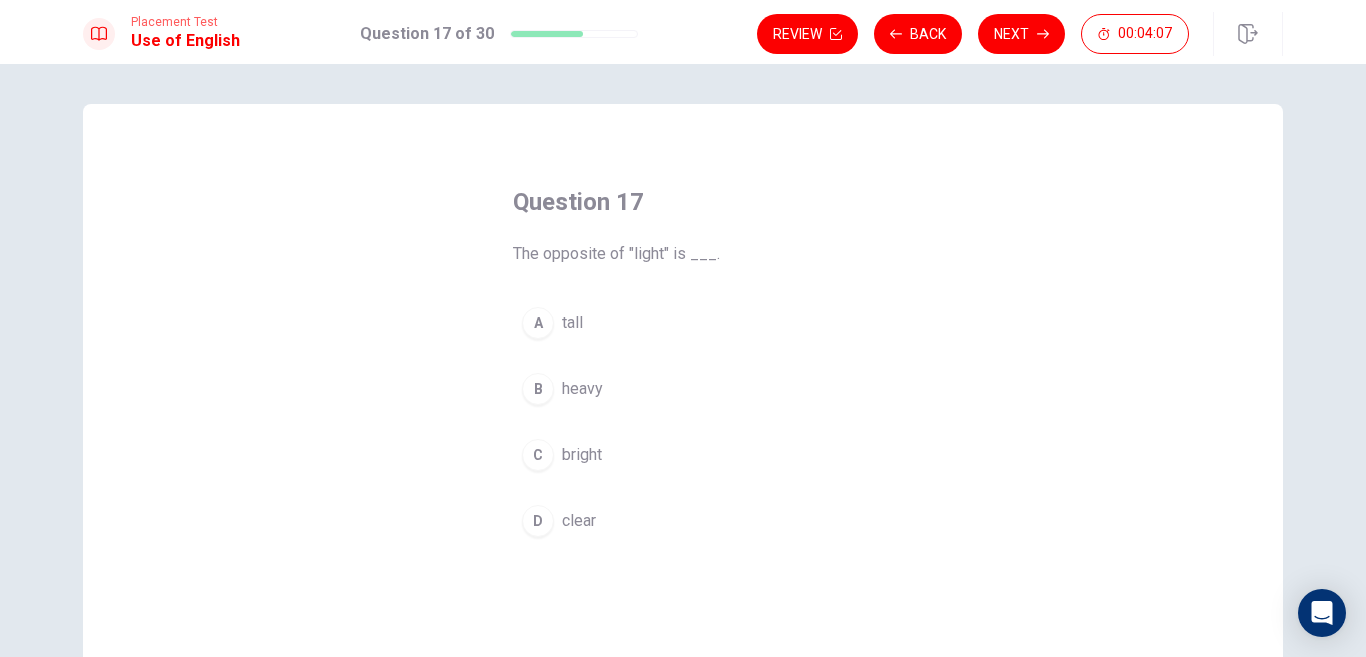 click on "heavy" at bounding box center [582, 389] 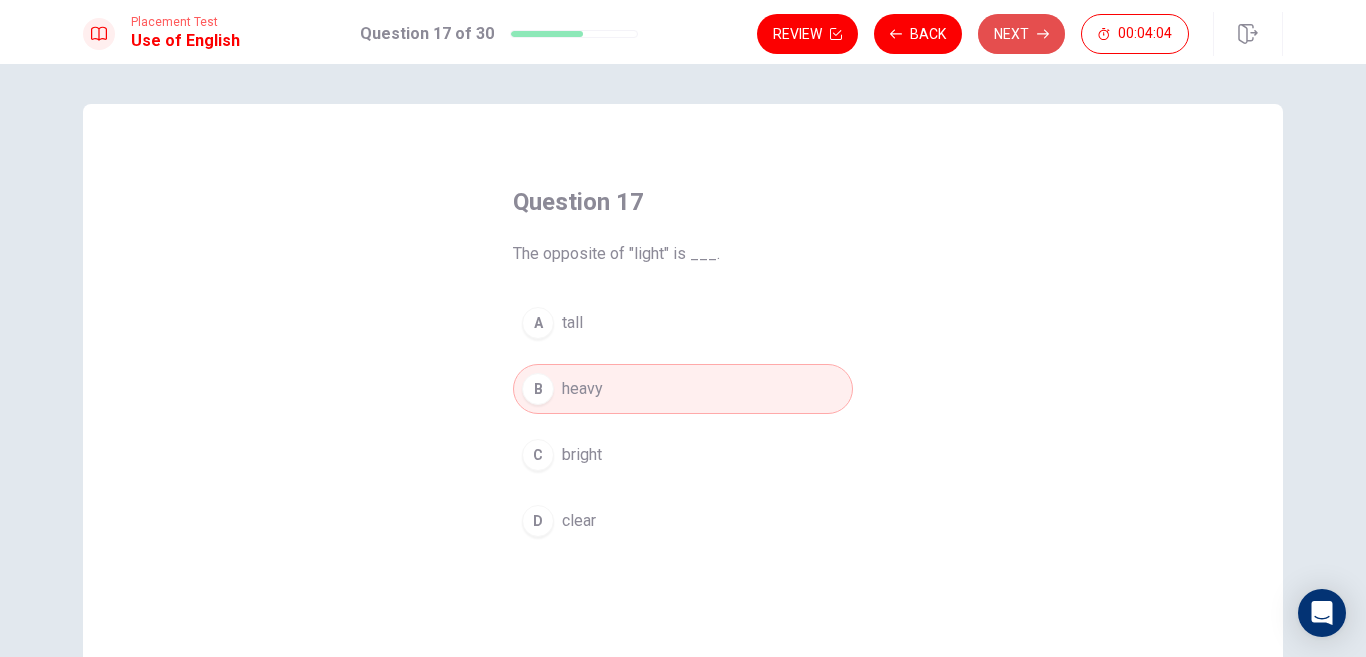 click on "Next" at bounding box center (1021, 34) 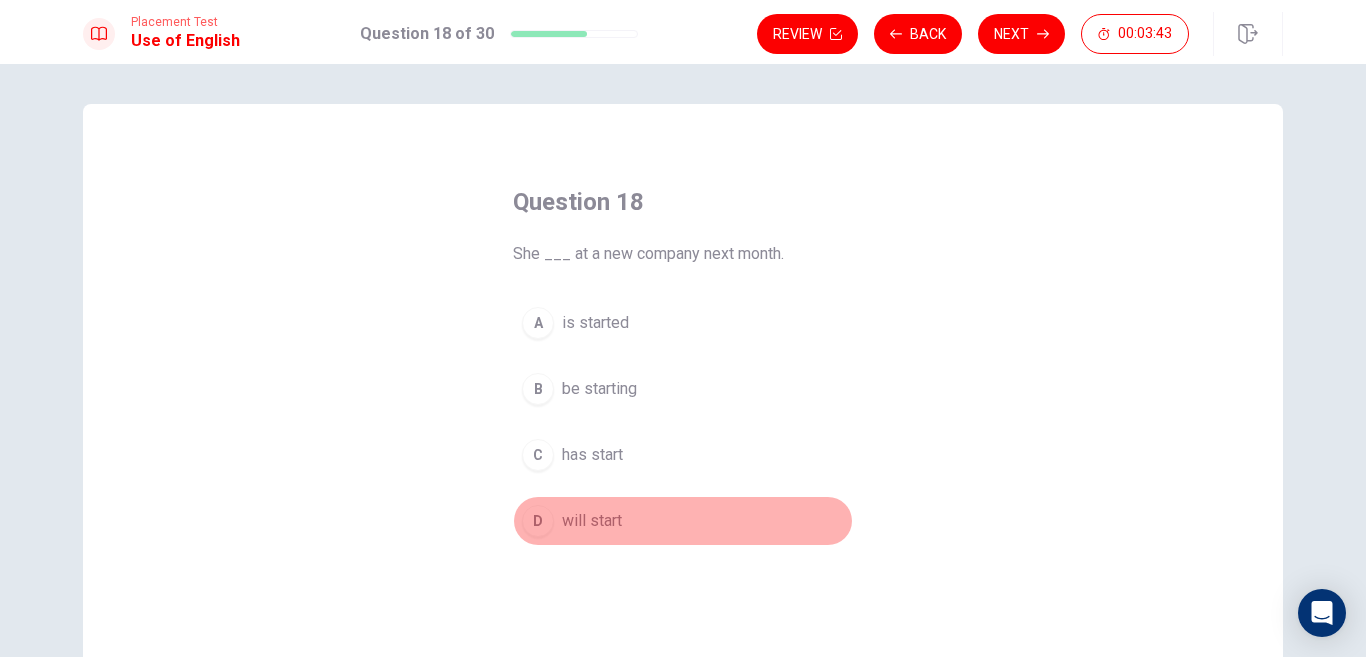 click on "will start" at bounding box center [592, 521] 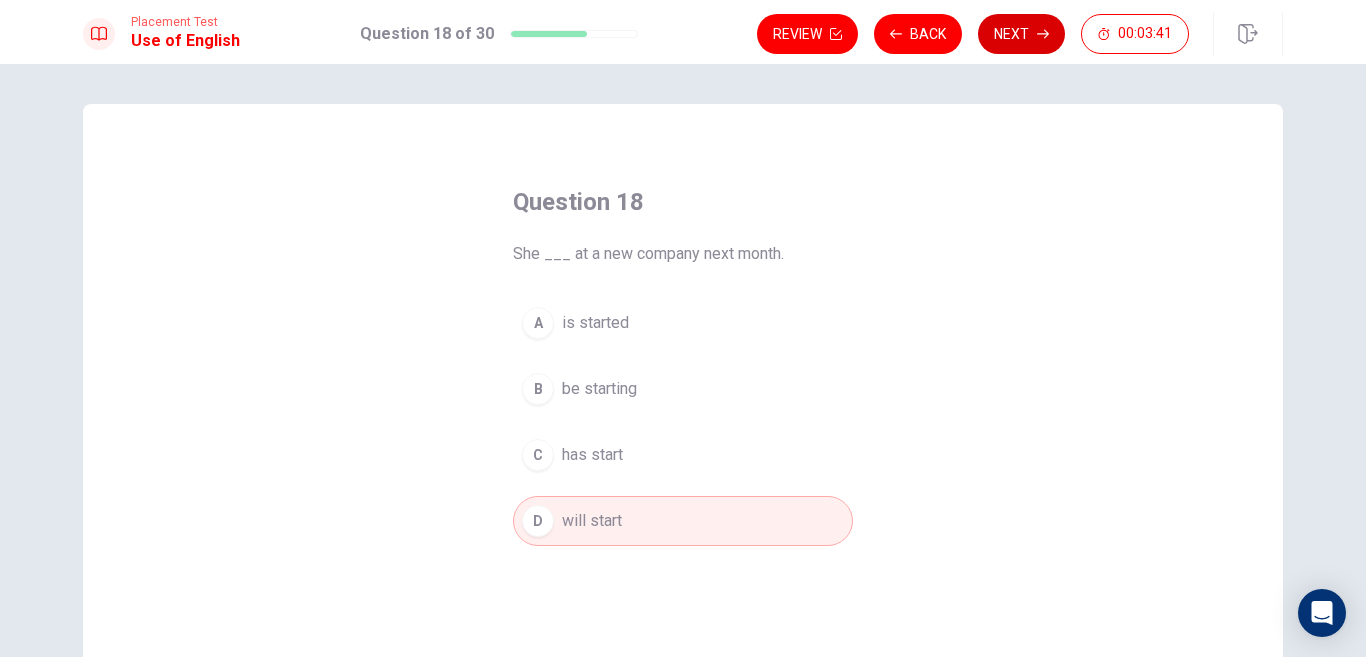click on "Next" at bounding box center (1021, 34) 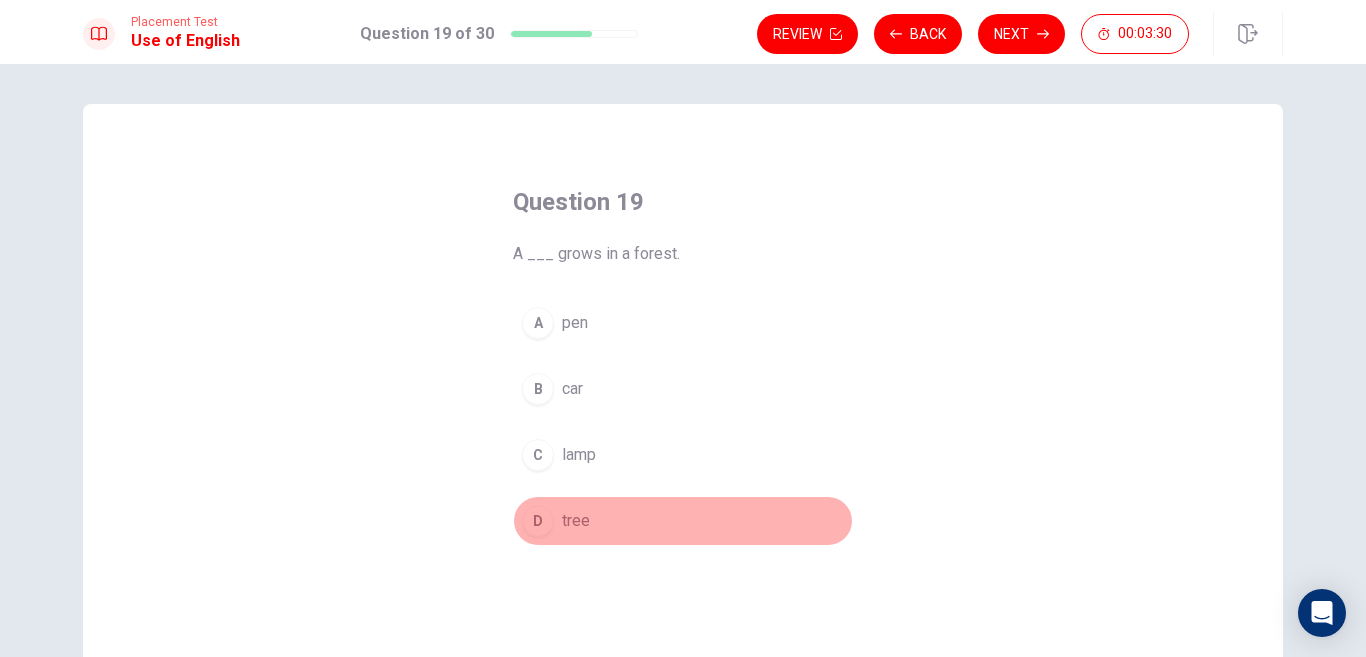click on "tree" at bounding box center (576, 521) 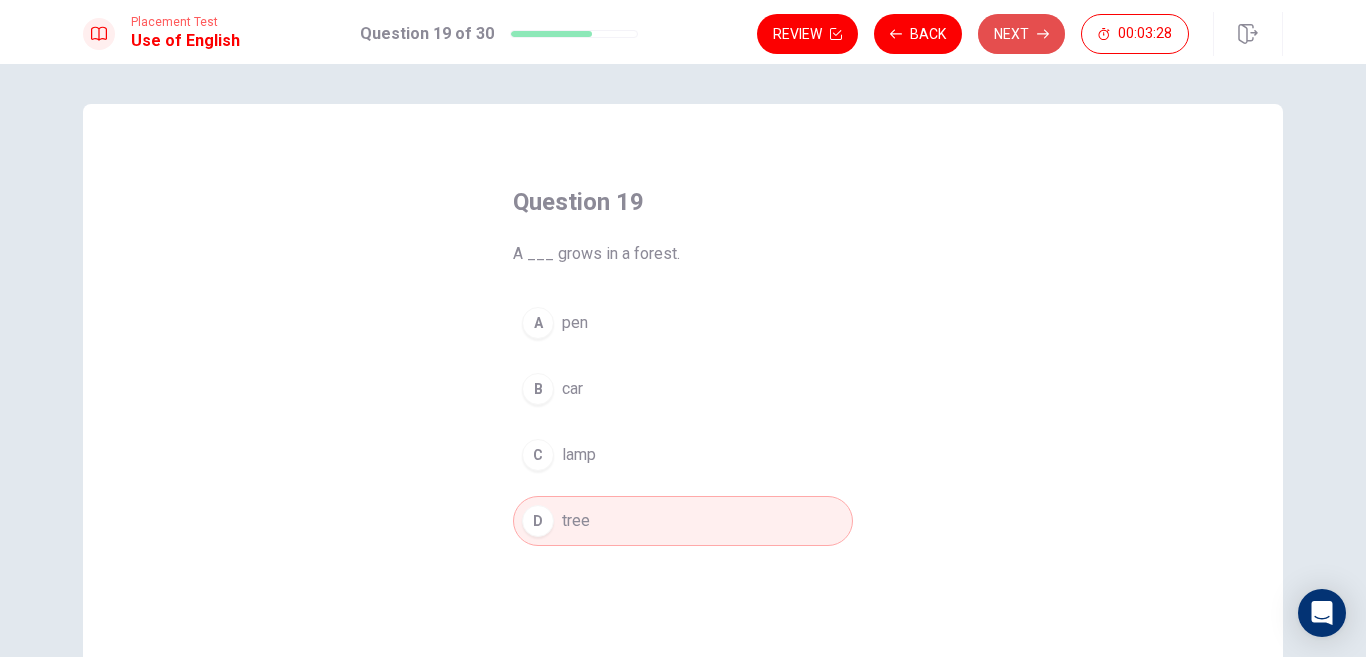 click on "Next" at bounding box center [1021, 34] 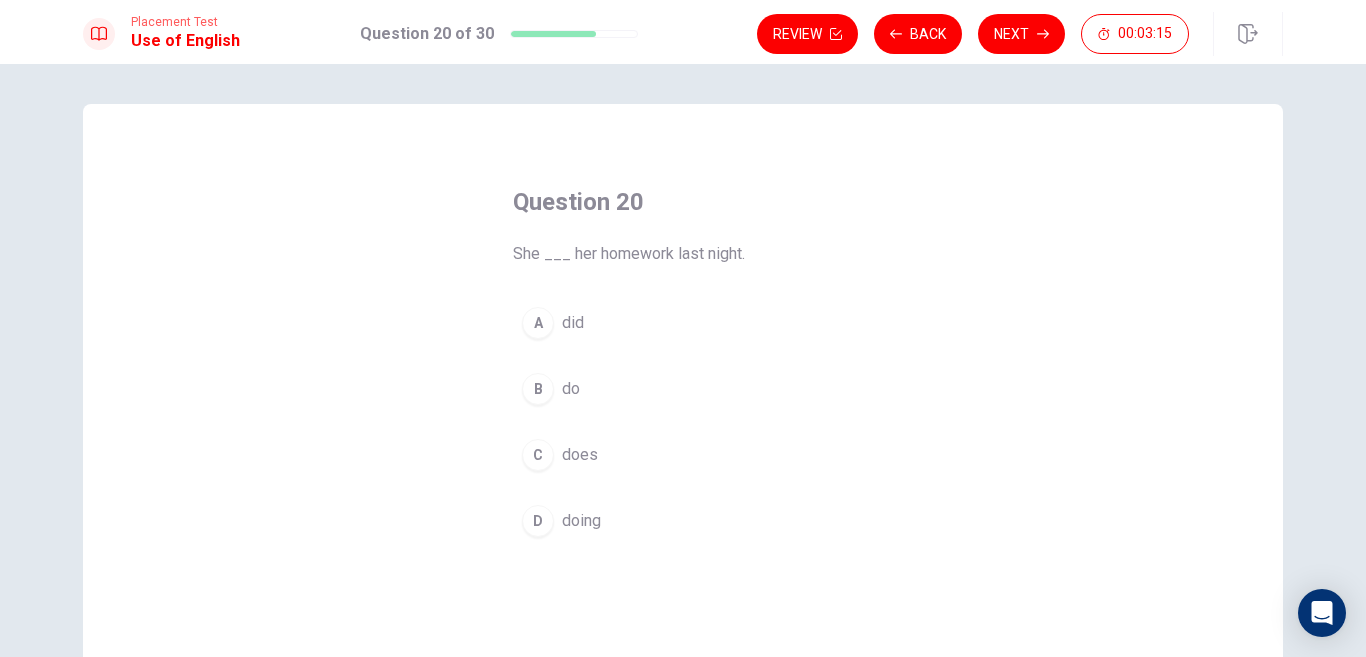 click on "C does" at bounding box center (683, 455) 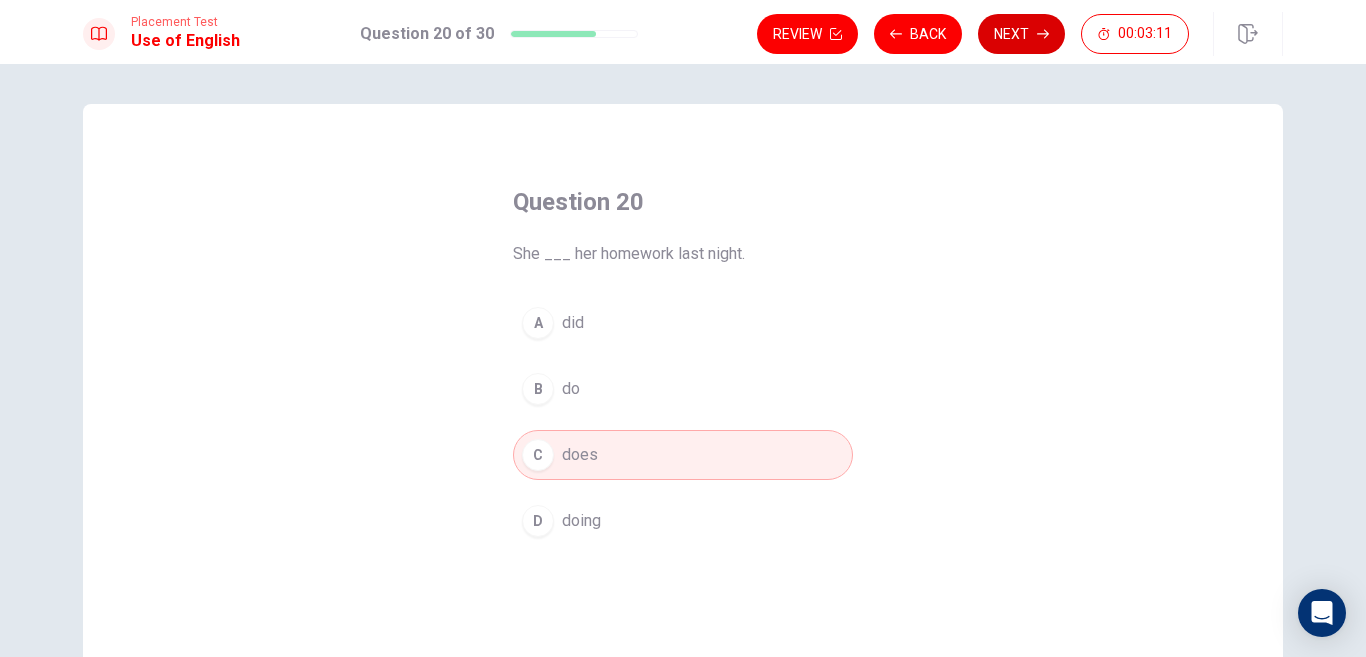 click on "Next" at bounding box center (1021, 34) 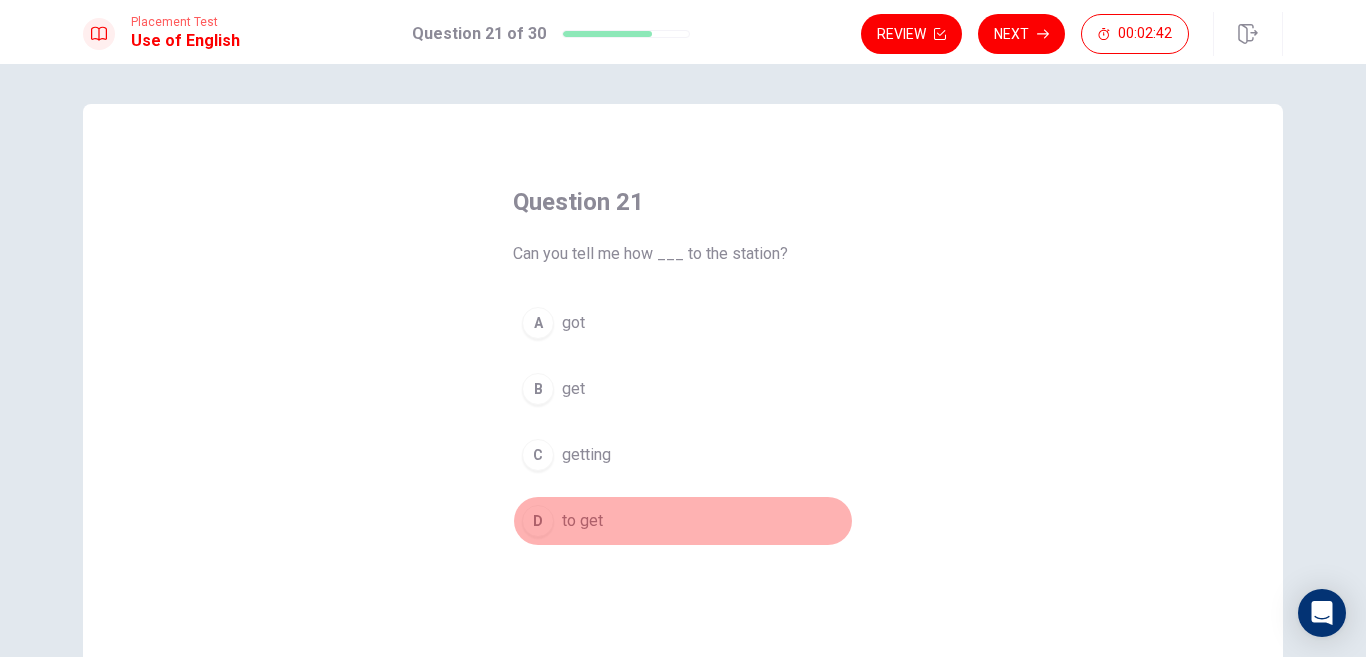 click on "to get" at bounding box center [582, 521] 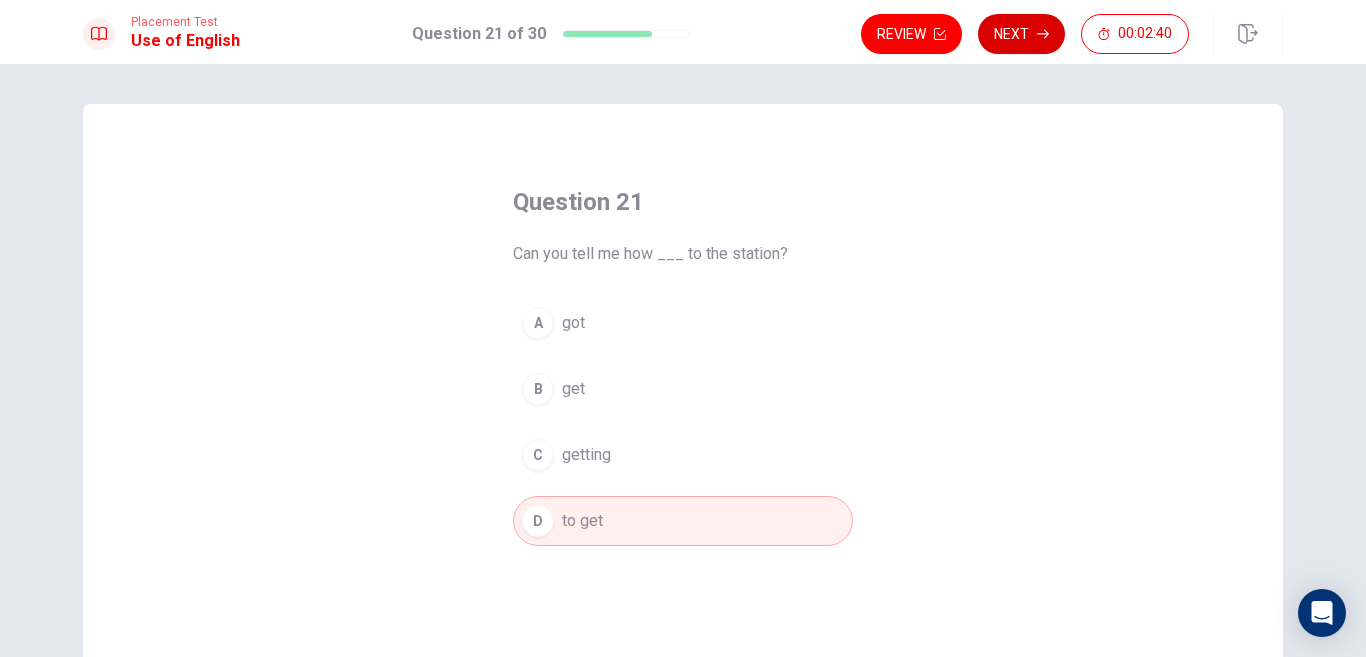 click on "Next" at bounding box center [1021, 34] 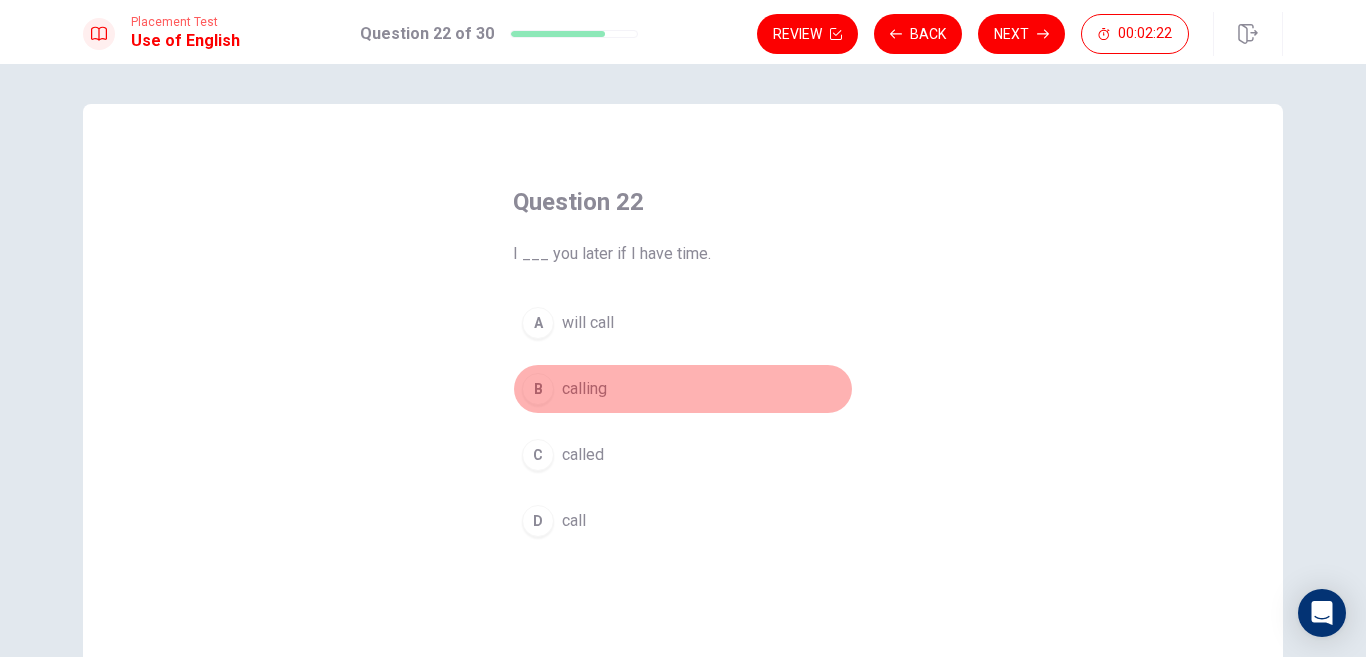 click on "calling" at bounding box center [584, 389] 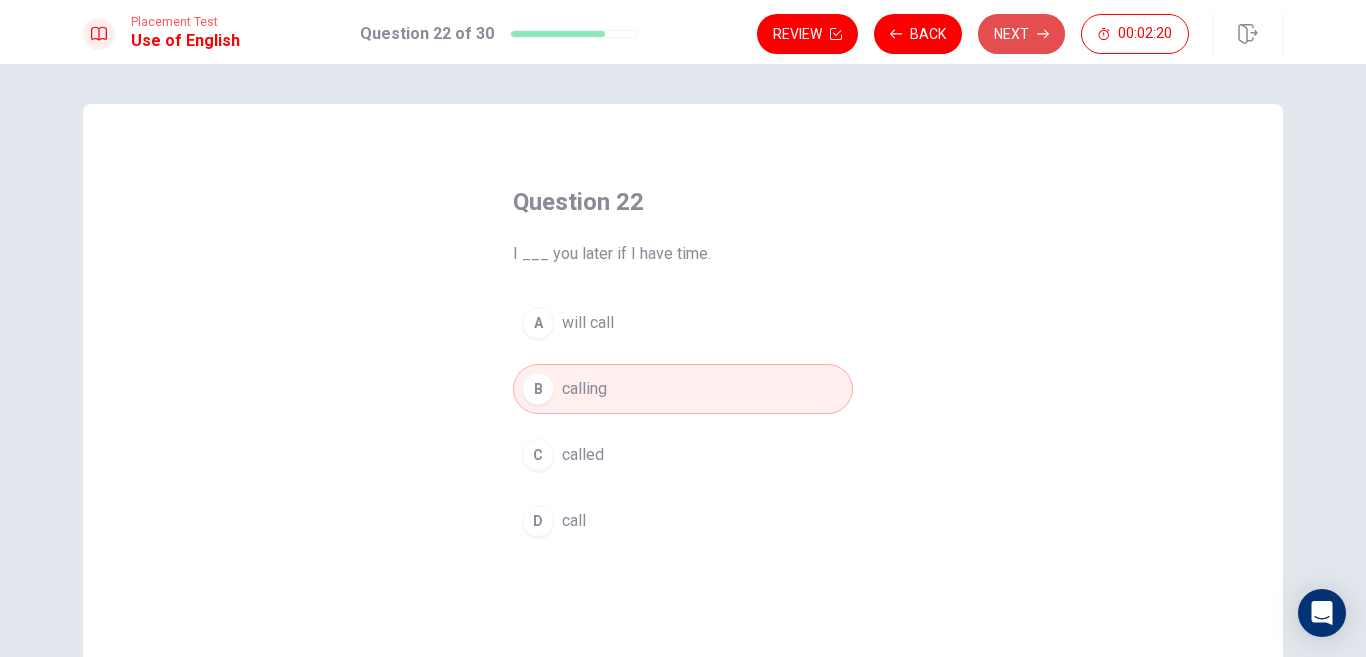 click on "Next" at bounding box center [1021, 34] 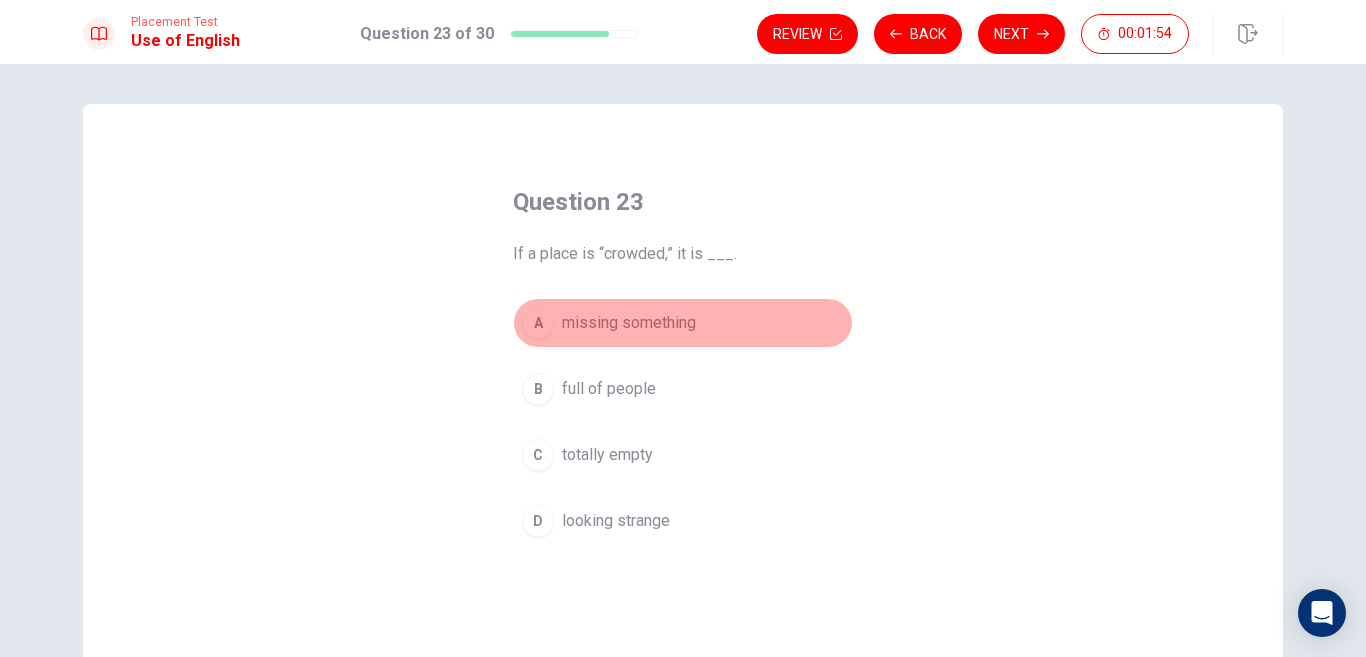 click on "missing something" at bounding box center [629, 323] 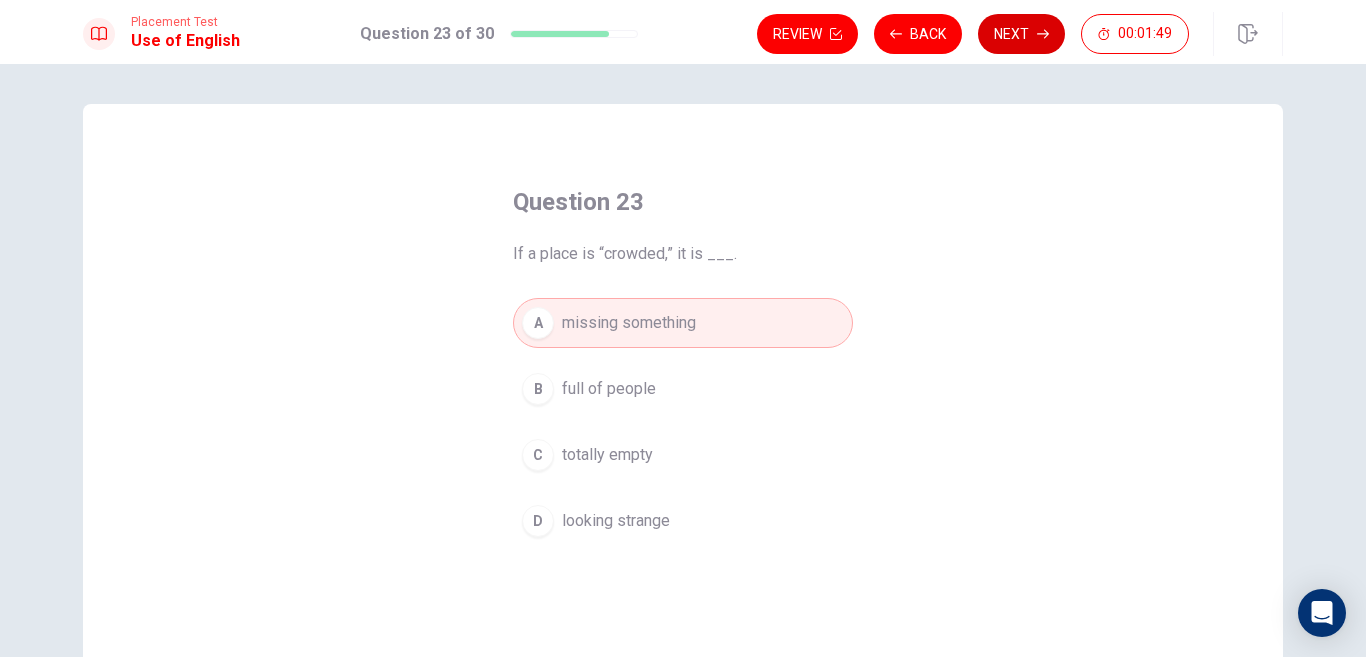 click on "Next" at bounding box center [1021, 34] 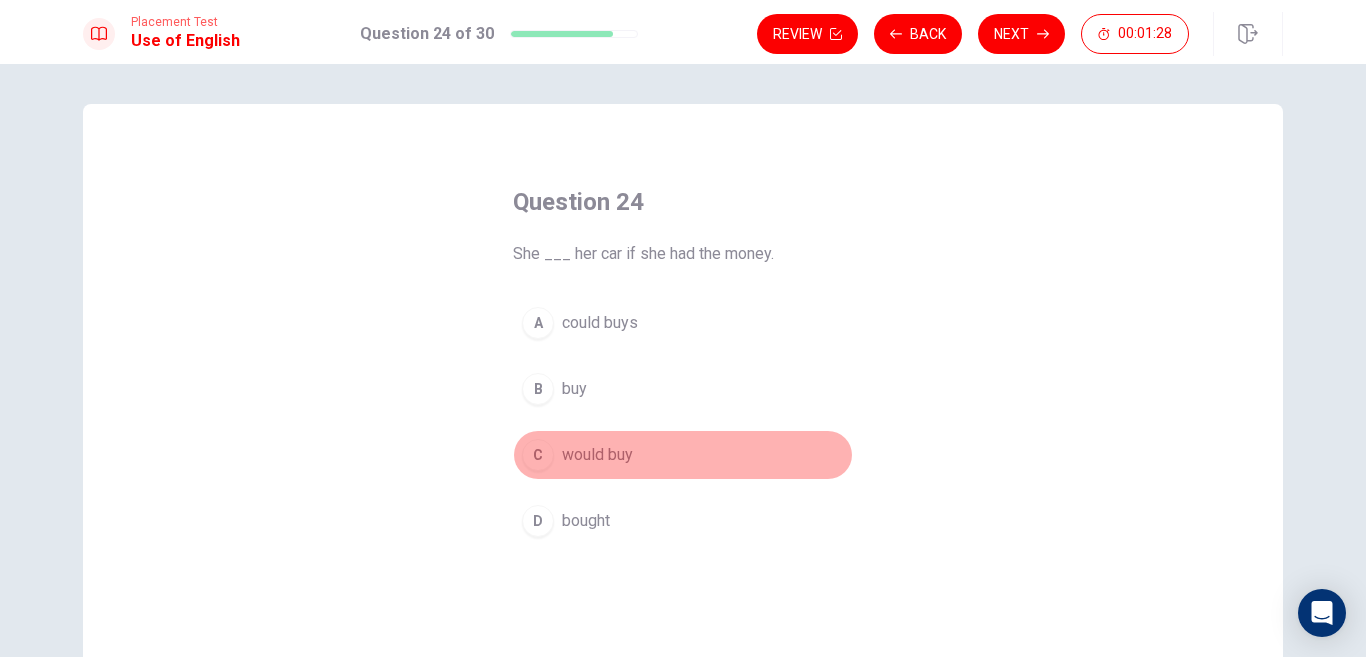 click on "C would buy" at bounding box center (683, 455) 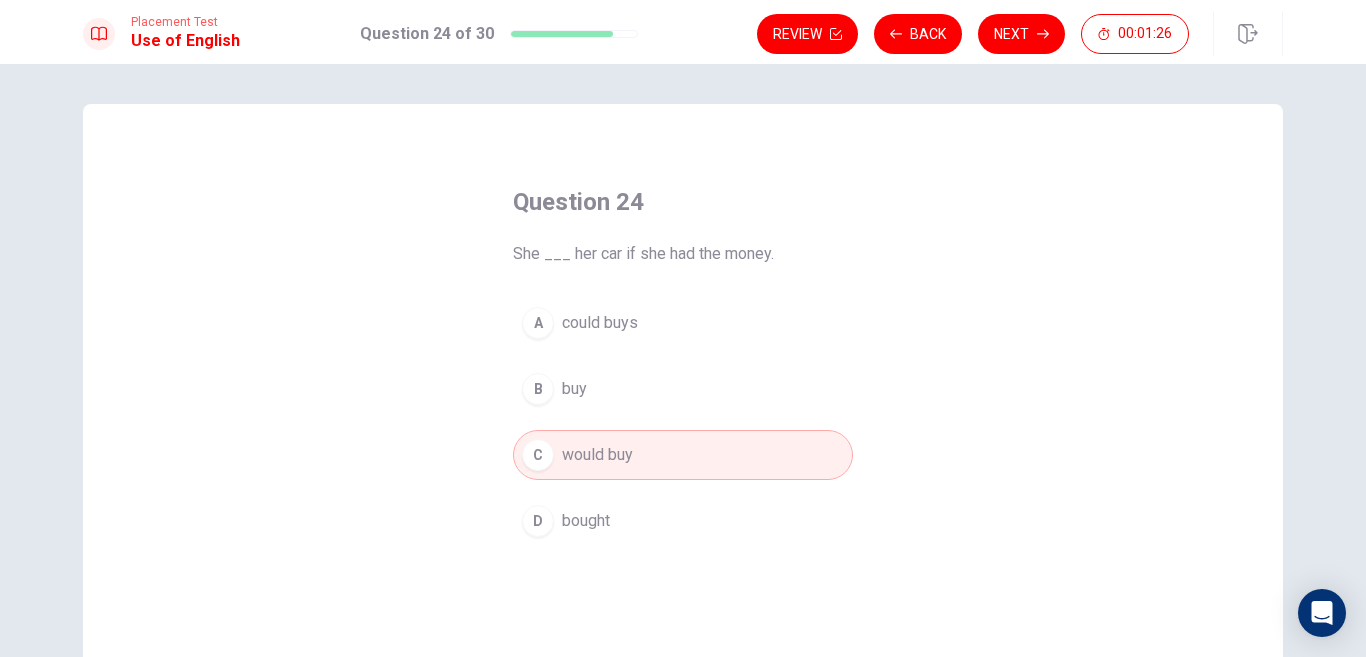 click on "could buys" at bounding box center (600, 323) 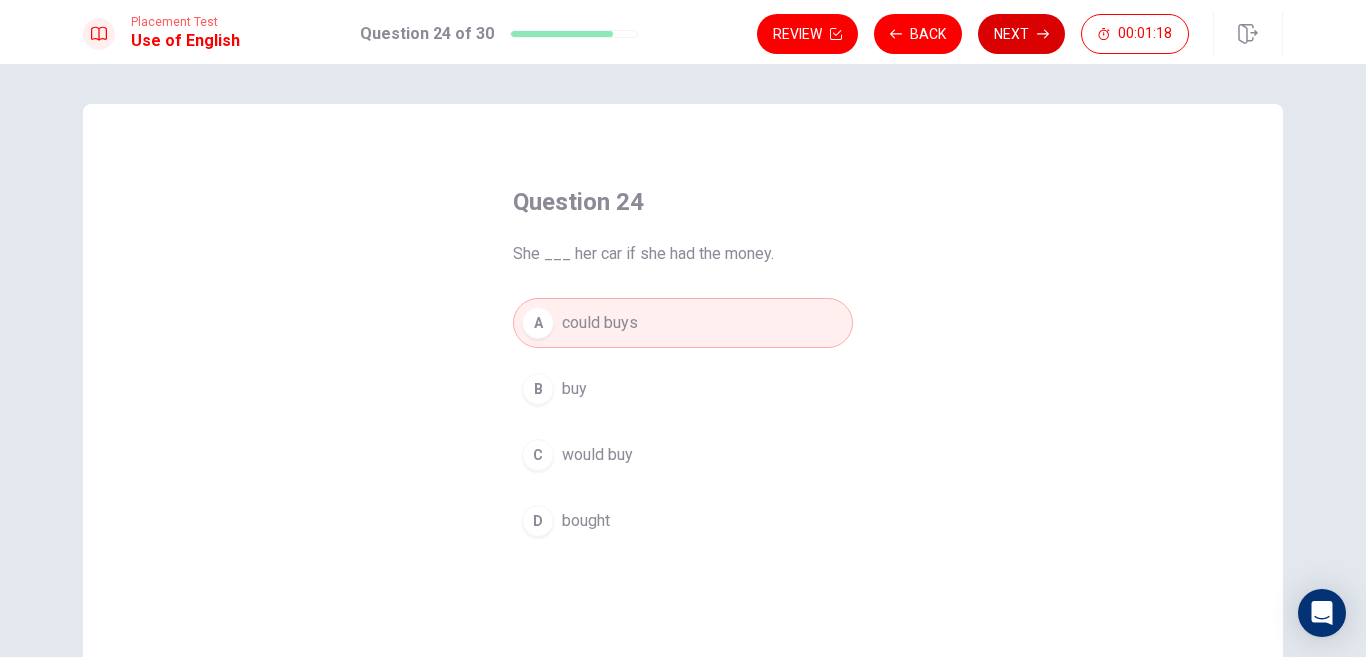click on "Next" at bounding box center (1021, 34) 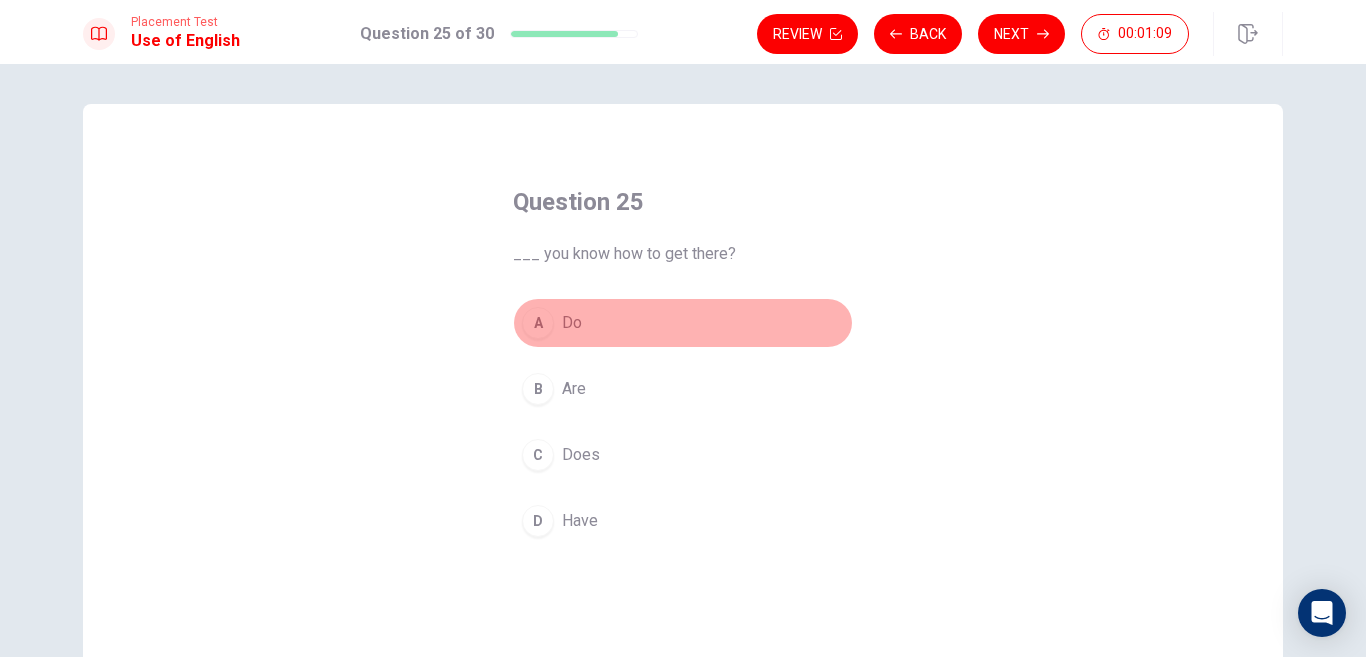 click on "A Do" at bounding box center [683, 323] 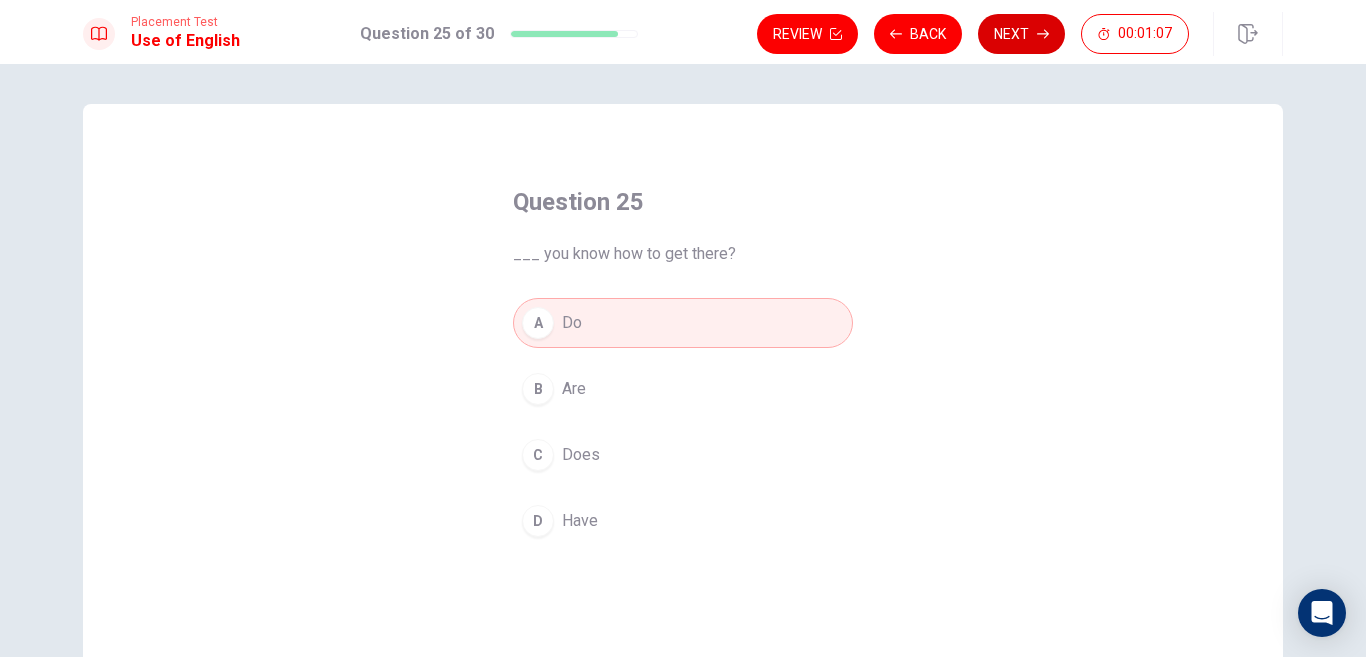 click on "Next" at bounding box center [1021, 34] 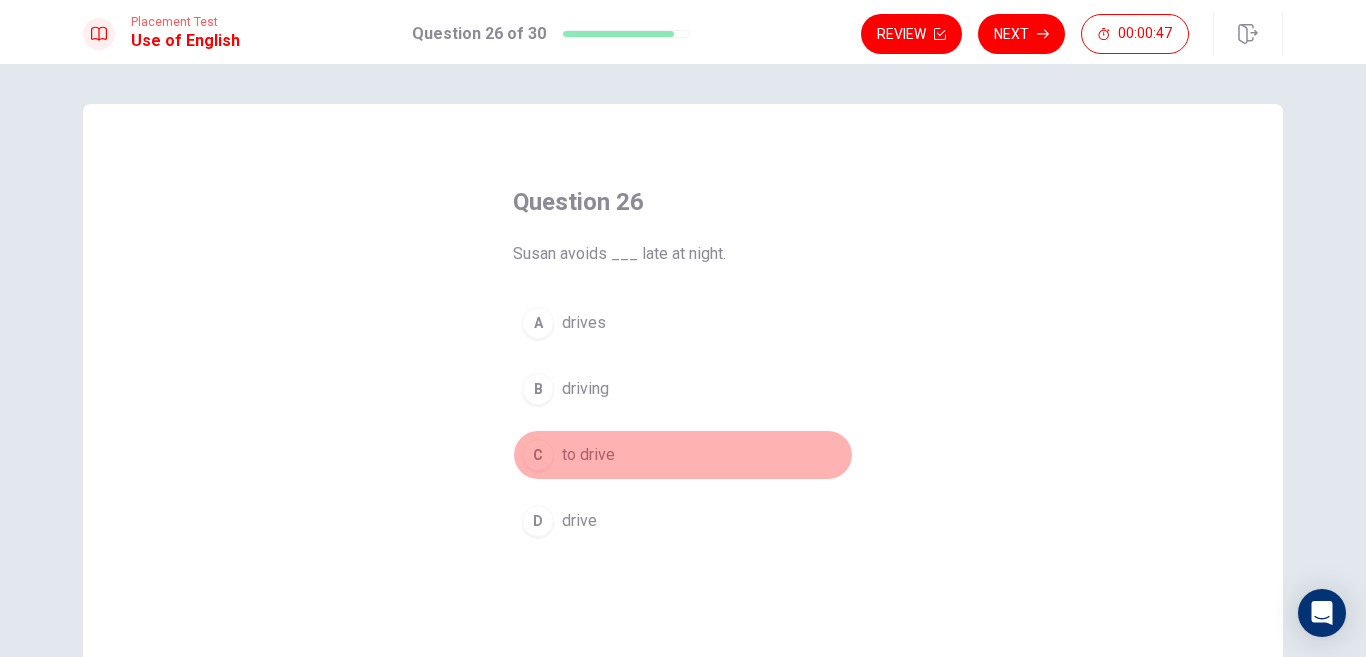 click on "to drive" at bounding box center [588, 455] 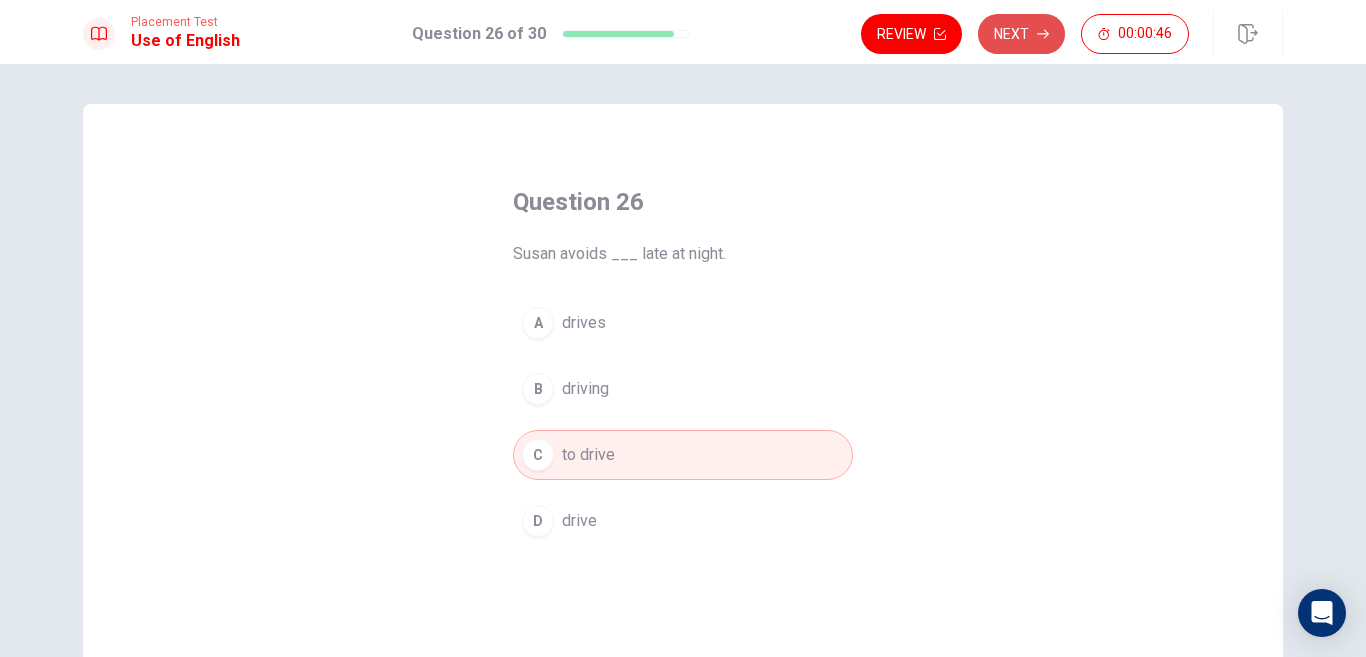 click on "Next" at bounding box center [1021, 34] 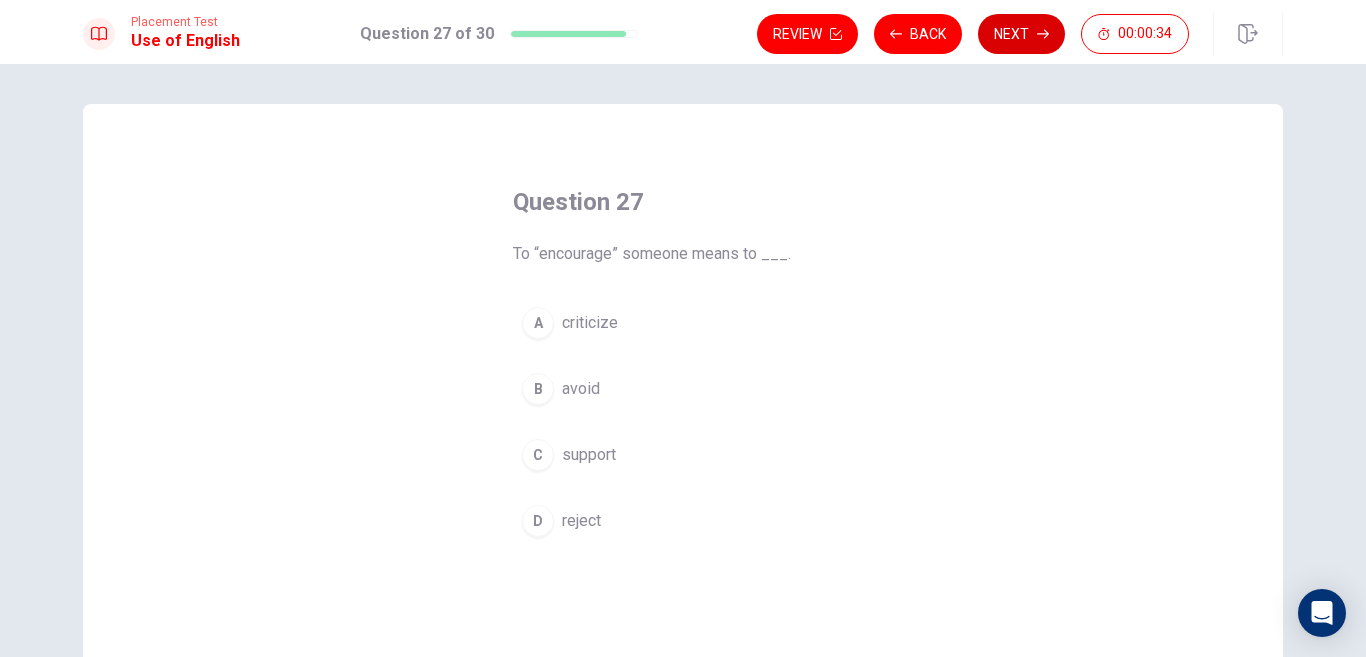 click on "Next" at bounding box center [1021, 34] 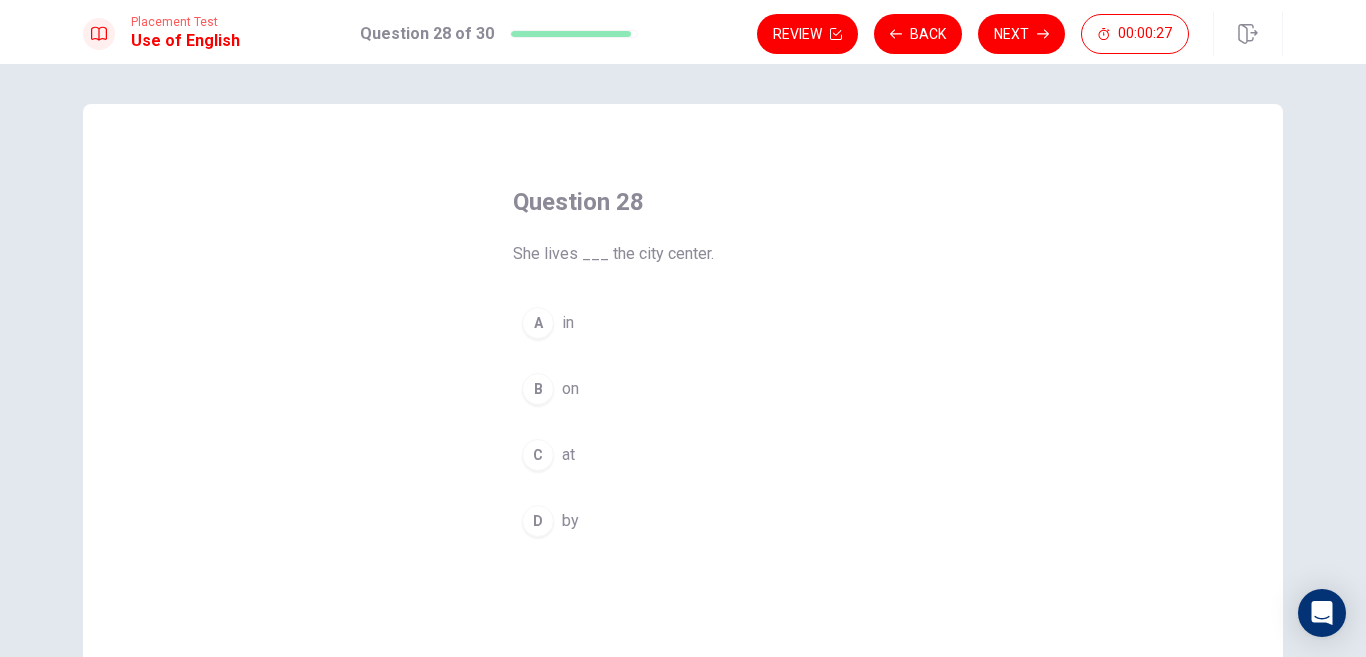 click on "A in" at bounding box center [683, 323] 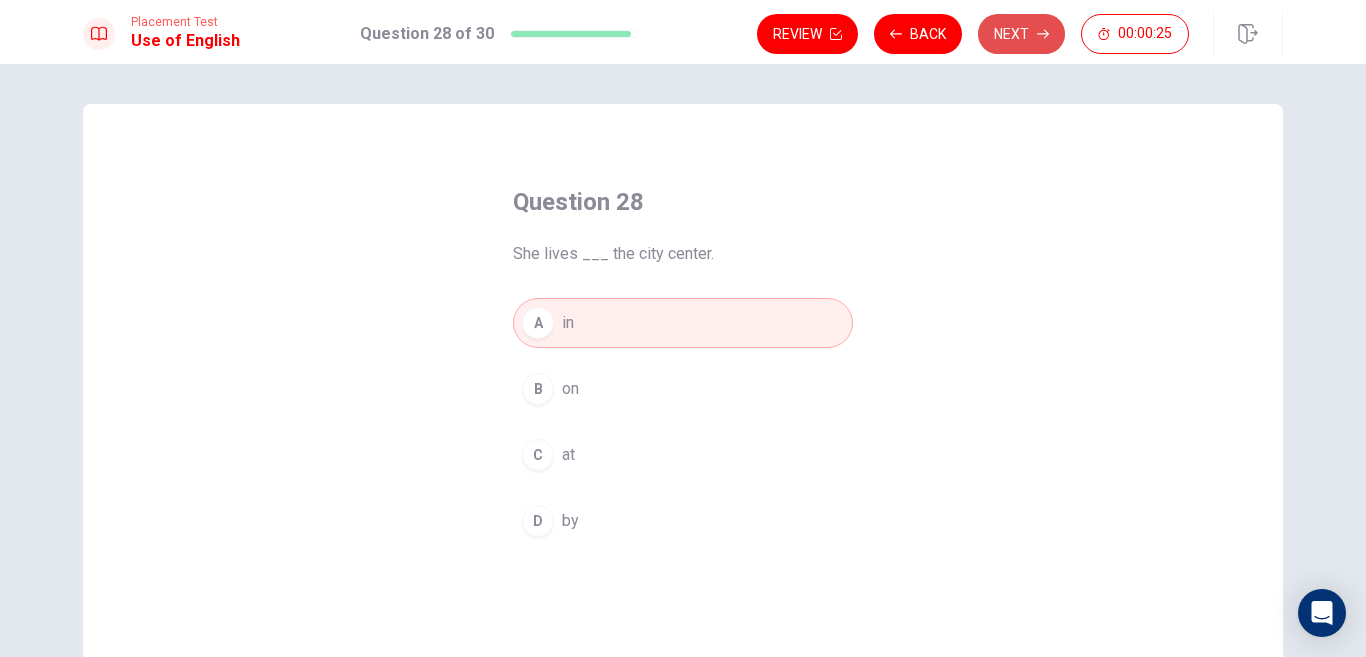 click on "Next" at bounding box center (1021, 34) 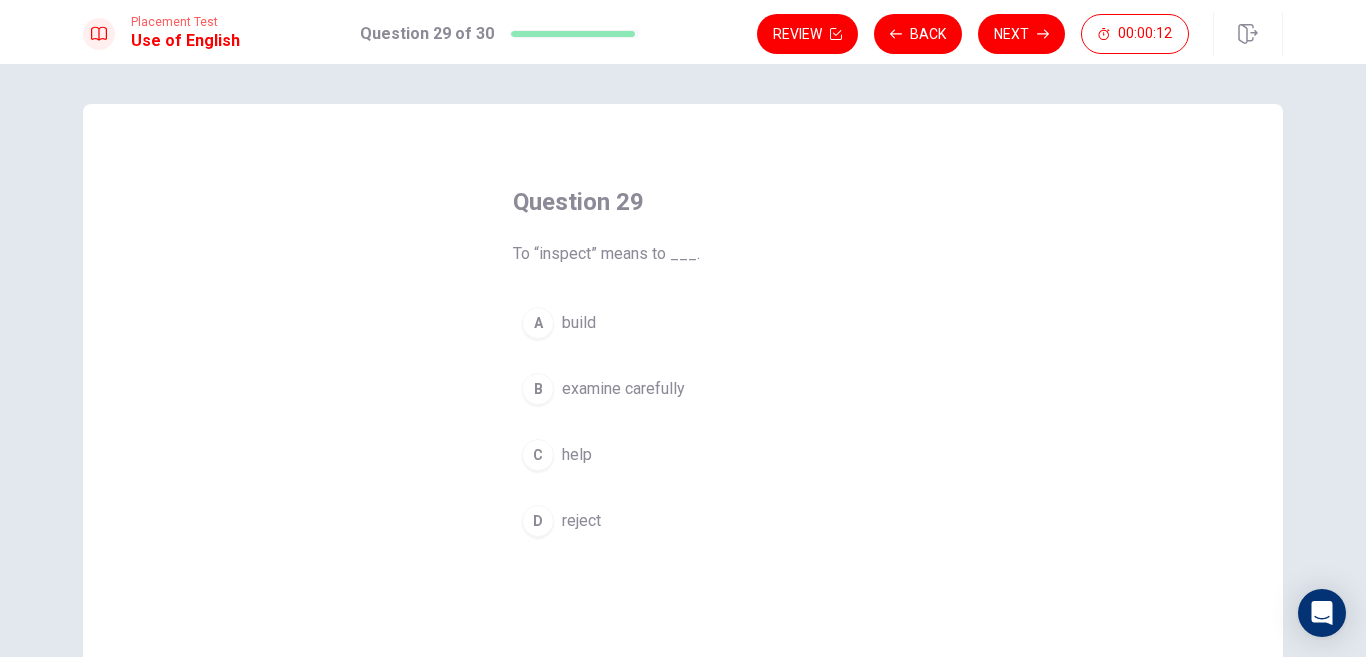 click on "D reject" at bounding box center [683, 521] 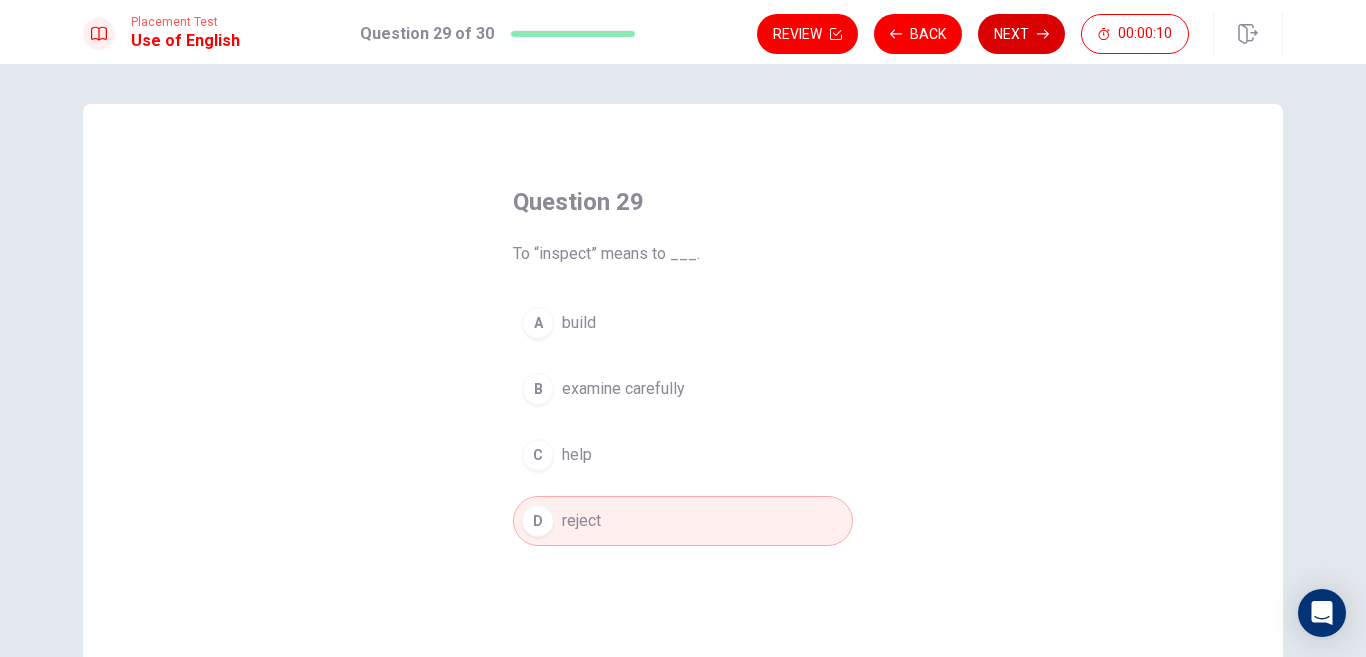 click on "Next" at bounding box center [1021, 34] 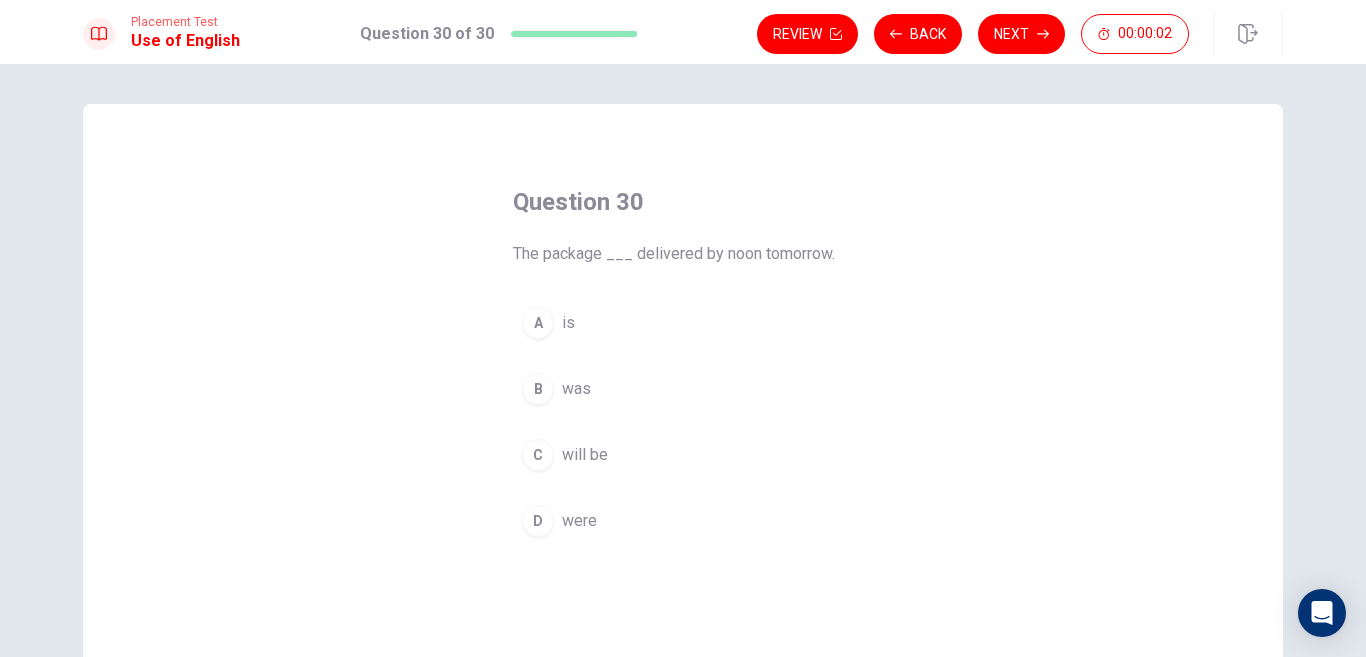 click on "C will be" at bounding box center (683, 455) 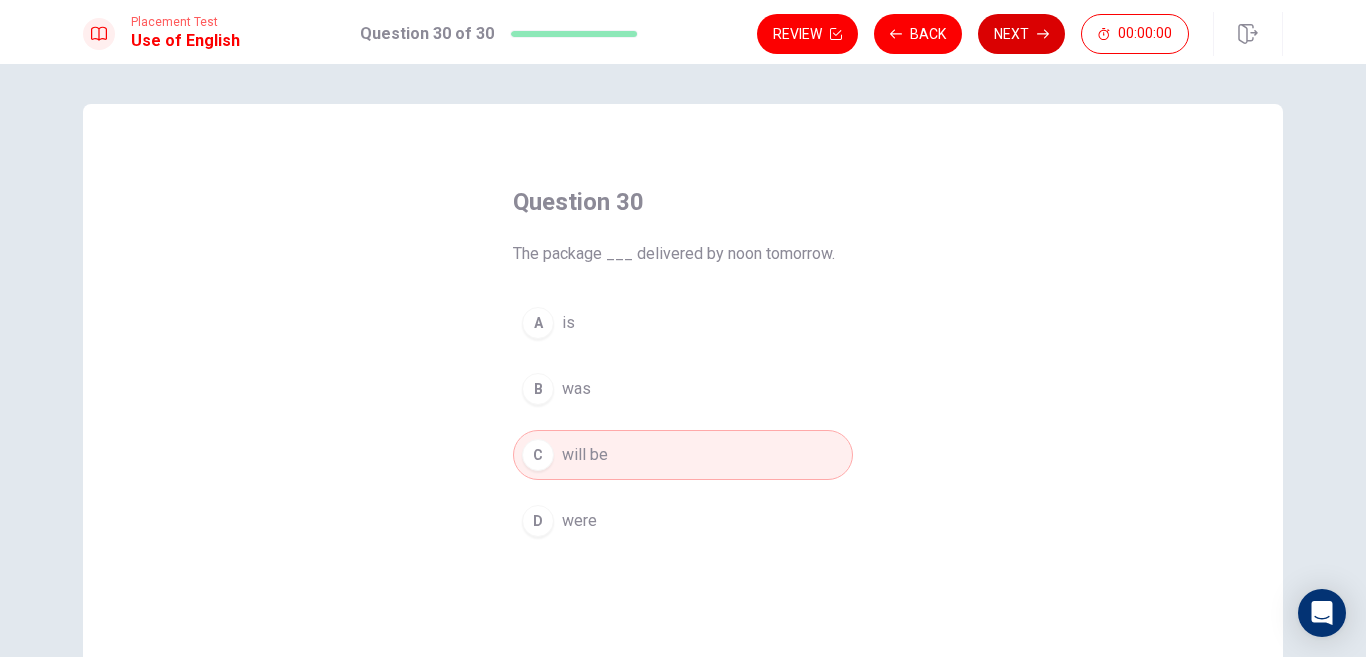 click on "Next" at bounding box center [1021, 34] 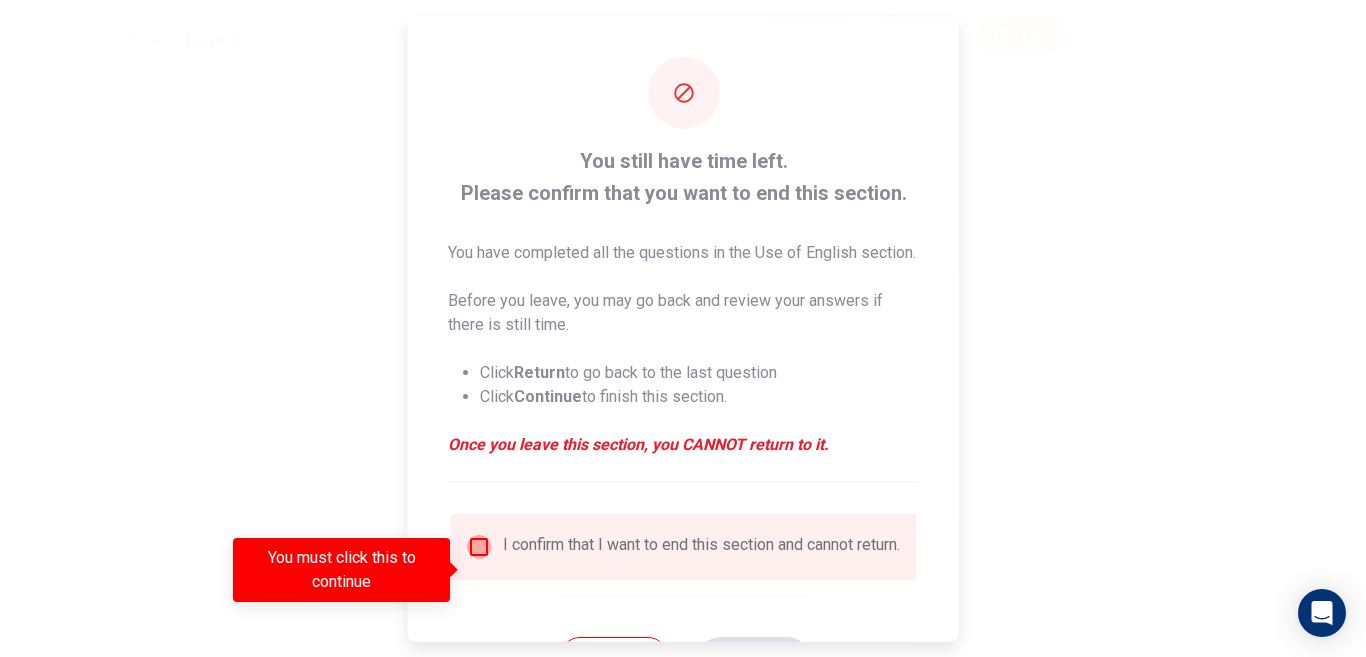 click at bounding box center (479, 546) 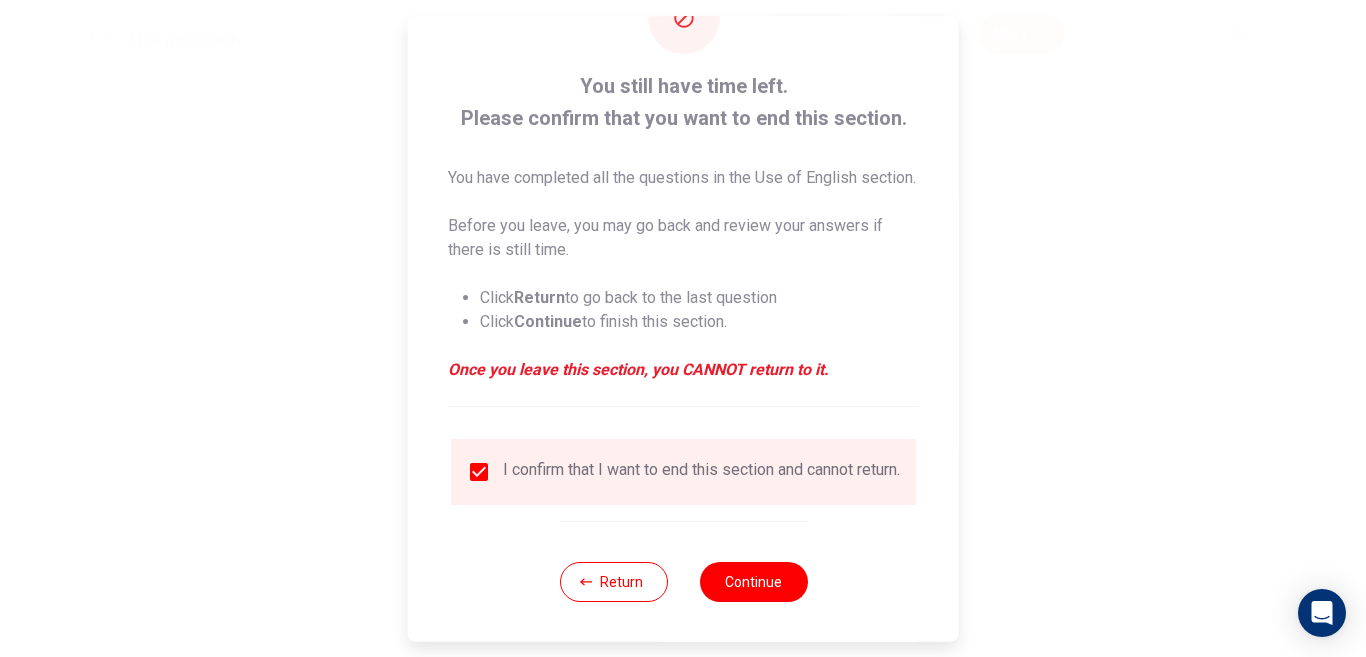 scroll, scrollTop: 99, scrollLeft: 0, axis: vertical 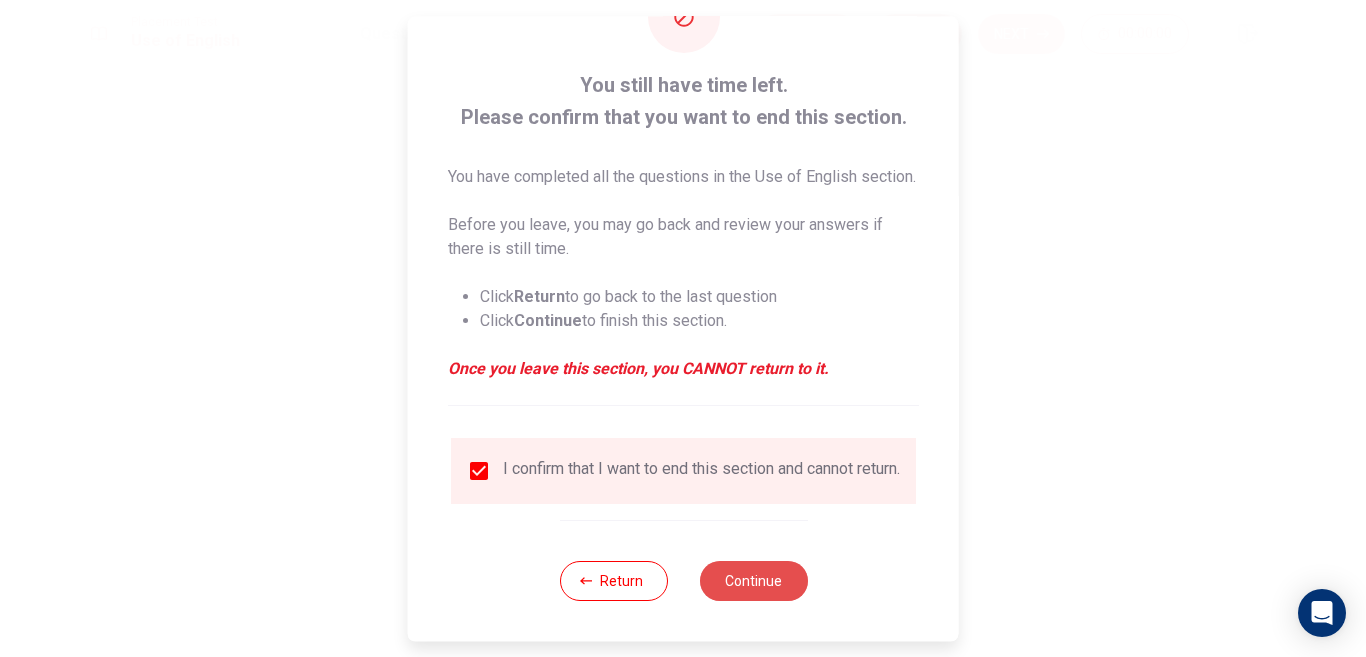click on "Continue" at bounding box center (753, 581) 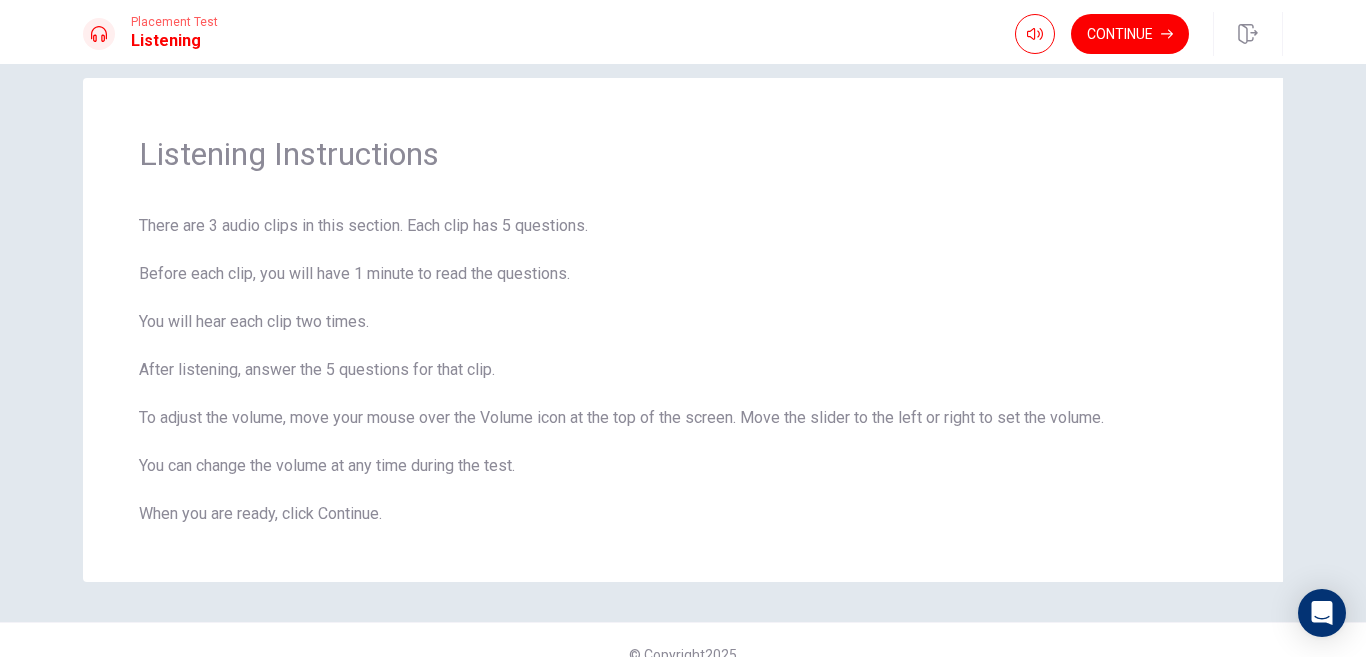 scroll, scrollTop: 0, scrollLeft: 0, axis: both 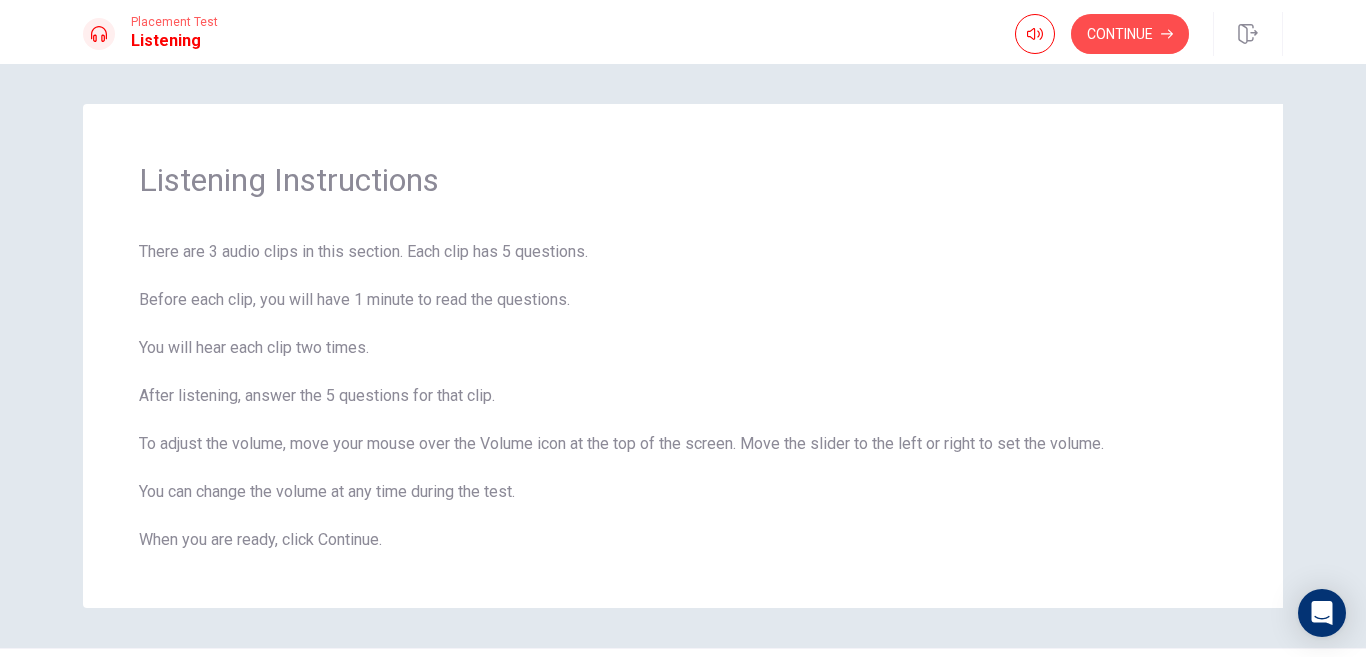 click on "Continue" at bounding box center (1130, 34) 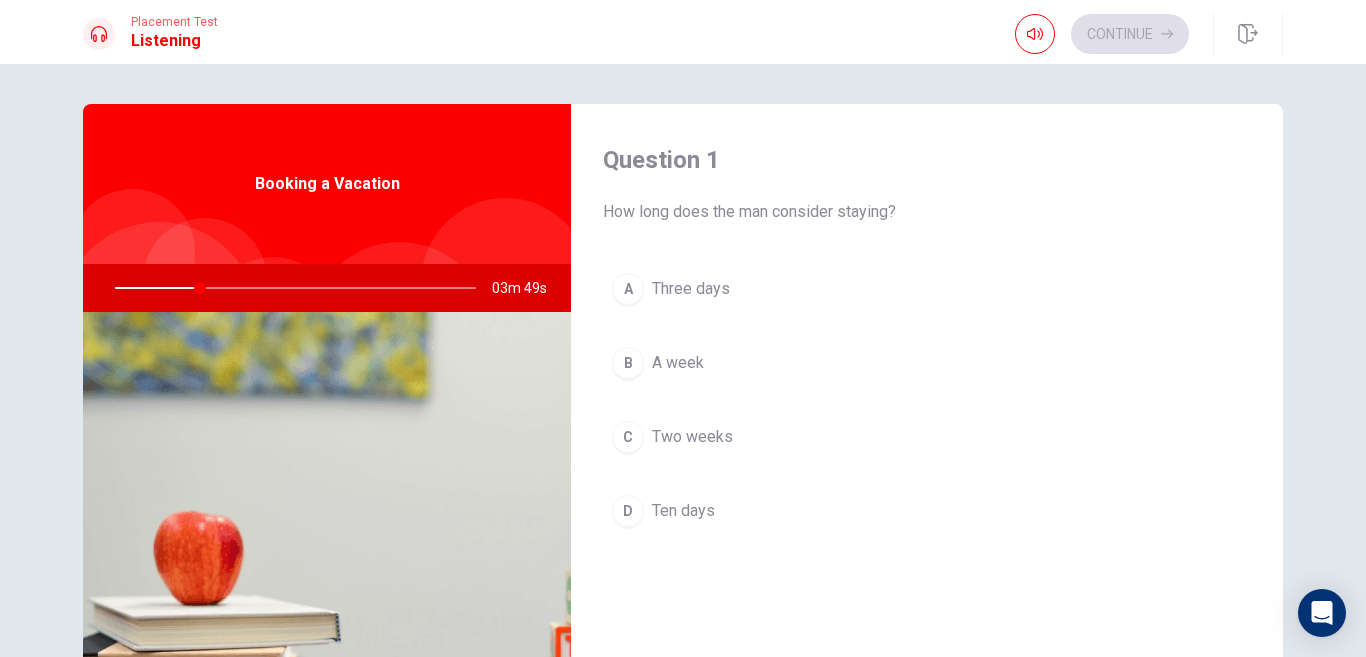 click on "Three days" at bounding box center (691, 289) 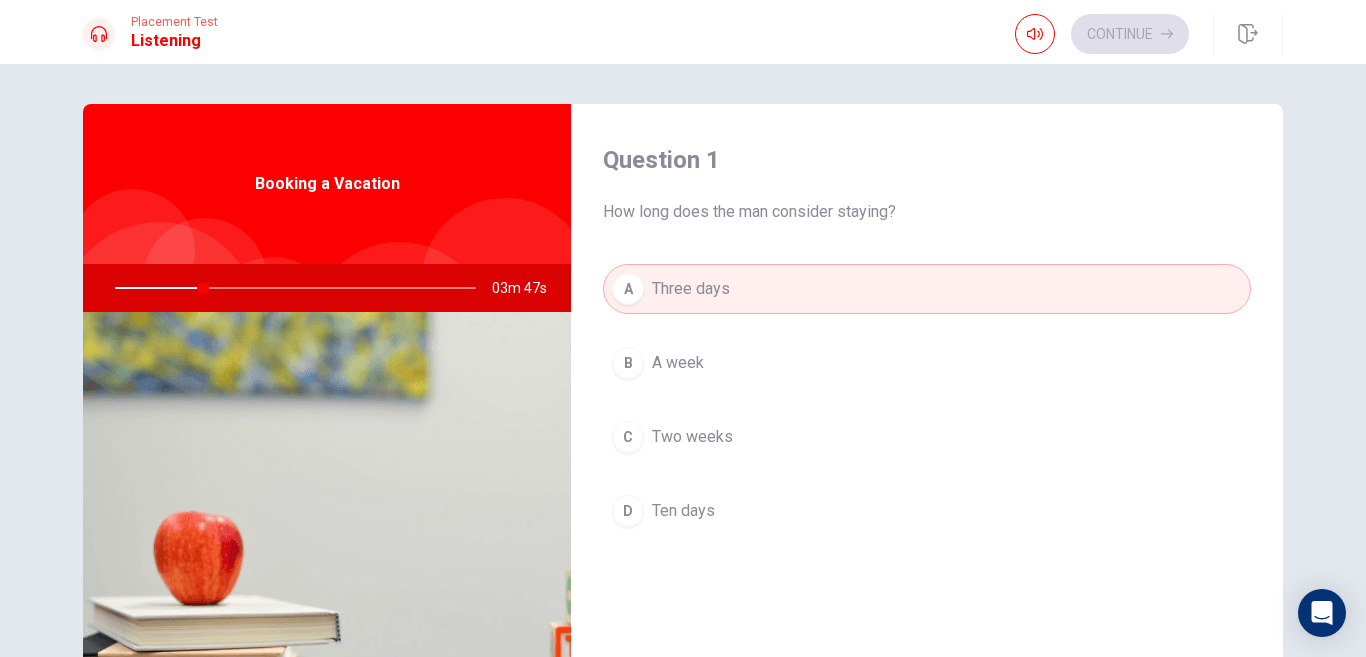 click on "Two weeks" at bounding box center (692, 437) 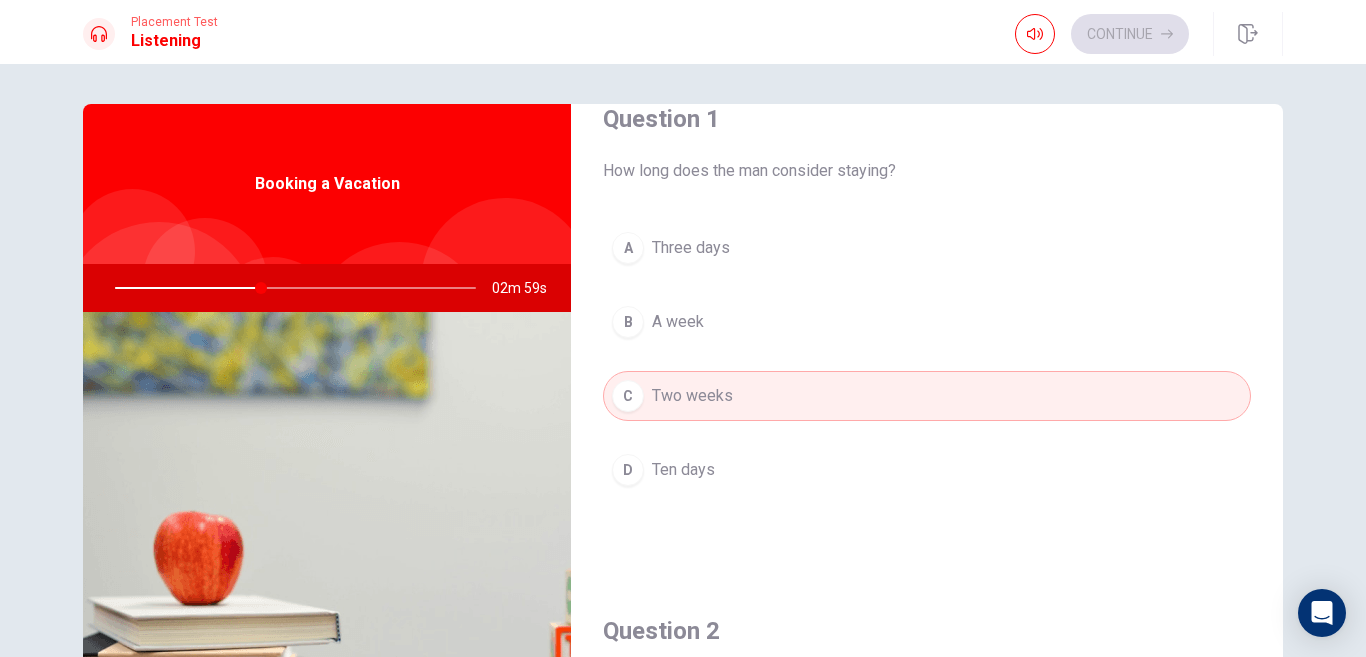 scroll, scrollTop: 37, scrollLeft: 0, axis: vertical 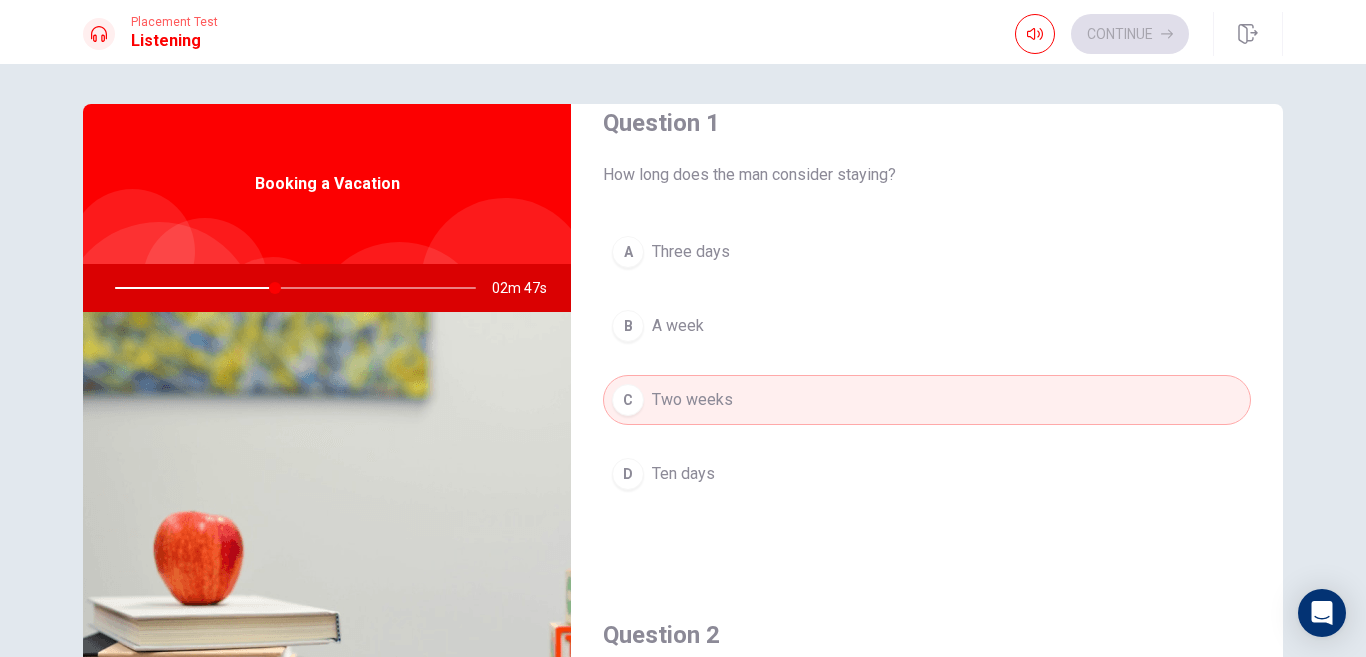 click on "A week" at bounding box center [678, 326] 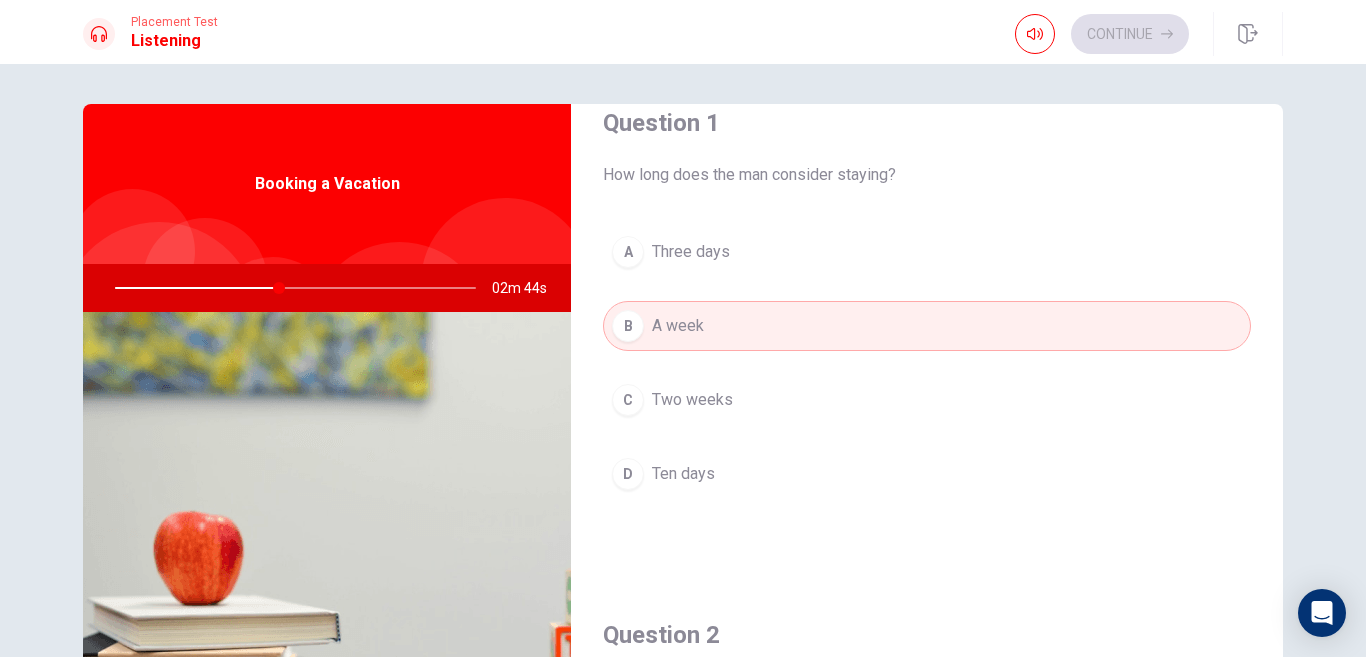 drag, startPoint x: 1280, startPoint y: 278, endPoint x: 1290, endPoint y: 363, distance: 85.58621 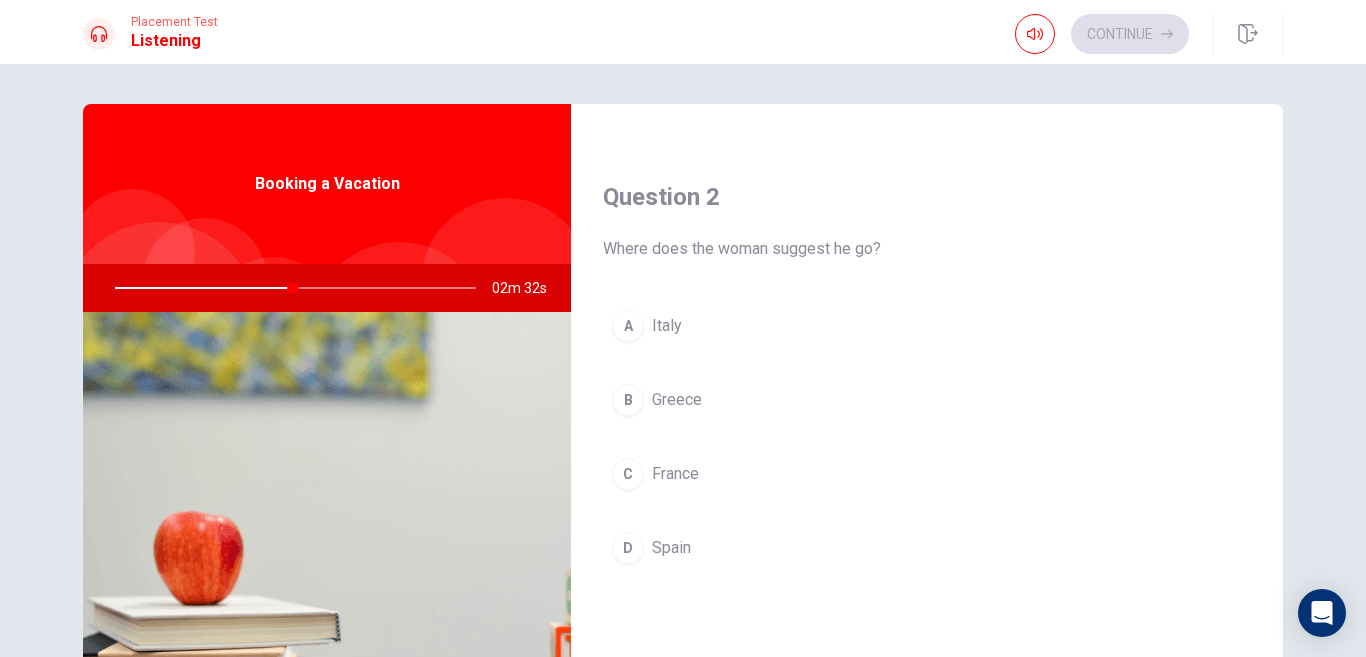 scroll, scrollTop: 494, scrollLeft: 0, axis: vertical 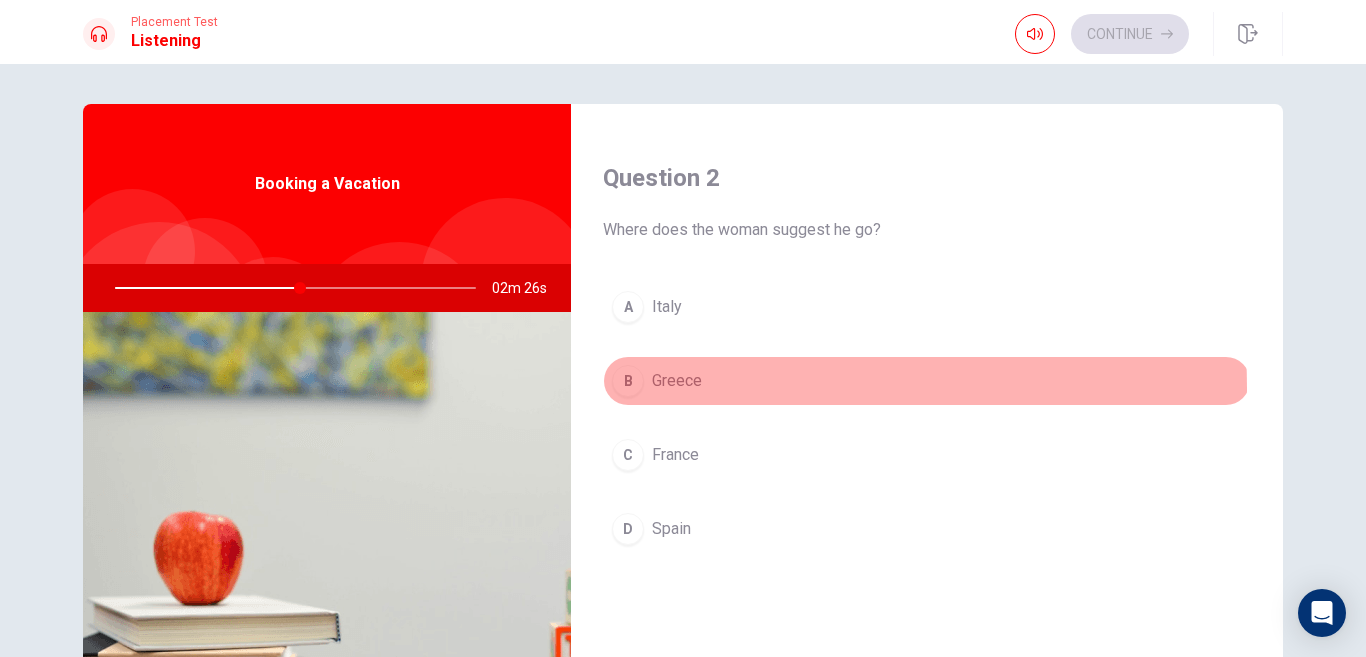 click on "B Greece" at bounding box center (927, 381) 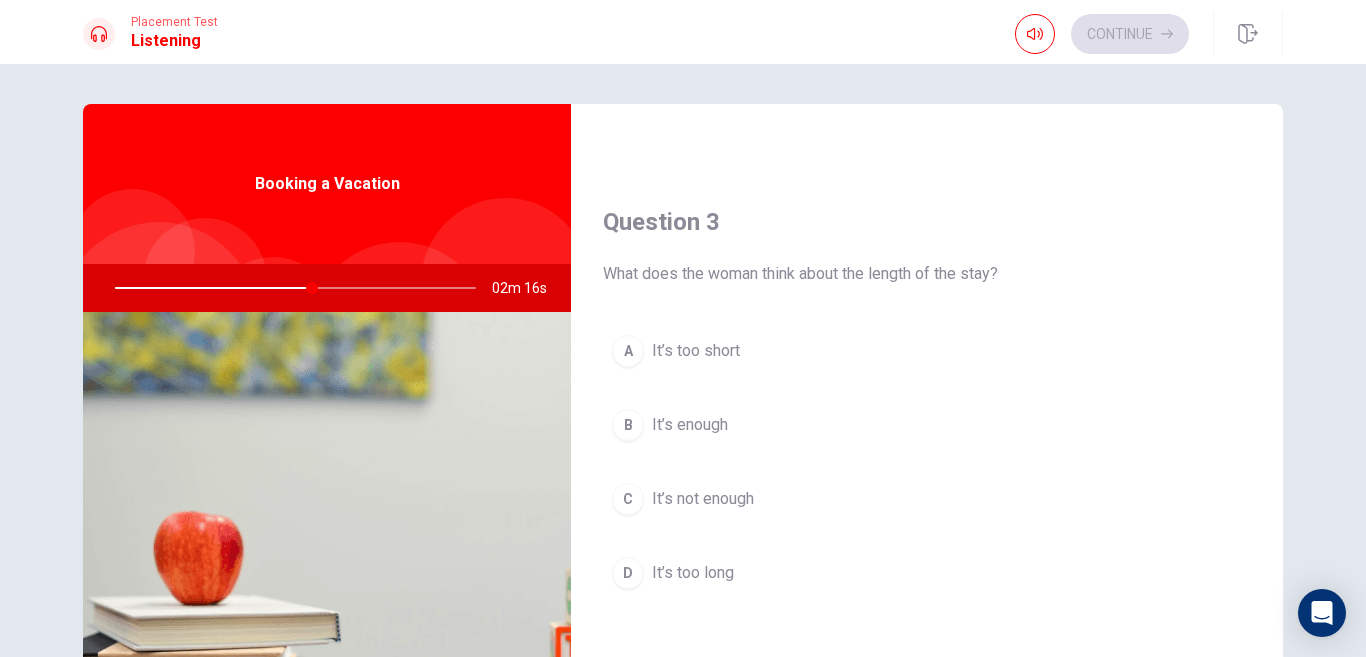 scroll, scrollTop: 966, scrollLeft: 0, axis: vertical 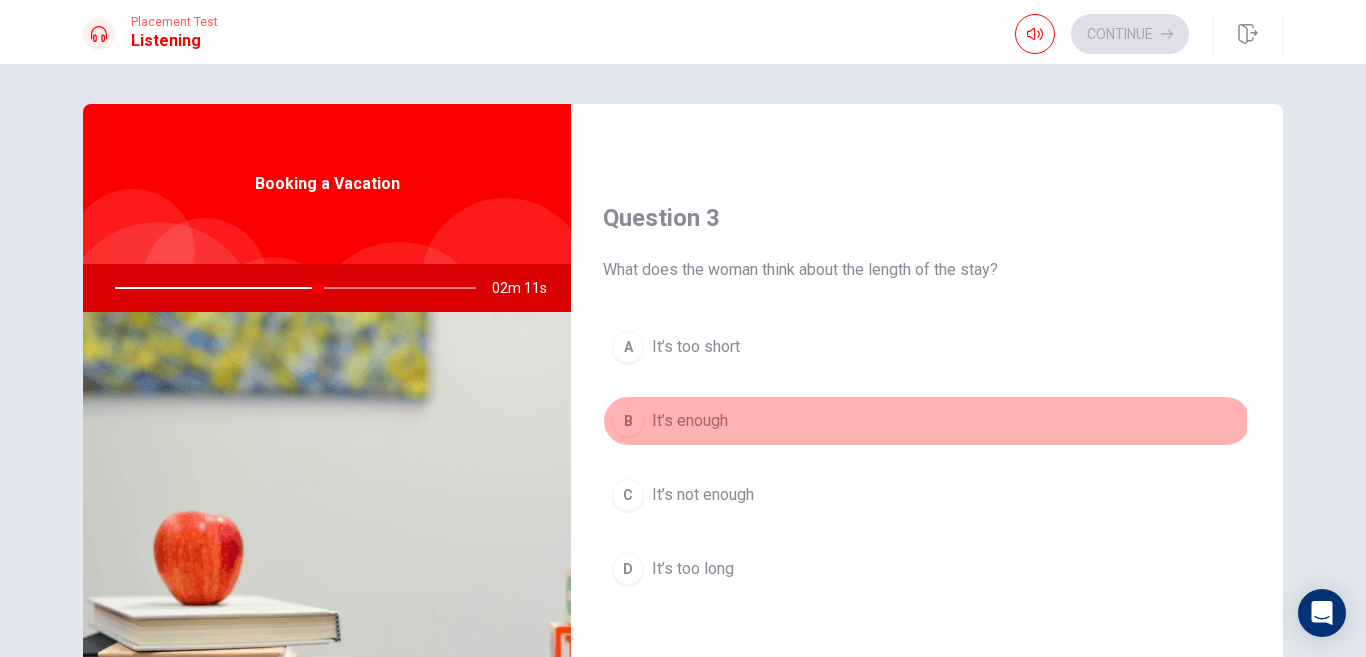 click on "It’s enough" at bounding box center [690, 421] 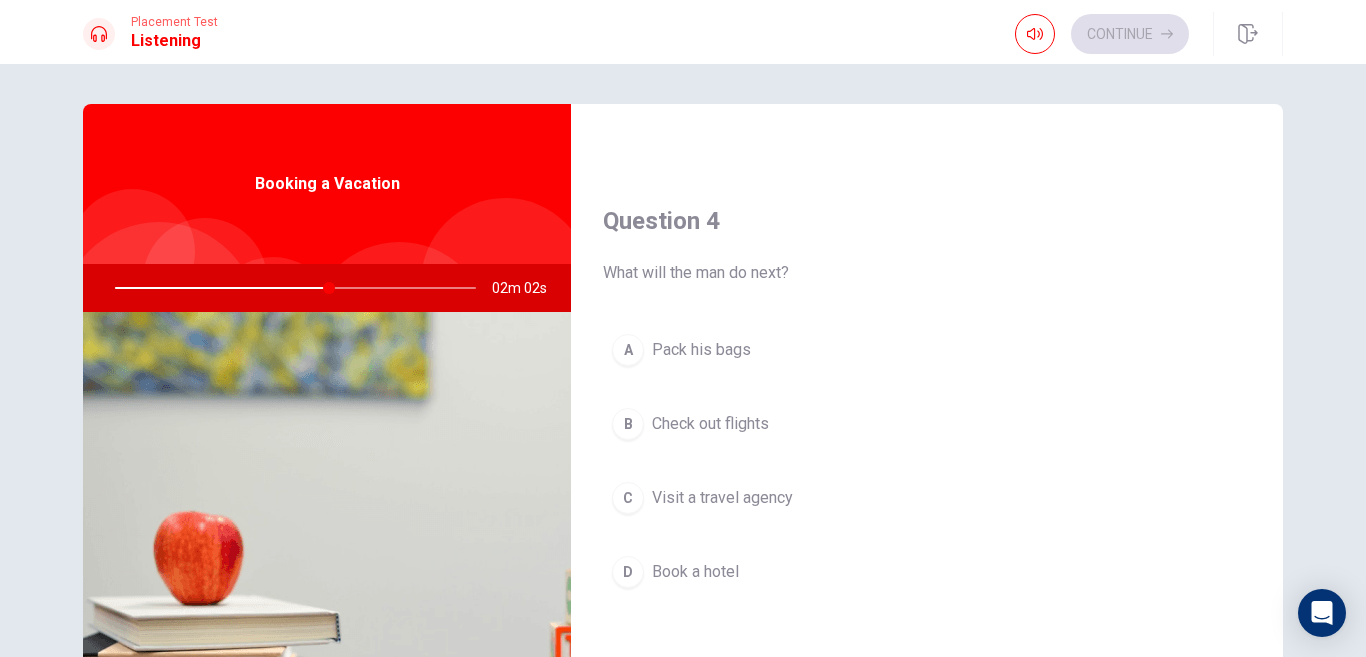 scroll, scrollTop: 1496, scrollLeft: 0, axis: vertical 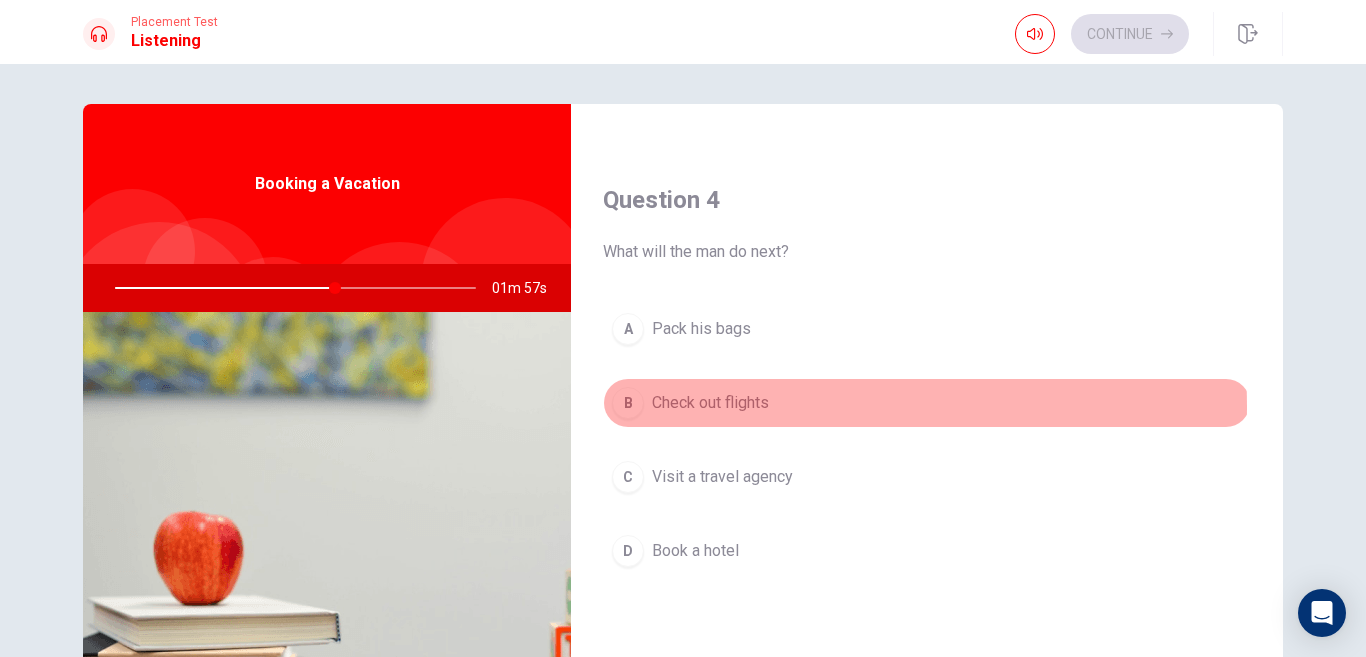 click on "Check out flights" at bounding box center [710, 403] 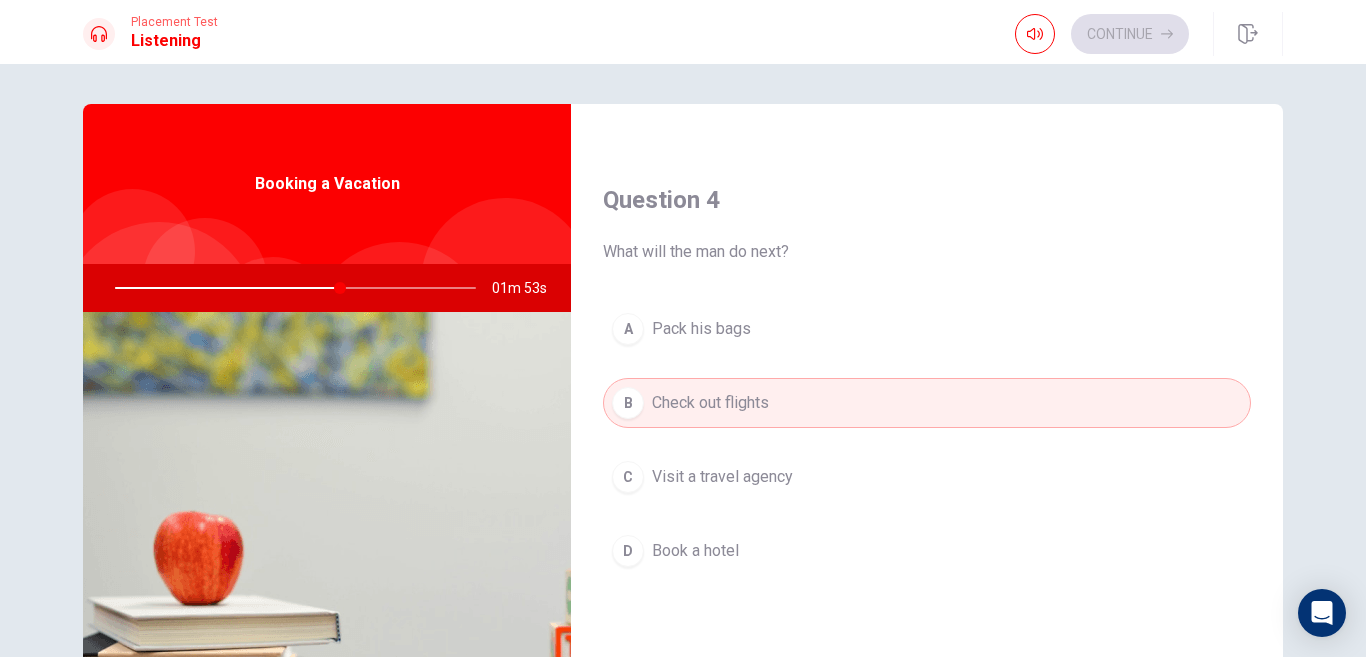 drag, startPoint x: 1280, startPoint y: 554, endPoint x: 1280, endPoint y: 591, distance: 37 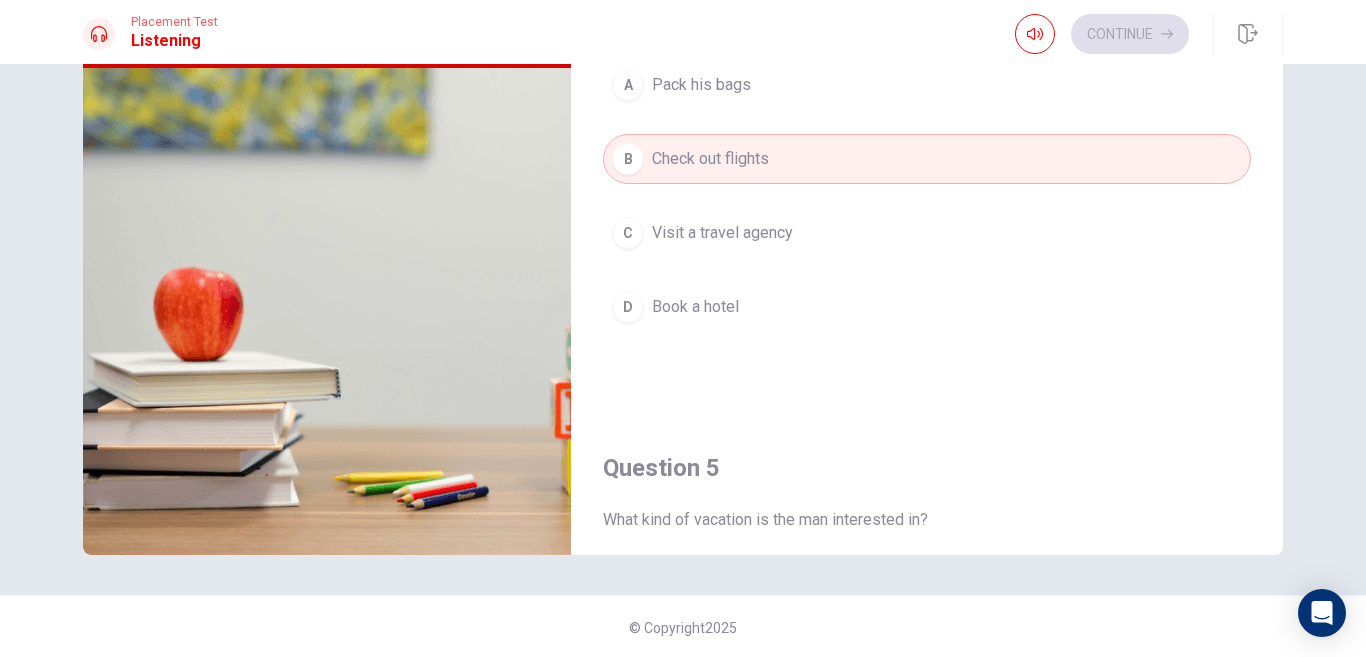 scroll, scrollTop: 246, scrollLeft: 0, axis: vertical 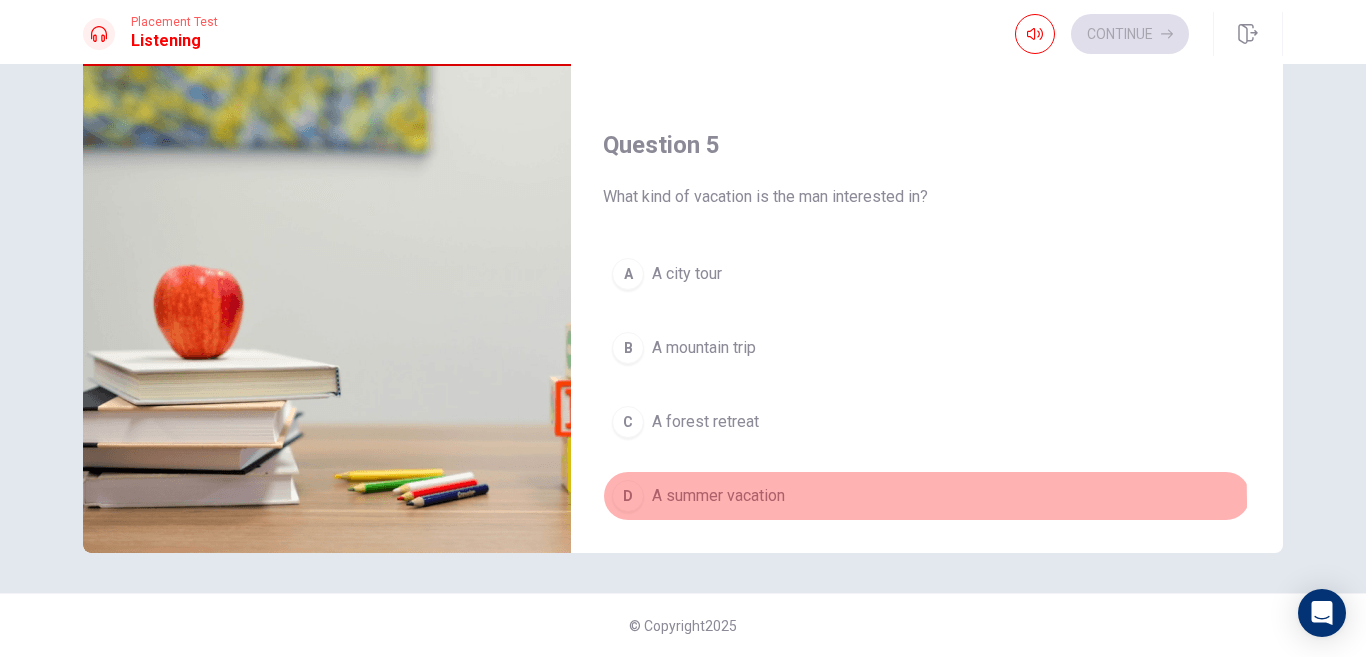 click on "A summer vacation" at bounding box center [718, 496] 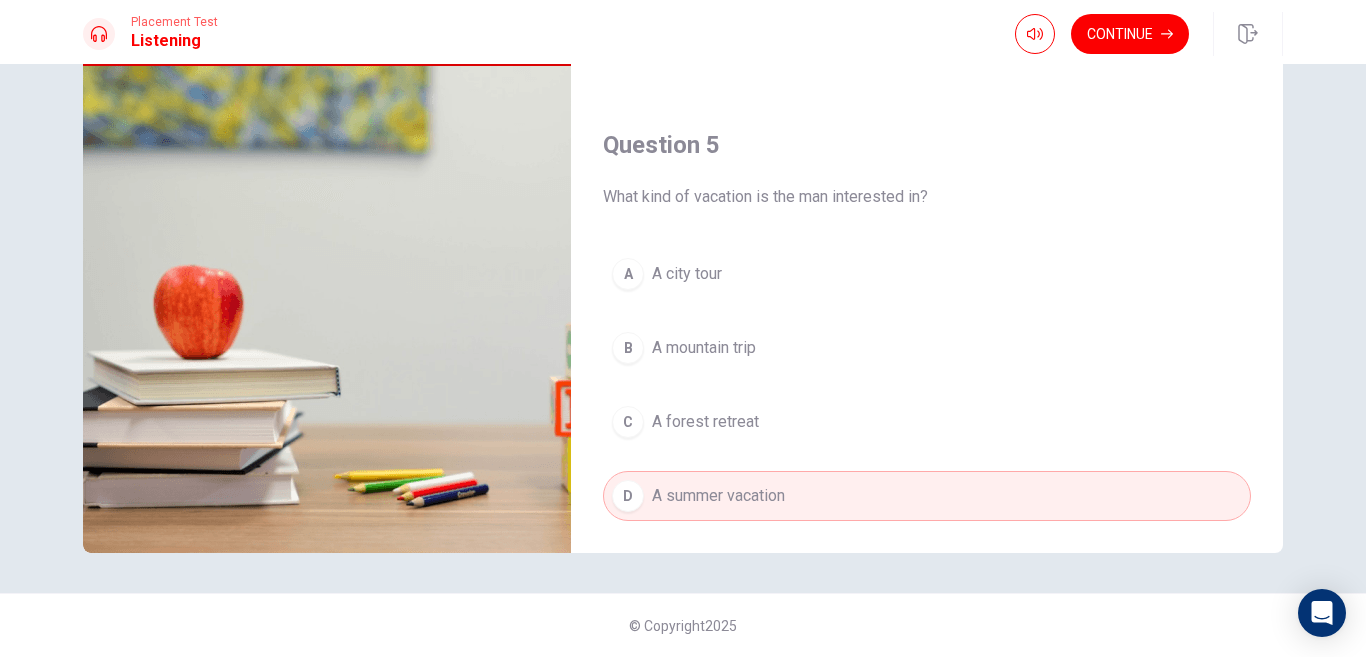 scroll, scrollTop: 1865, scrollLeft: 0, axis: vertical 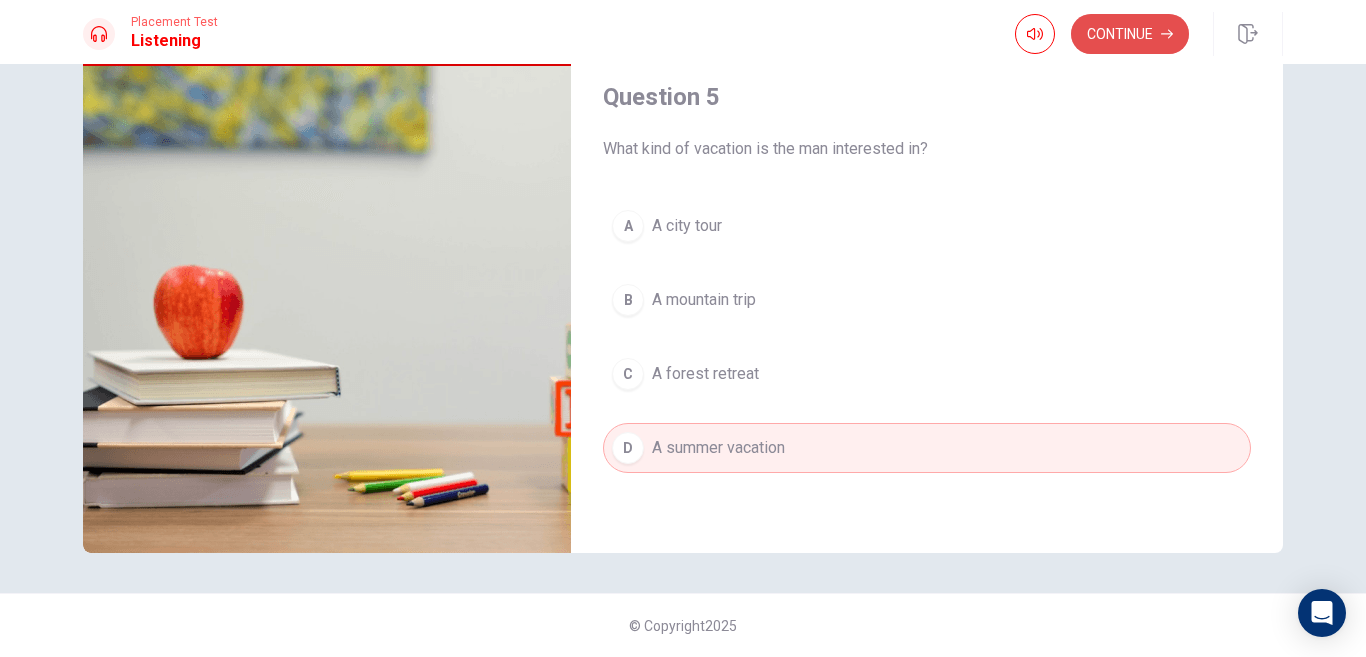 click on "Continue" at bounding box center [1130, 34] 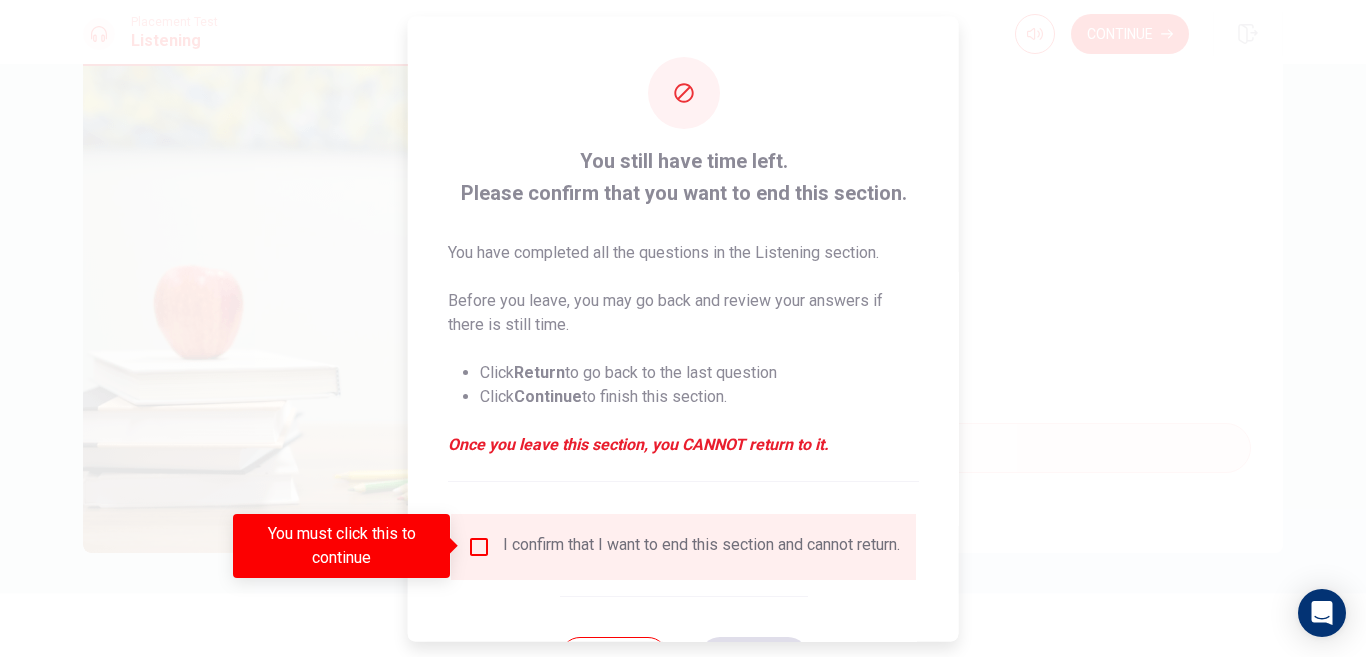 click at bounding box center (479, 546) 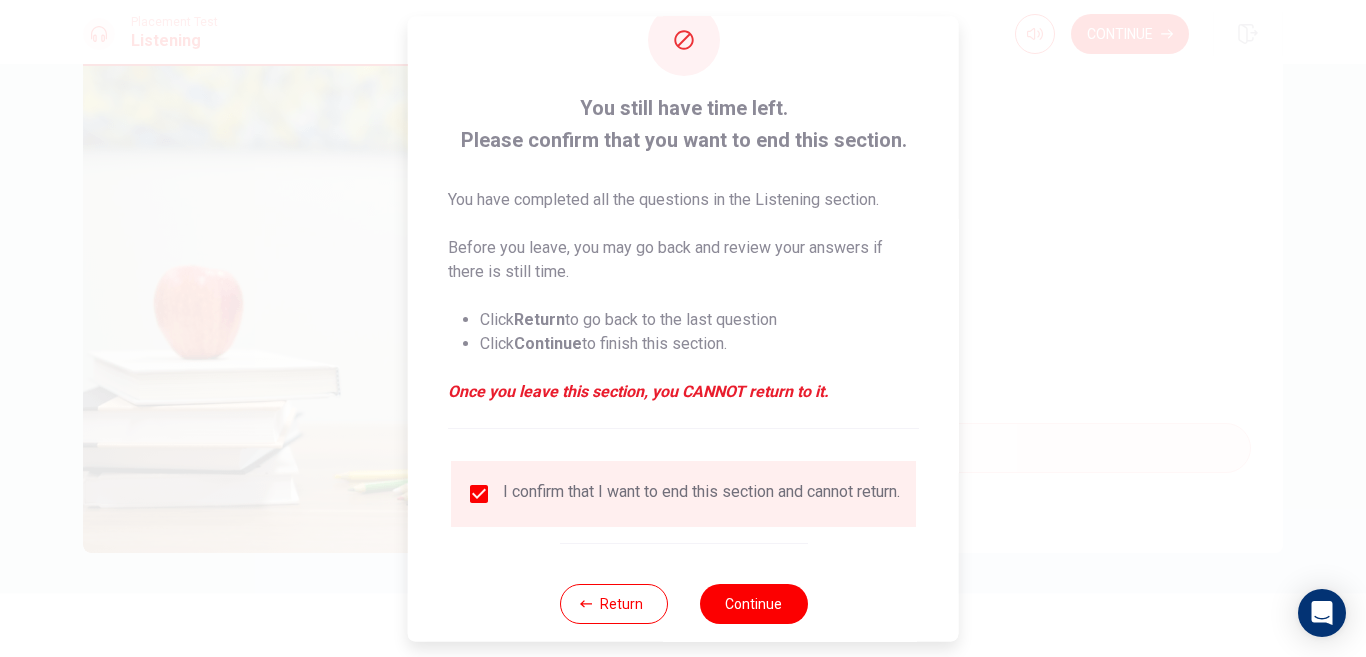 scroll, scrollTop: 75, scrollLeft: 0, axis: vertical 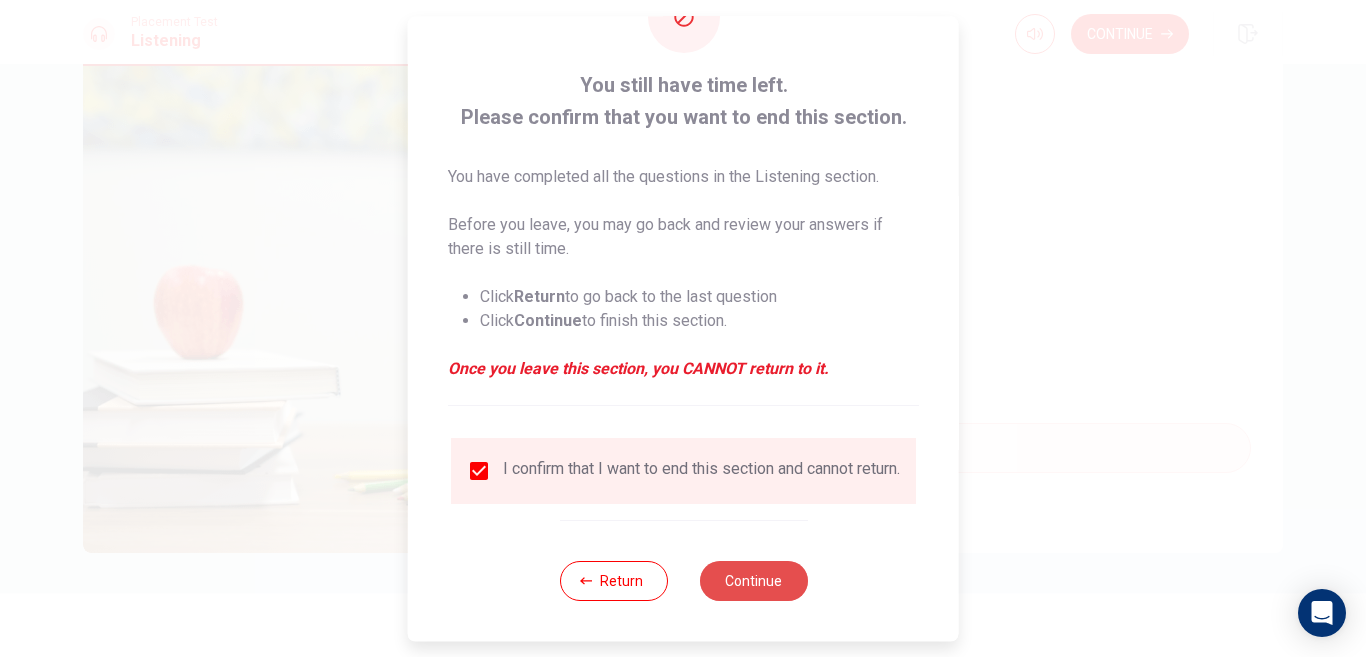 click on "Continue" at bounding box center [753, 581] 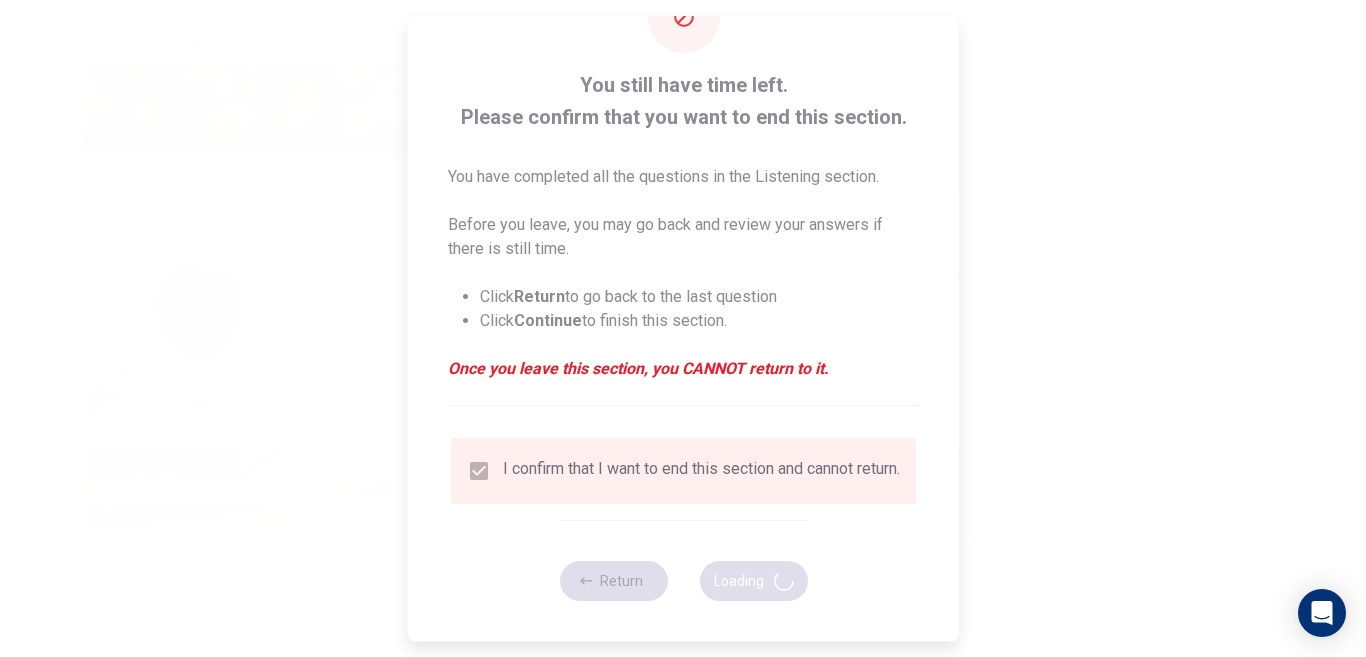 type on "72" 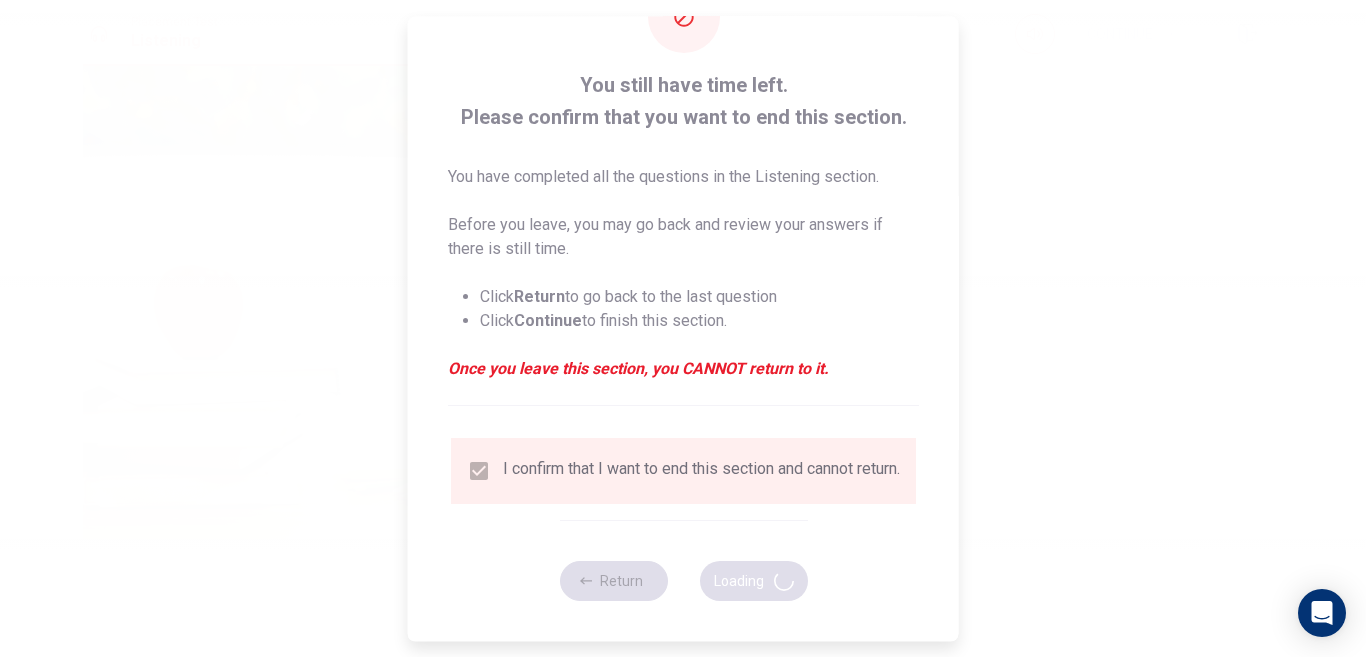 scroll, scrollTop: 0, scrollLeft: 0, axis: both 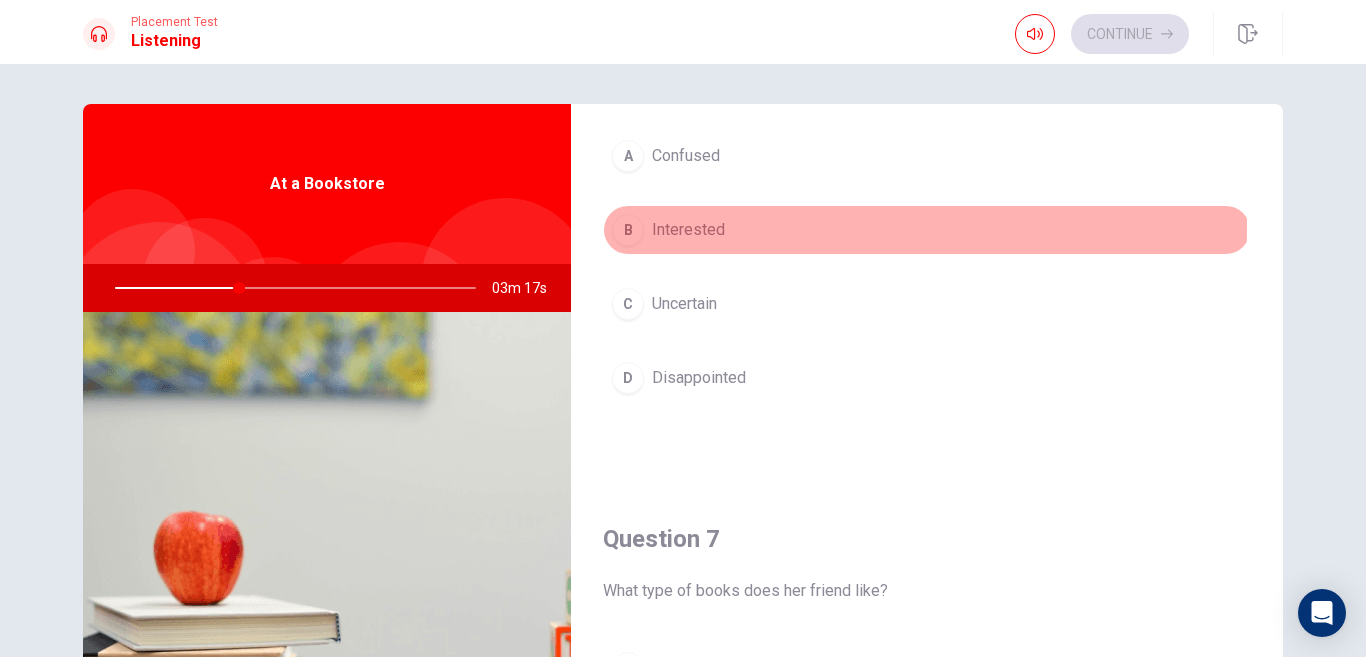 click on "Interested" at bounding box center [688, 230] 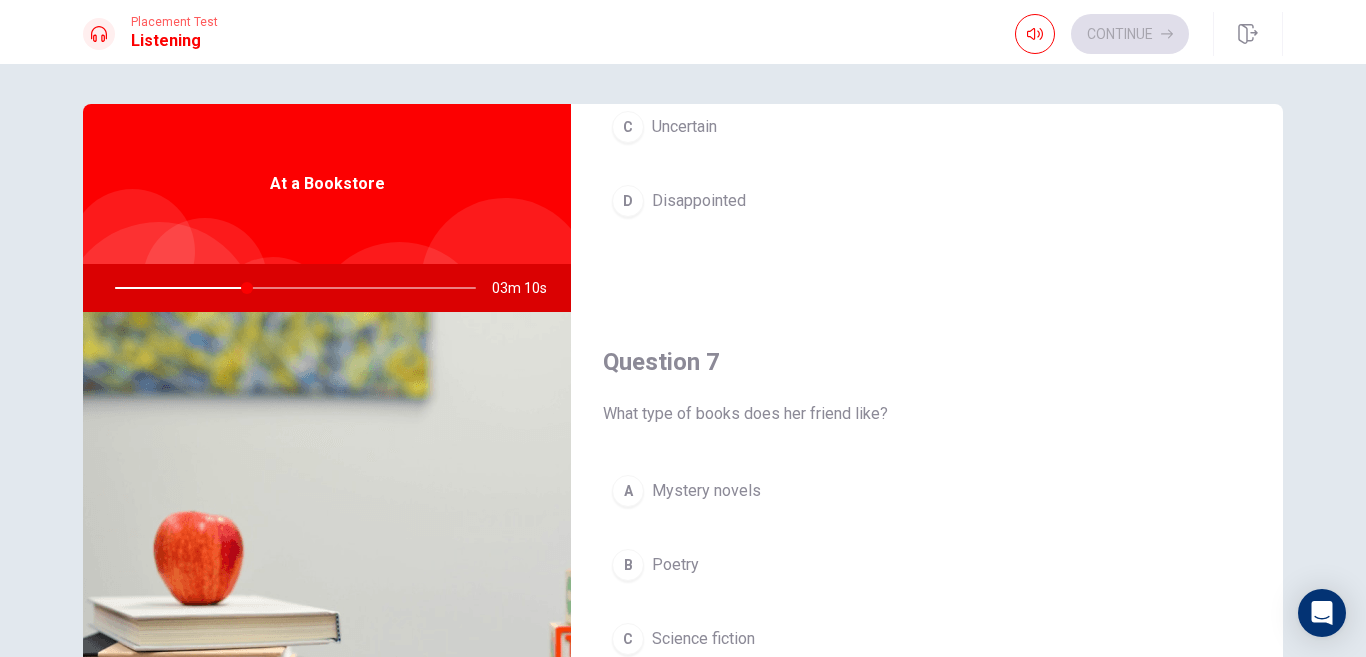 scroll, scrollTop: 302, scrollLeft: 0, axis: vertical 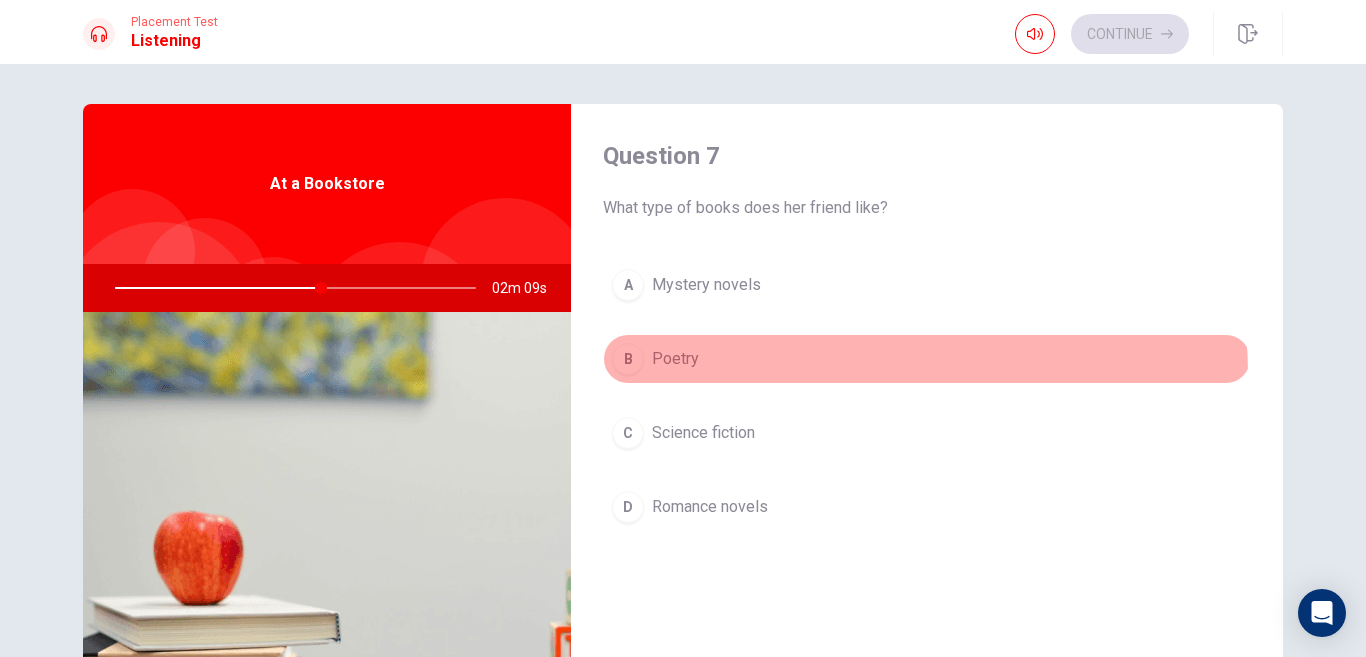 click on "B Poetry" at bounding box center [927, 359] 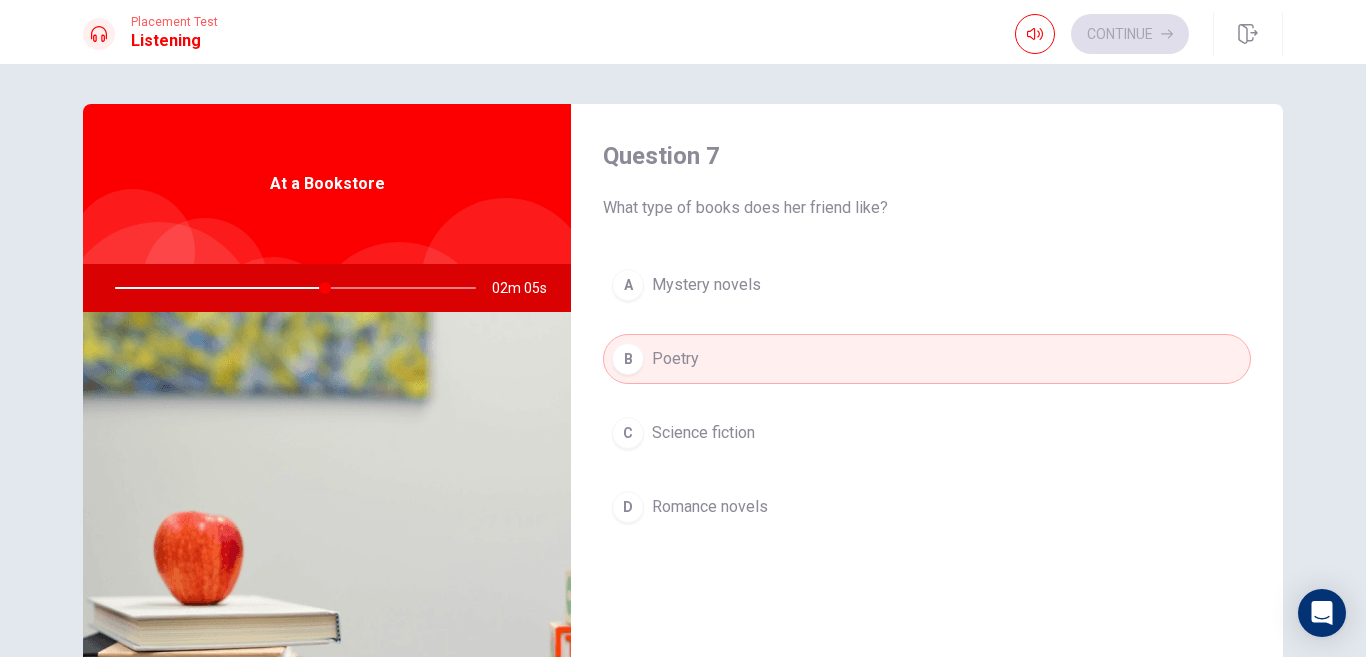 drag, startPoint x: 1280, startPoint y: 408, endPoint x: 1284, endPoint y: 455, distance: 47.169907 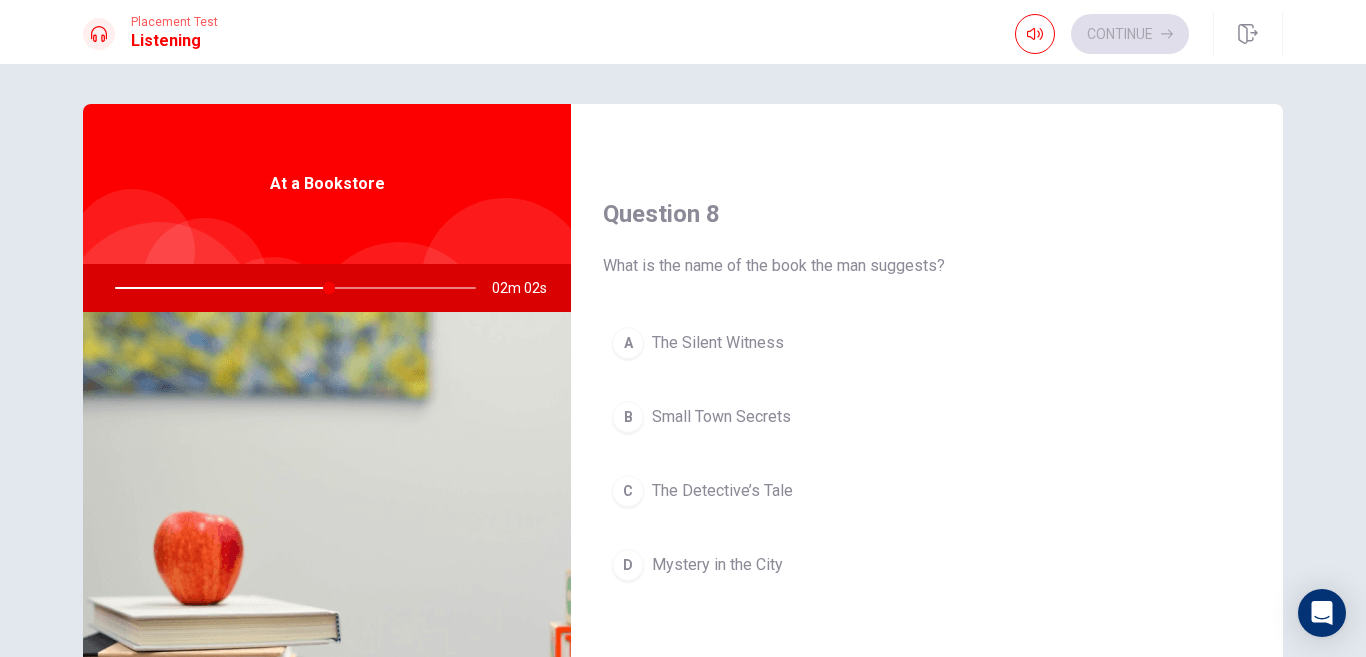 scroll, scrollTop: 999, scrollLeft: 0, axis: vertical 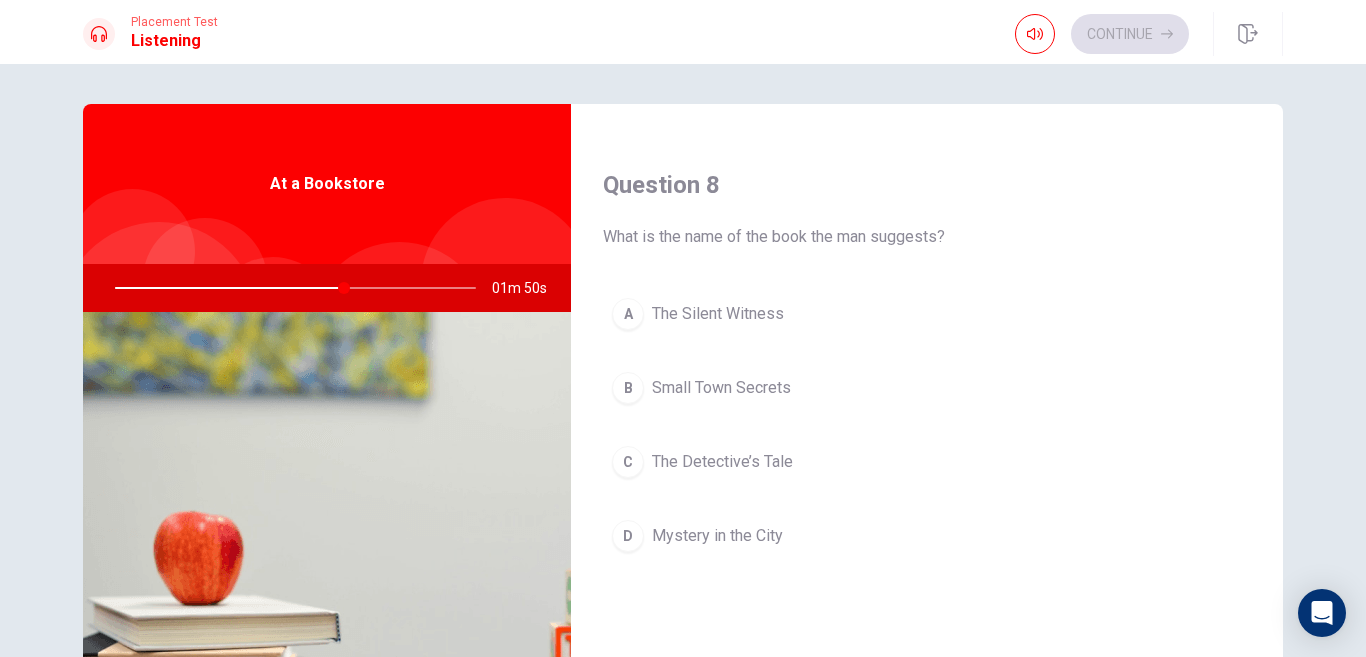 click on "Small Town Secrets" at bounding box center (721, 388) 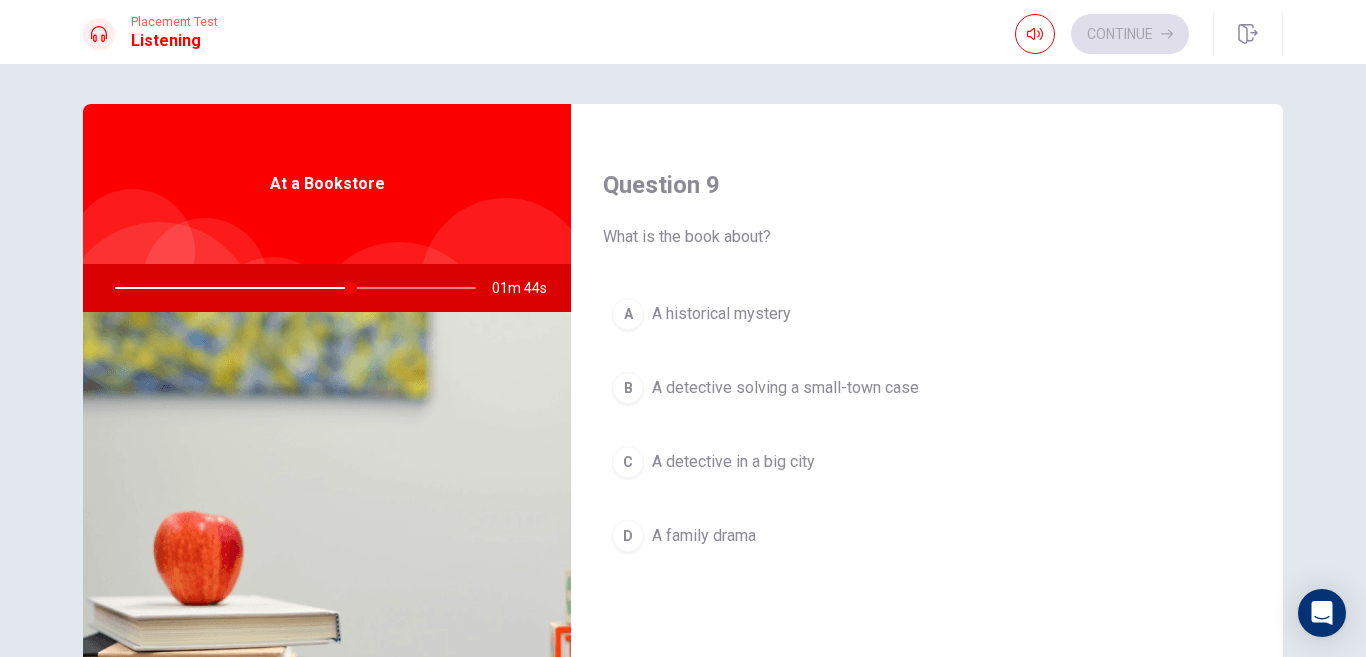 scroll, scrollTop: 1522, scrollLeft: 0, axis: vertical 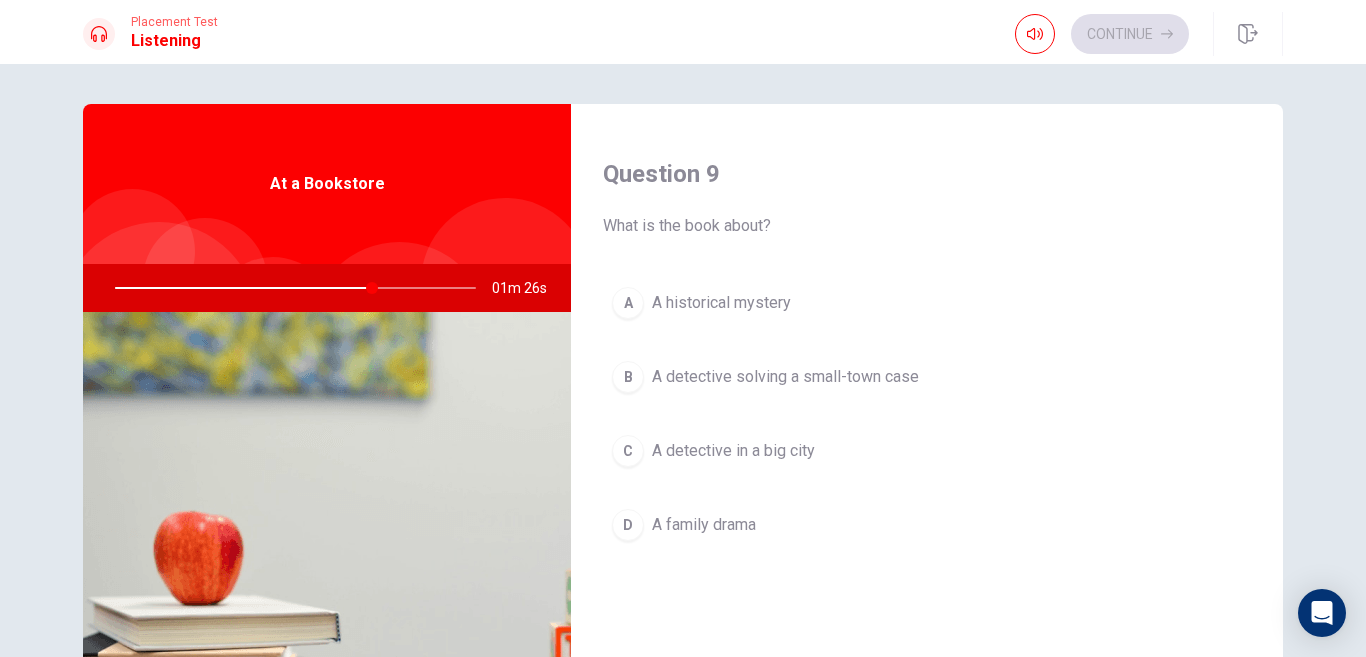 click on "A detective solving a small-town case" at bounding box center (785, 377) 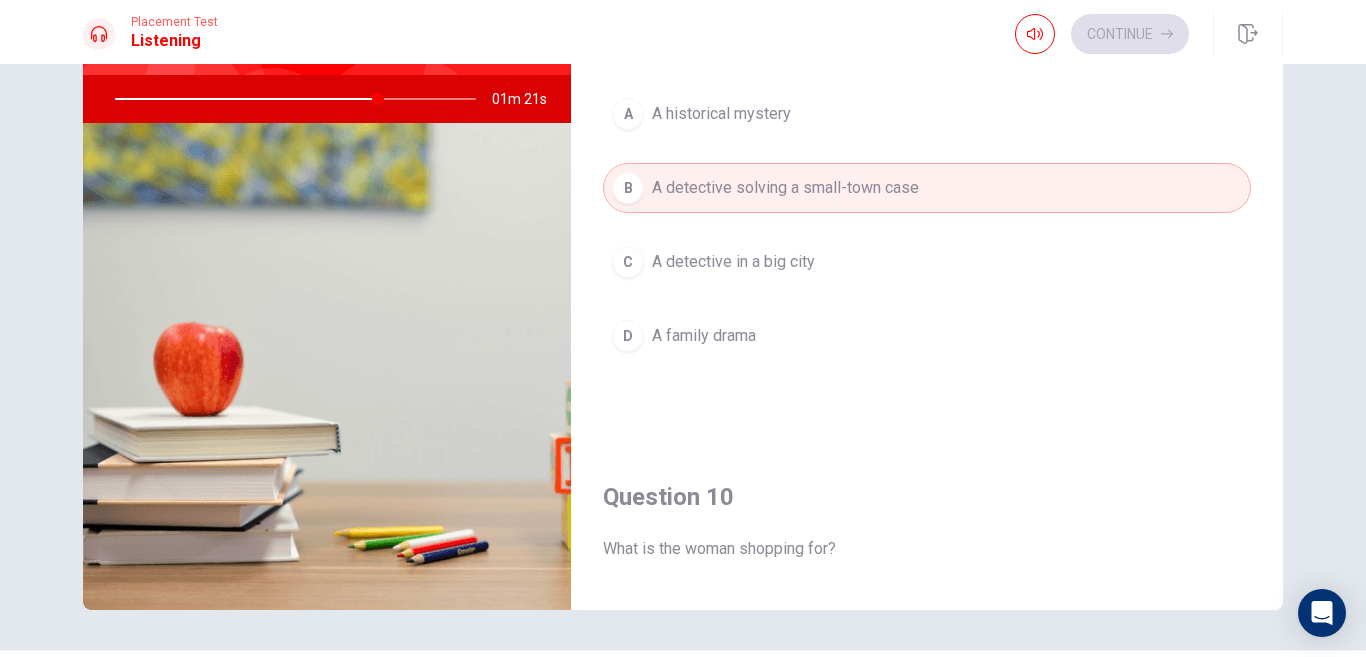 scroll, scrollTop: 246, scrollLeft: 0, axis: vertical 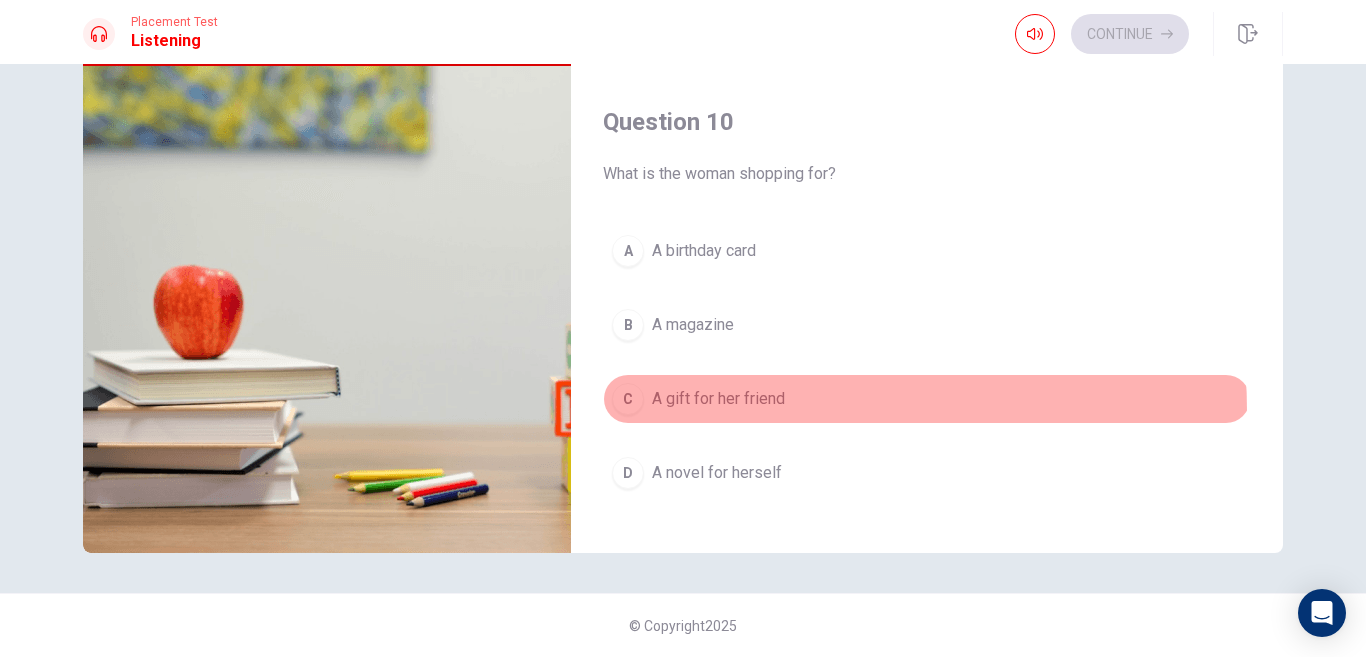 click on "C A gift for her friend" at bounding box center (927, 399) 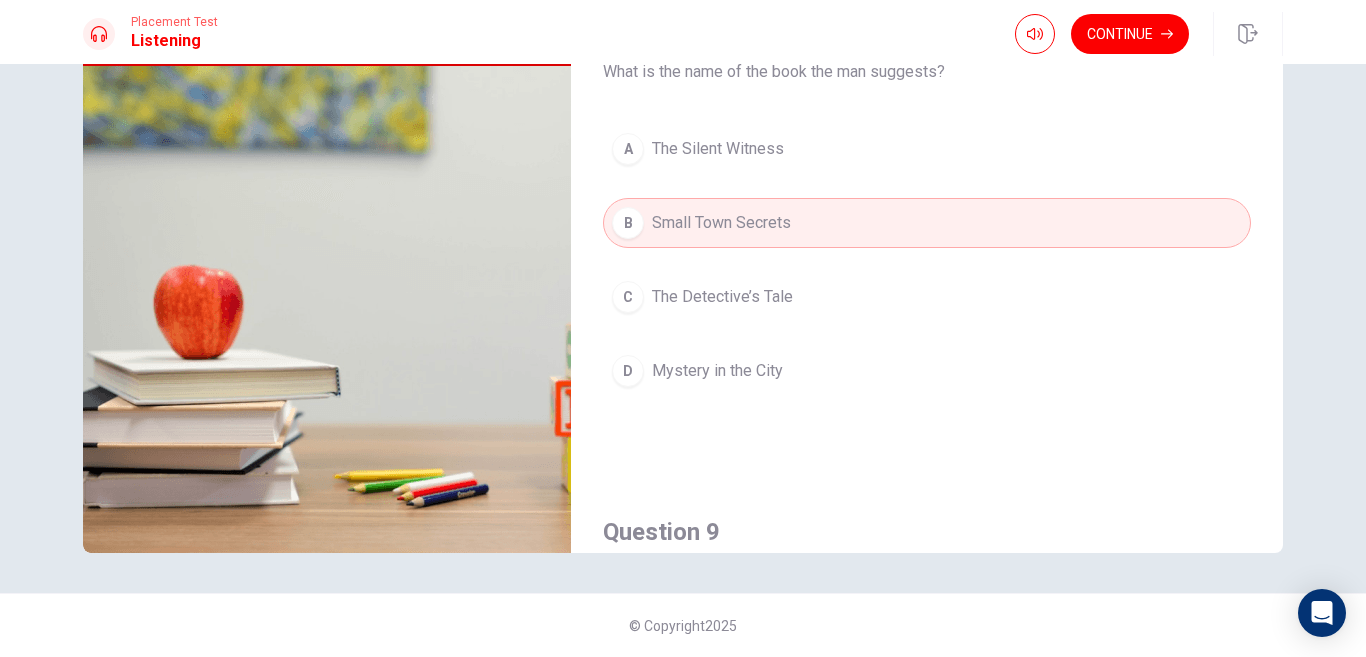 scroll, scrollTop: 660, scrollLeft: 0, axis: vertical 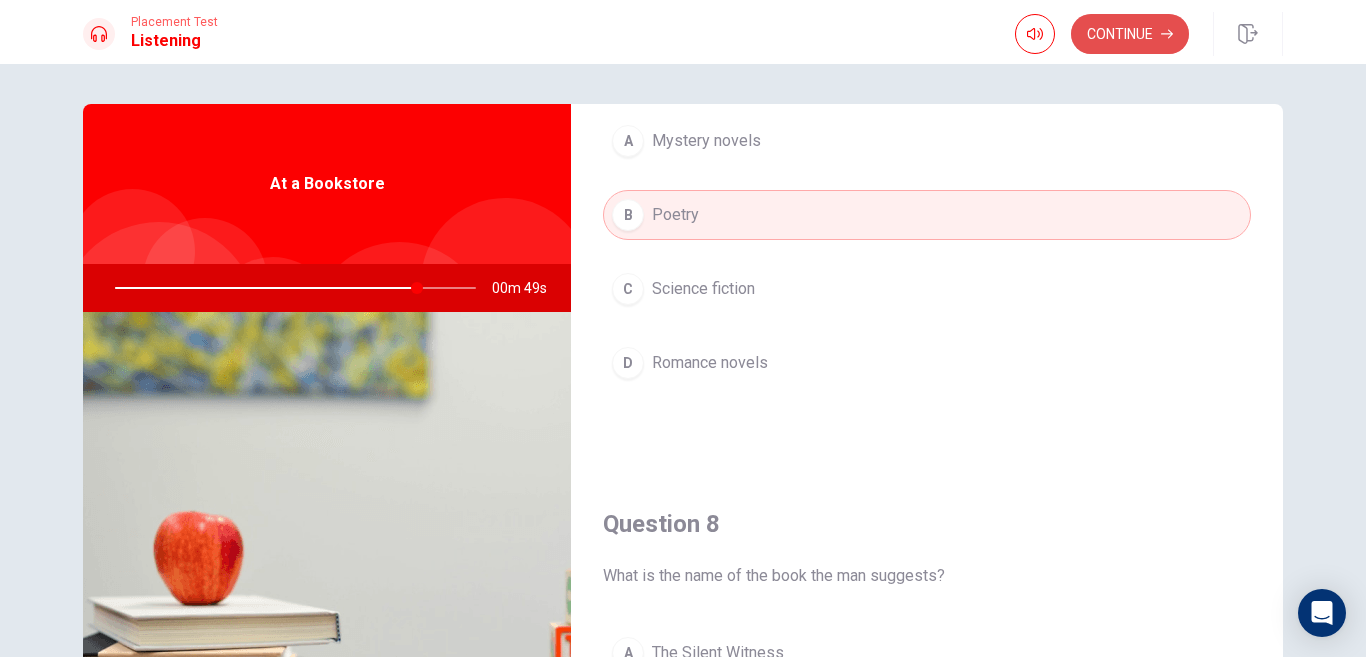 click on "Continue" at bounding box center (1130, 34) 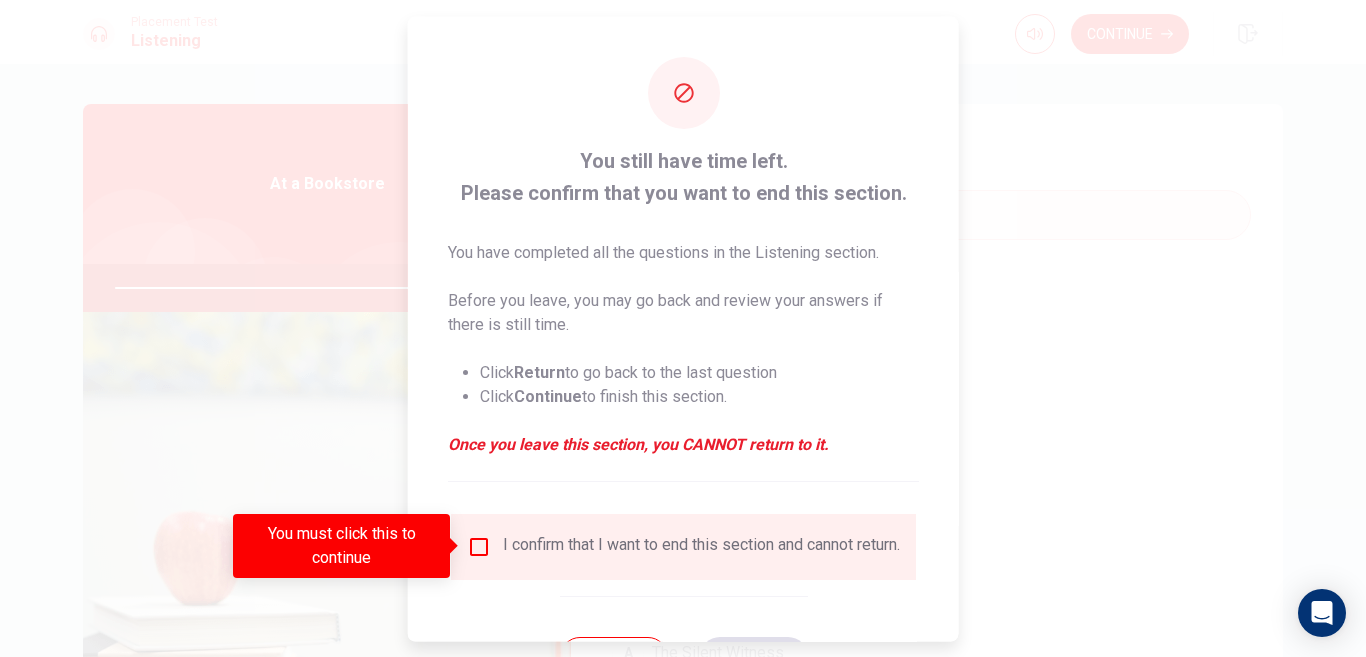 click at bounding box center [479, 546] 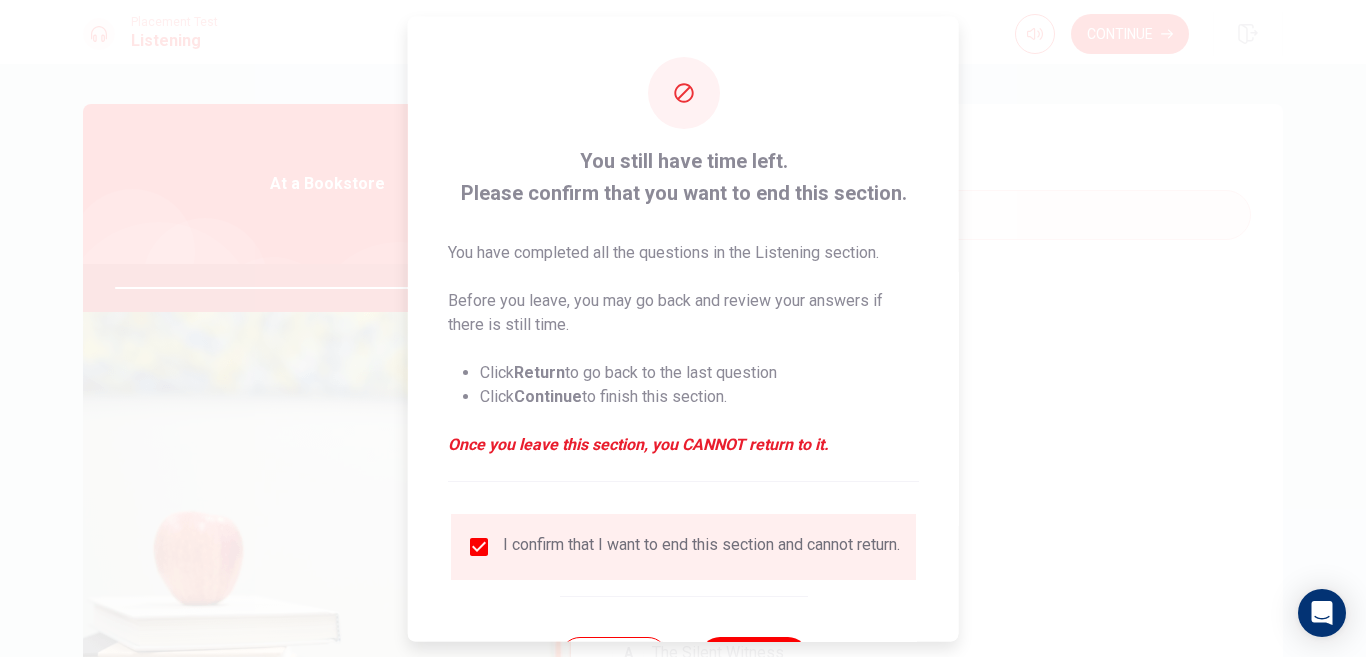 click at bounding box center [683, 328] 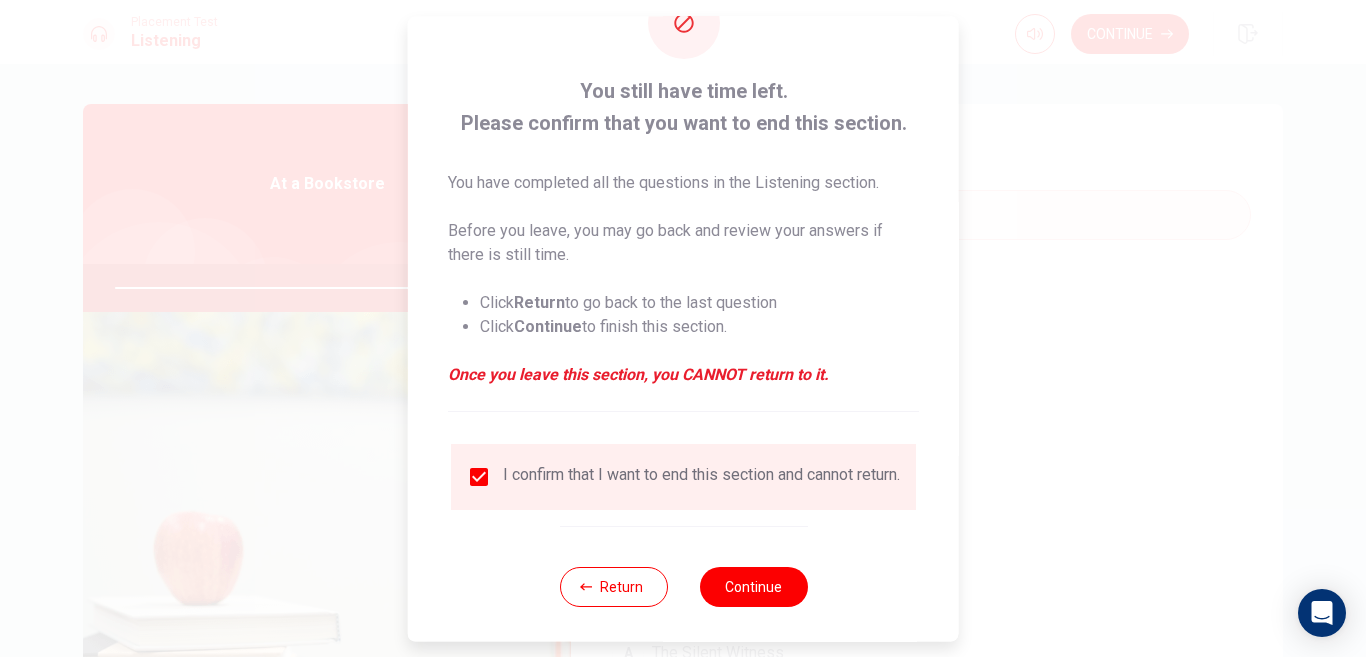 scroll, scrollTop: 75, scrollLeft: 0, axis: vertical 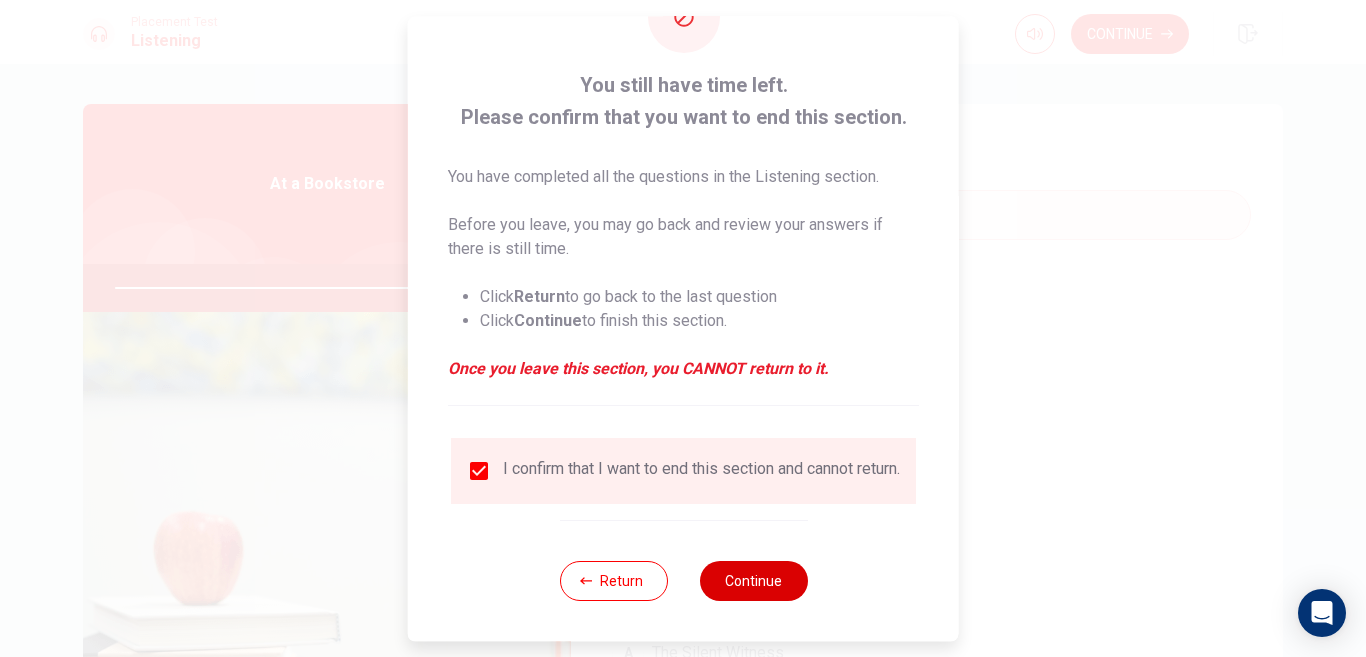 click on "Continue" at bounding box center [753, 581] 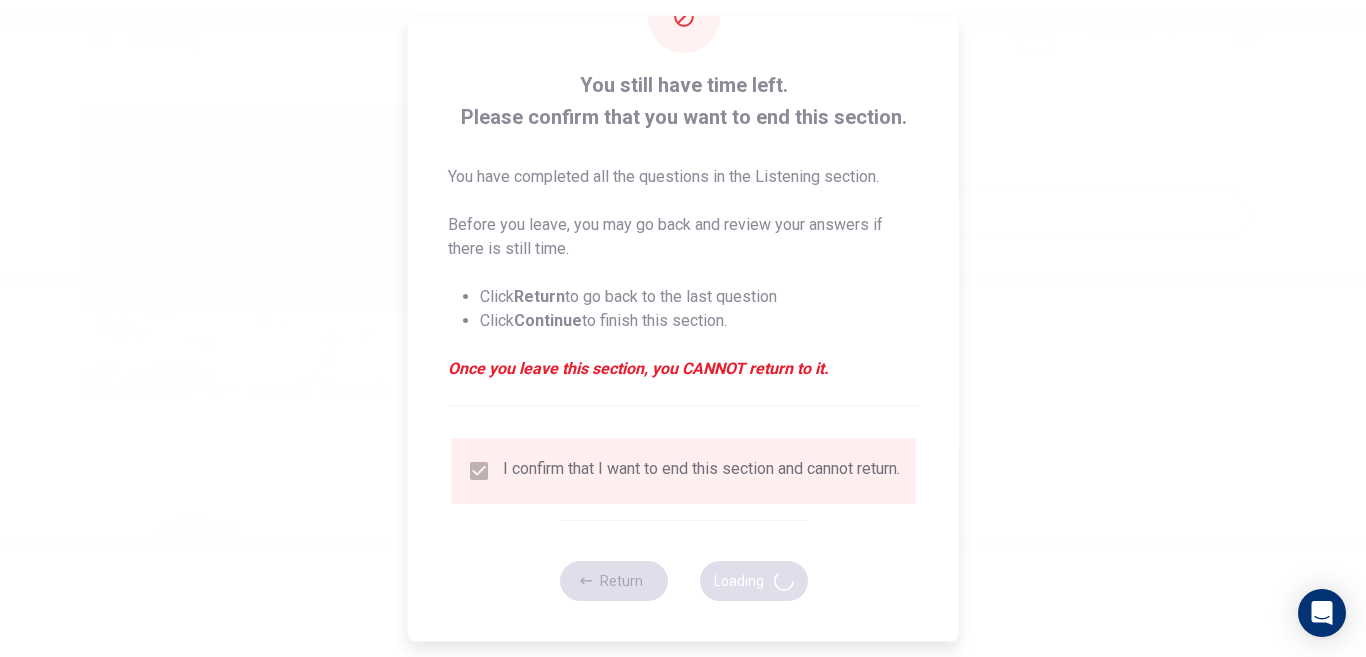 type on "88" 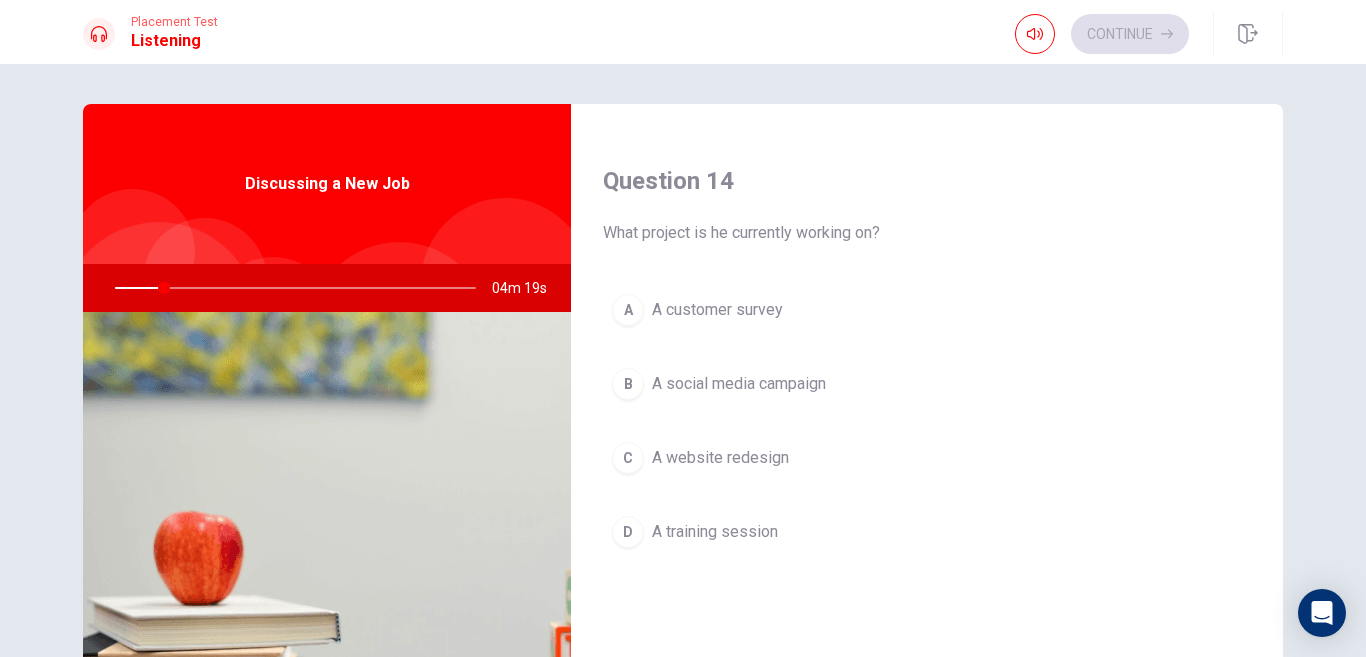 scroll, scrollTop: 1511, scrollLeft: 0, axis: vertical 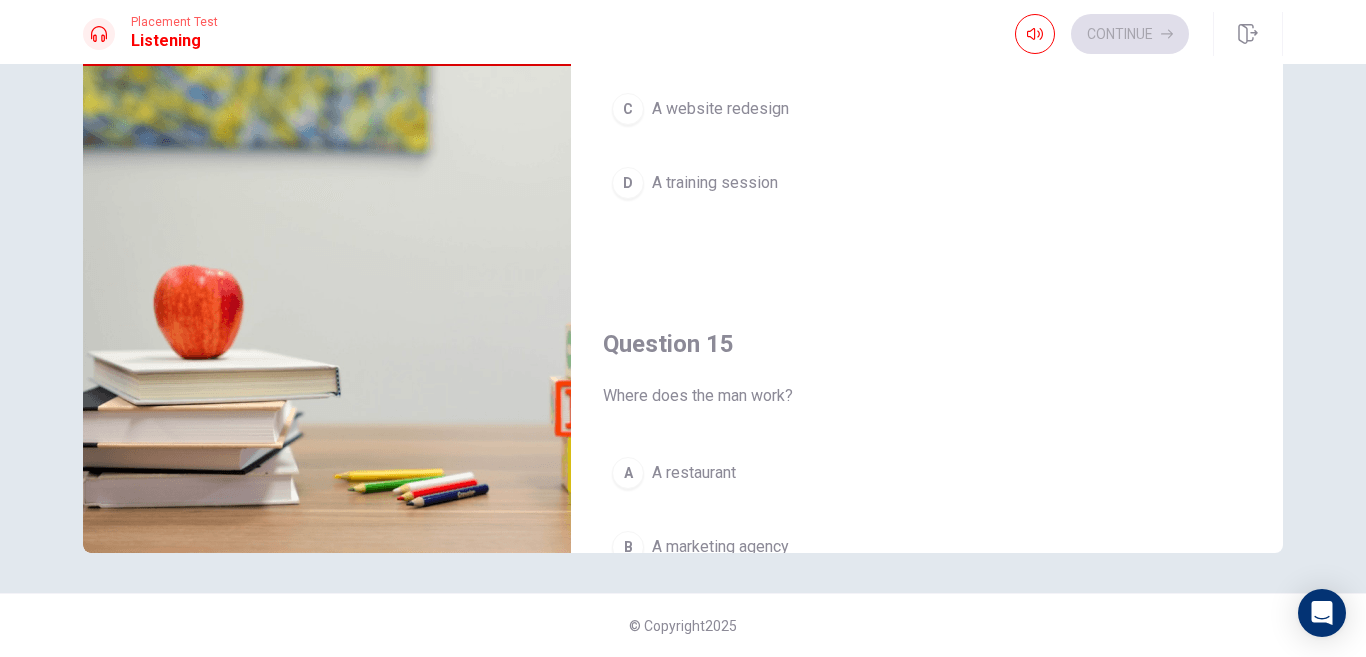 drag, startPoint x: 1274, startPoint y: 405, endPoint x: 1275, endPoint y: 419, distance: 14.035668 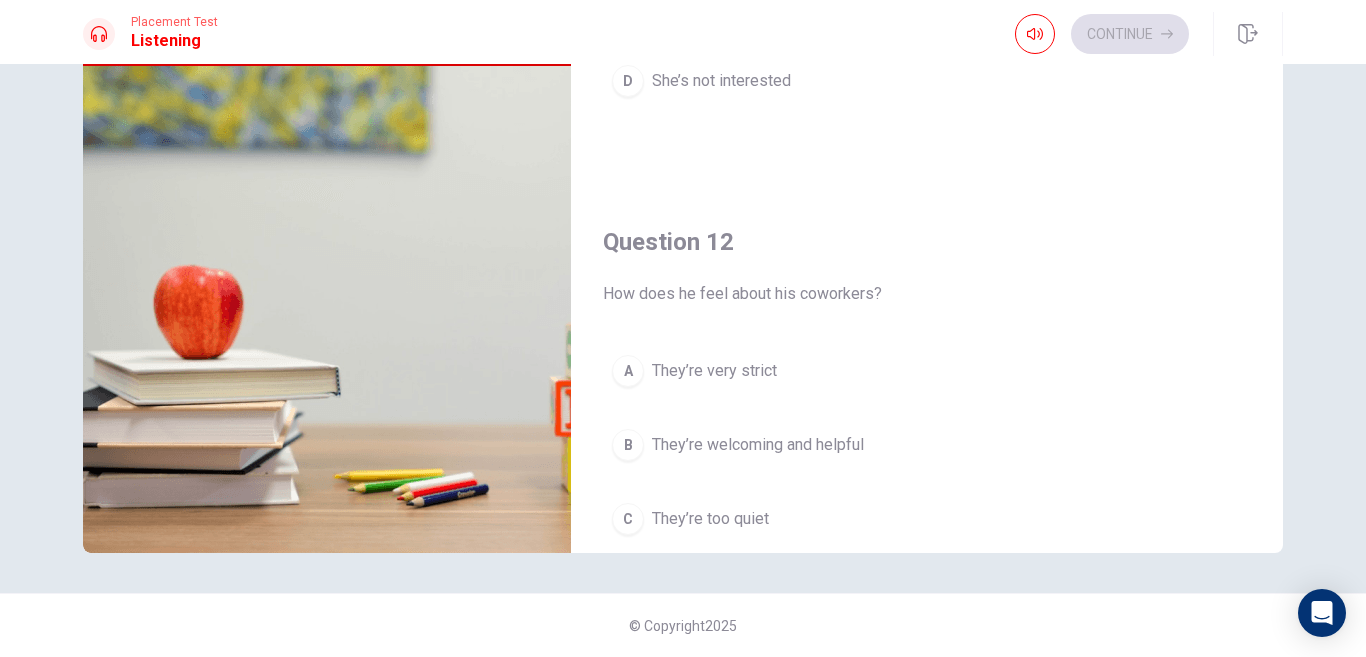 scroll, scrollTop: 0, scrollLeft: 0, axis: both 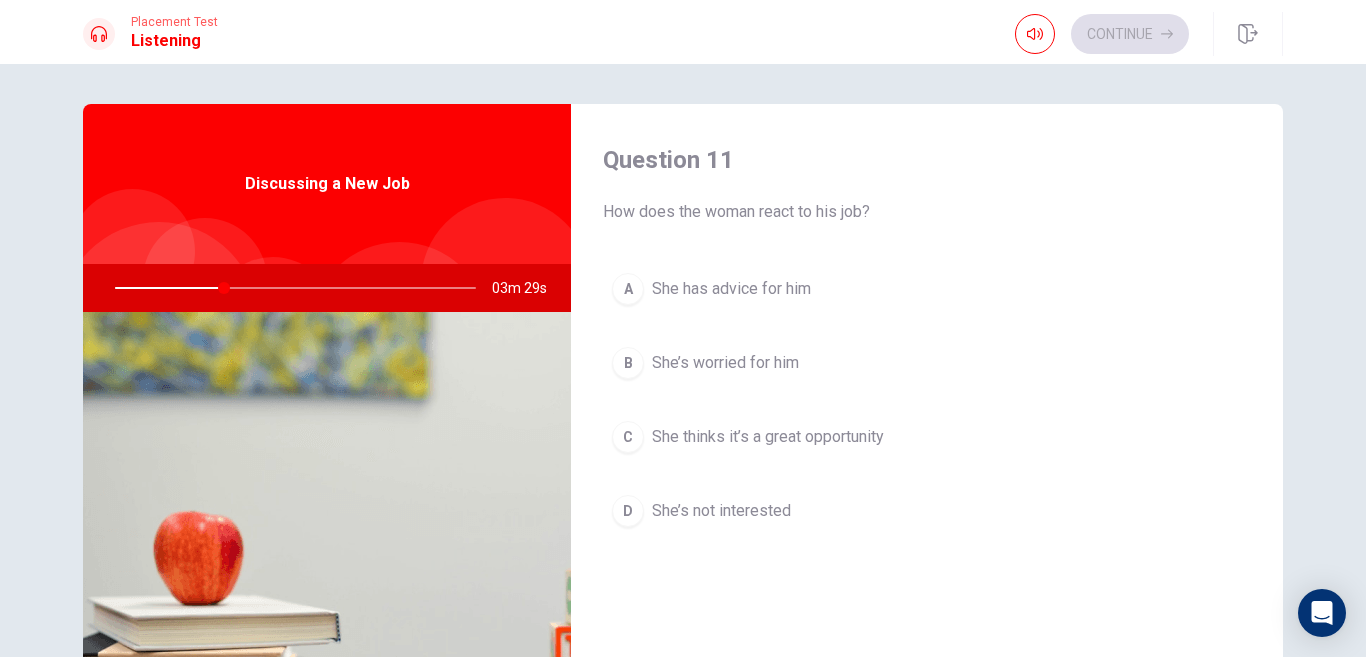 click on "Question 11 How does the woman react to his job? A She has advice for him B She’s worried for him C She thinks it’s a great opportunity D She’s not interested Question 12 How does he feel about his coworkers? A They’re very strict B They’re welcoming and helpful C They’re too quiet D They’re not very nice Question 13 What is he learning about? A Engineering B Teaching C Social media and advertising D Accounting Question 14 What project is he currently working on? A A customer survey B A social media campaign C A website redesign D A training session Question 15 Where does the man work? A A restaurant B A marketing agency C A school D A bank Discussing a New Job 03m 29s" at bounding box center (683, 451) 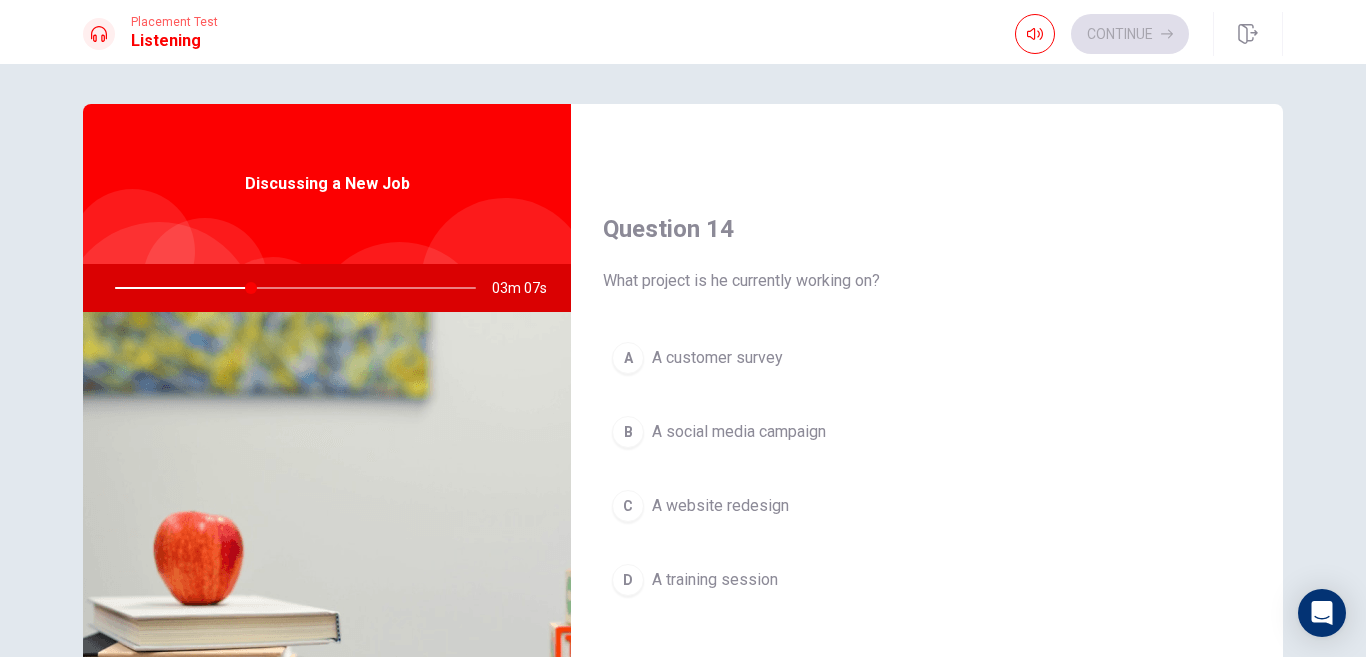 scroll, scrollTop: 1478, scrollLeft: 0, axis: vertical 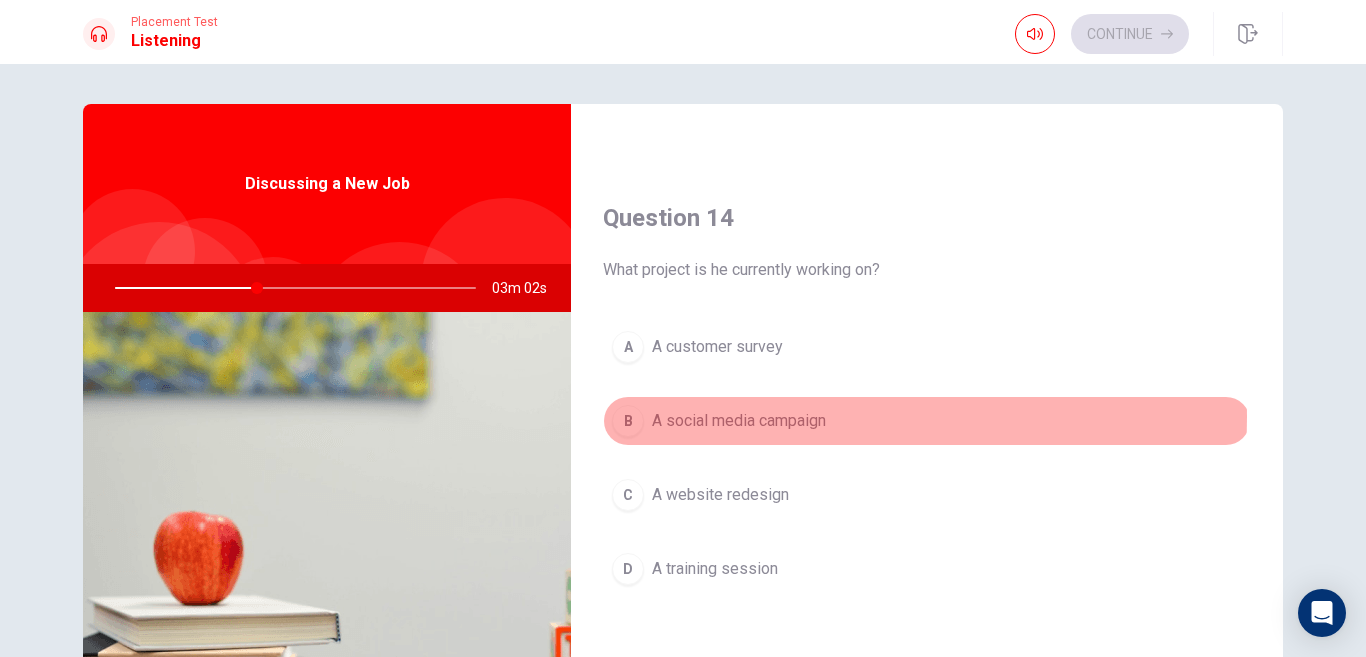 click on "A social media campaign" at bounding box center [739, 421] 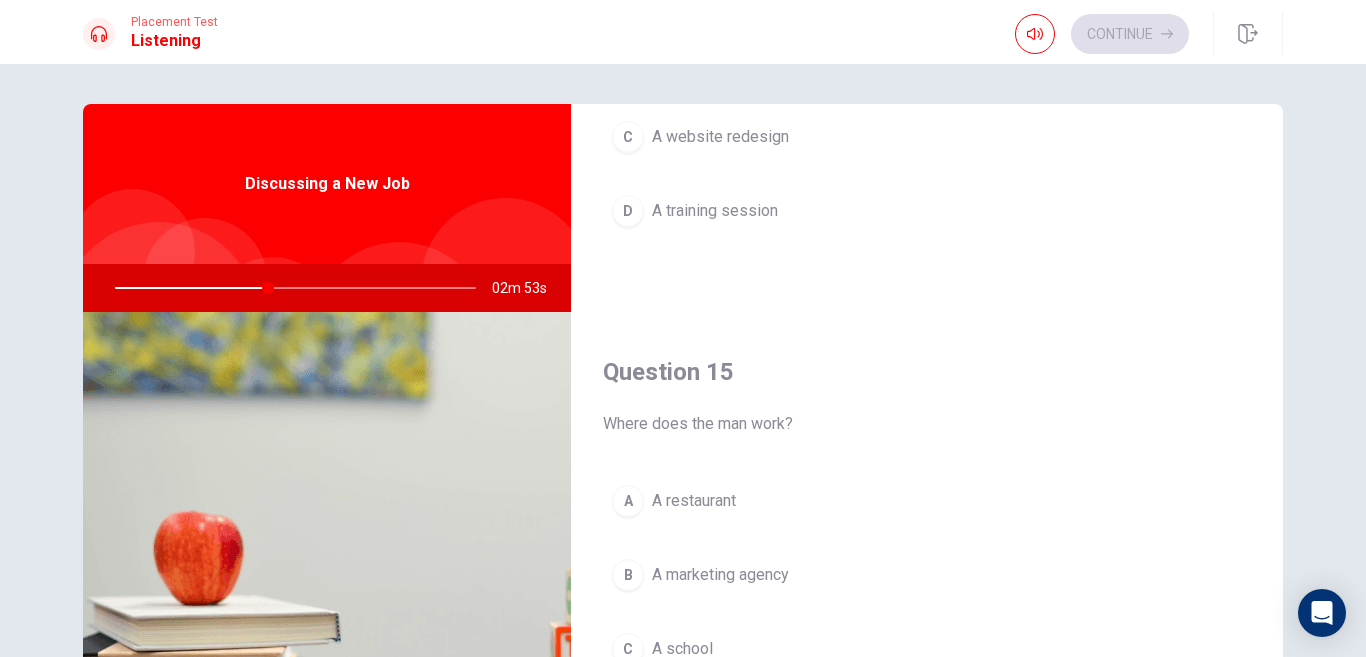 scroll, scrollTop: 1865, scrollLeft: 0, axis: vertical 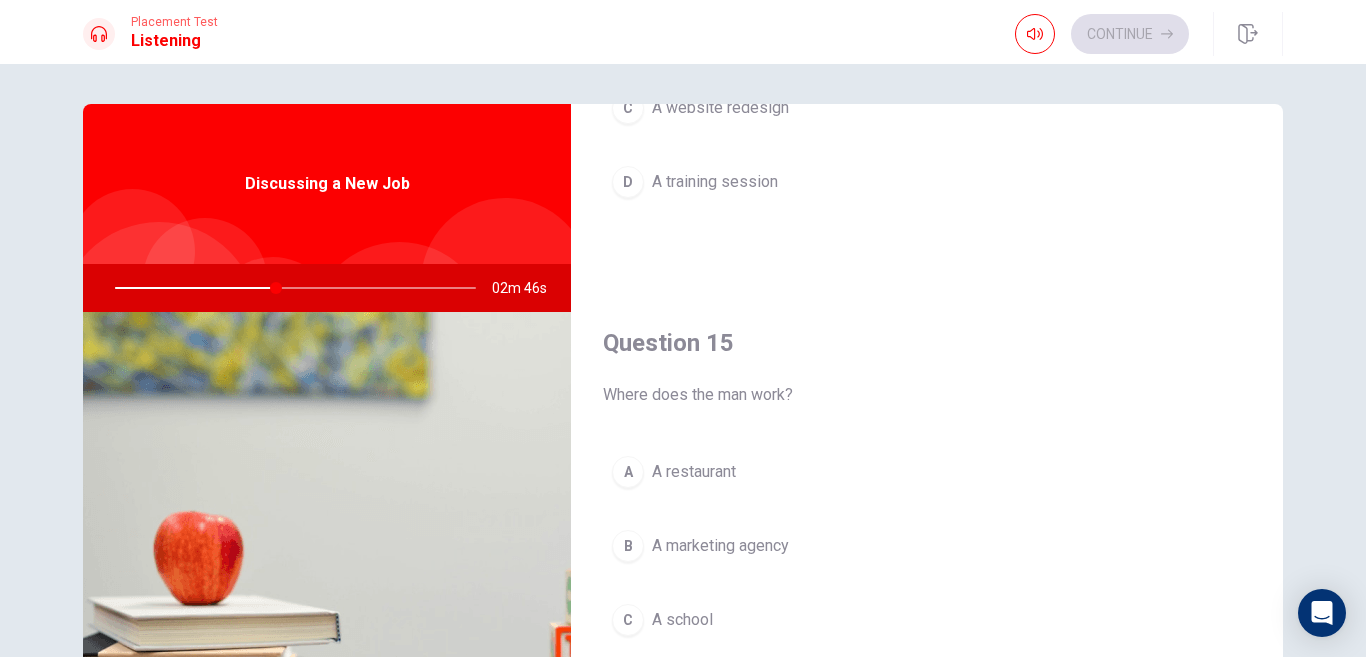 drag, startPoint x: 1280, startPoint y: 626, endPoint x: 1278, endPoint y: 594, distance: 32.06244 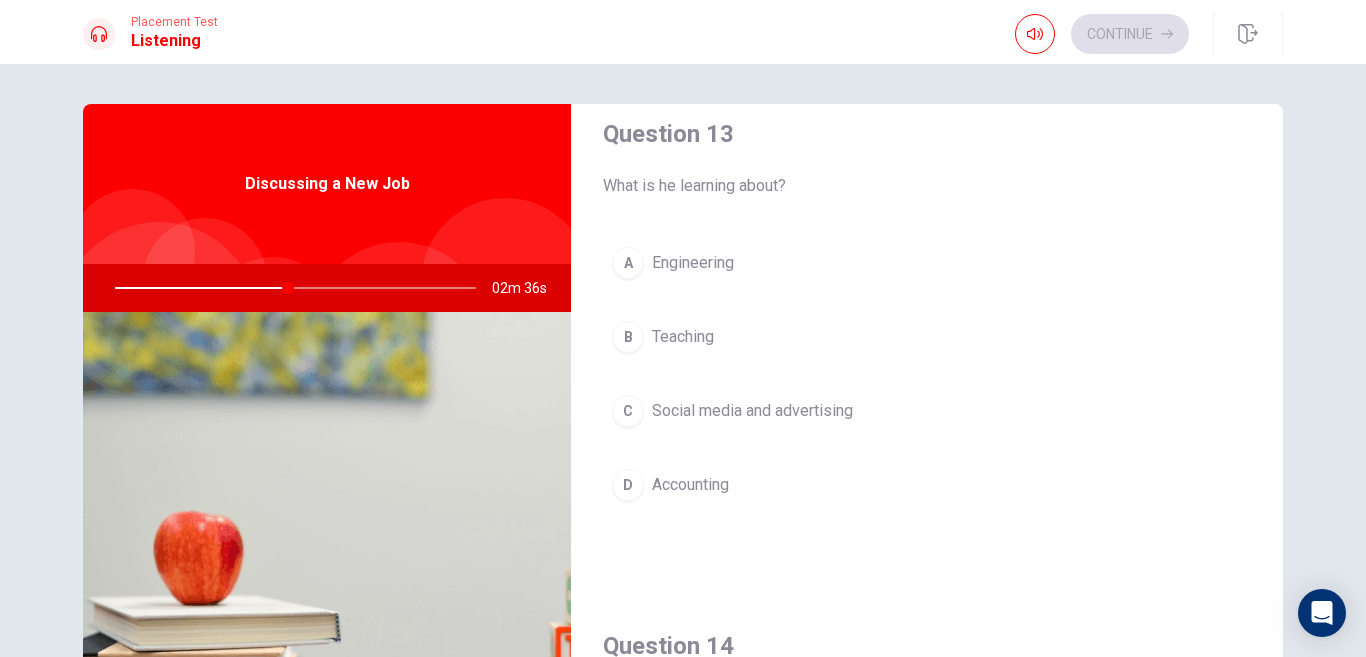 scroll, scrollTop: 1043, scrollLeft: 0, axis: vertical 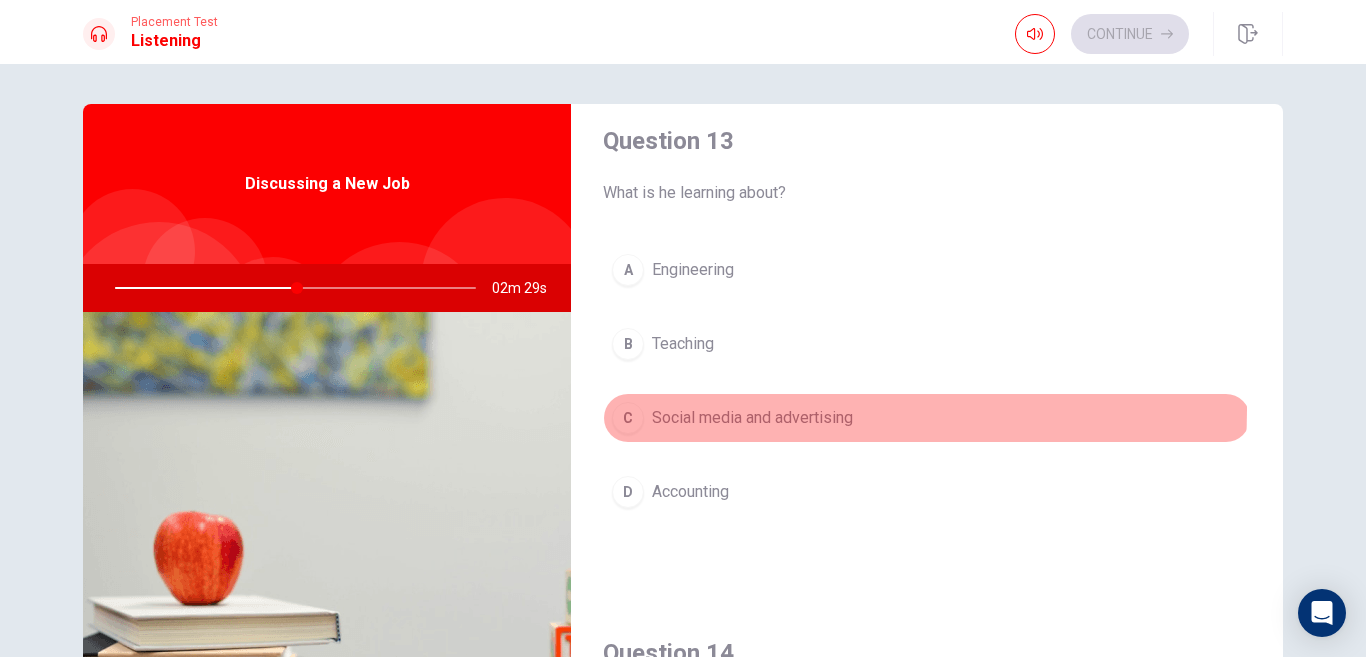 click on "Social media and advertising" at bounding box center [752, 418] 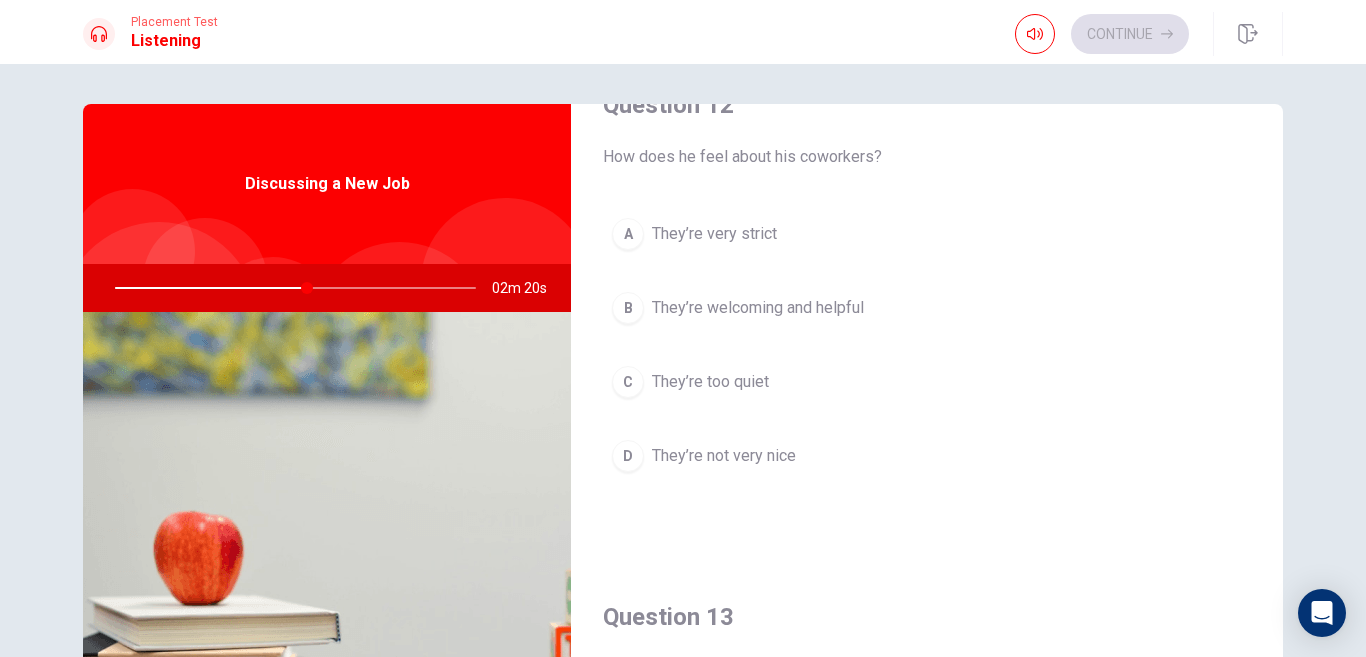 scroll, scrollTop: 549, scrollLeft: 0, axis: vertical 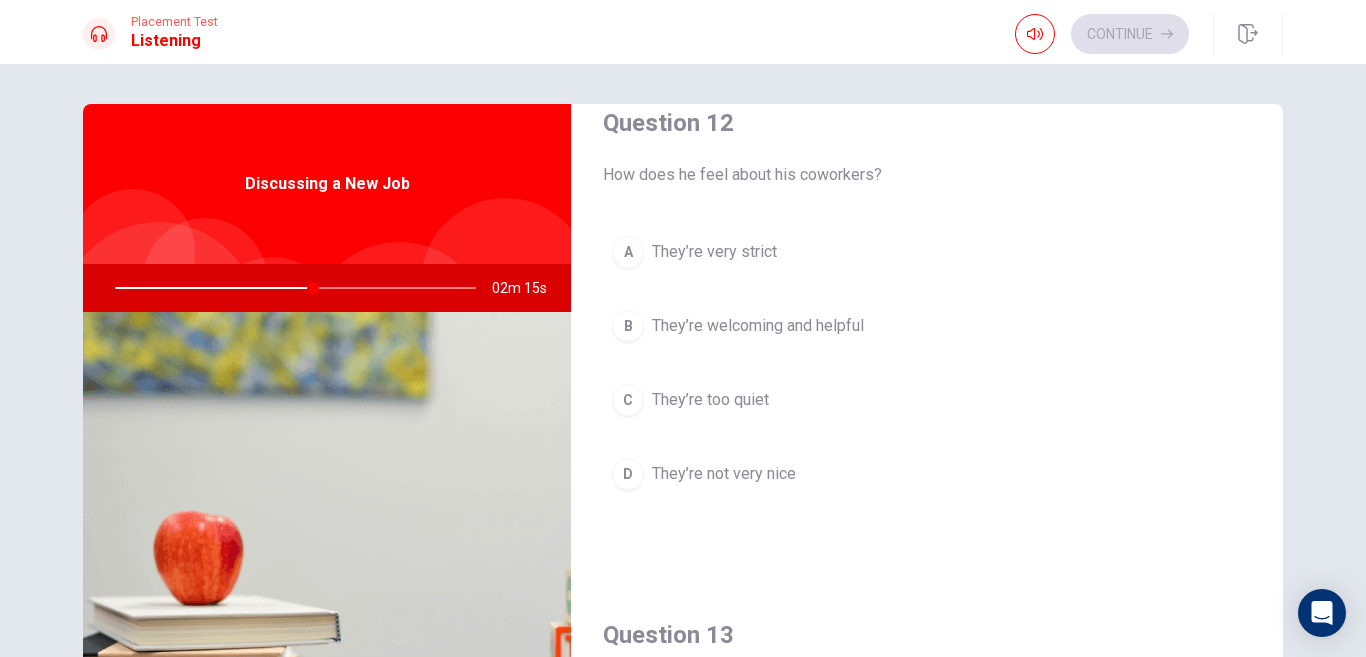 click on "They’re very strict" at bounding box center (714, 252) 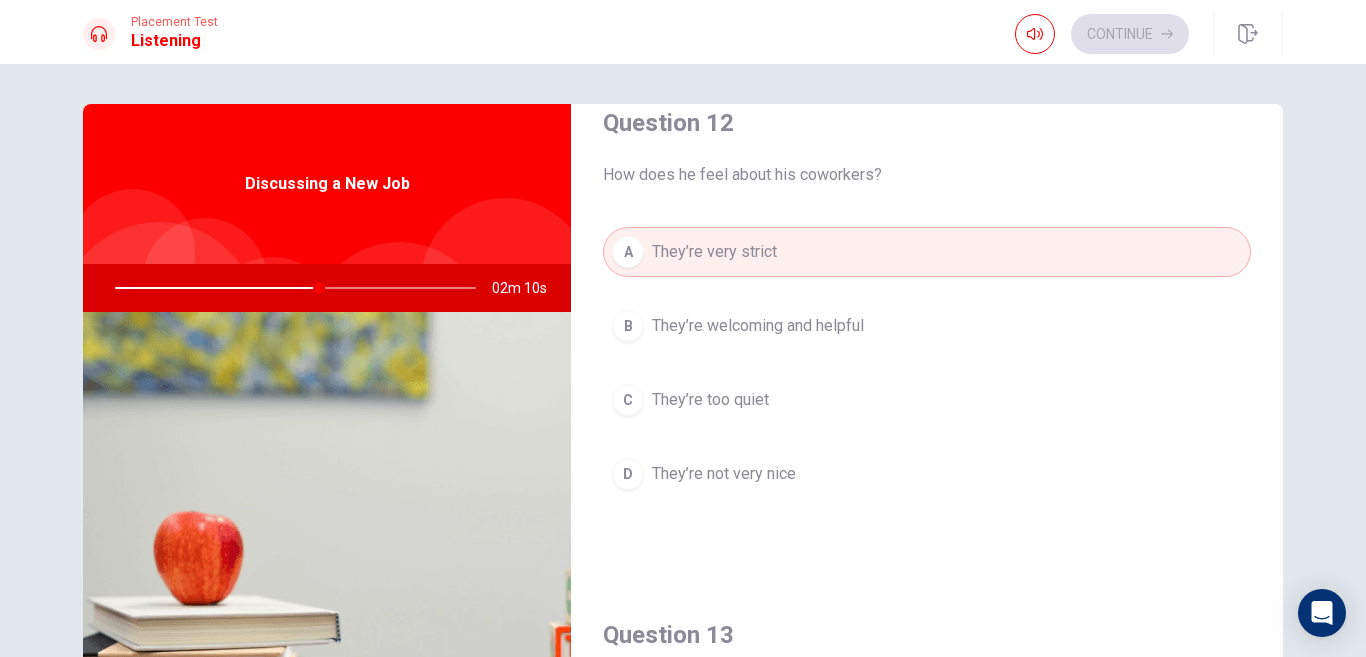 drag, startPoint x: 1280, startPoint y: 372, endPoint x: 1278, endPoint y: 388, distance: 16.124516 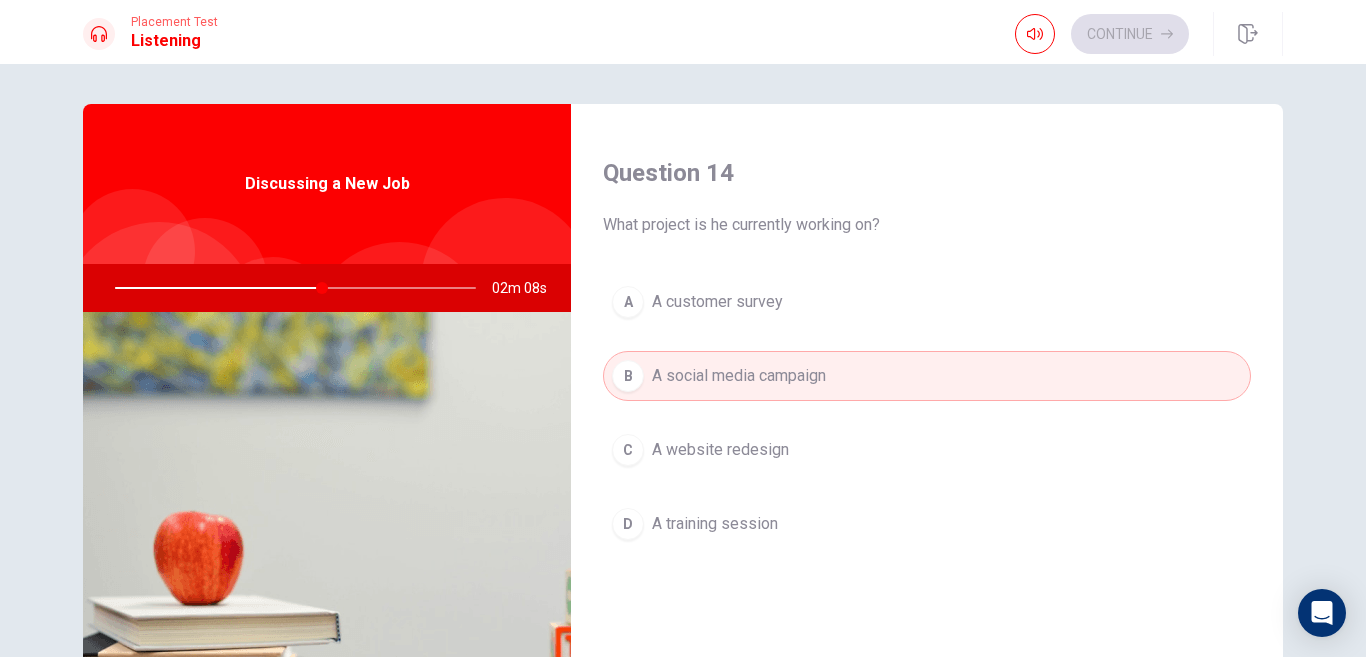scroll, scrollTop: 1681, scrollLeft: 0, axis: vertical 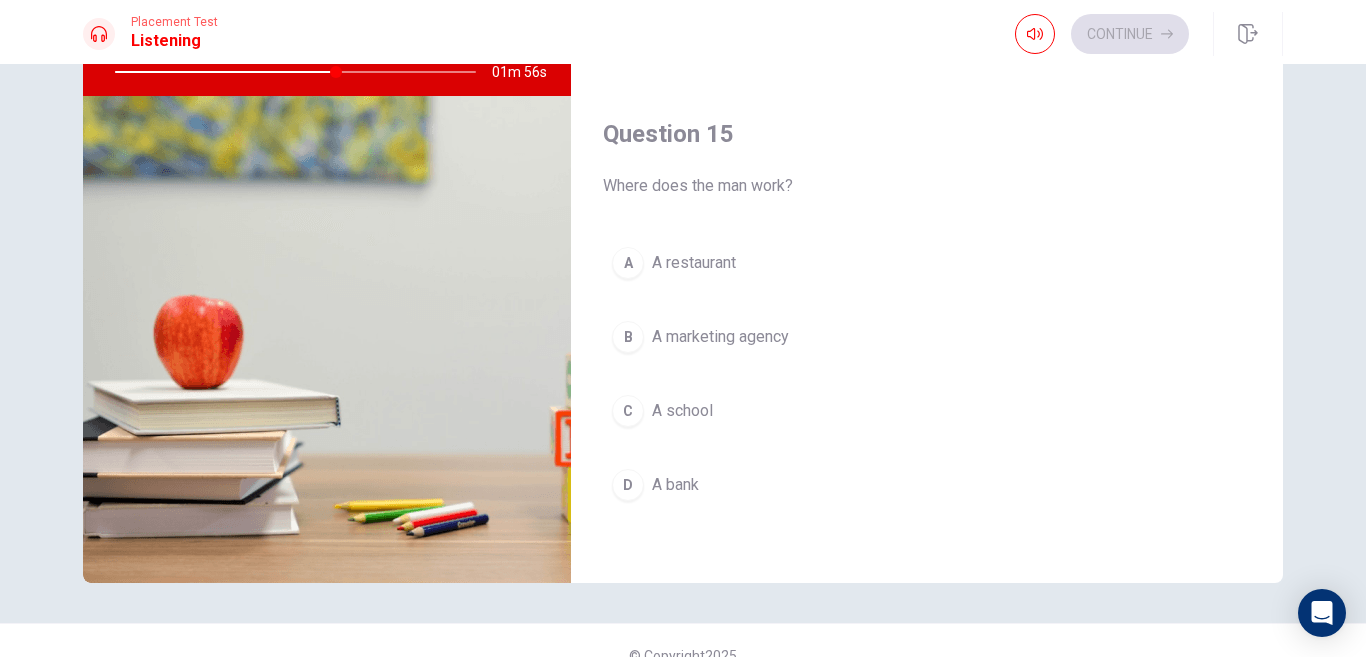 click on "A marketing agency" at bounding box center (720, 337) 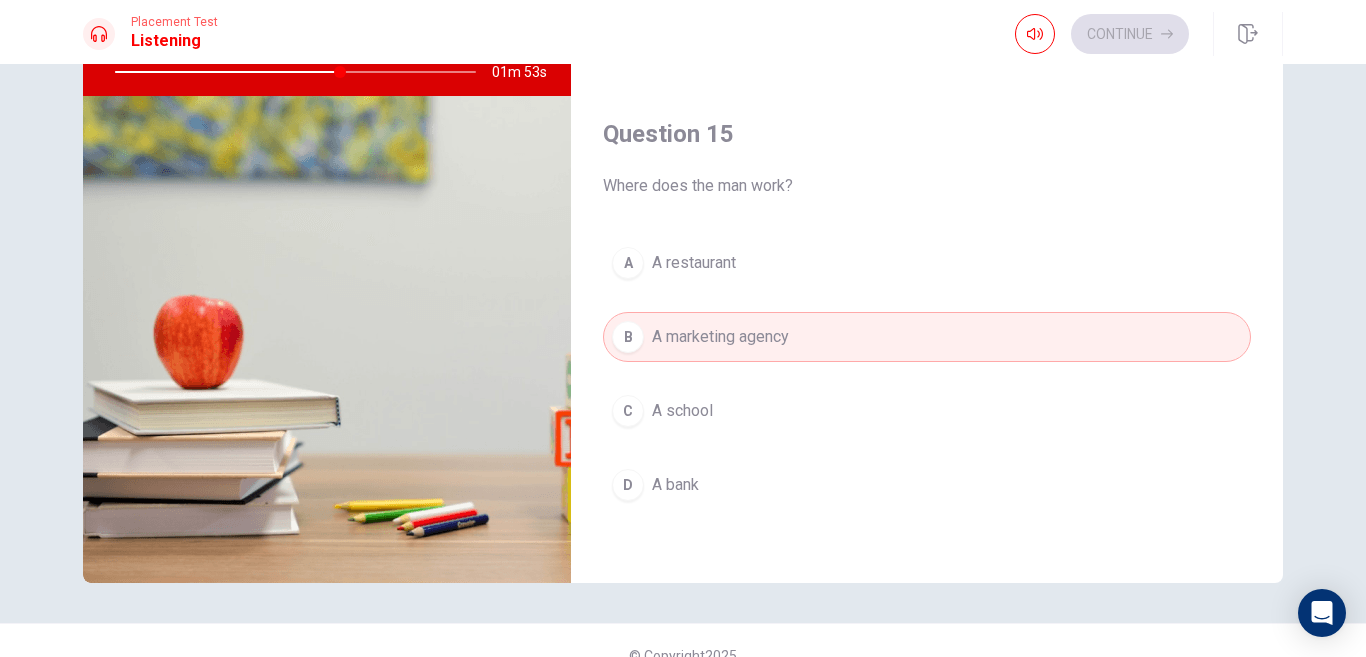 drag, startPoint x: 1274, startPoint y: 461, endPoint x: 1278, endPoint y: 429, distance: 32.24903 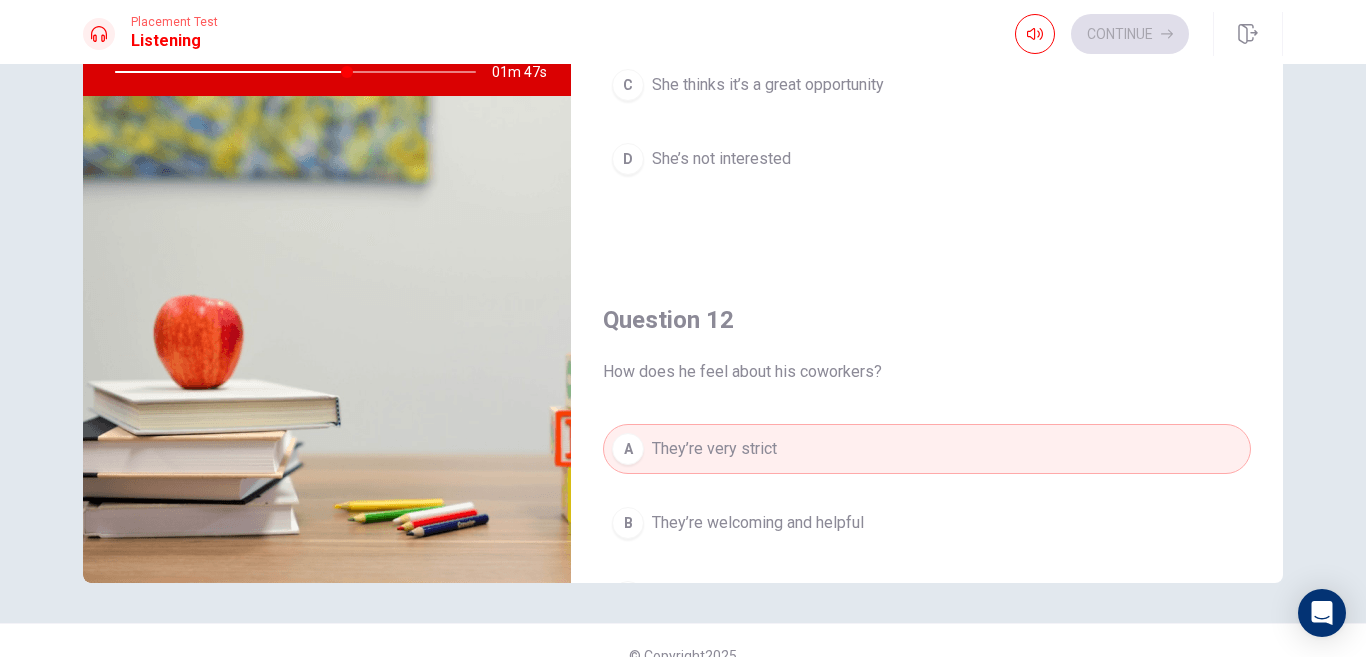 scroll, scrollTop: 15, scrollLeft: 0, axis: vertical 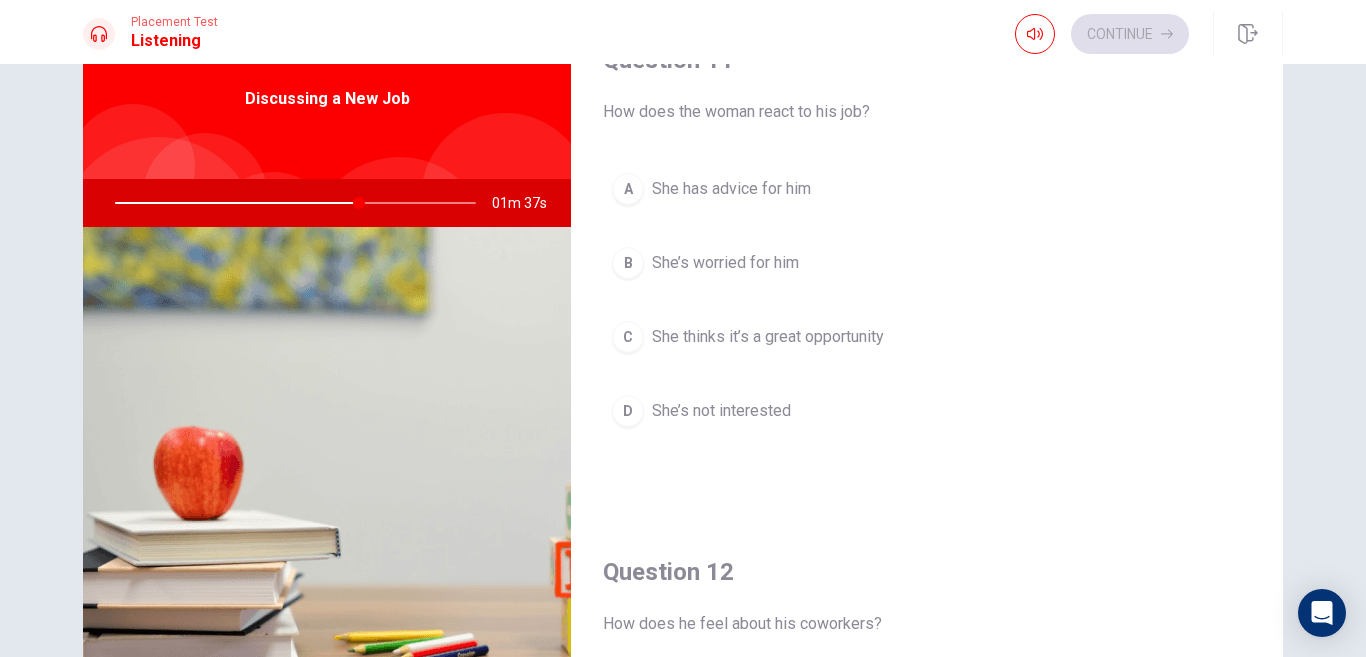 click on "She’s not interested" at bounding box center (721, 411) 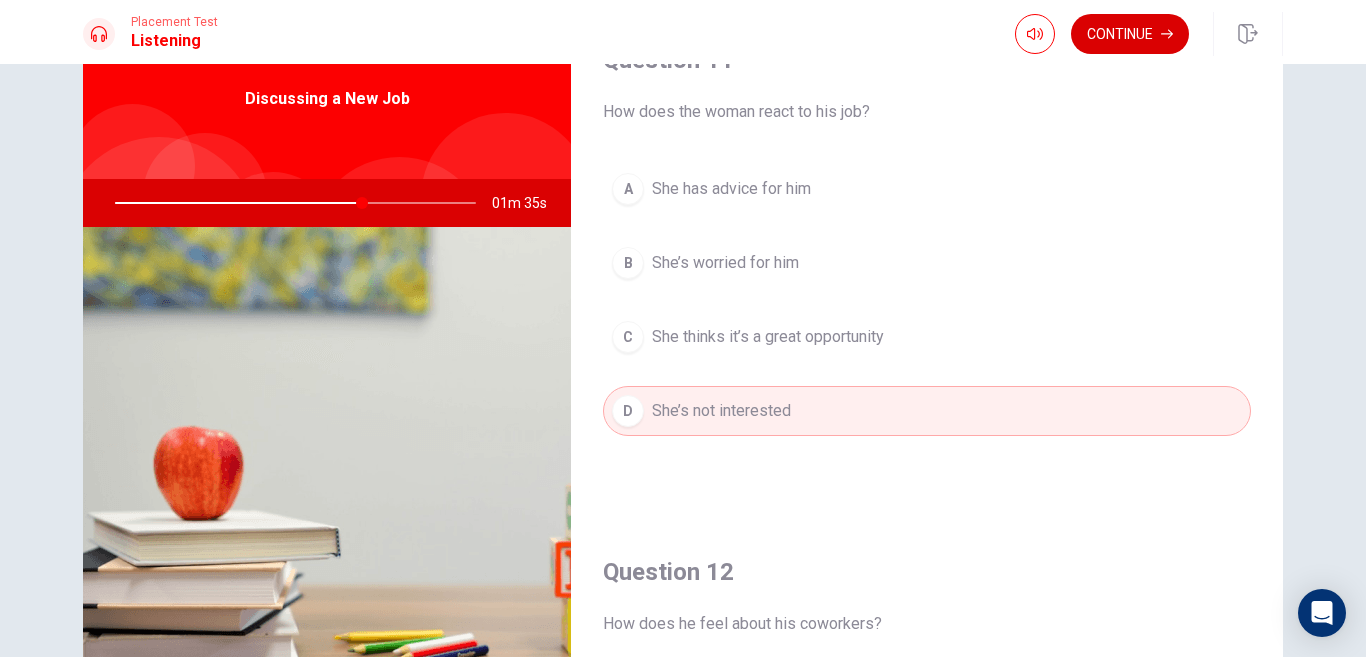 click on "Continue" at bounding box center (1130, 34) 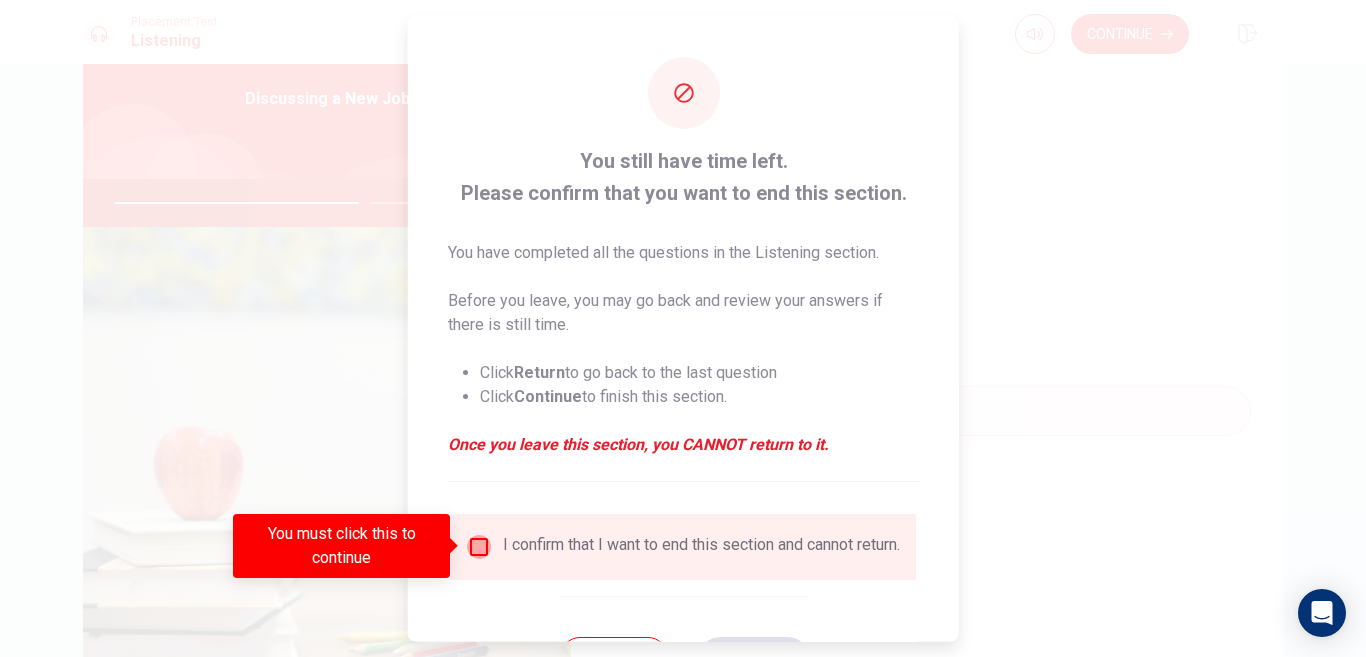 click at bounding box center (479, 546) 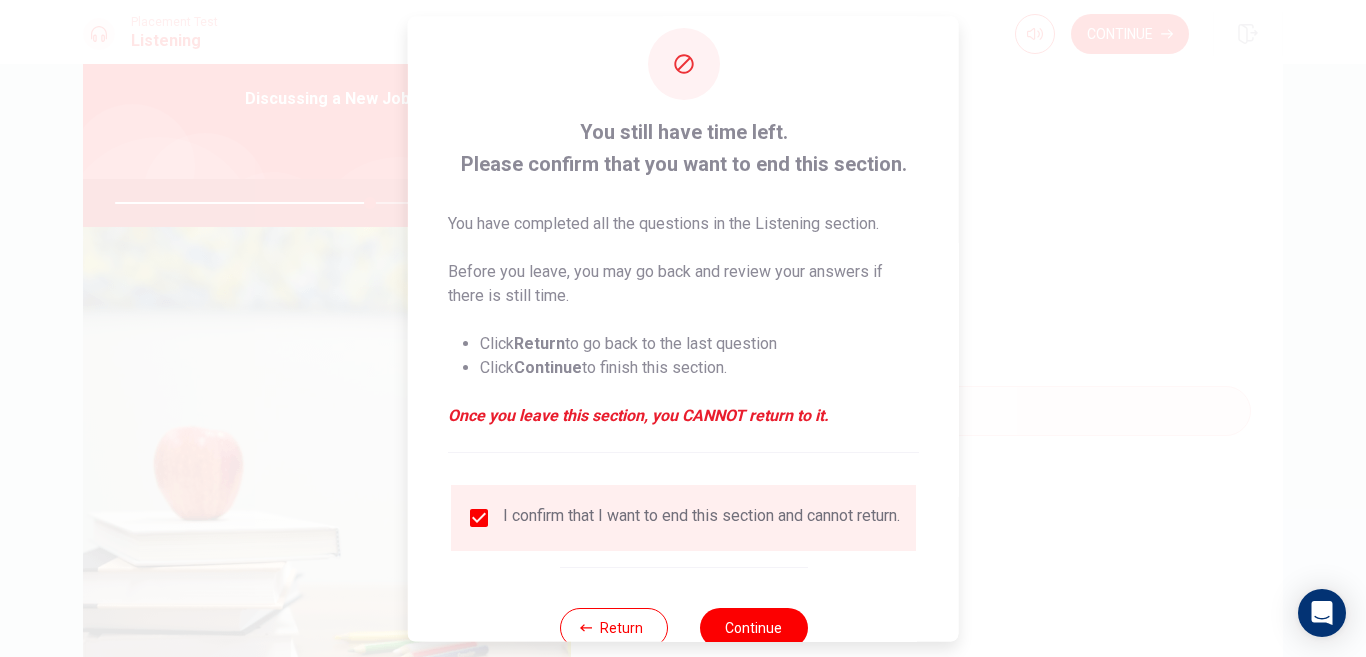 scroll, scrollTop: 46, scrollLeft: 0, axis: vertical 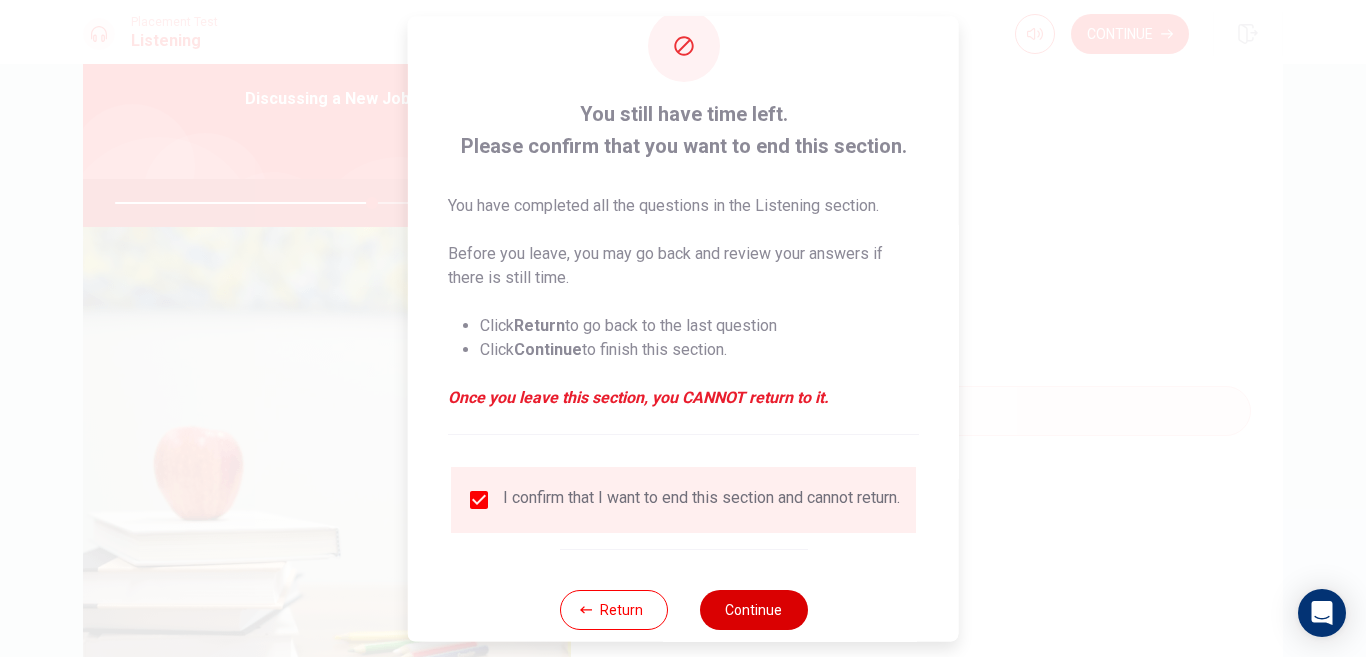 click on "Continue" at bounding box center (753, 610) 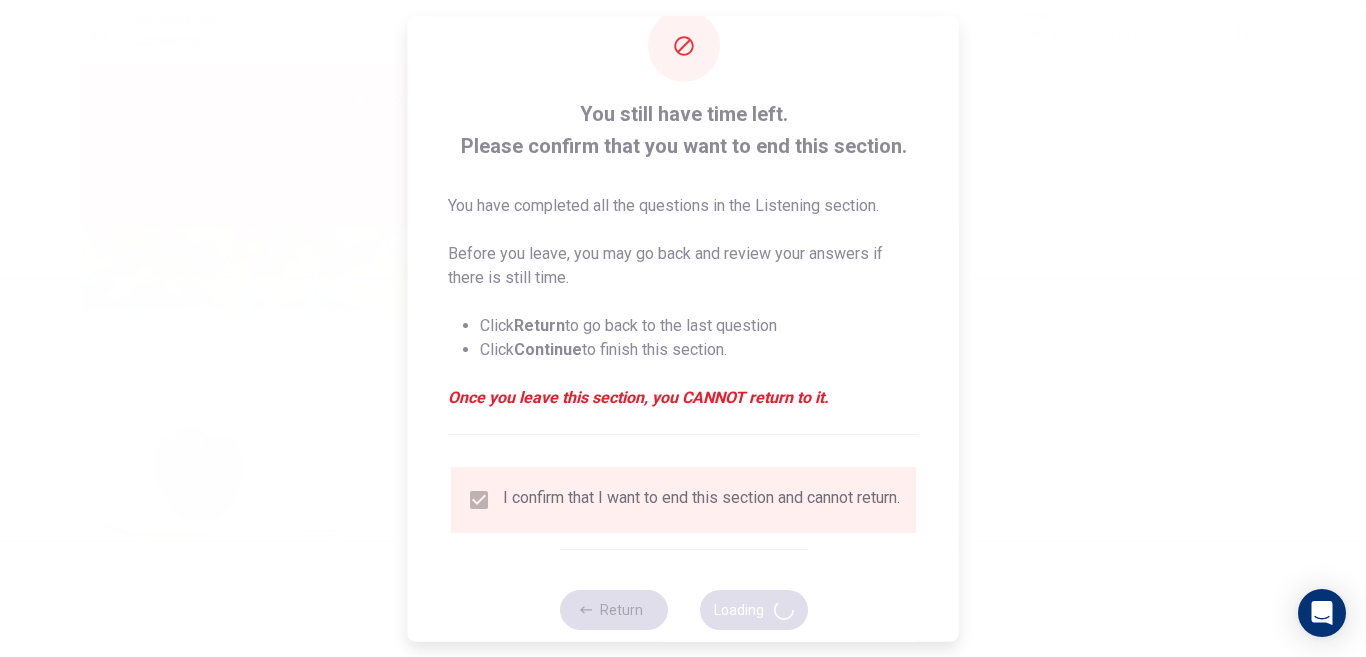 type on "72" 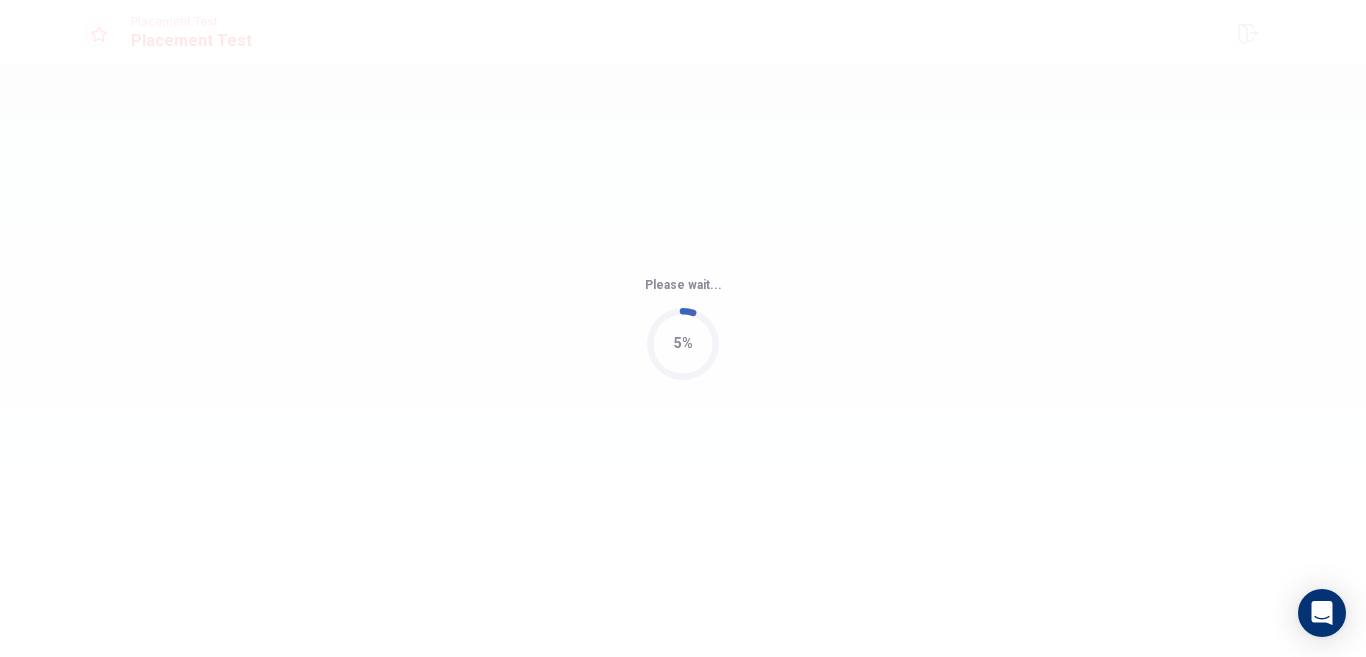 scroll, scrollTop: 0, scrollLeft: 0, axis: both 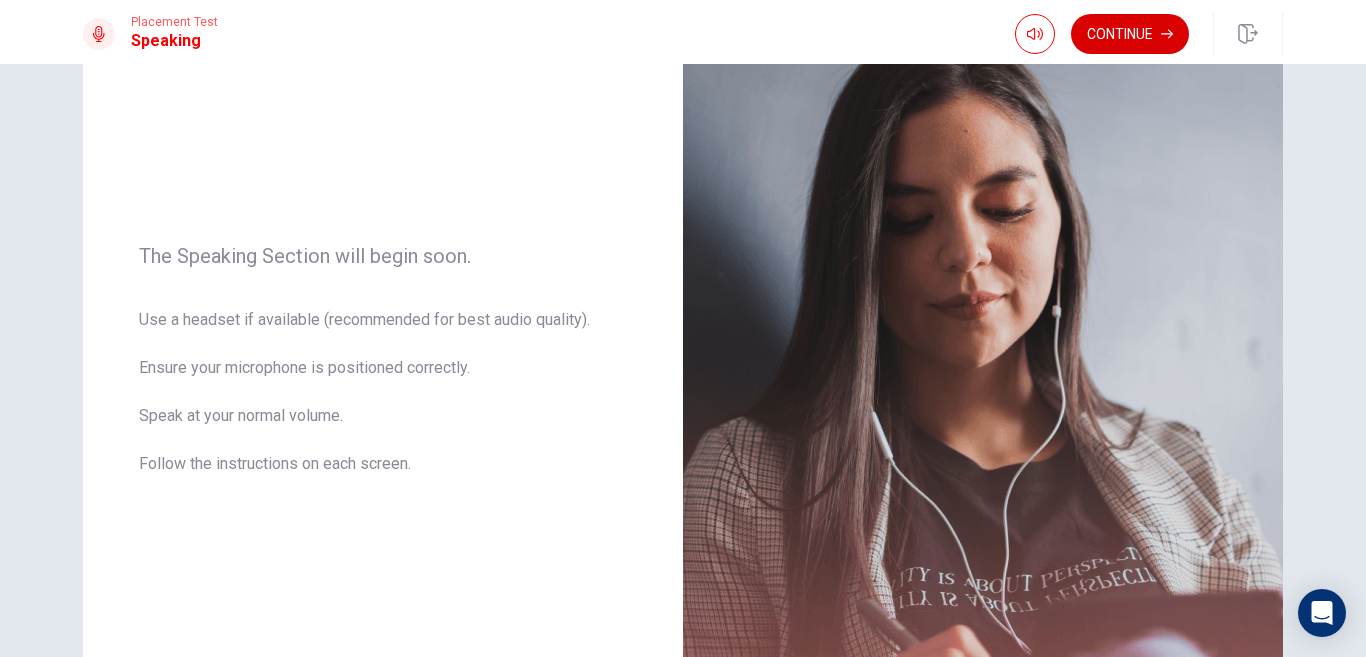 click on "Continue" at bounding box center (1130, 34) 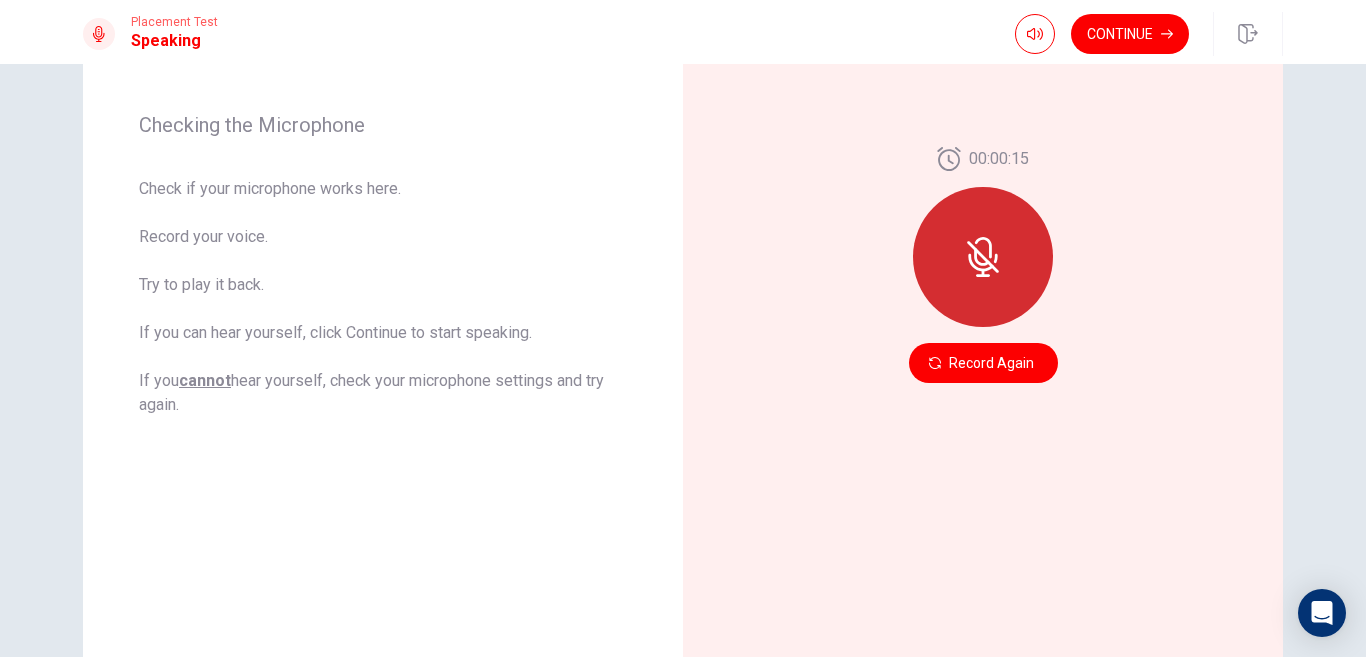 scroll, scrollTop: 243, scrollLeft: 0, axis: vertical 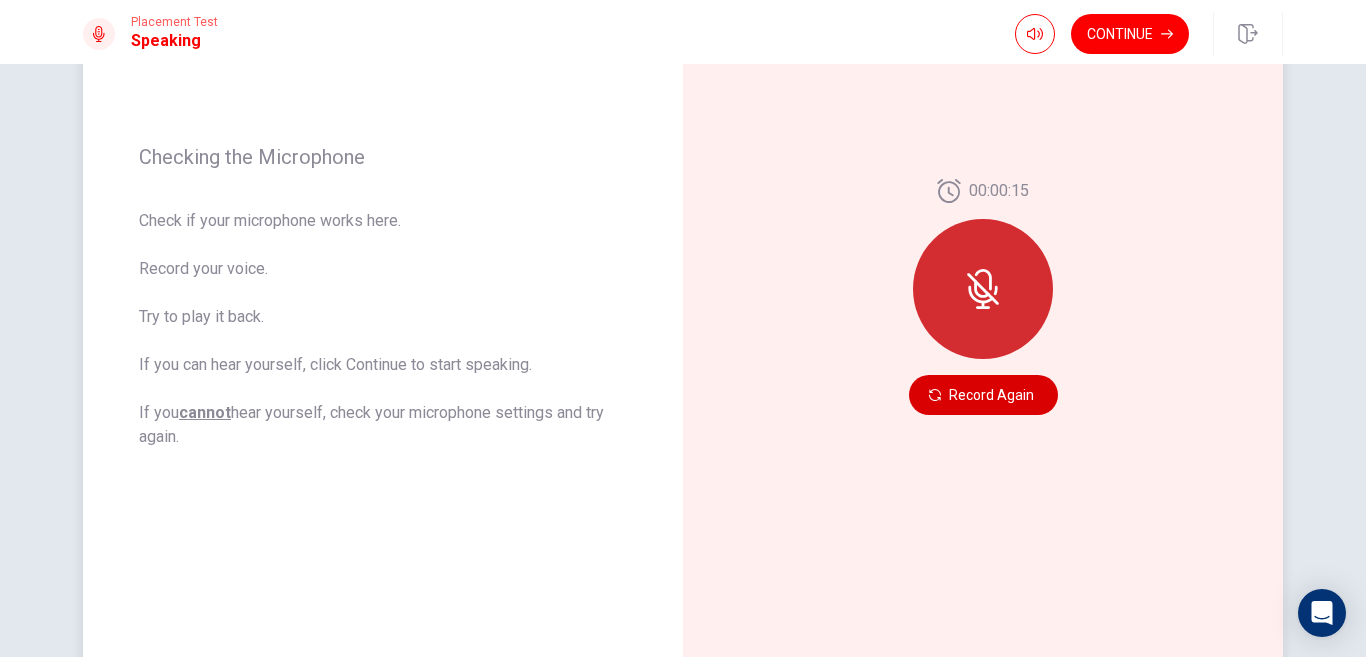 click on "Record Again" at bounding box center (983, 395) 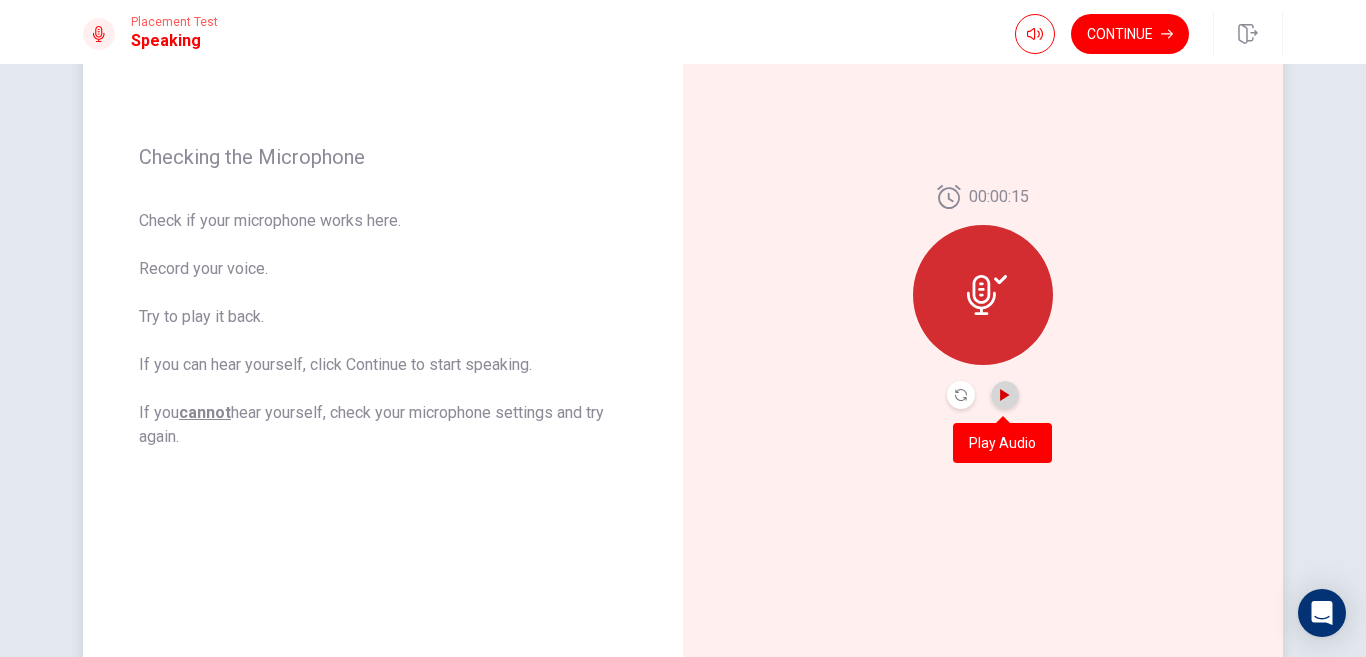 click 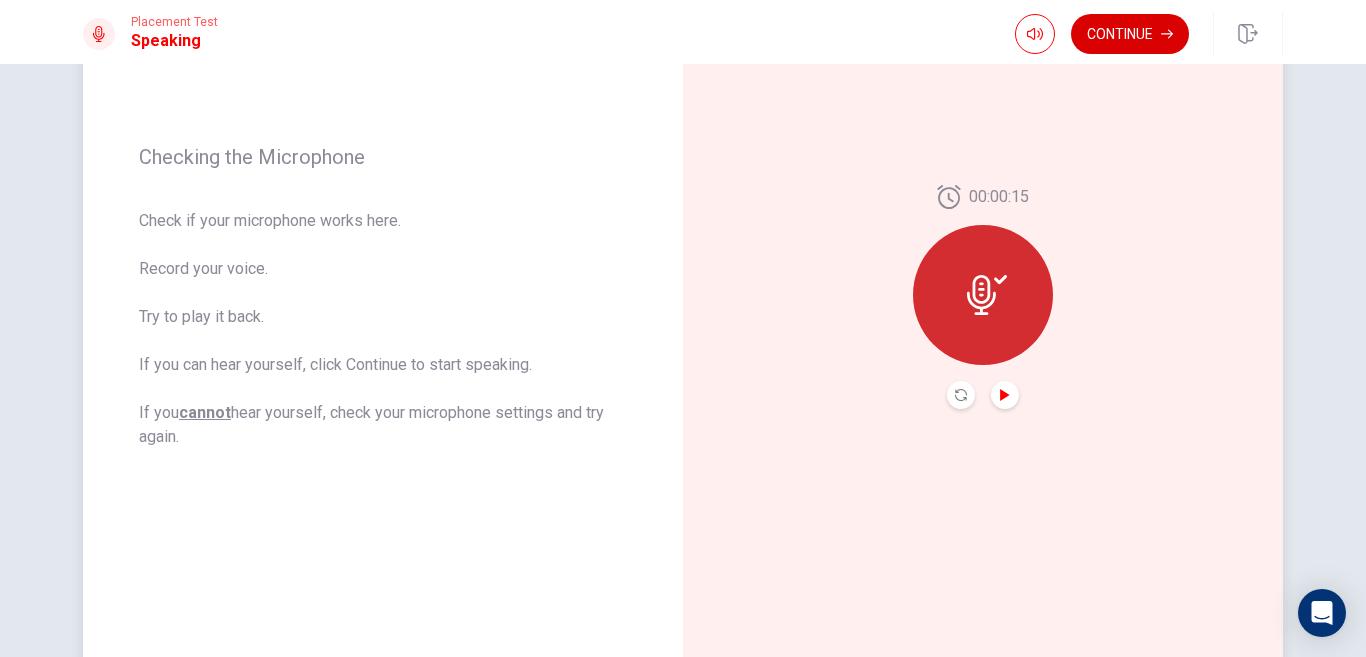 click on "Continue" at bounding box center (1130, 34) 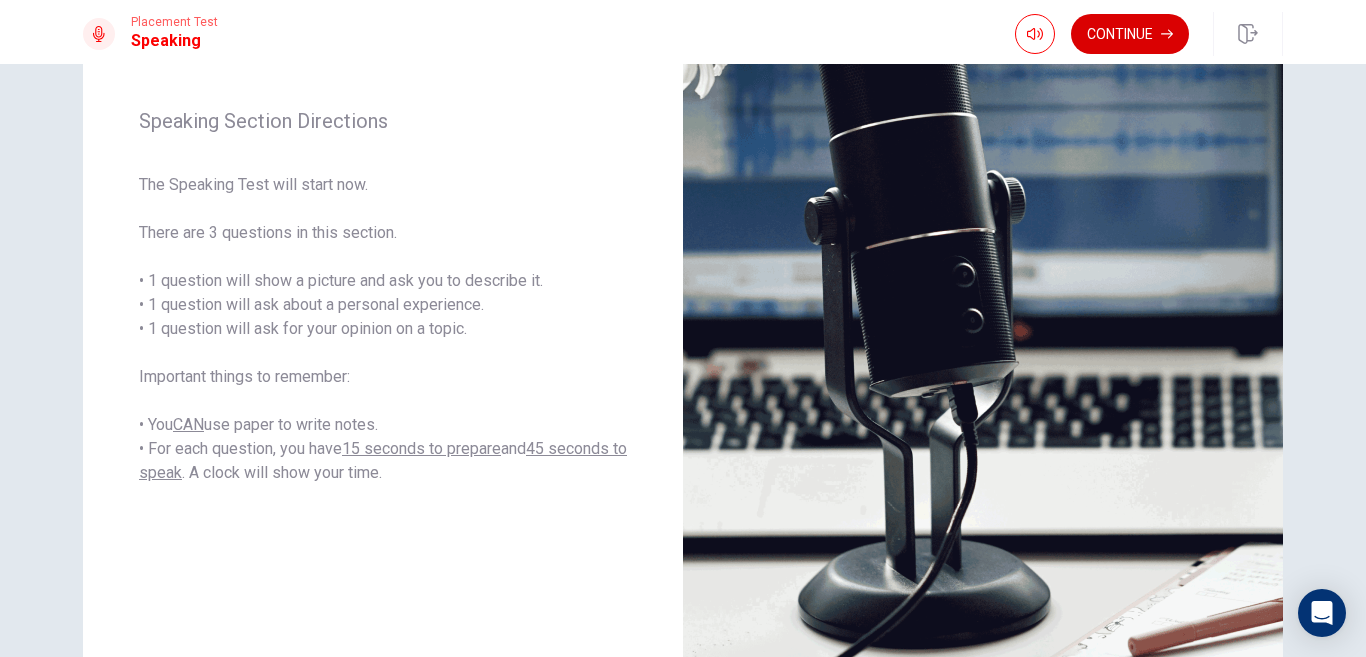 click on "Continue" at bounding box center [1130, 34] 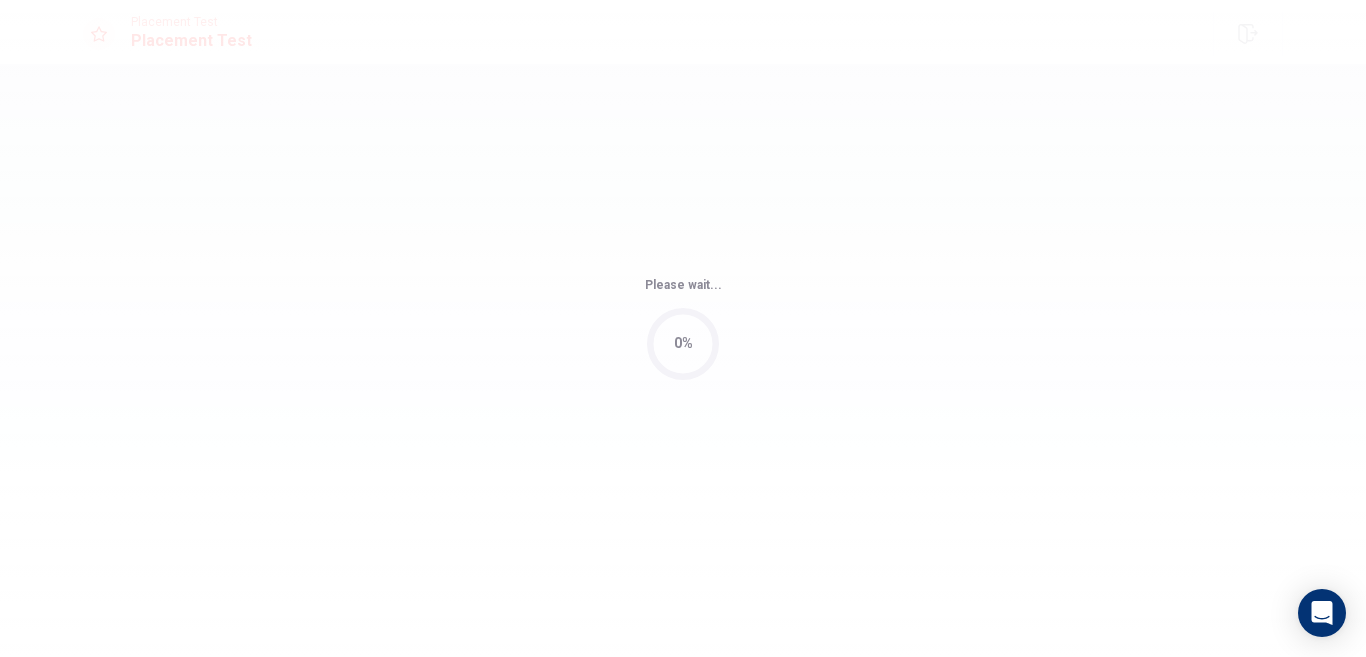 scroll, scrollTop: 0, scrollLeft: 0, axis: both 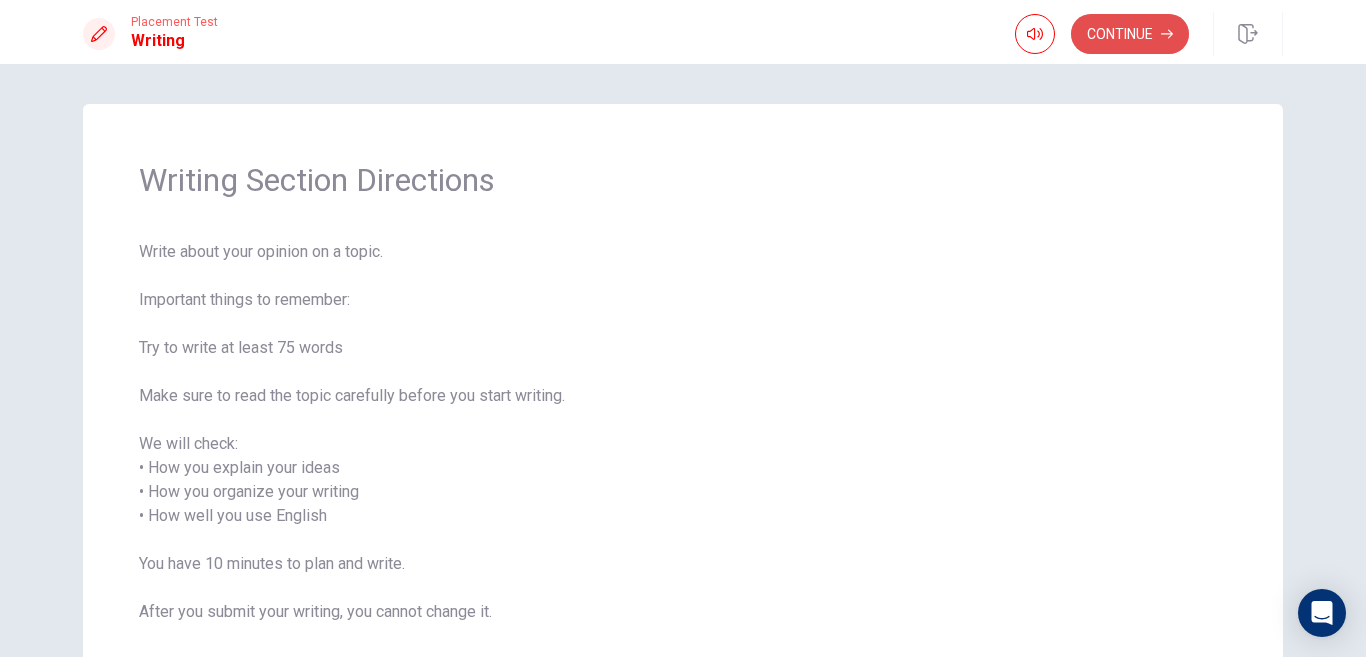click on "Continue" at bounding box center [1130, 34] 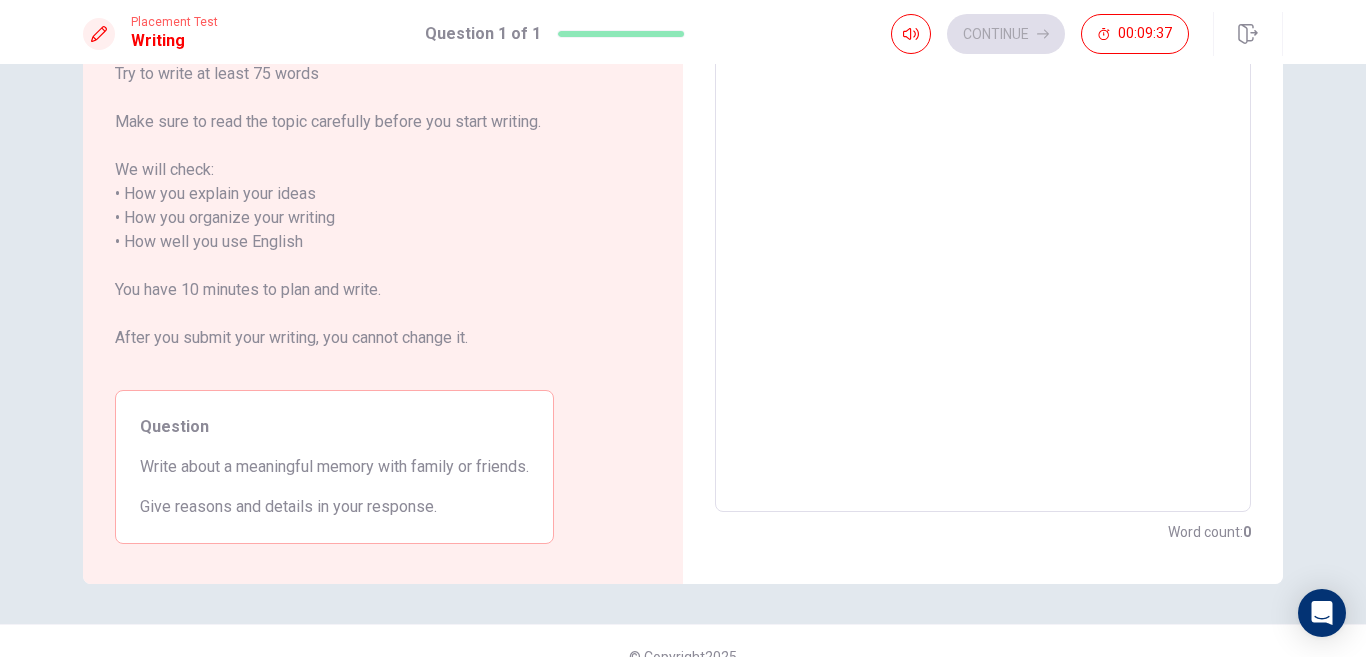 scroll, scrollTop: 227, scrollLeft: 0, axis: vertical 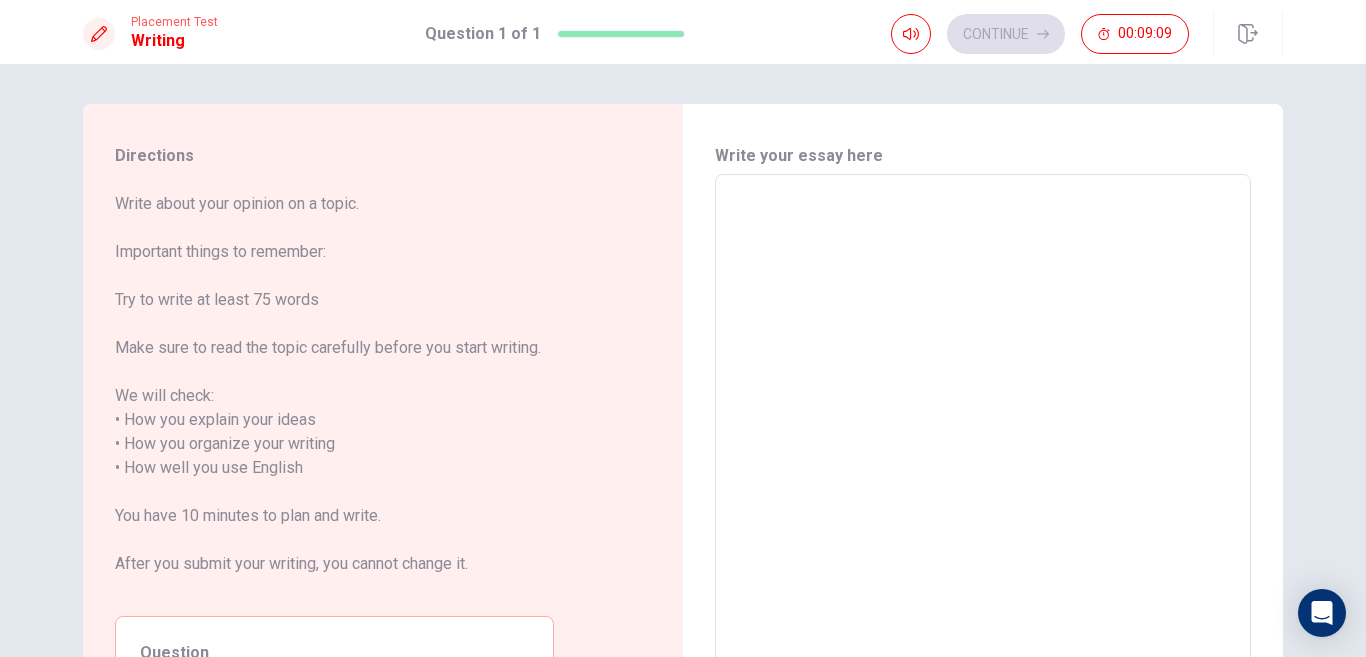 click at bounding box center (983, 456) 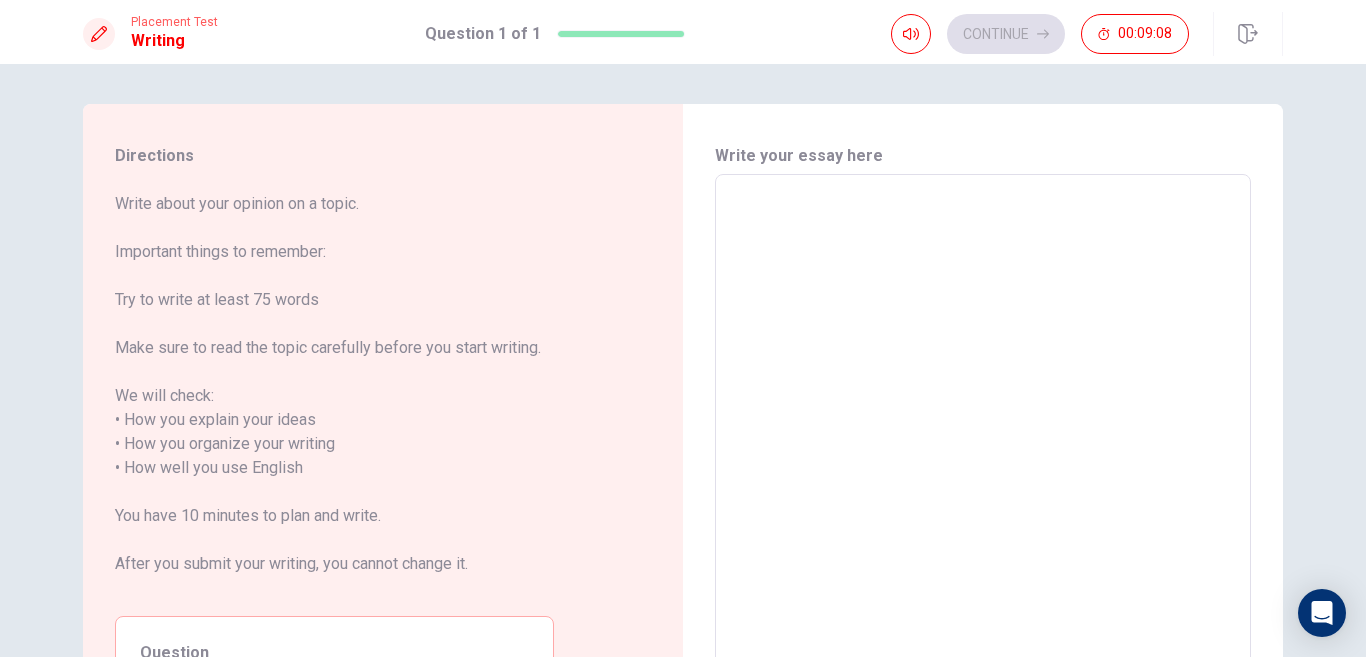 type on "w" 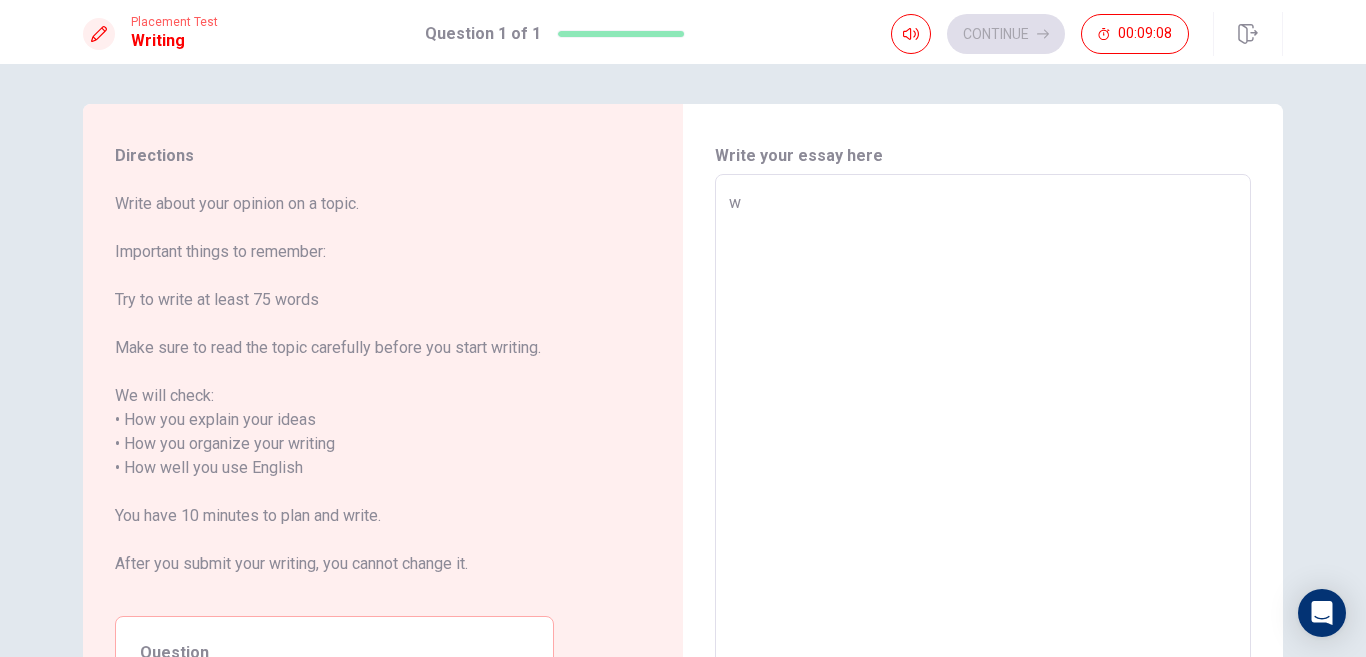 type on "wd" 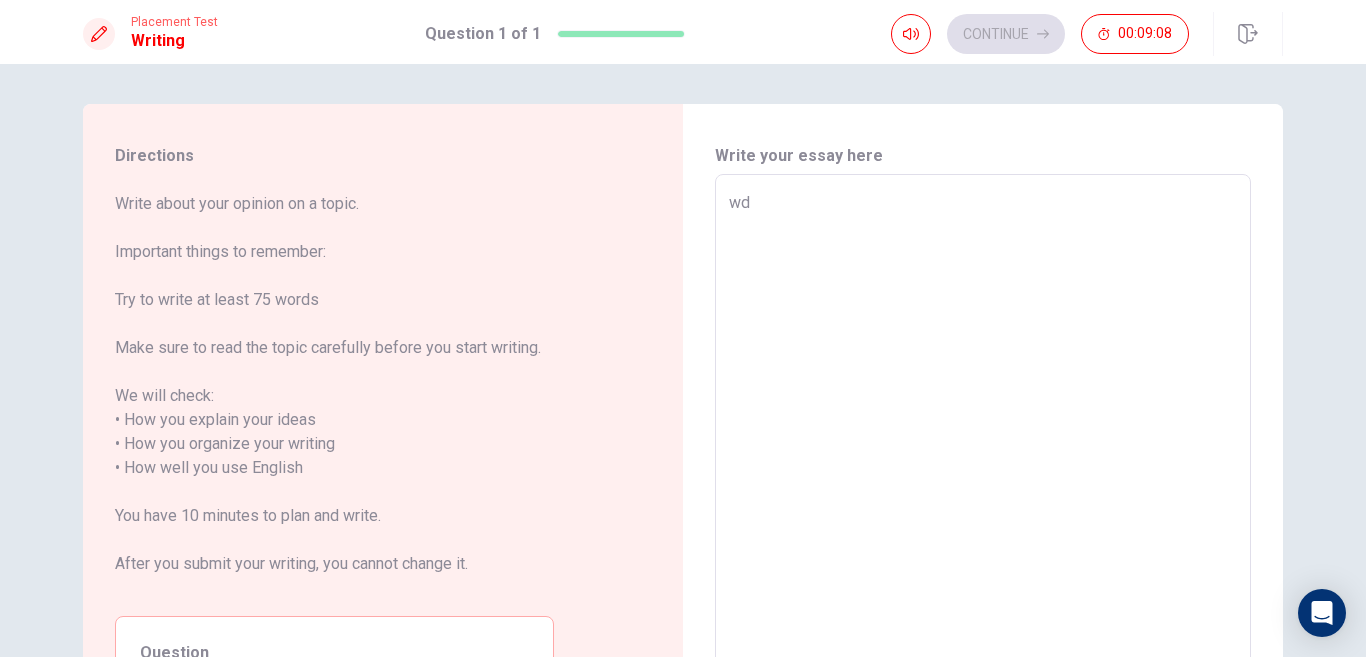 type on "wdk" 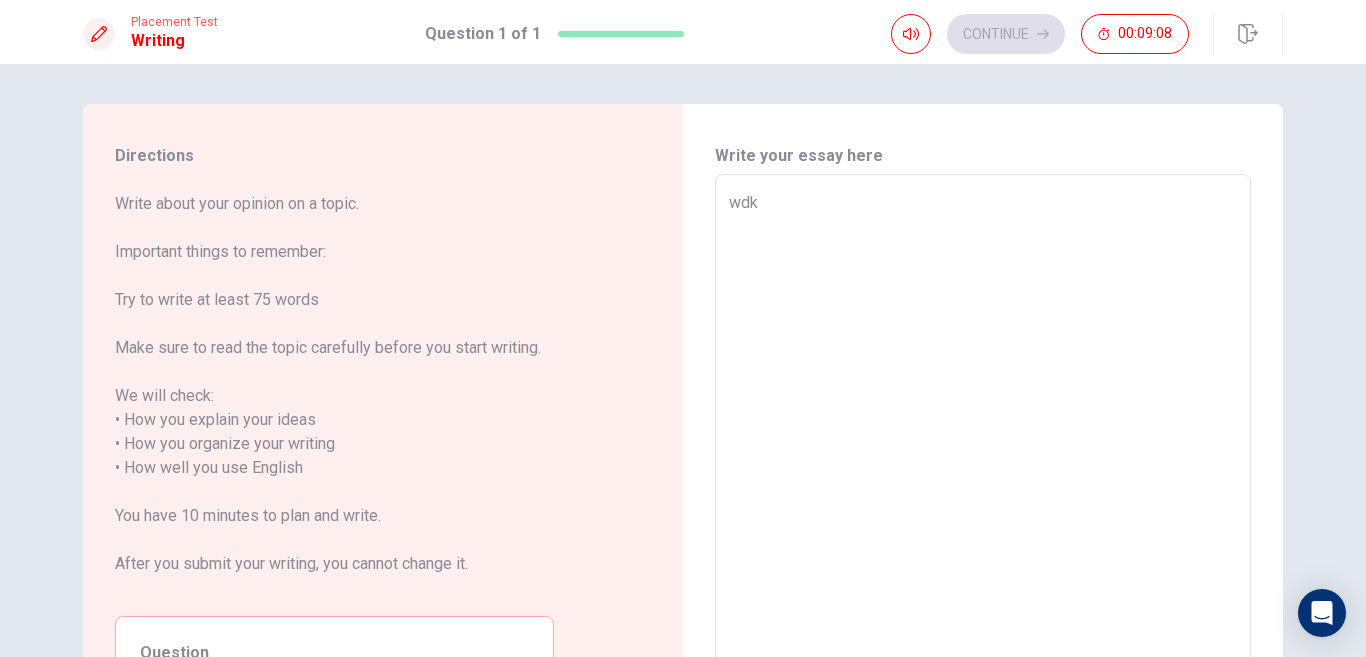 type on "x" 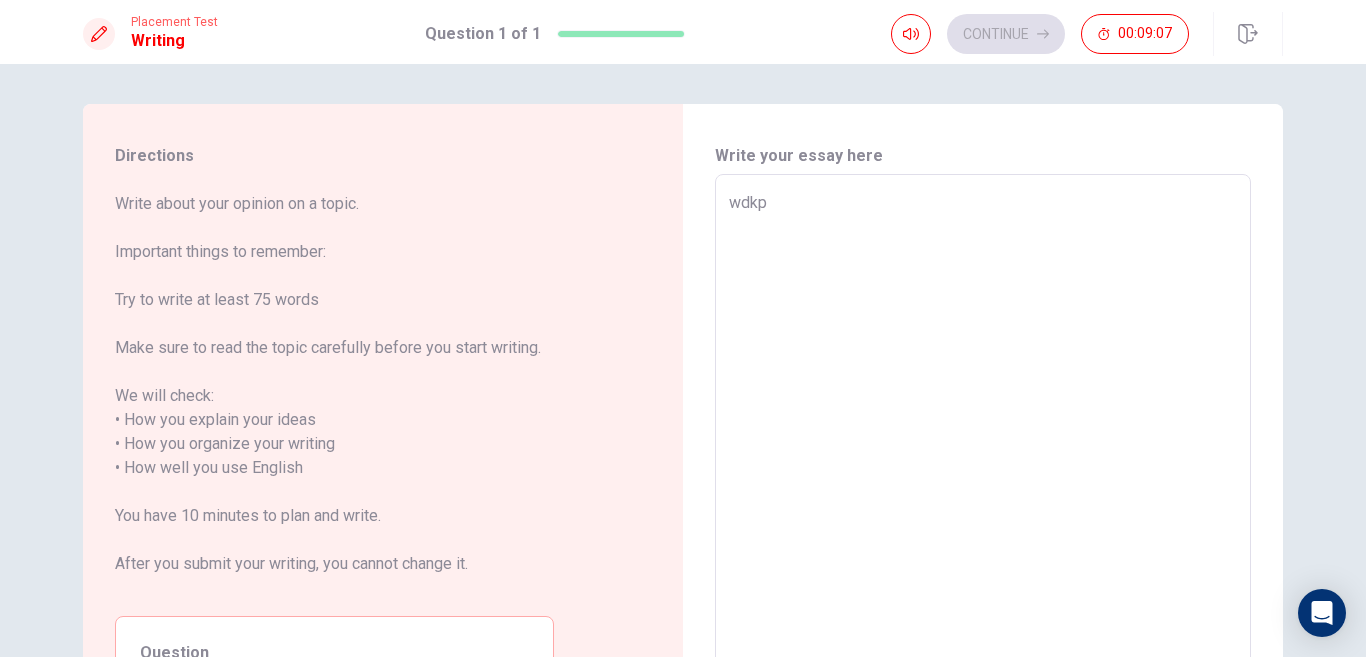 type on "x" 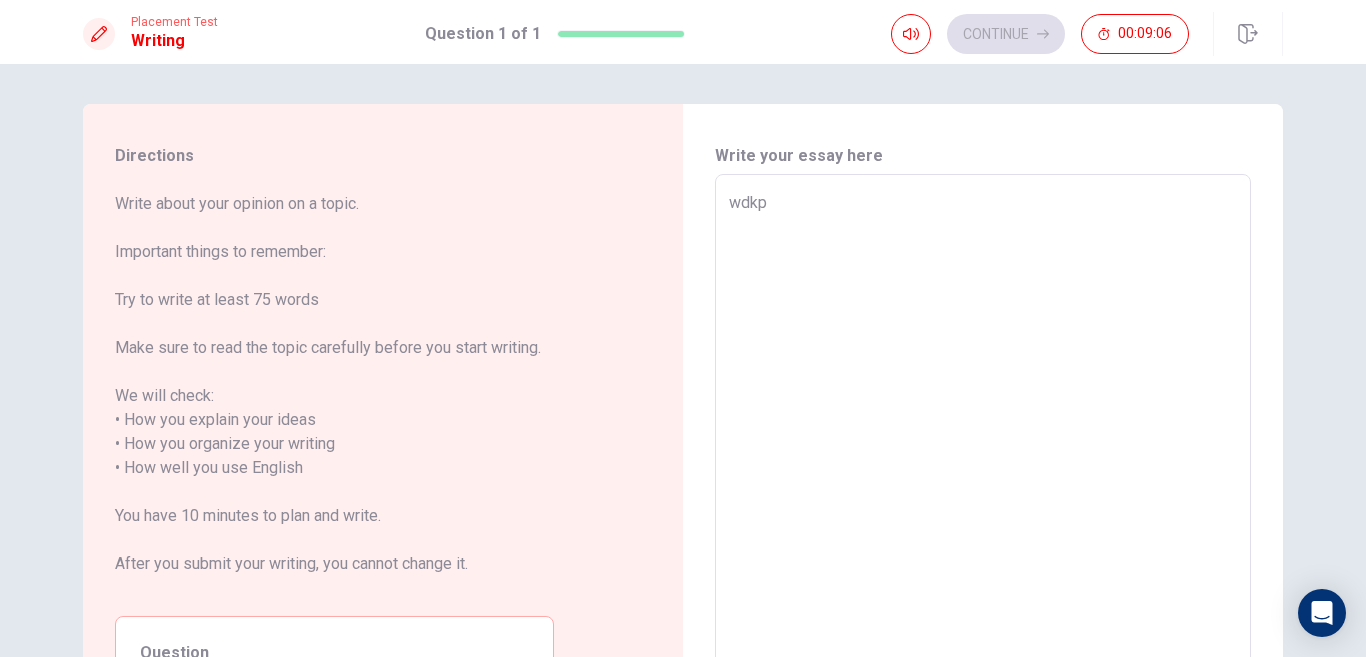 type on "wdk" 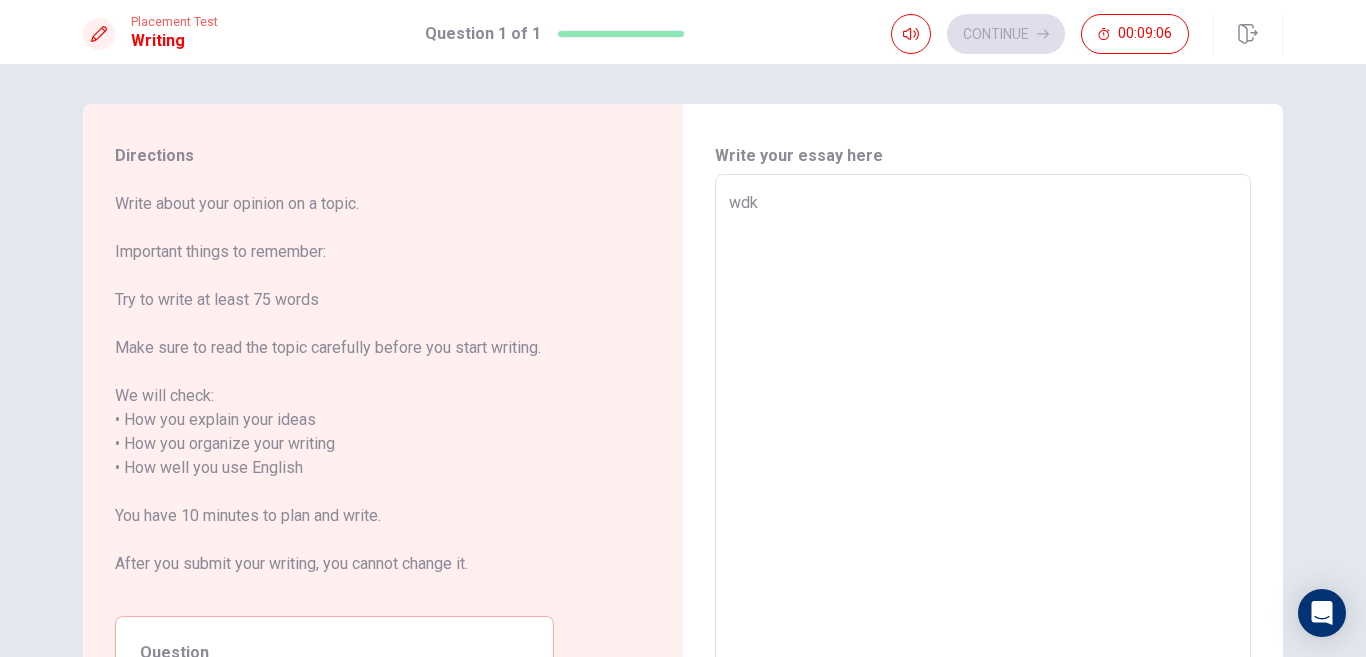 type on "x" 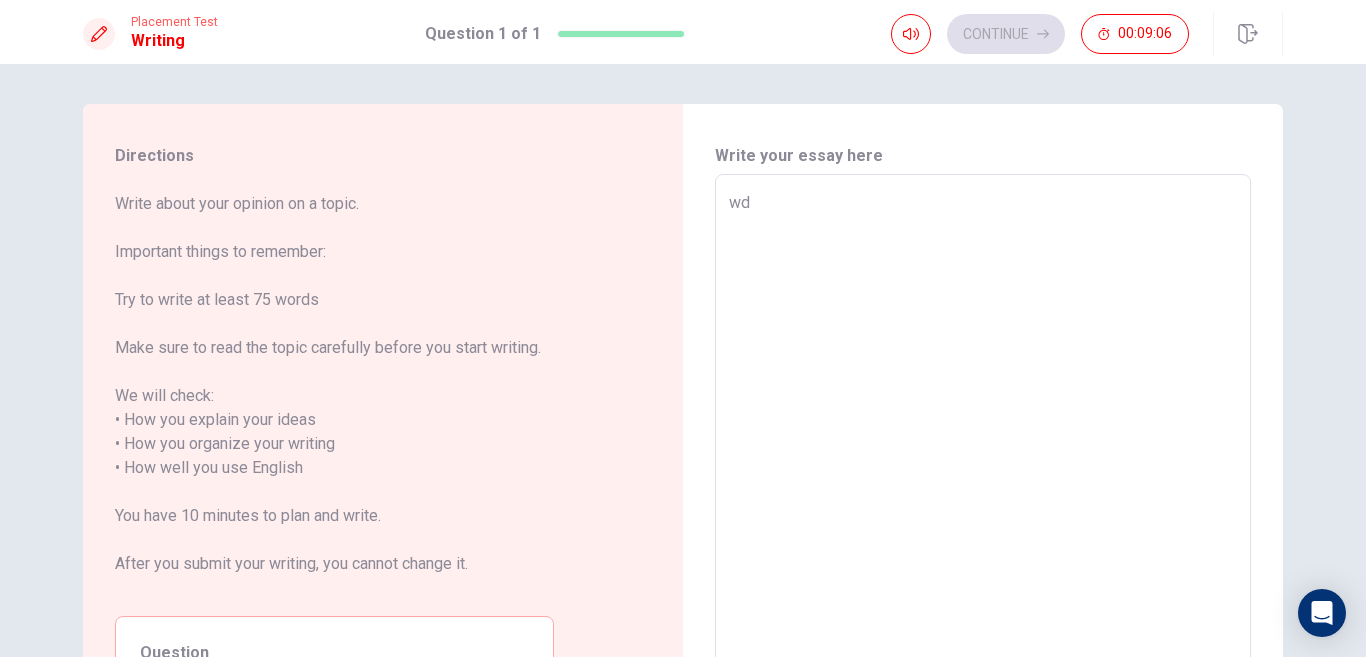 type on "x" 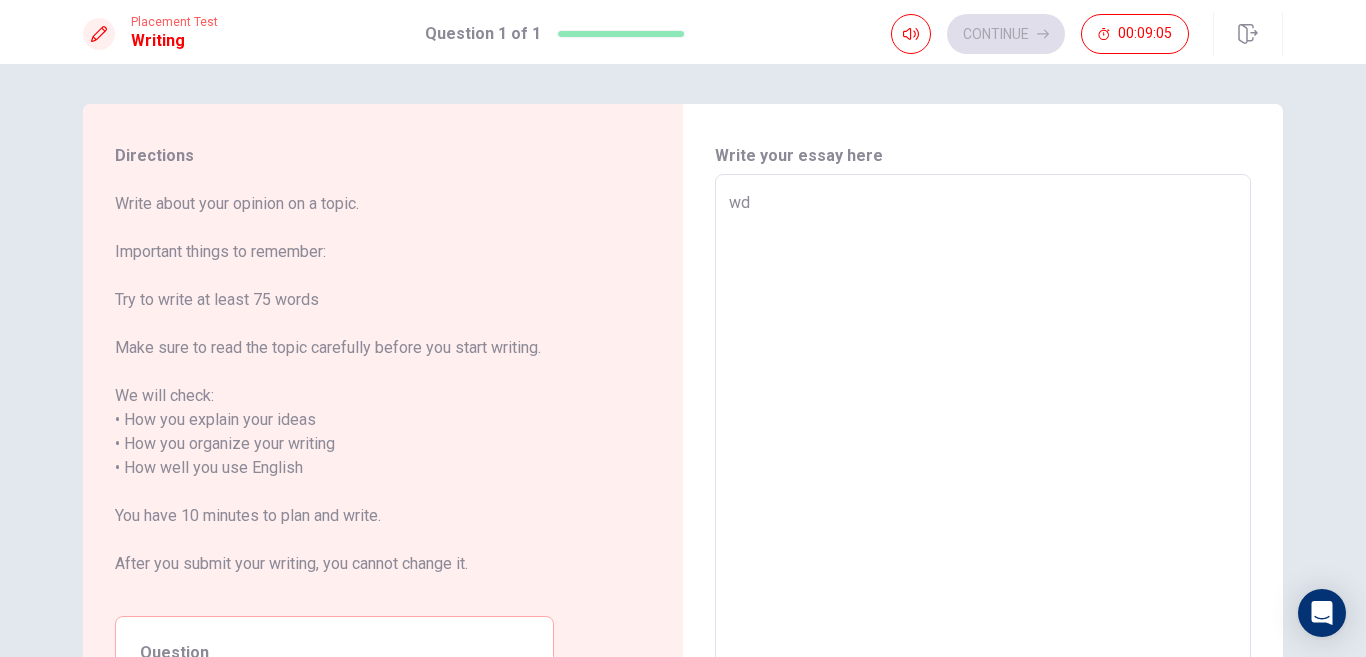 type on "w" 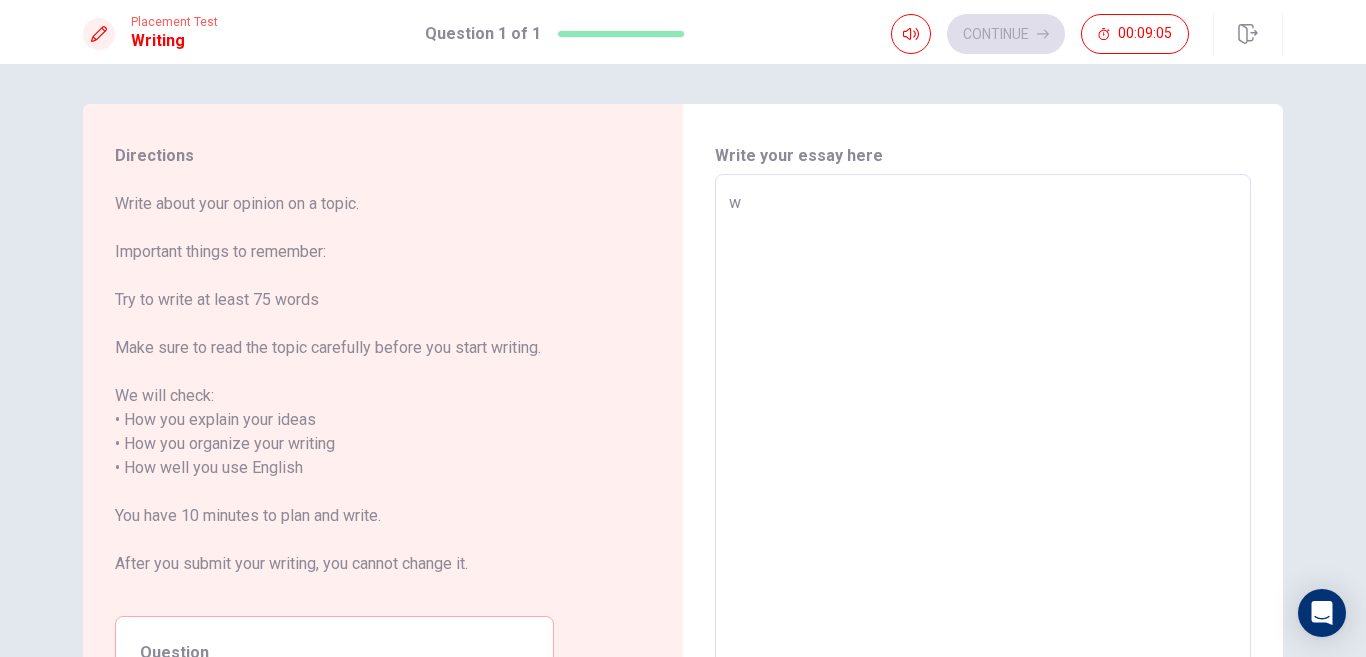 type on "x" 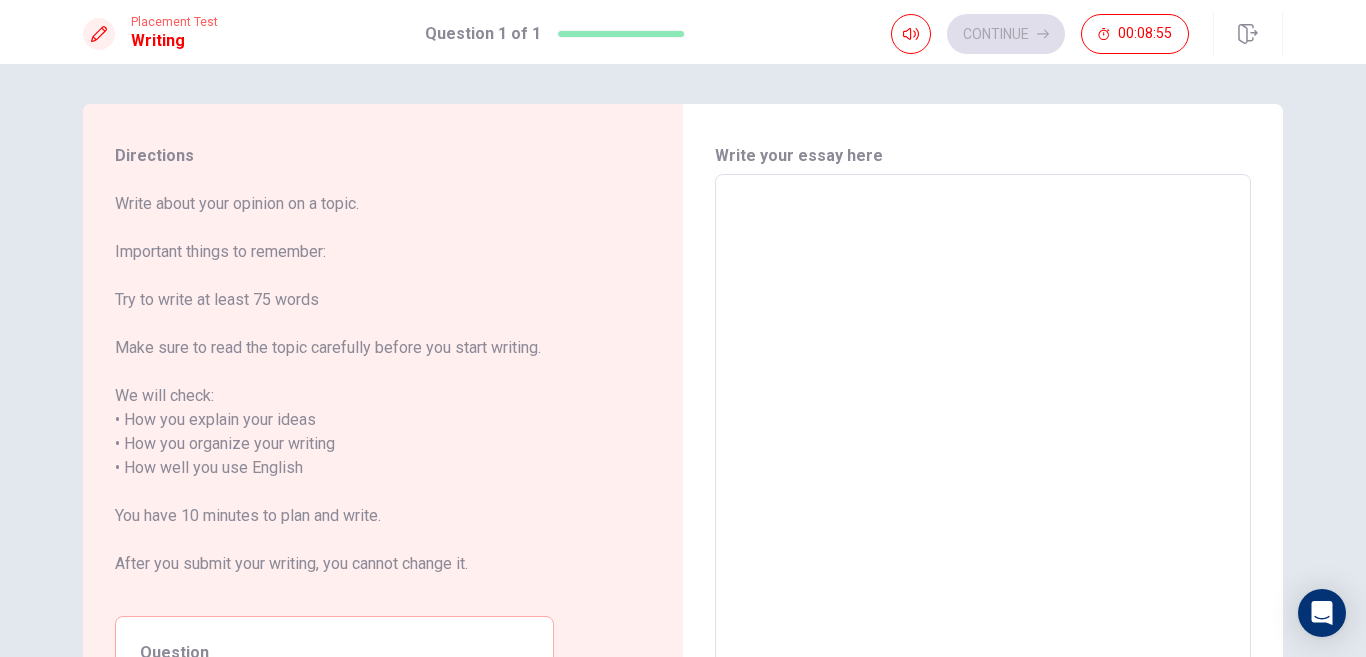 type on "m" 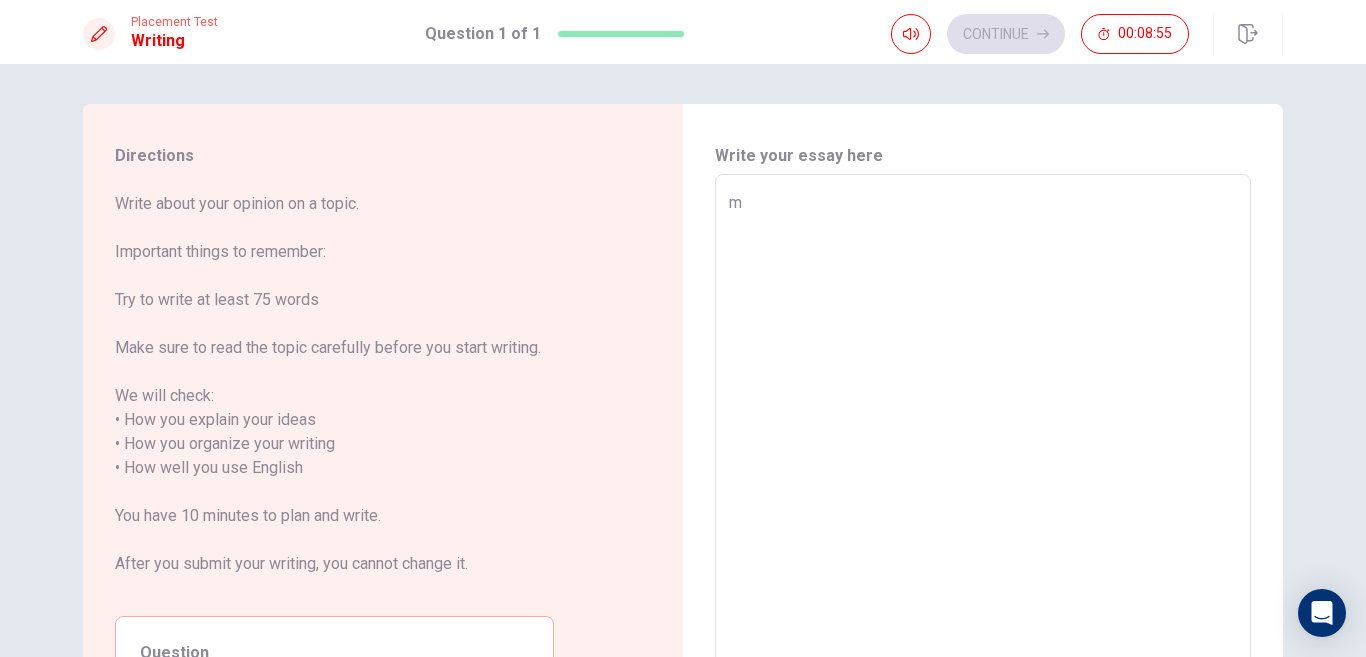 type on "x" 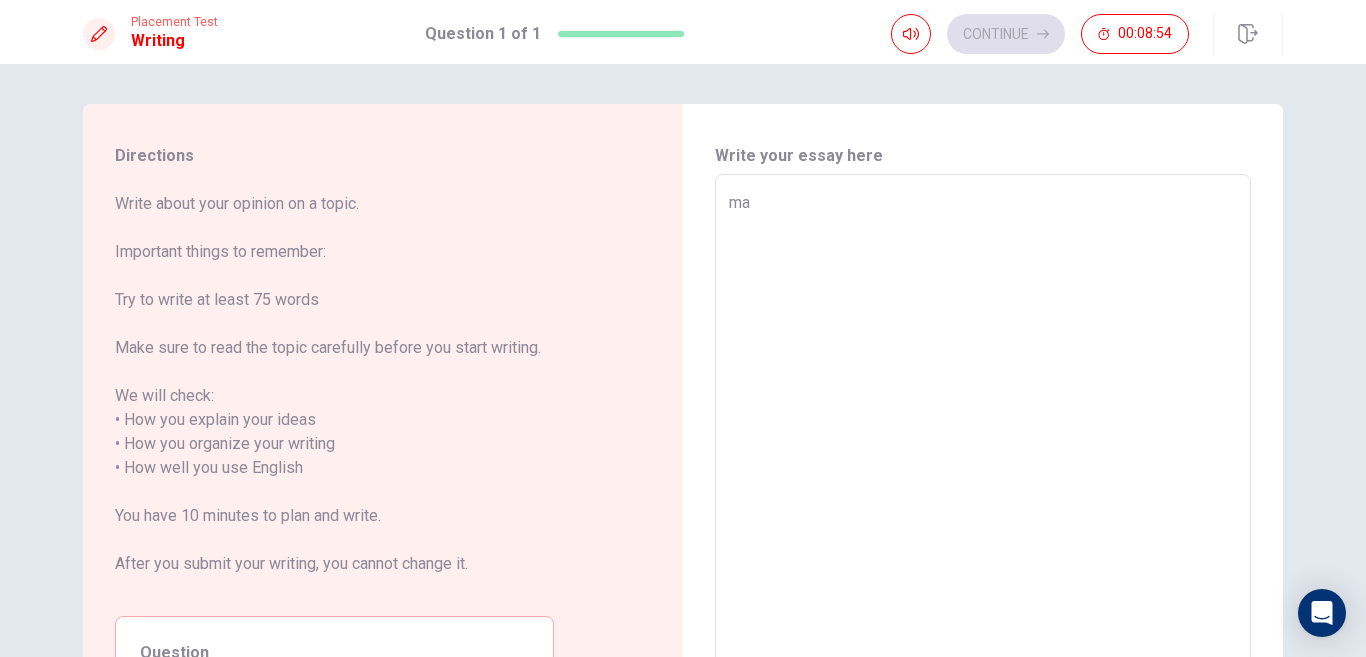 type on "x" 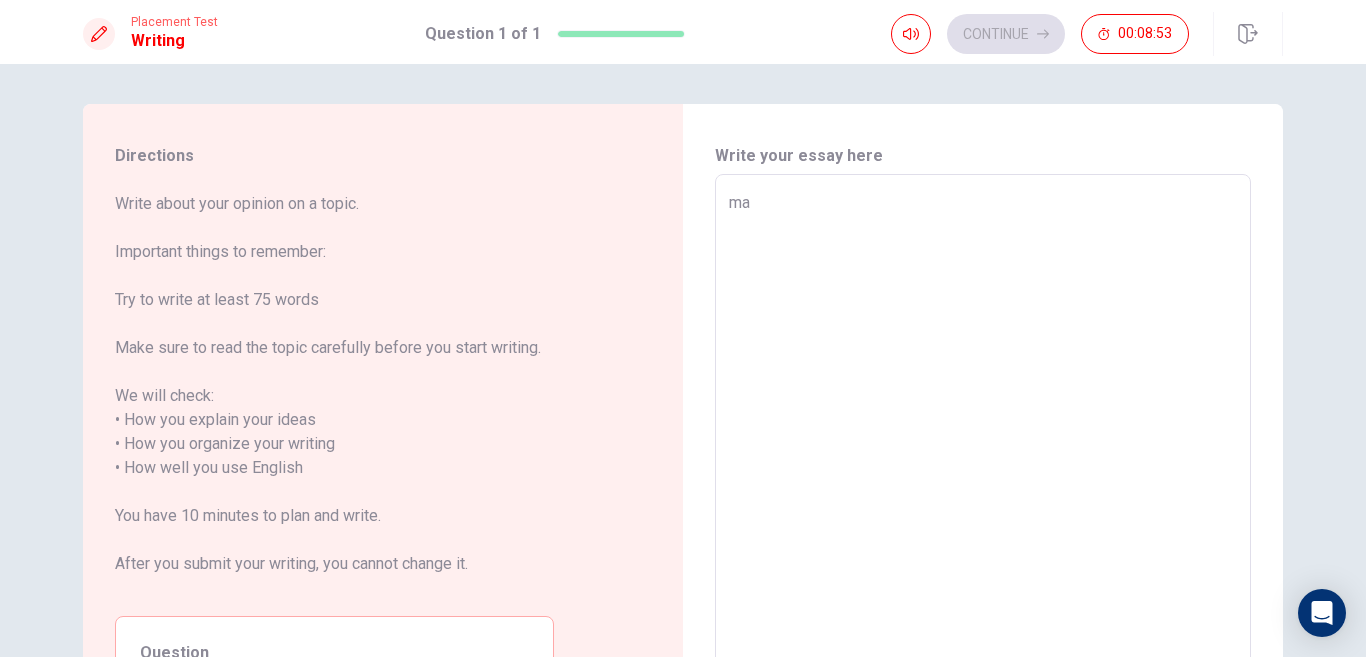 type on "ma-" 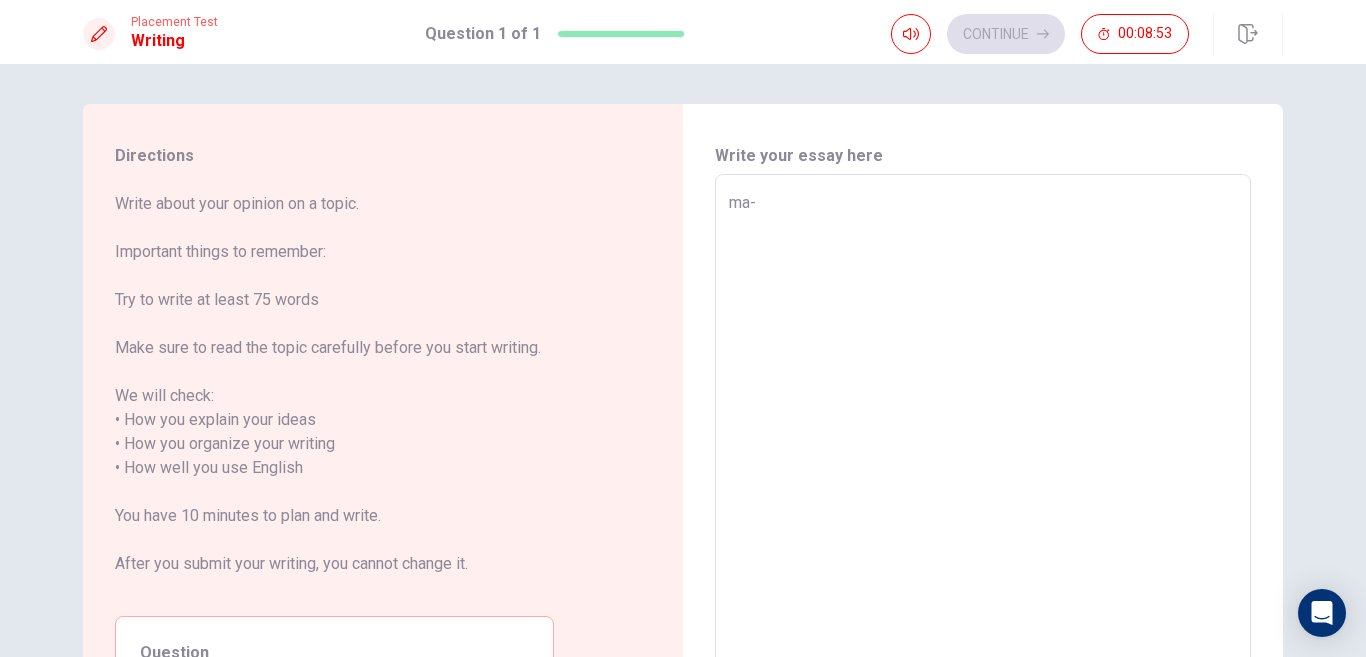 type on "x" 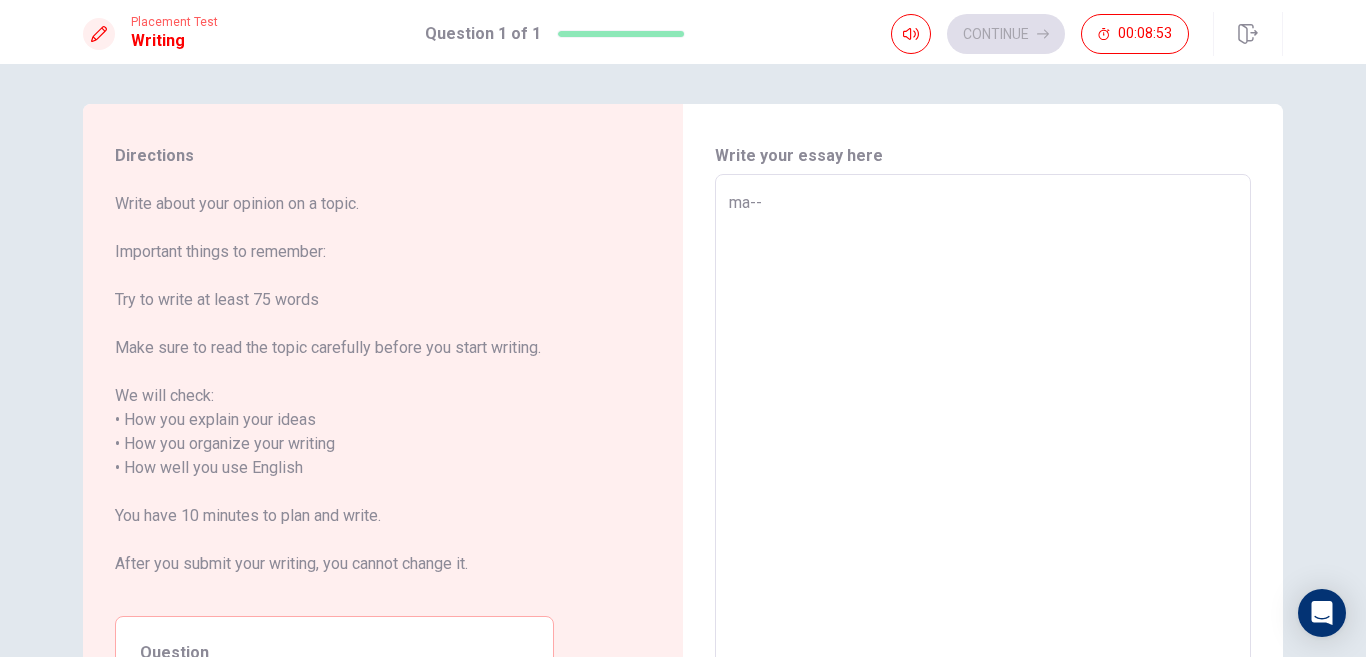 type on "x" 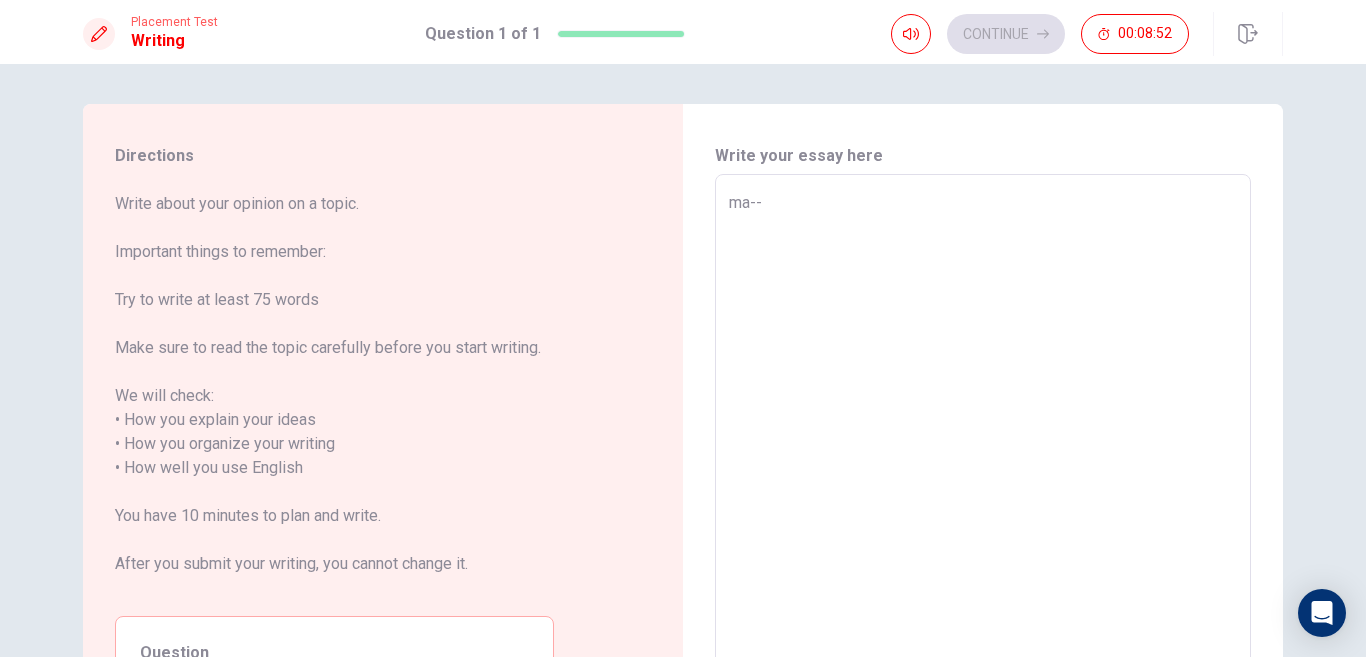 type on "ma-" 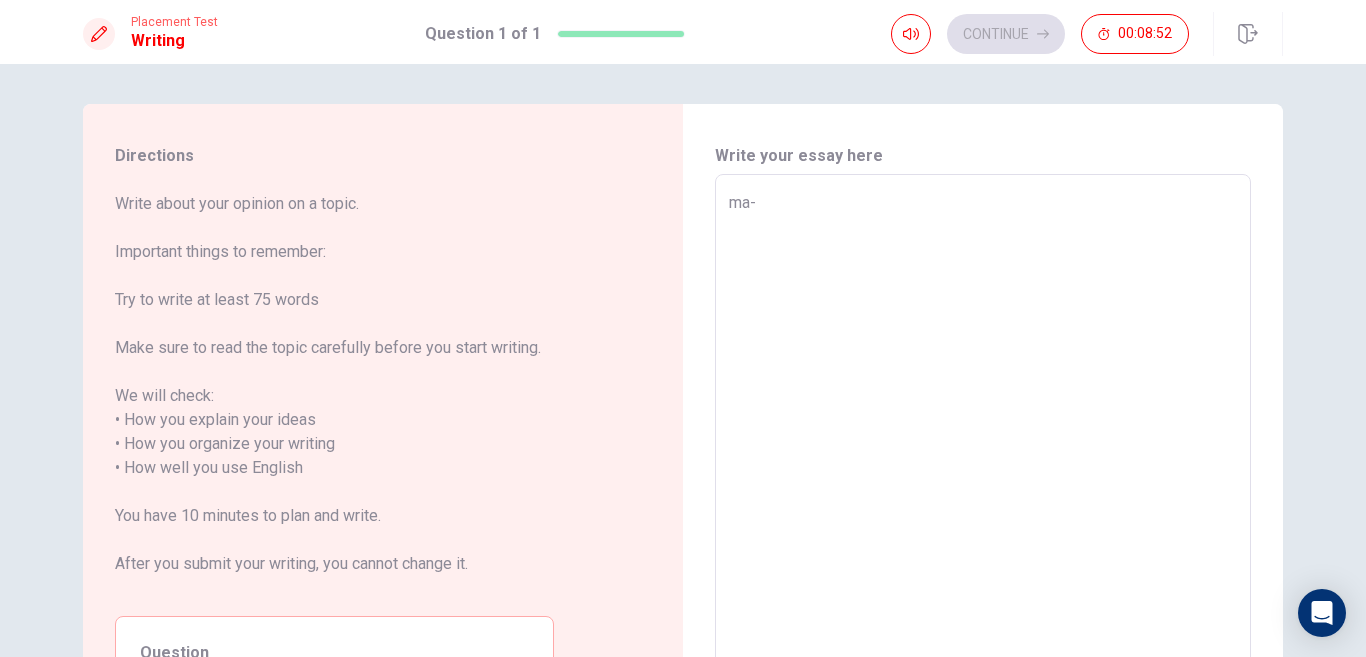 type on "x" 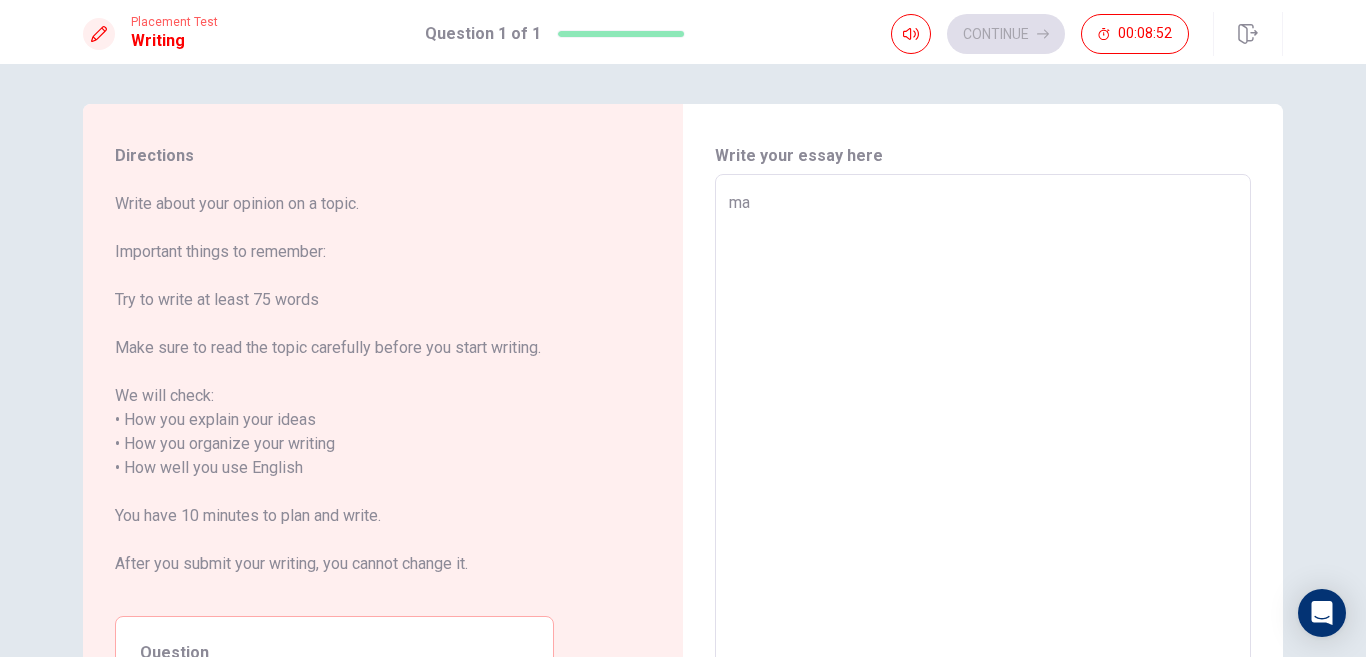 type on "x" 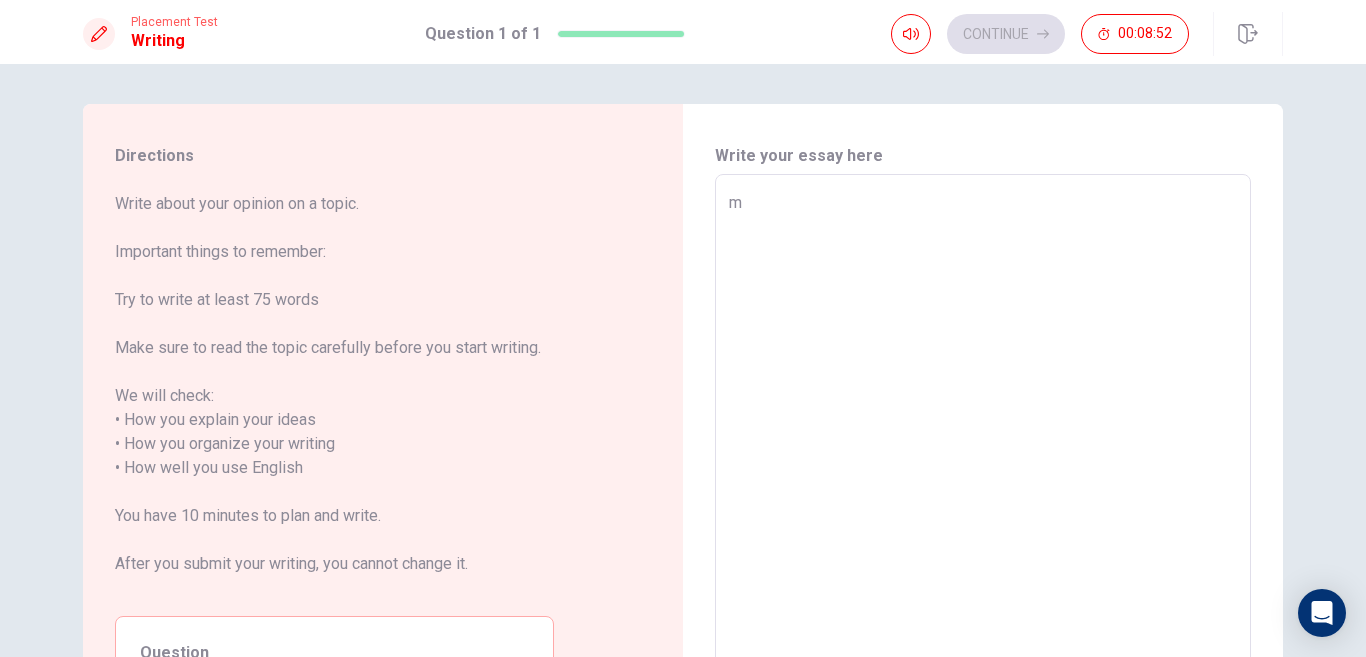 type on "x" 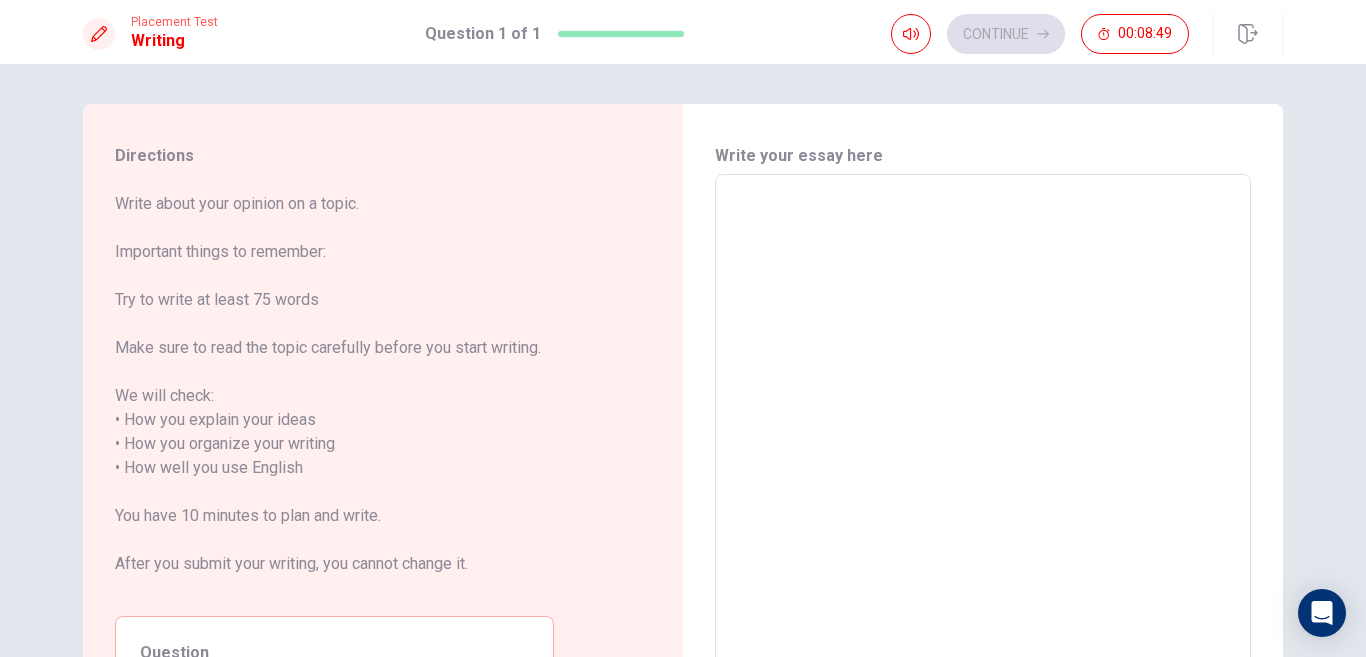 type on "m" 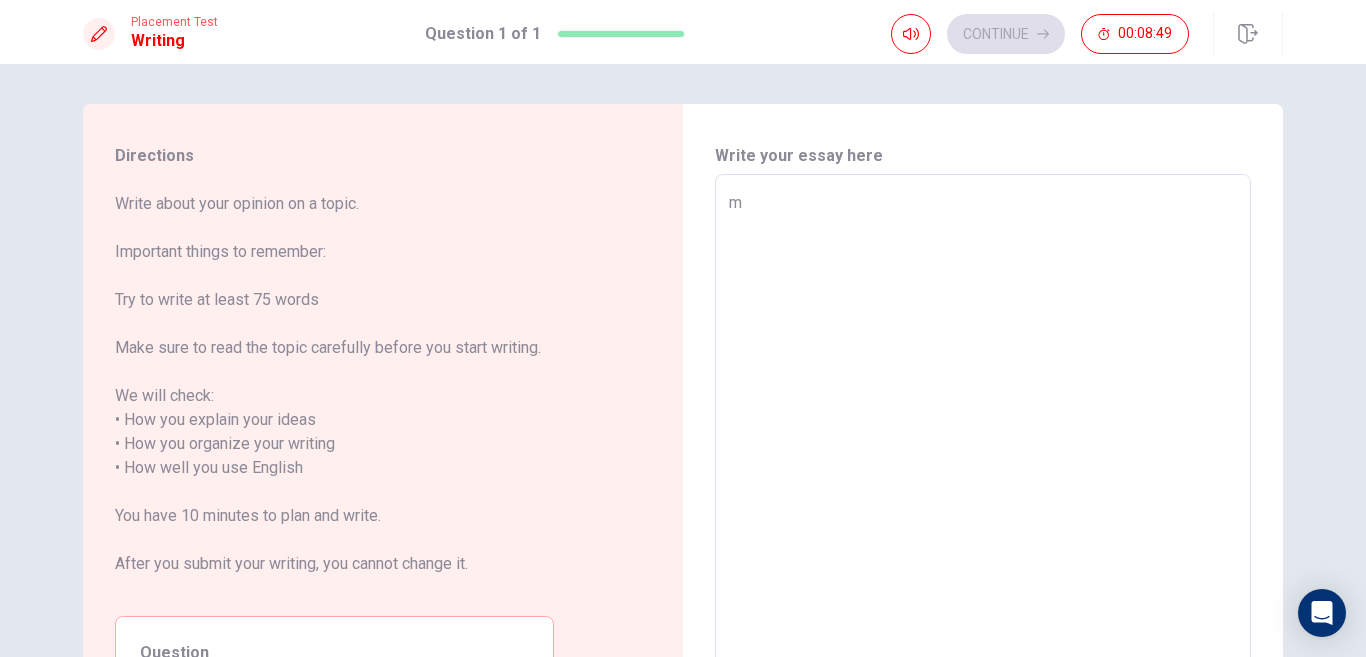 type on "x" 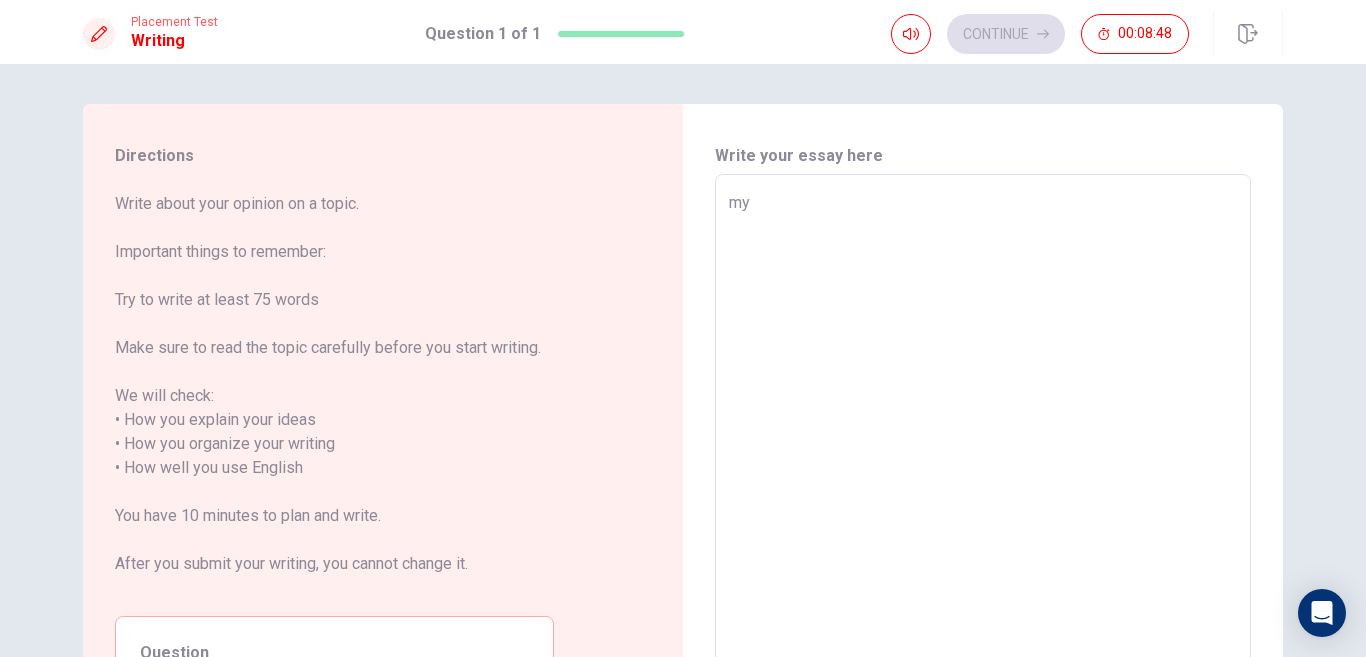type on "x" 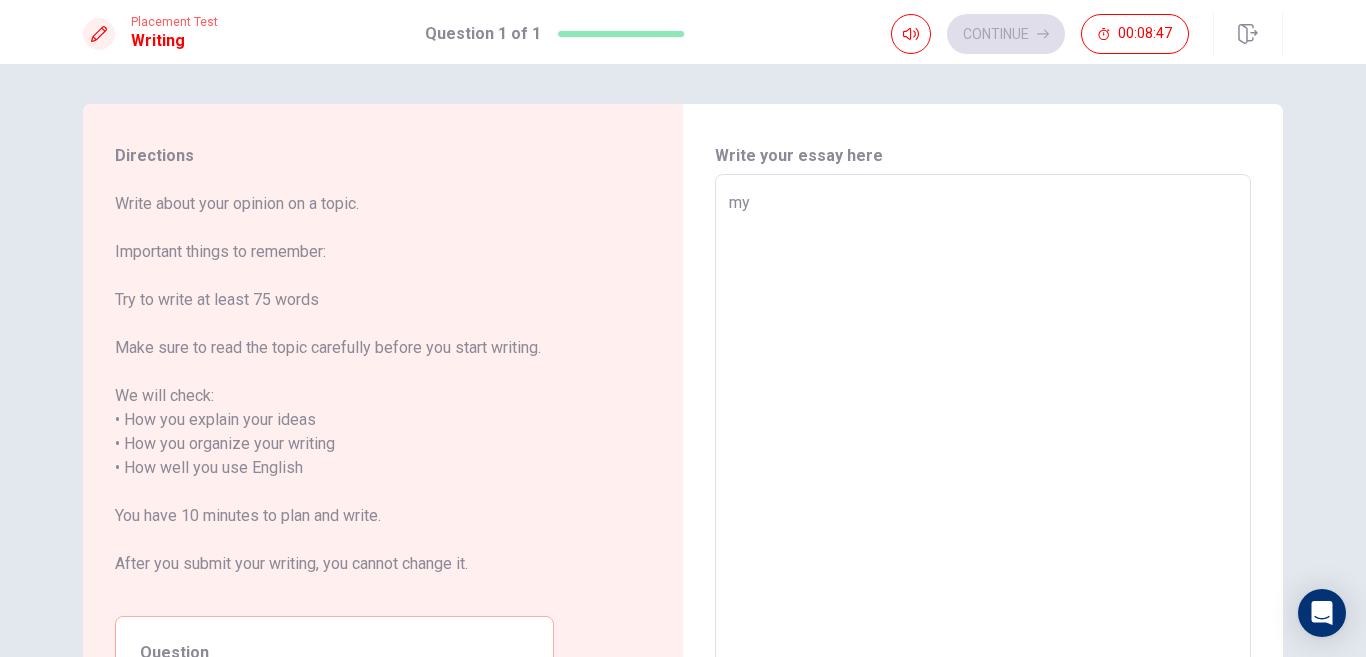 type on "x" 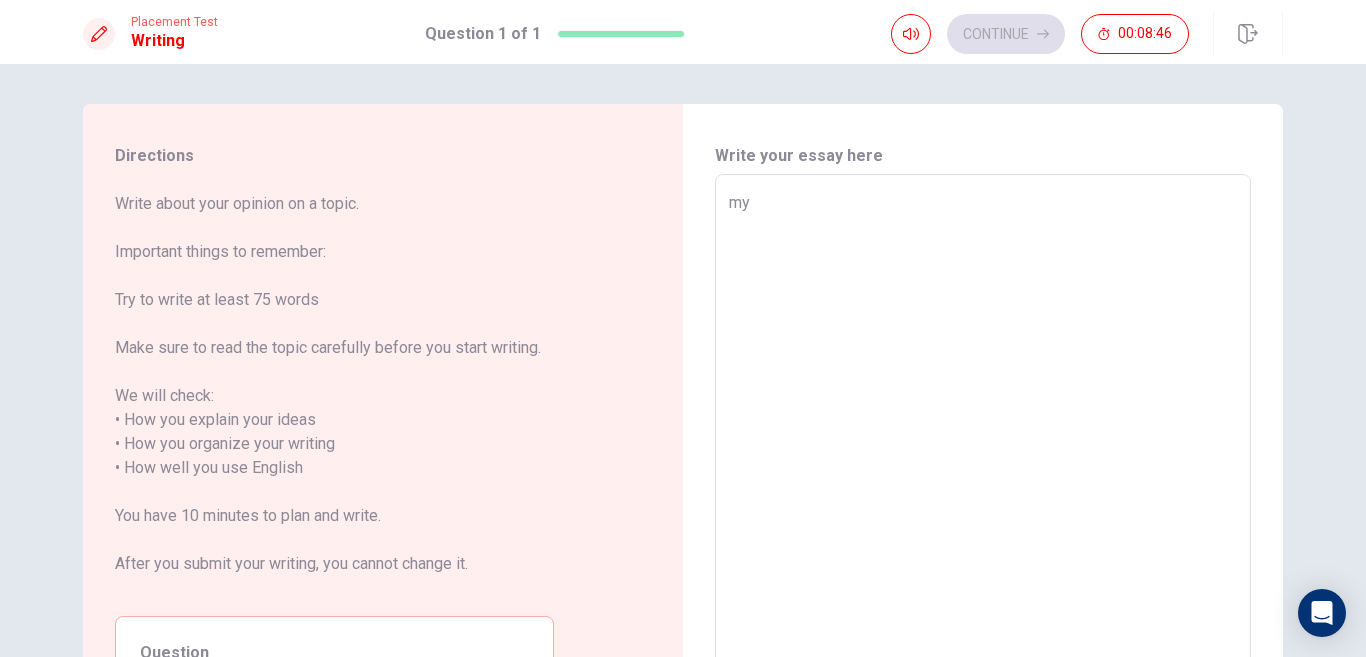 type on "my f" 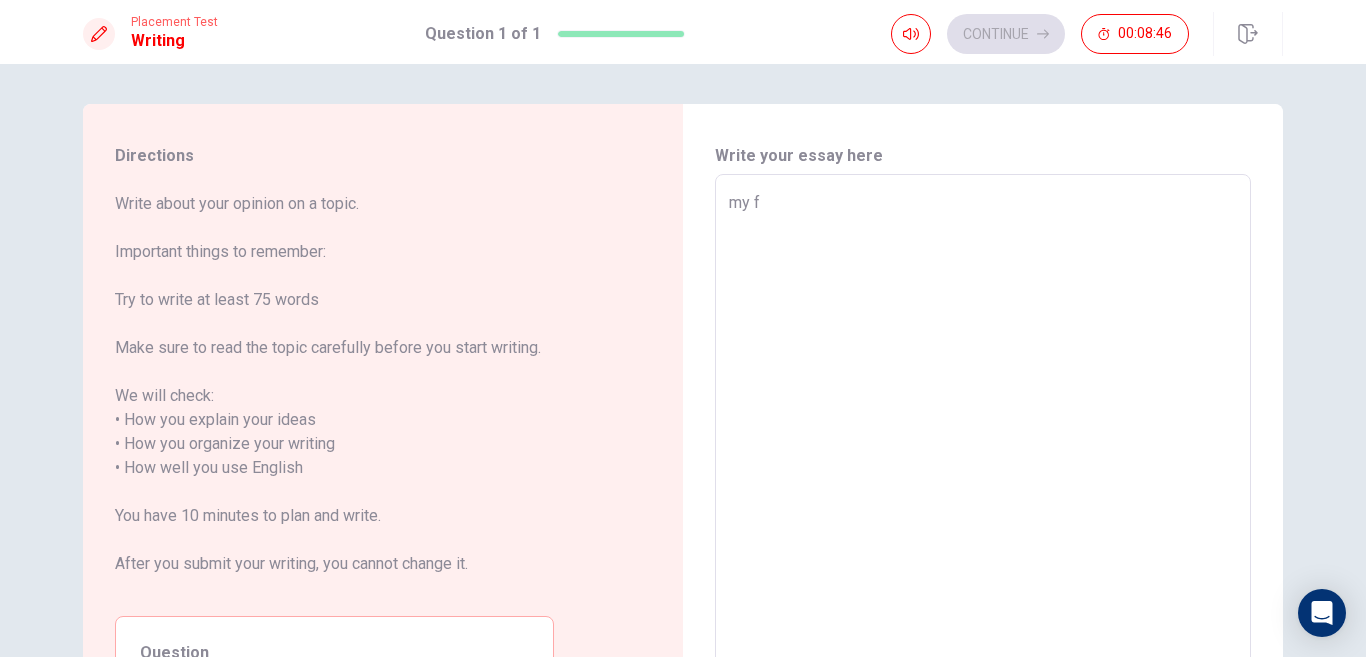type on "x" 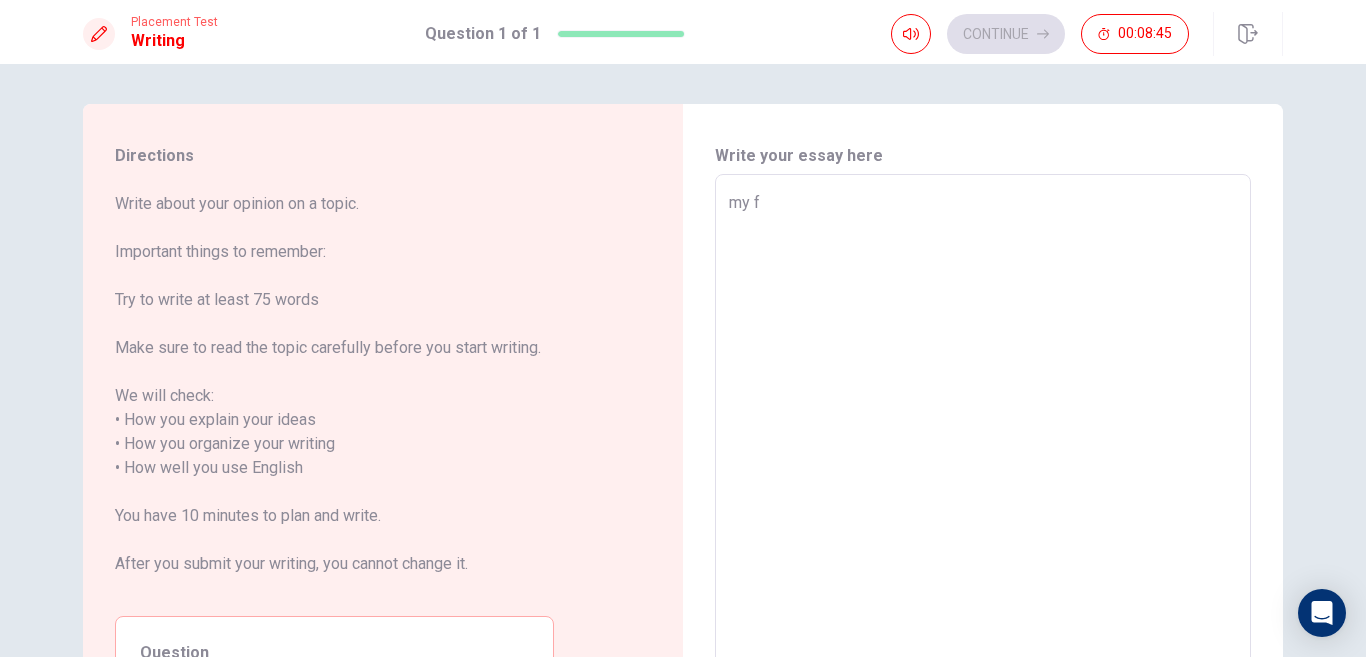 type on "my fa" 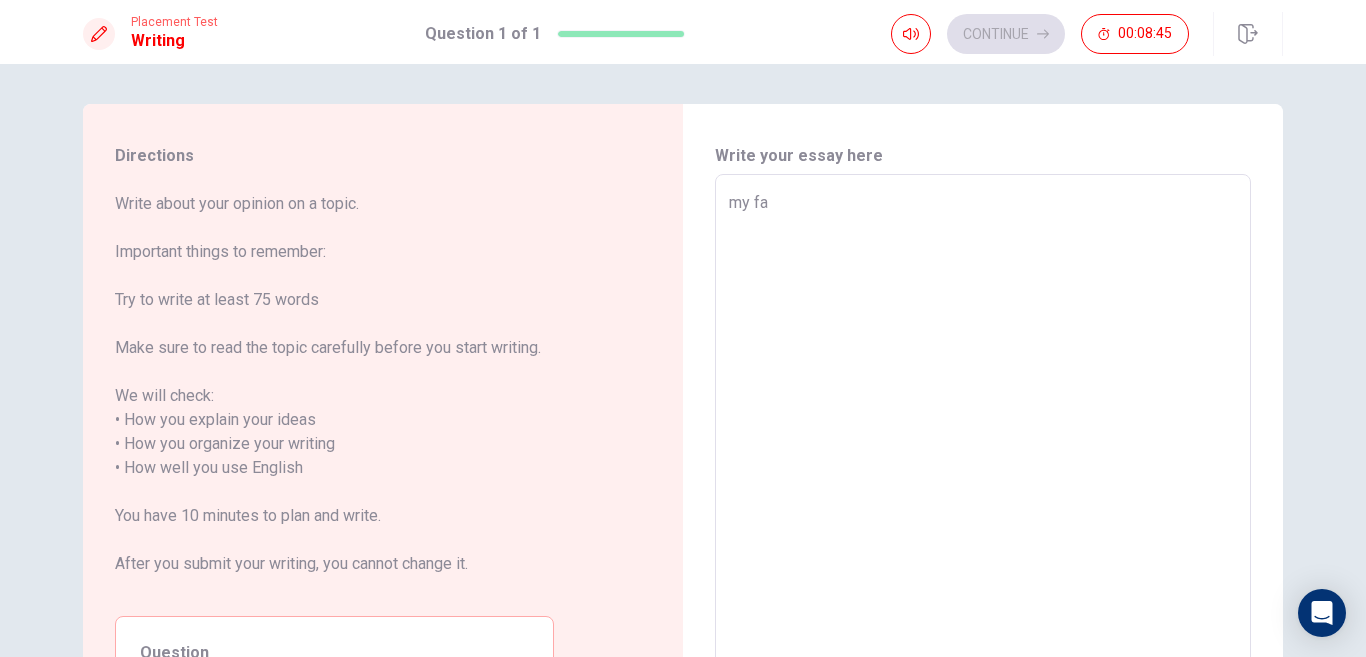 type on "my fam" 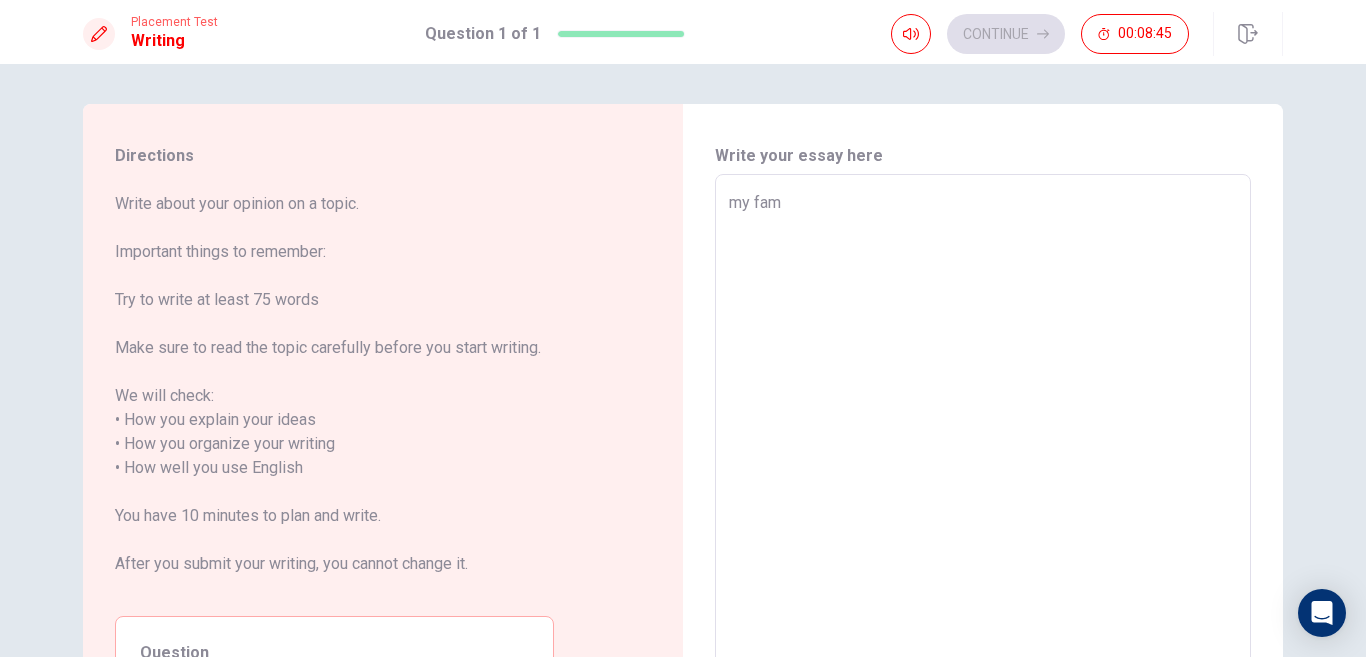 type on "x" 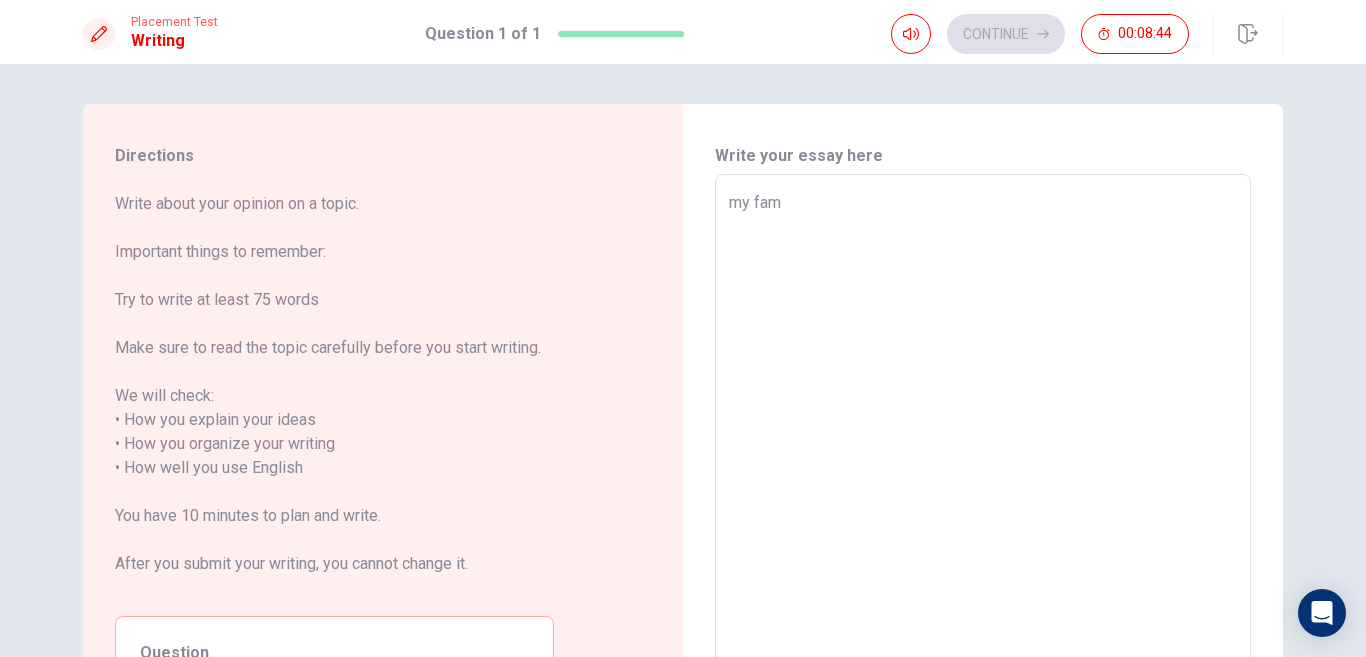 type on "my fami" 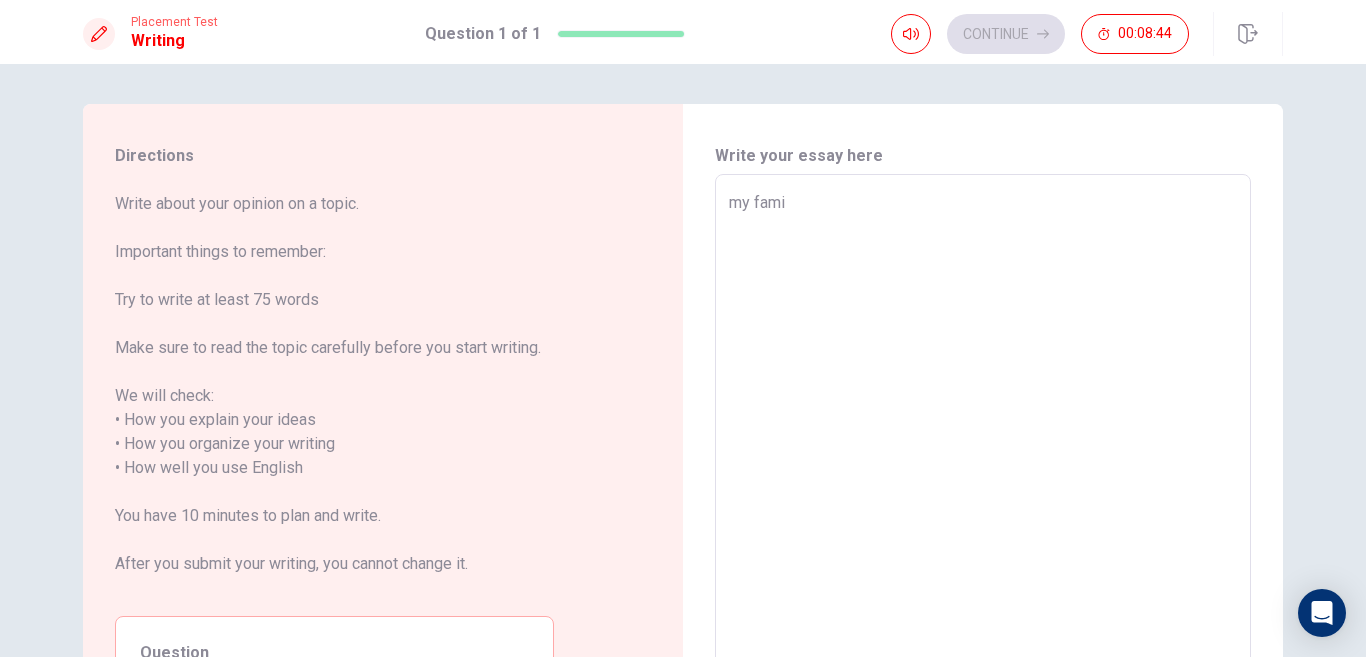 type on "x" 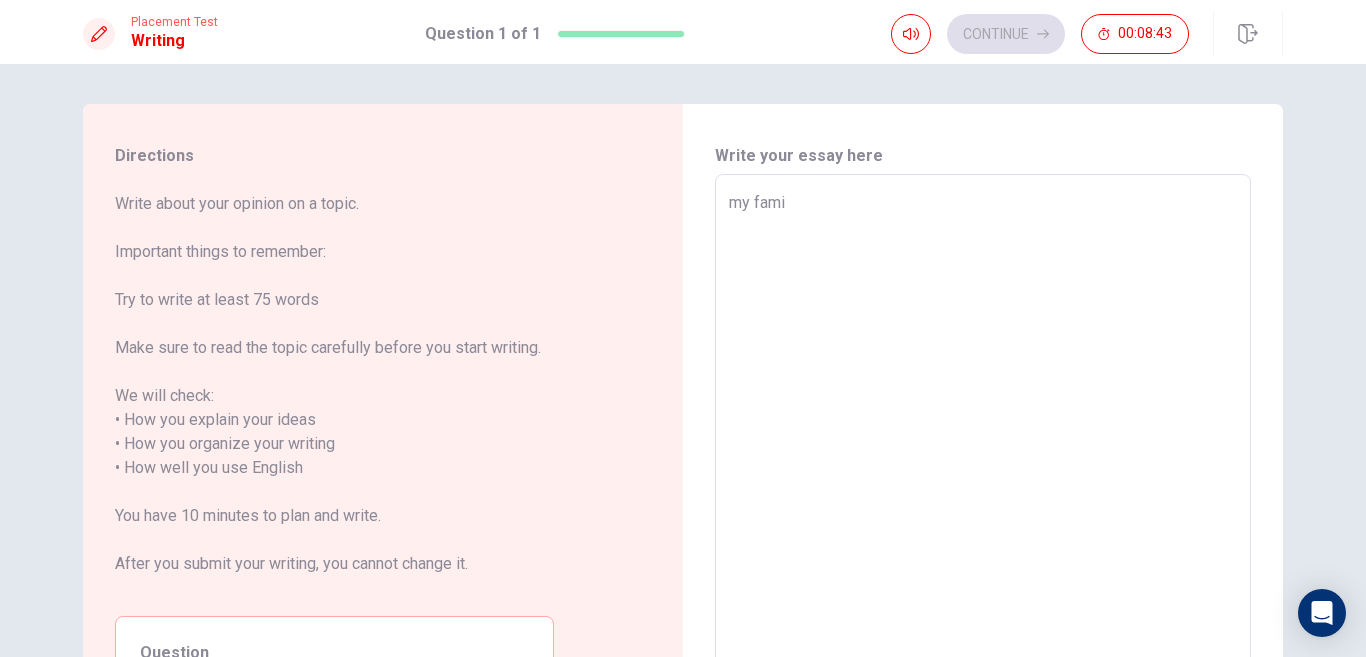 type on "my famil" 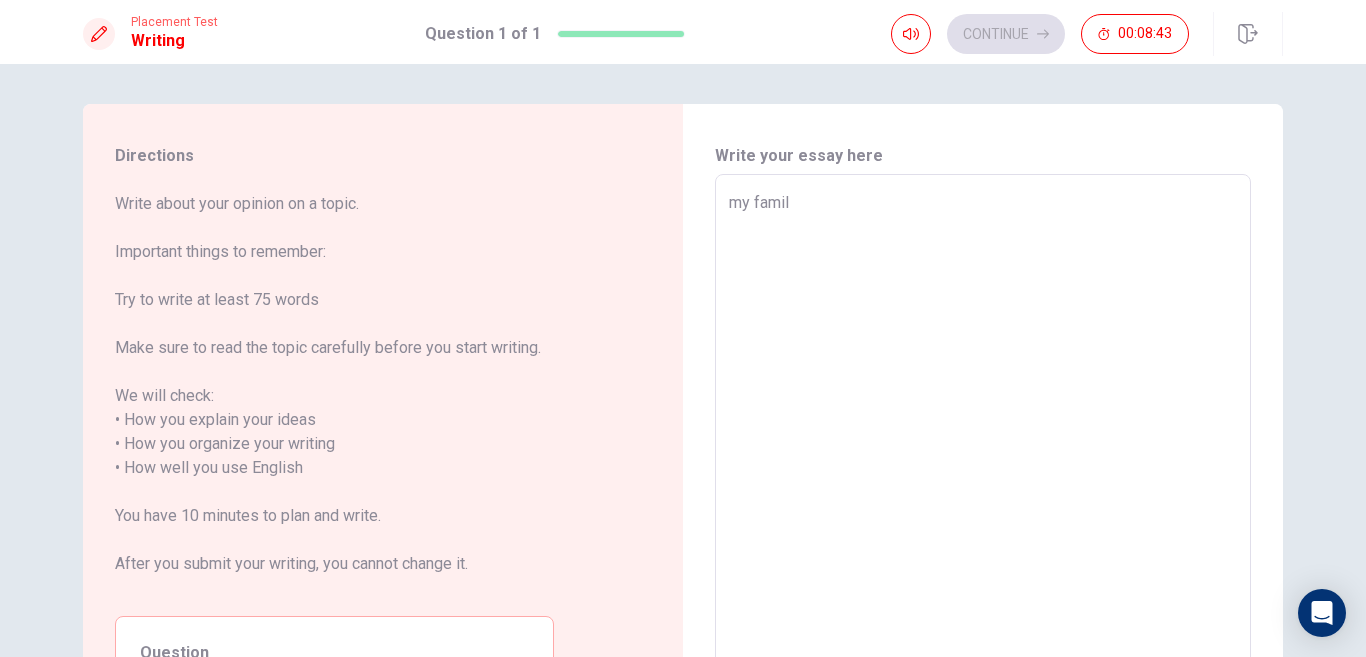 type on "x" 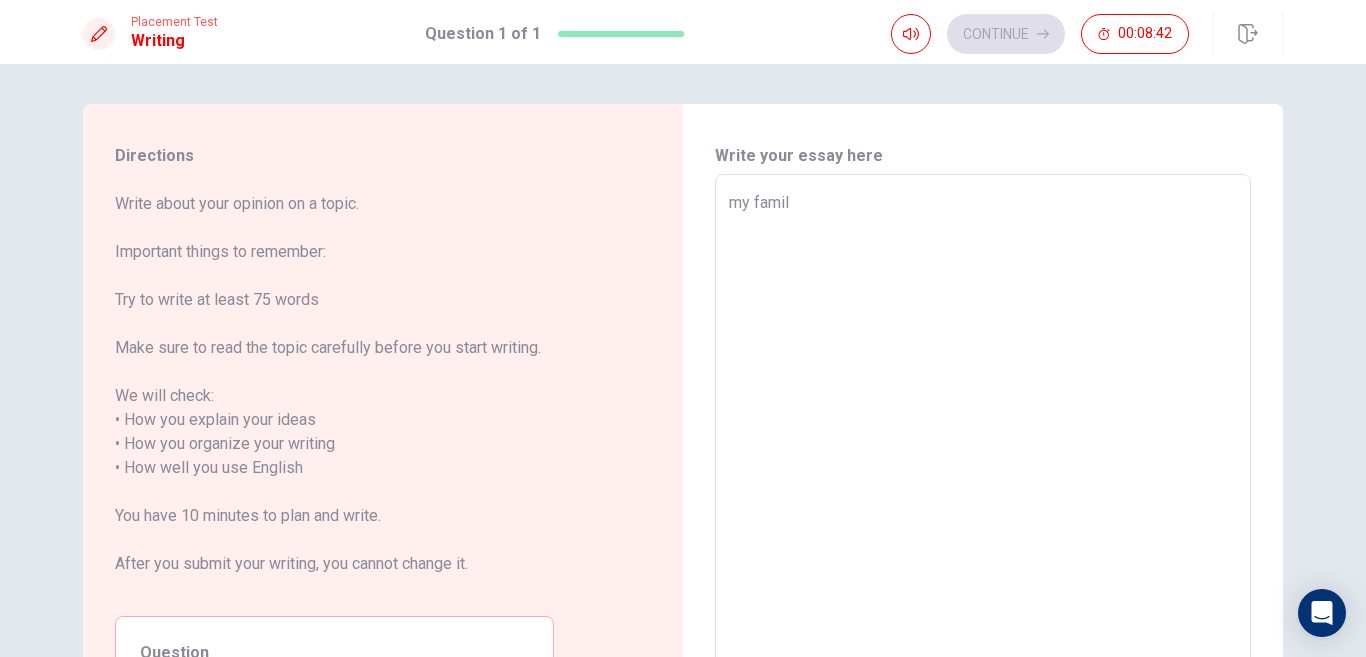 type on "my family" 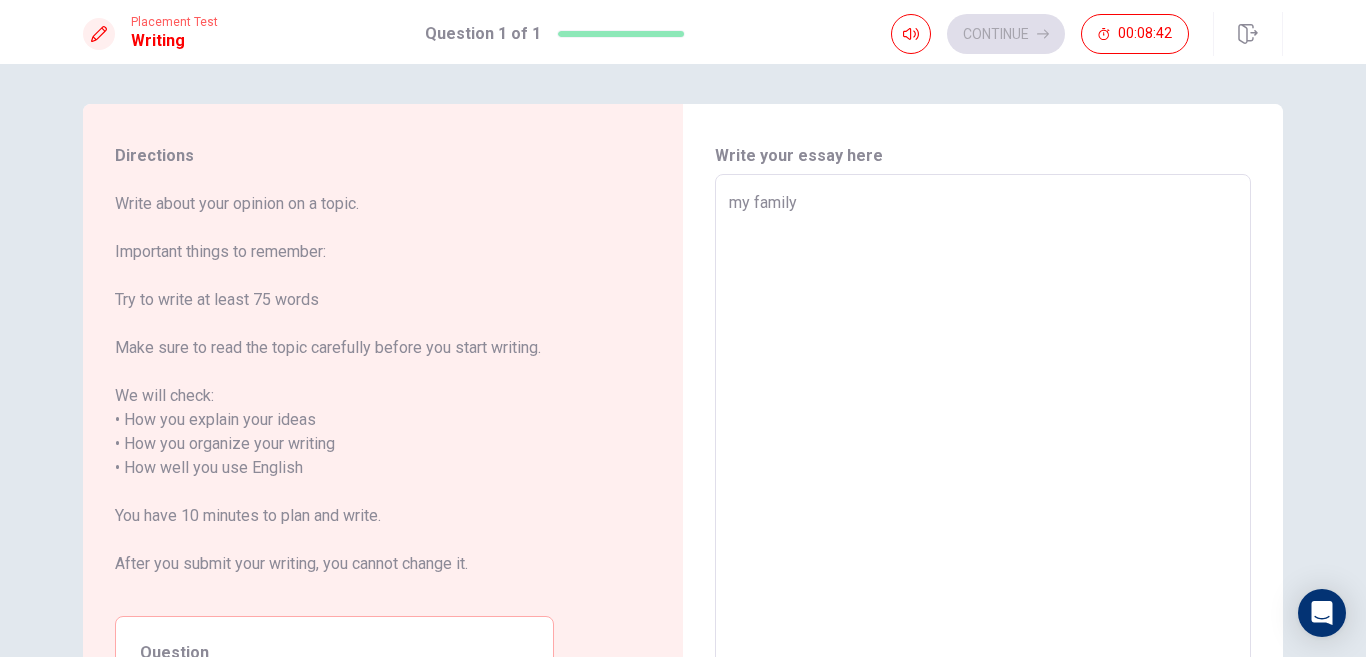 type on "x" 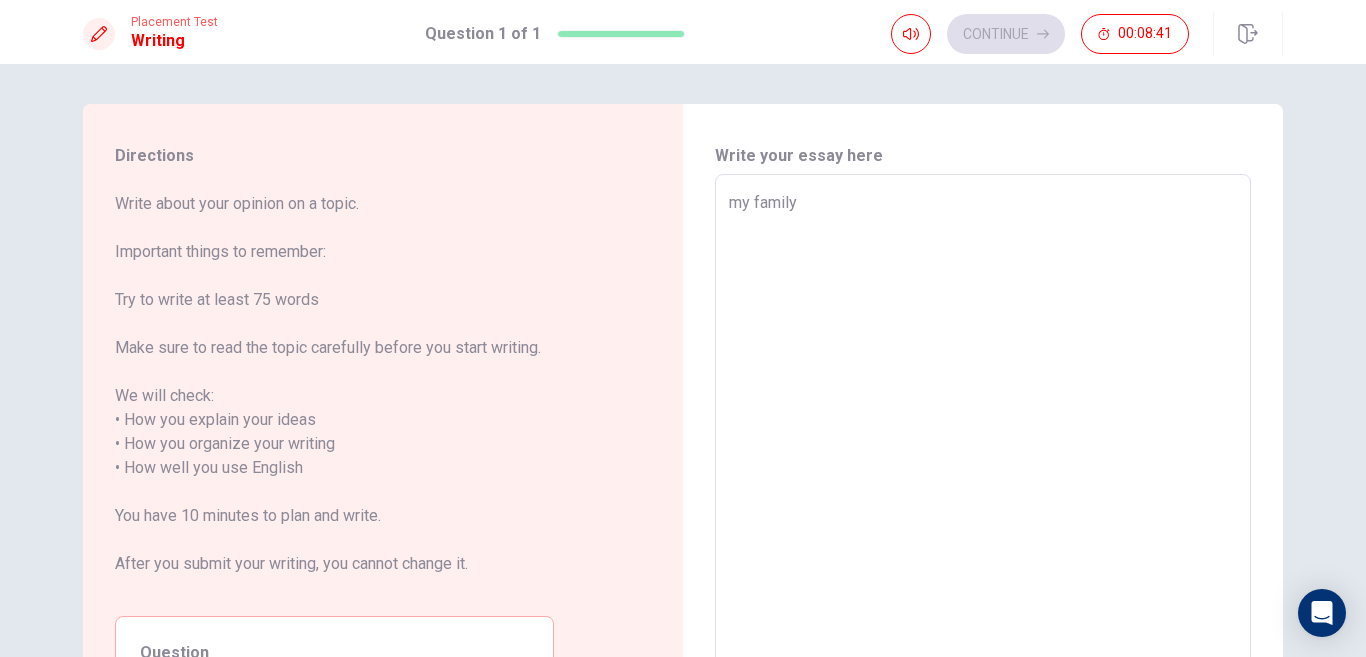 type on "my family" 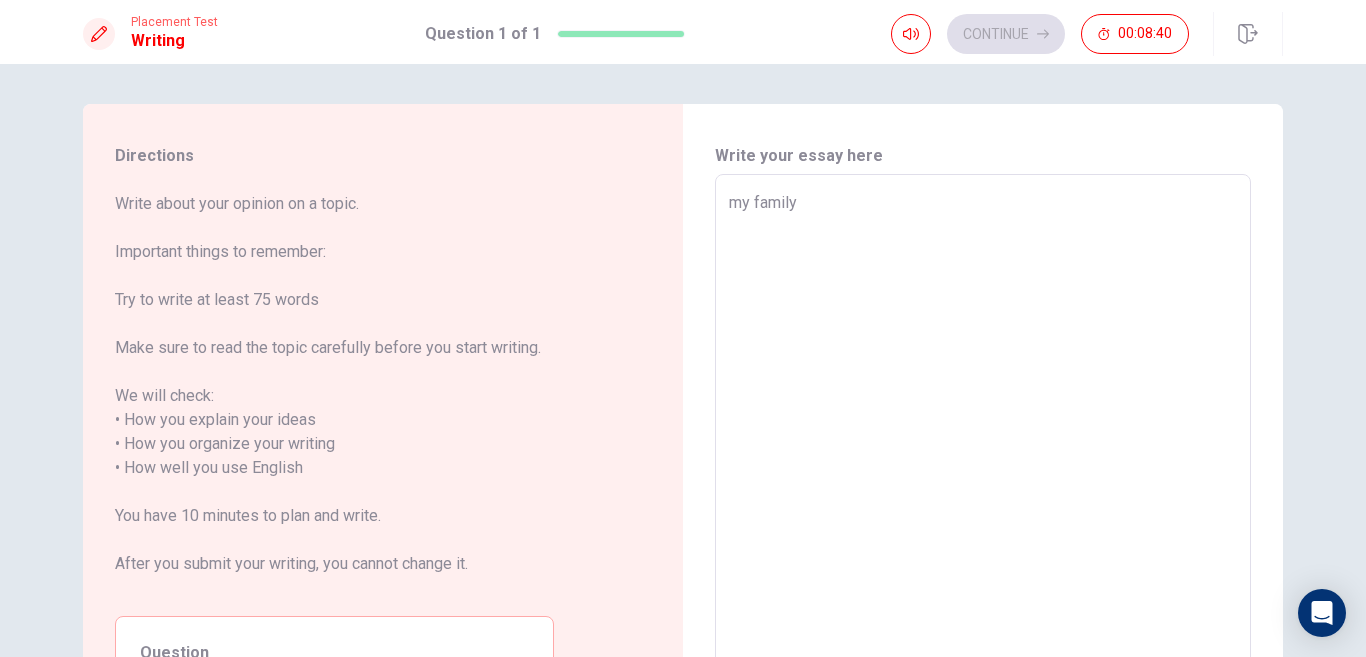 type on "x" 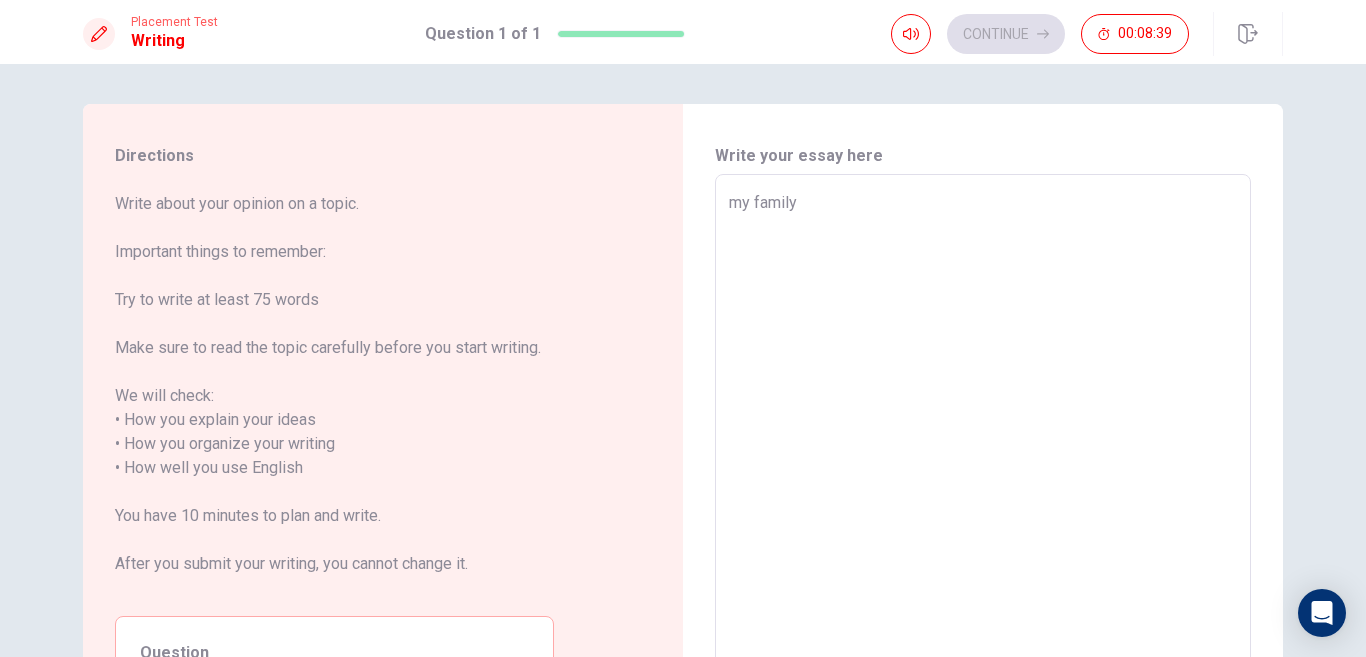 type on "my family i" 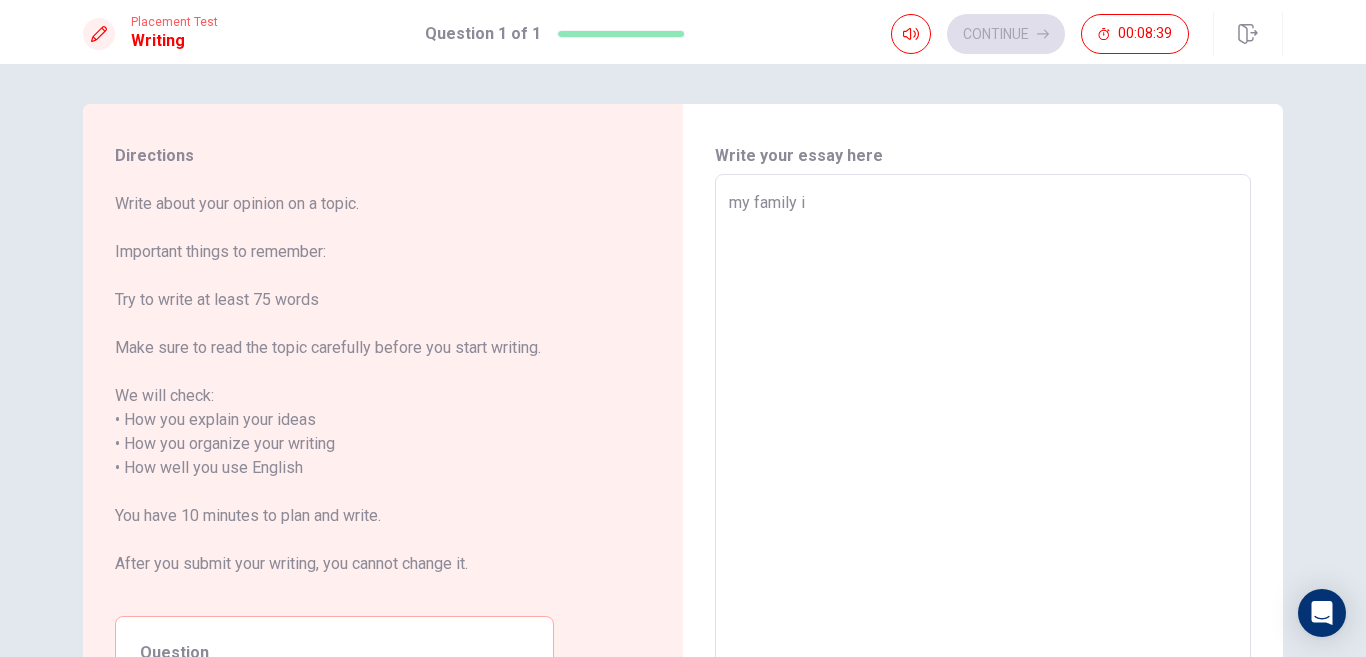 type on "x" 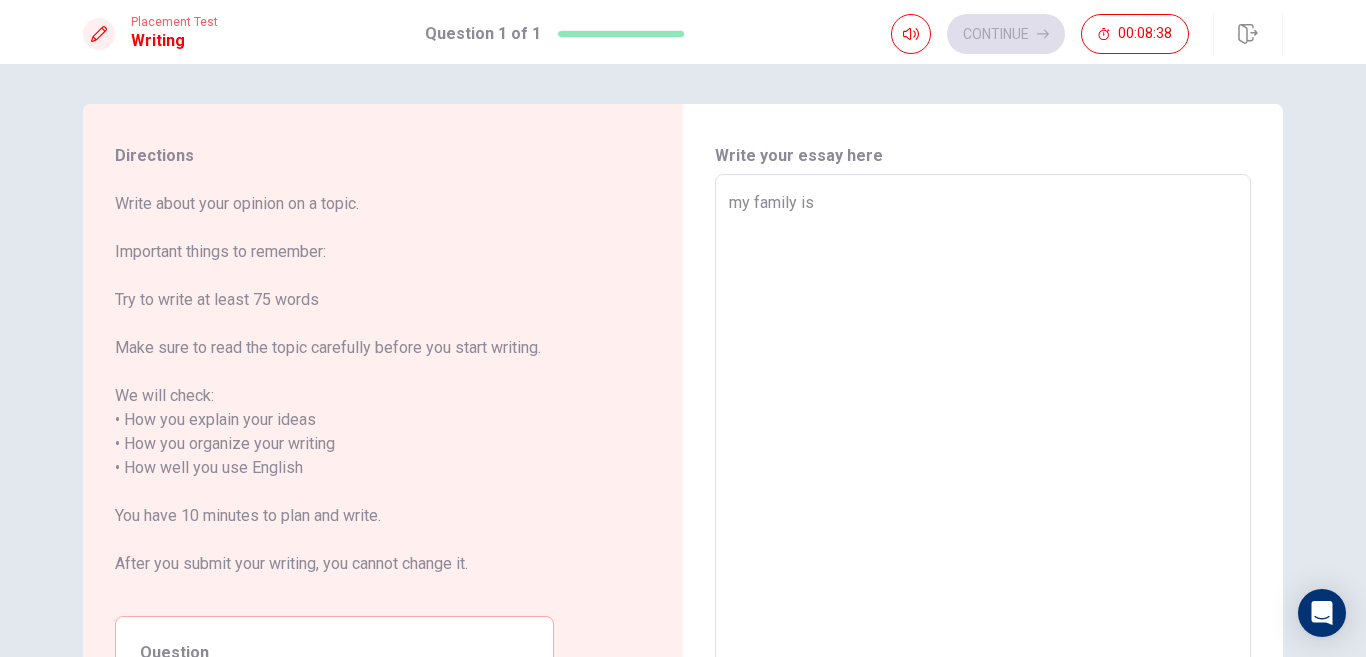 type on "x" 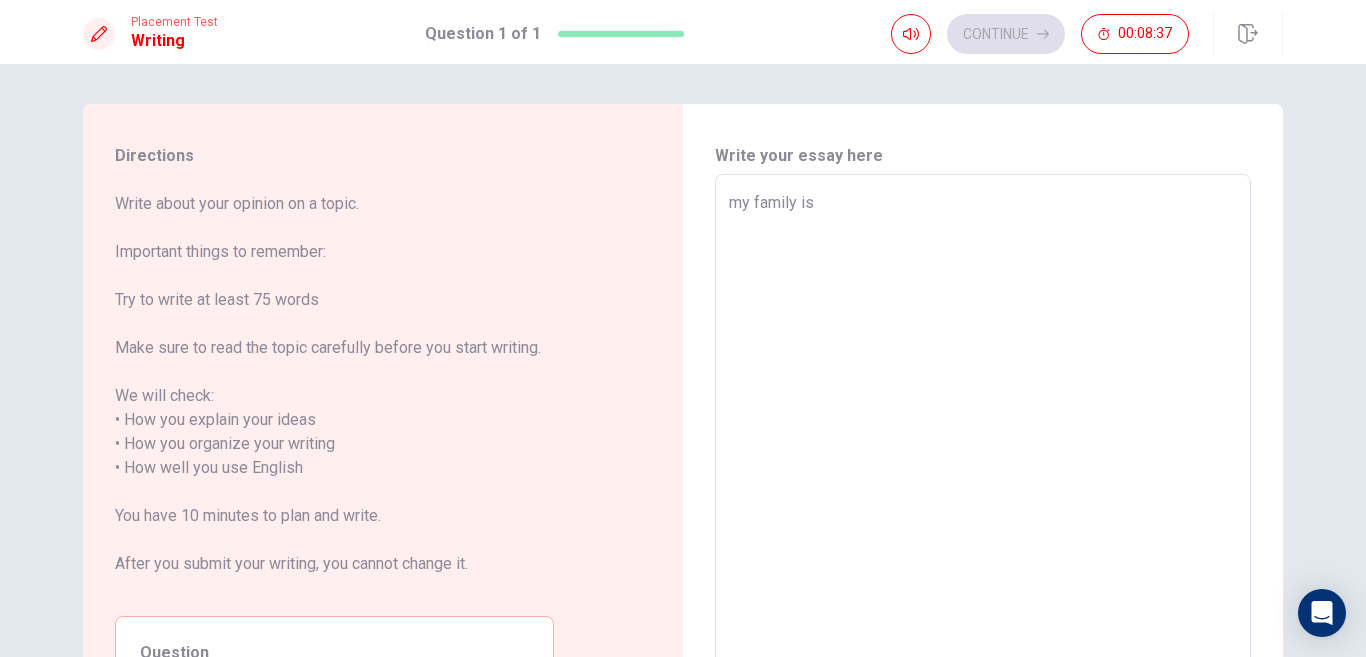 type on "my family is-" 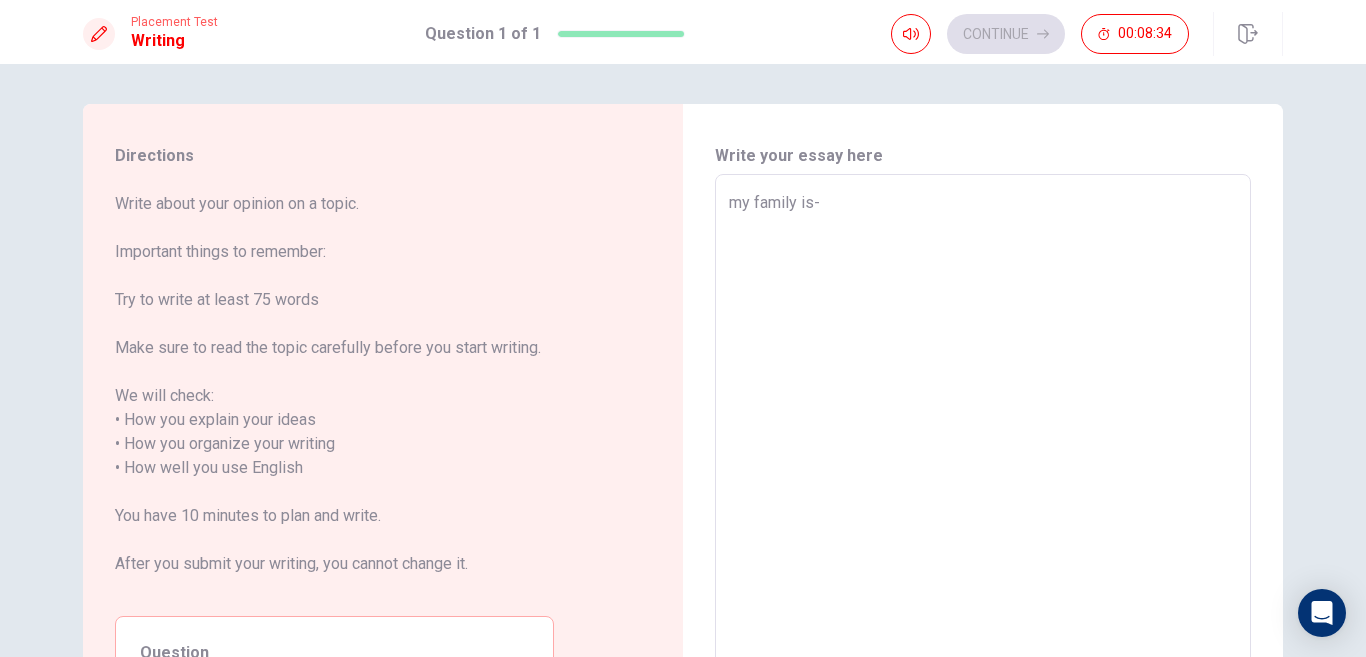 type on "x" 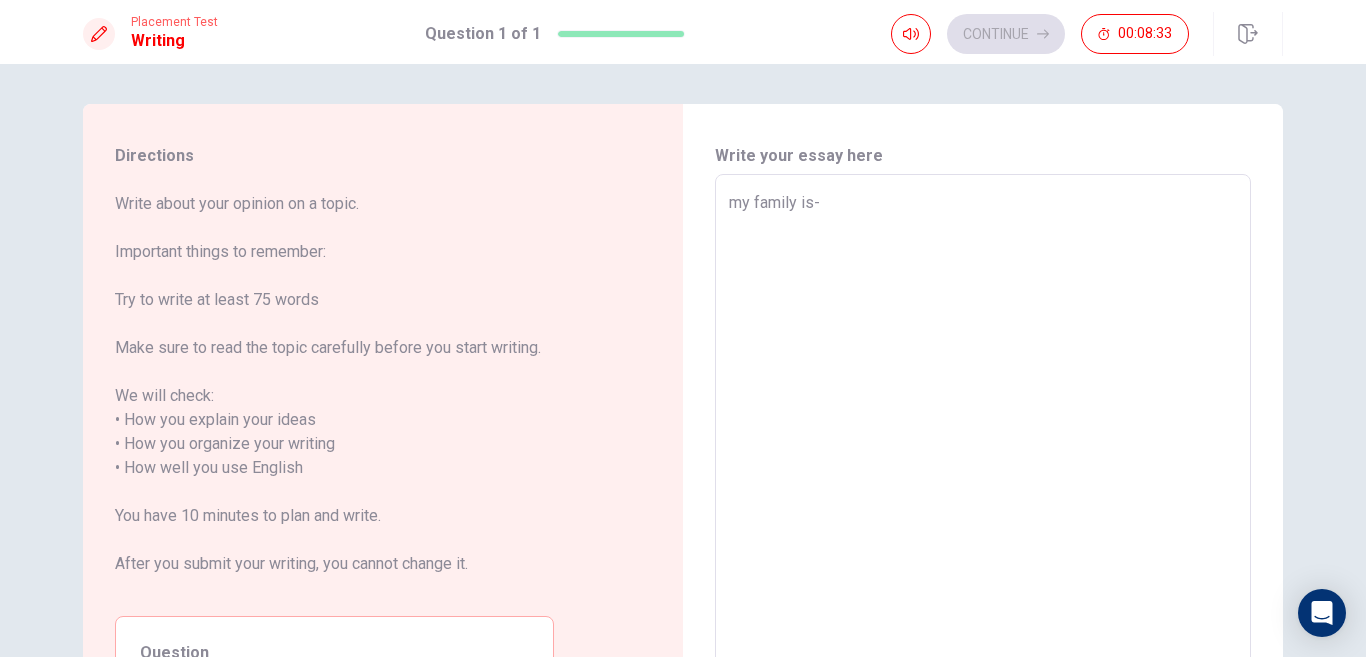 type on "my family is" 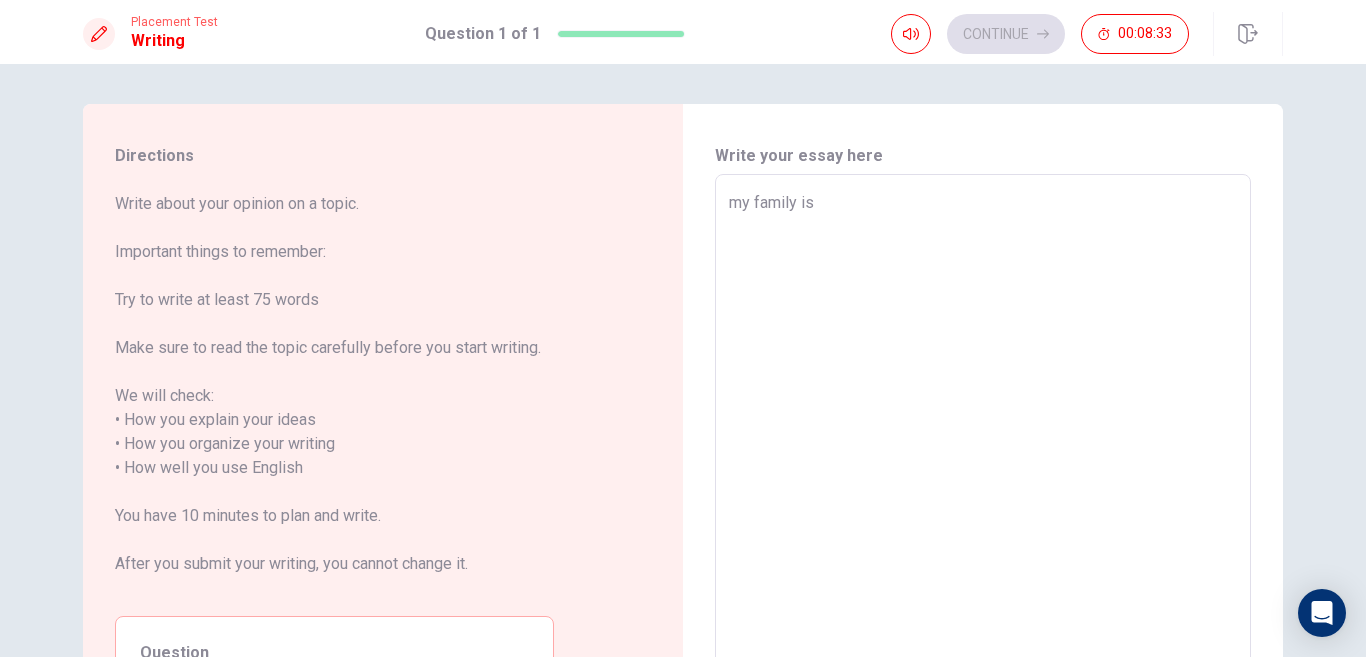 type on "x" 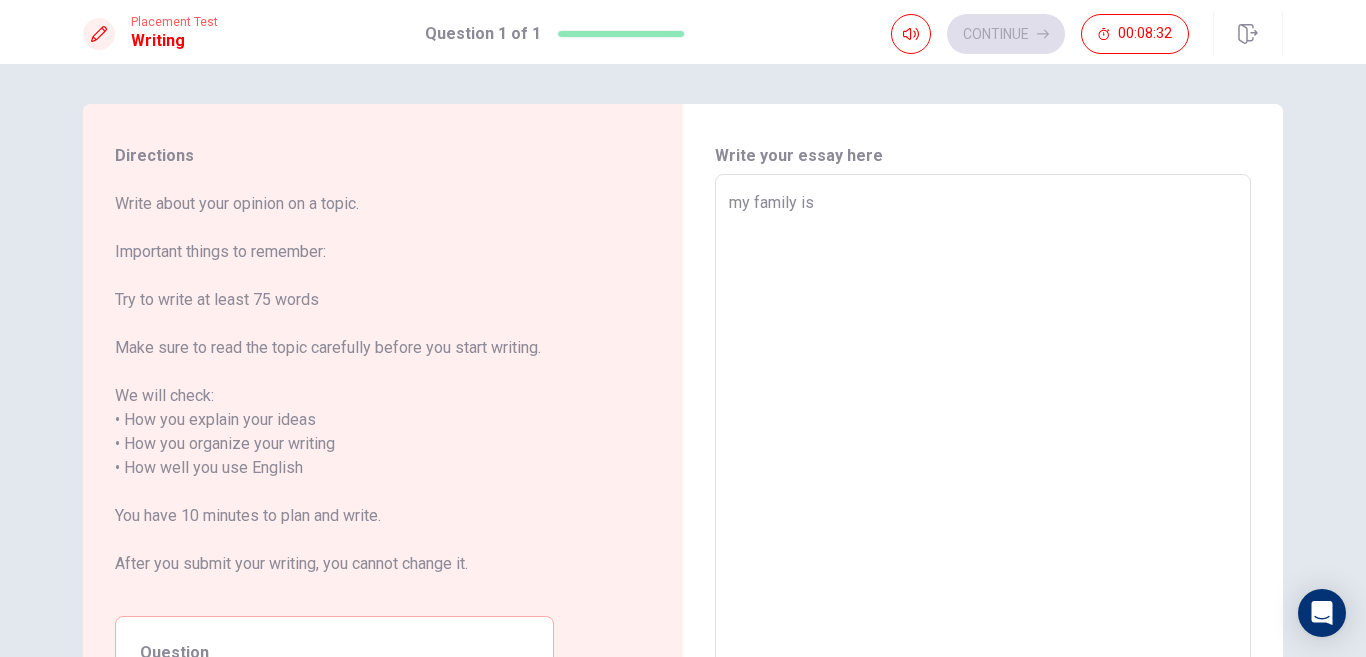 type on "my family is" 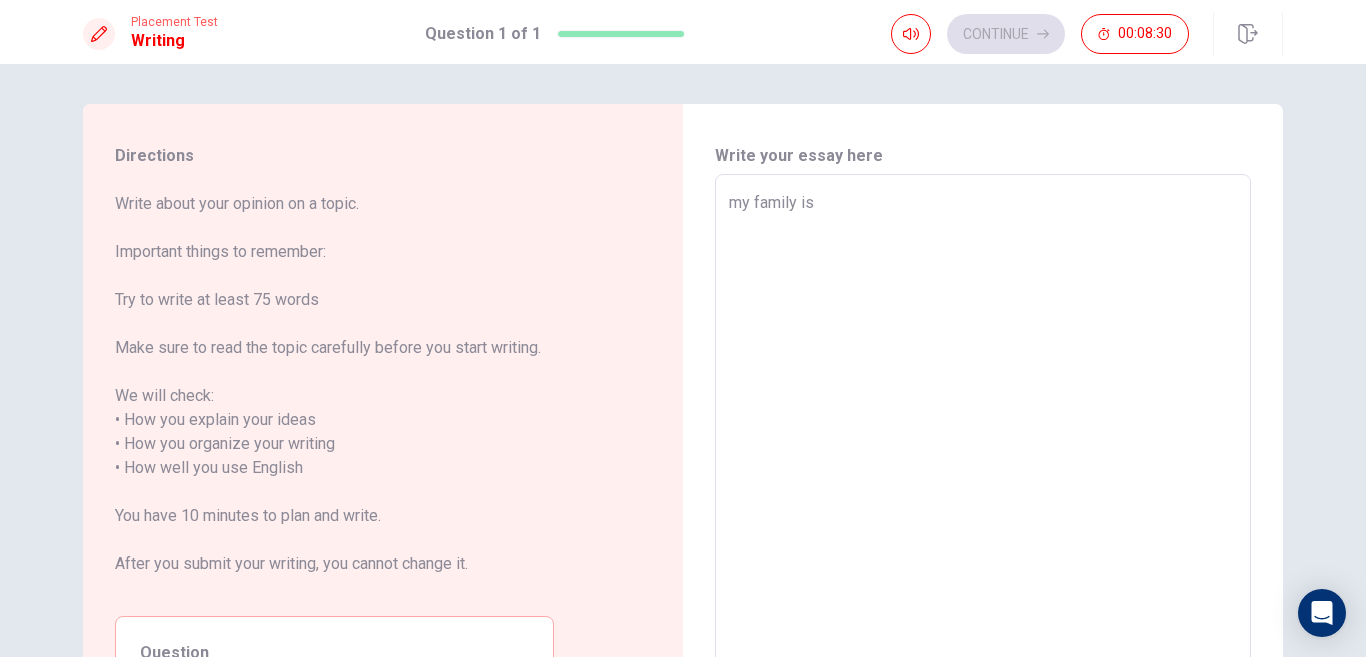 type on "x" 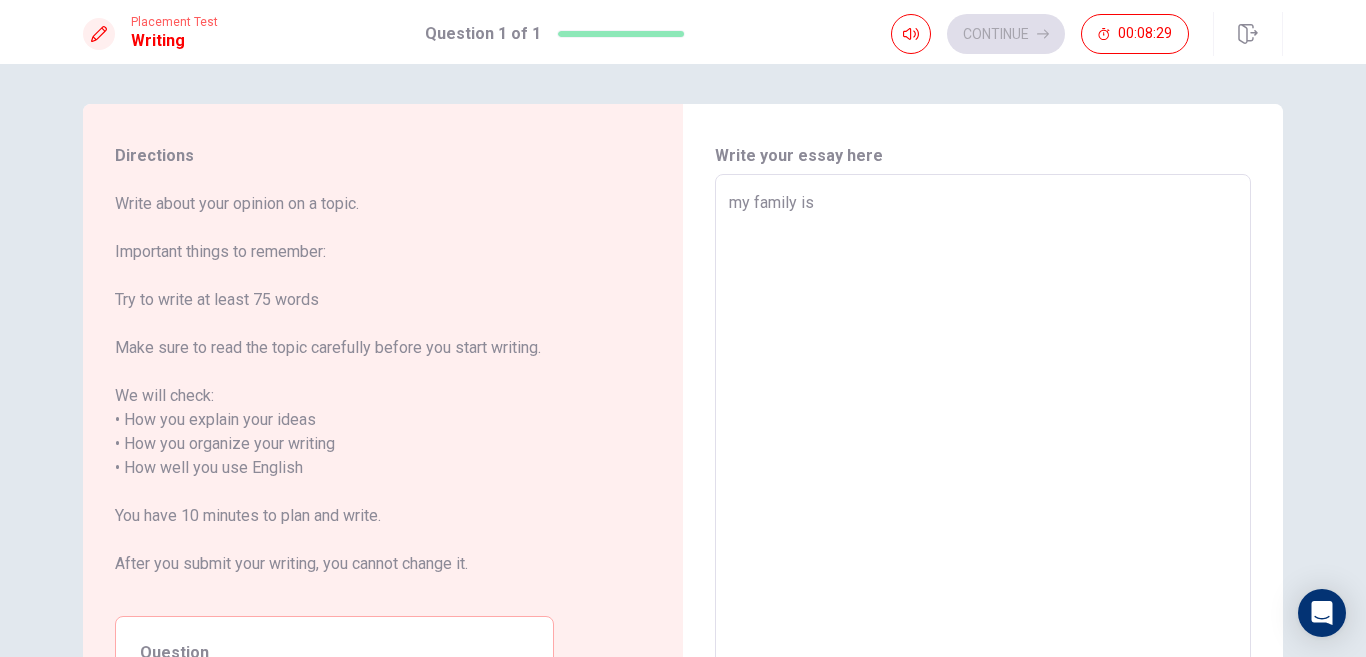 type on "my family is v" 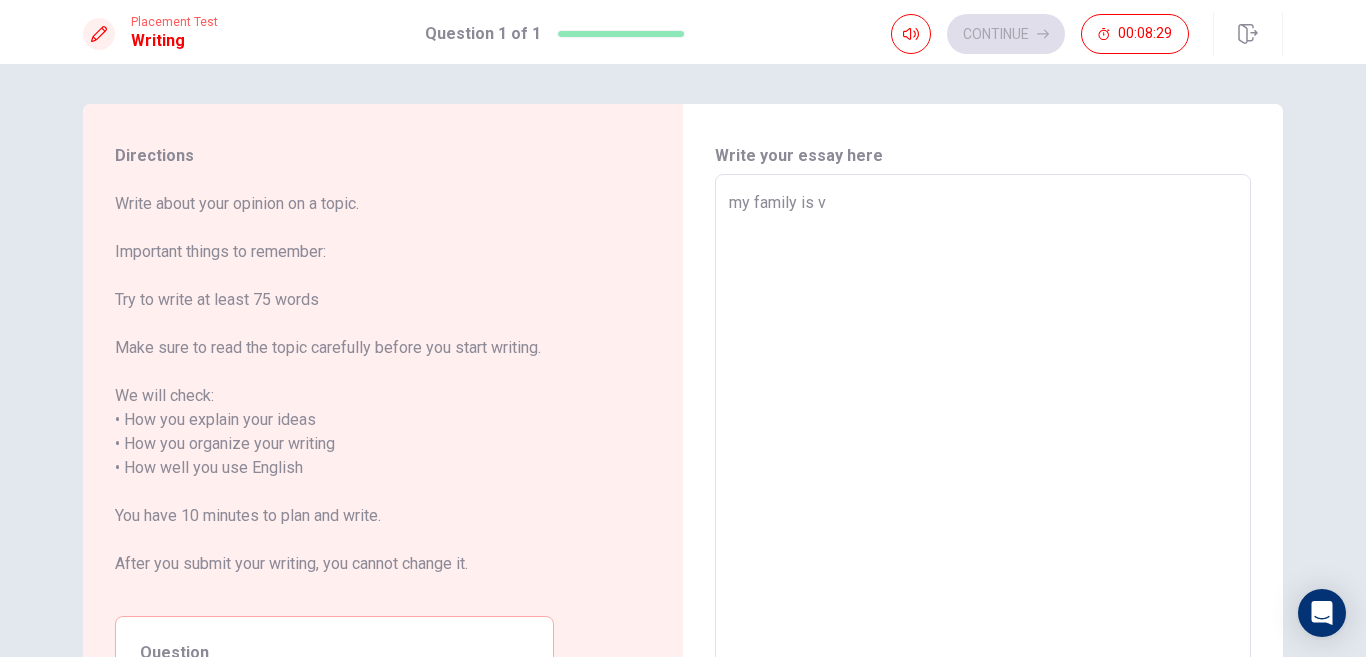 type on "x" 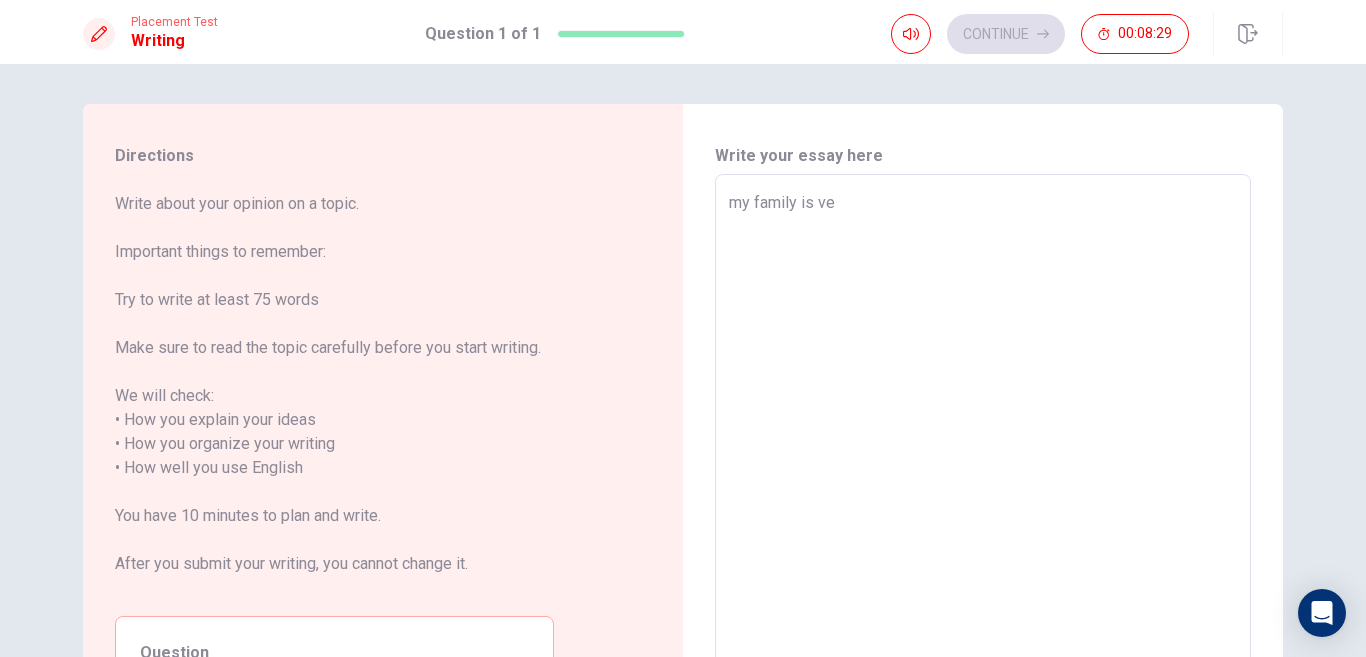 type on "x" 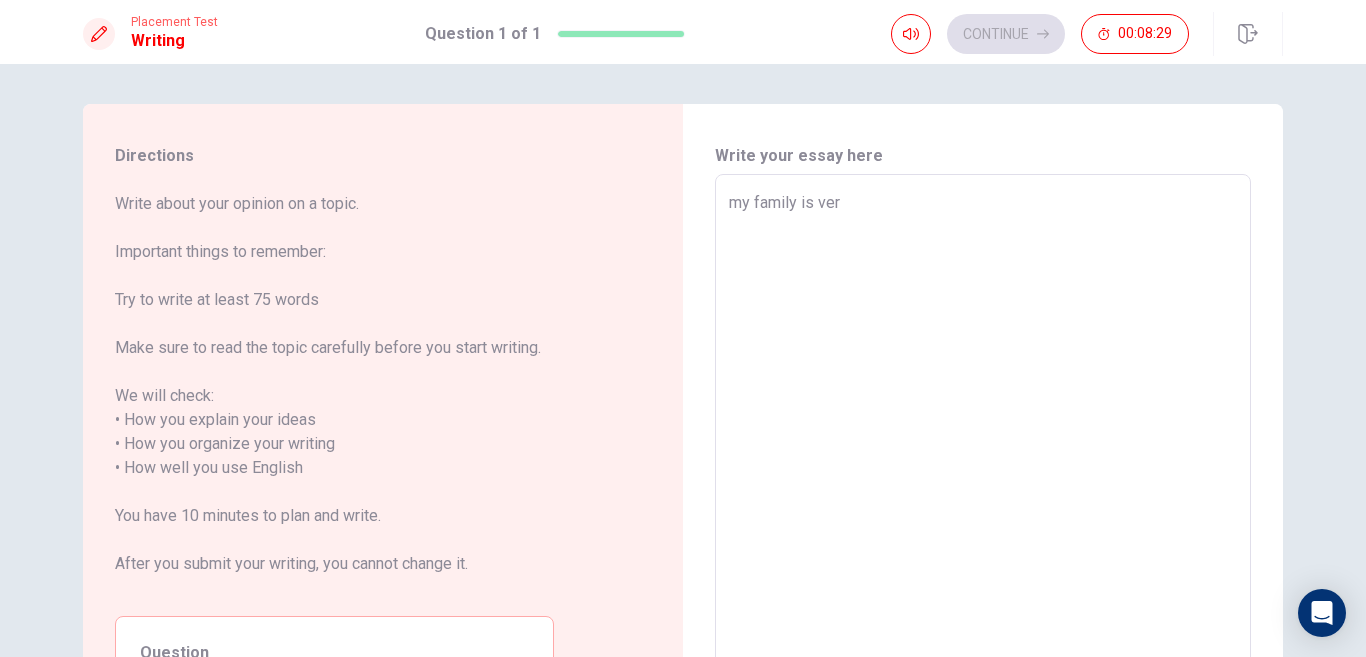 type on "x" 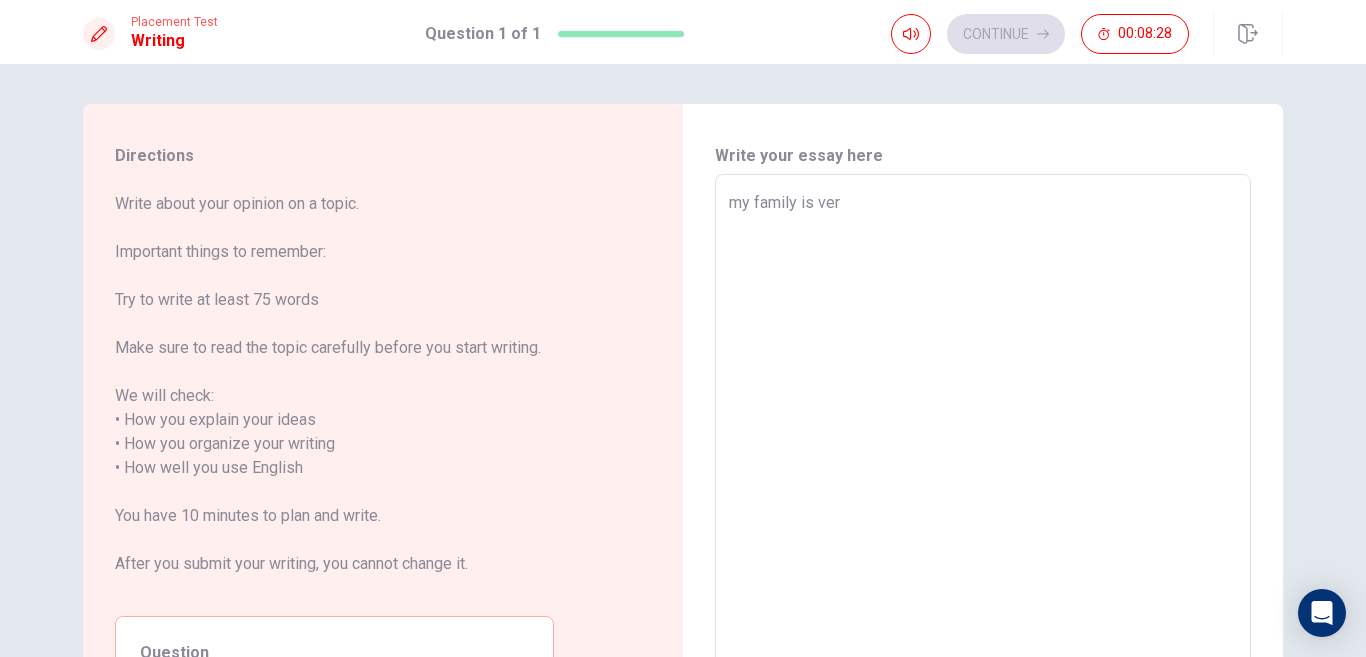 type on "my family is very" 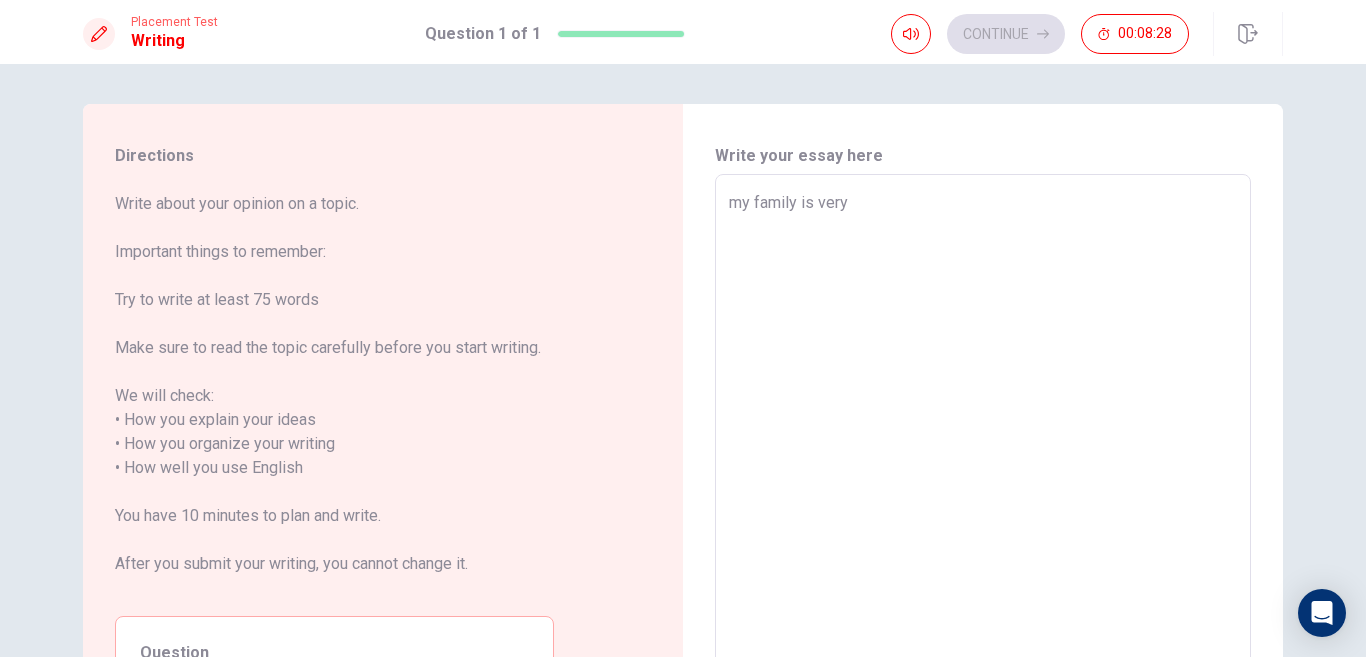 type on "x" 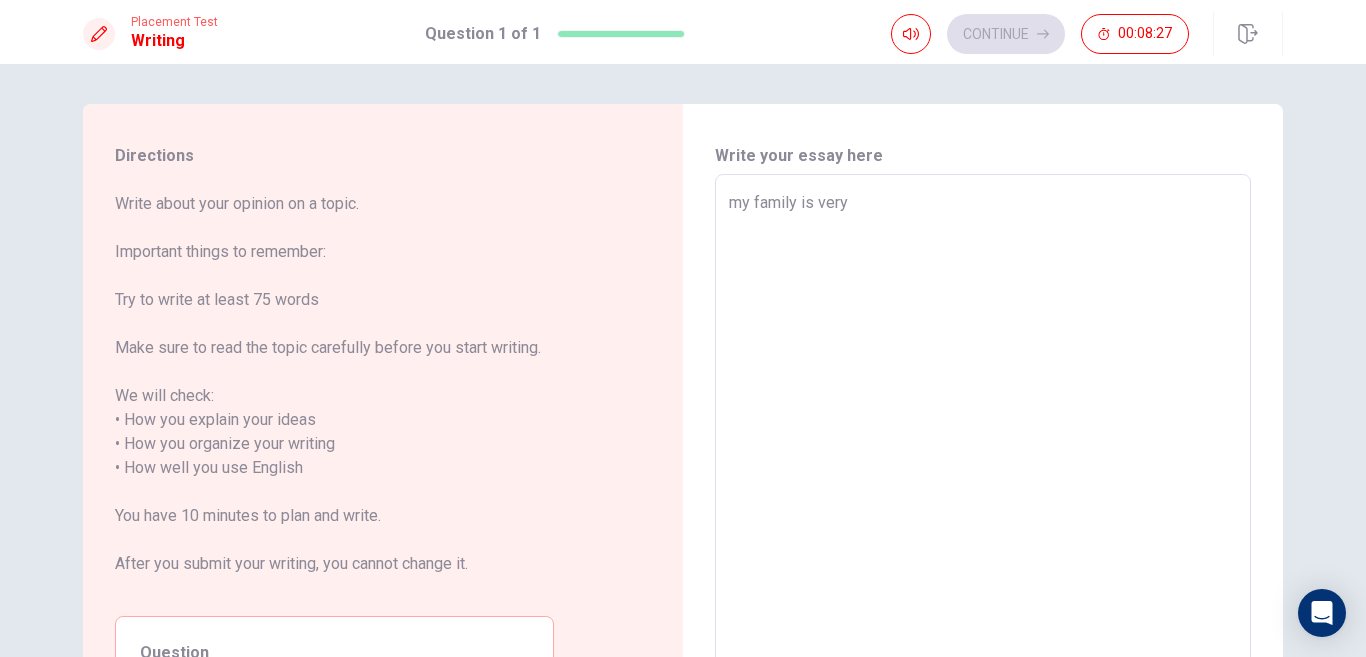 type on "my family is veryu" 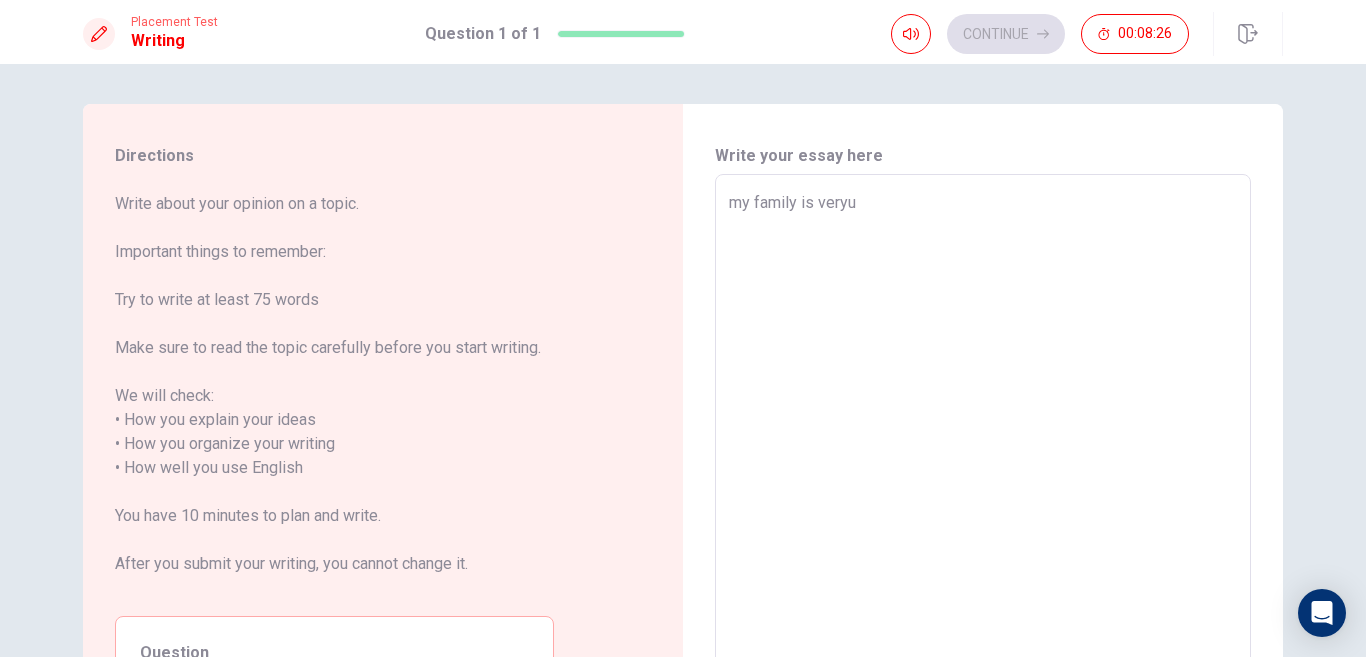 type on "x" 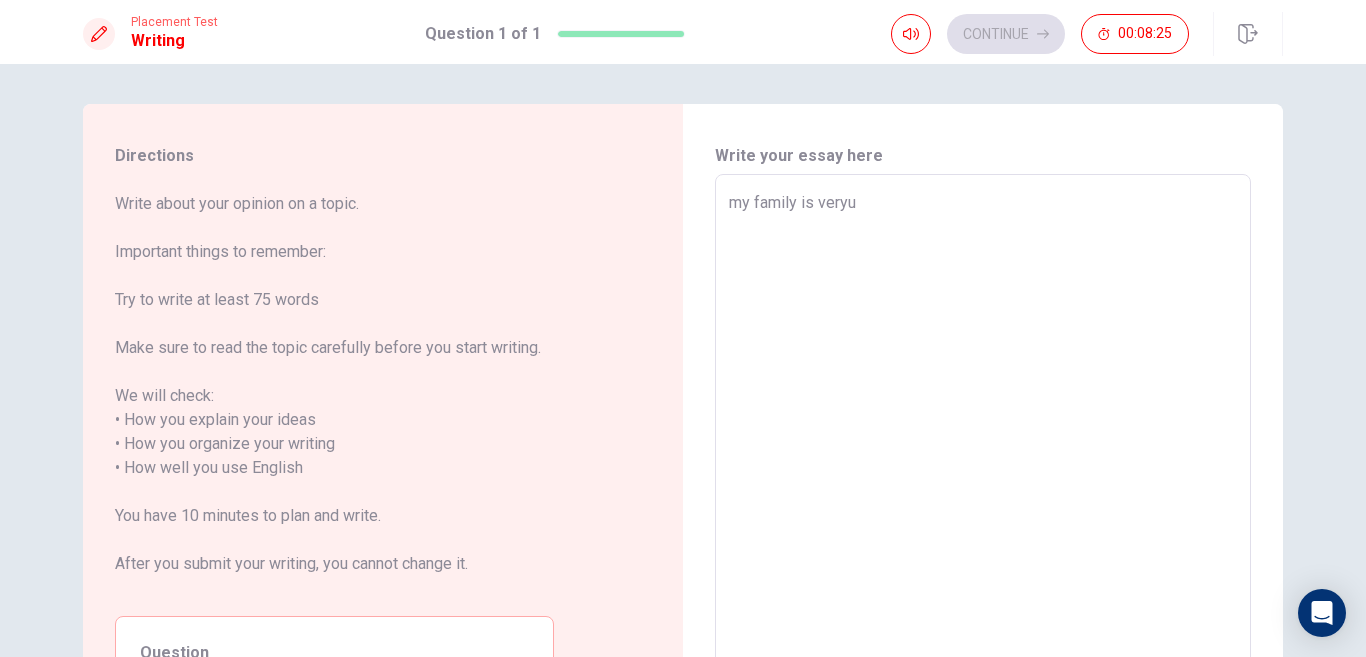 type on "my family is veryu-" 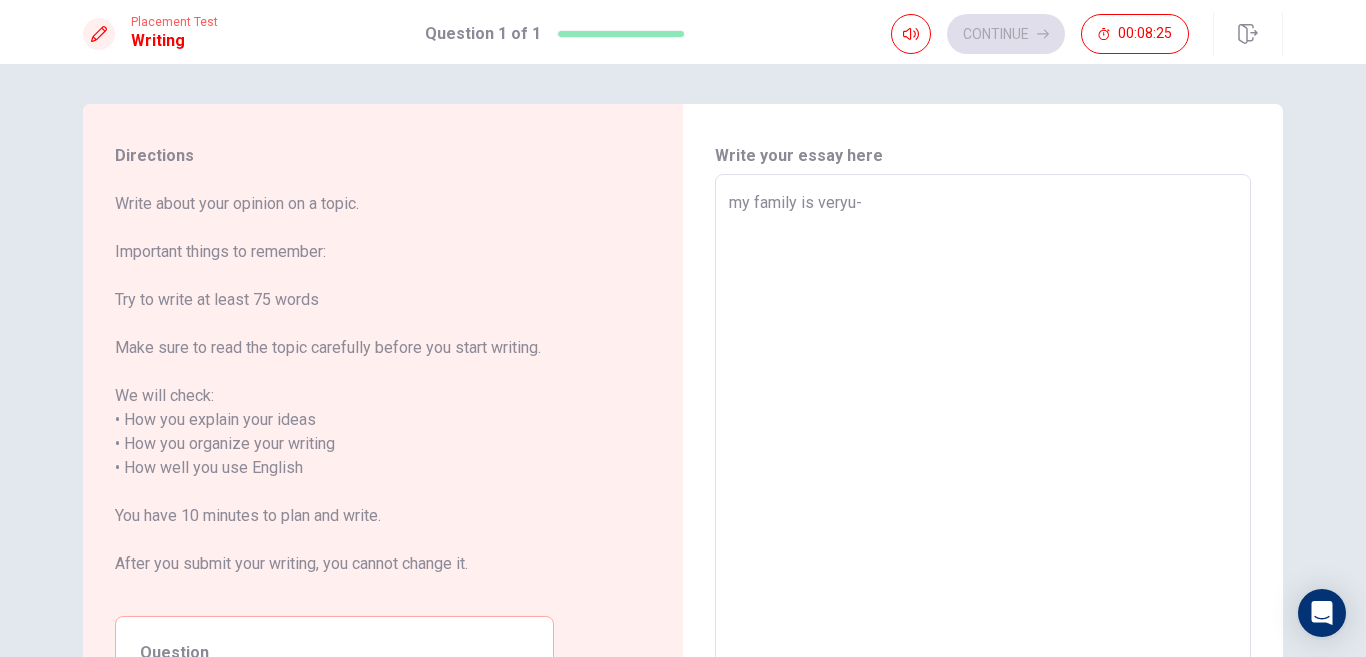 type on "x" 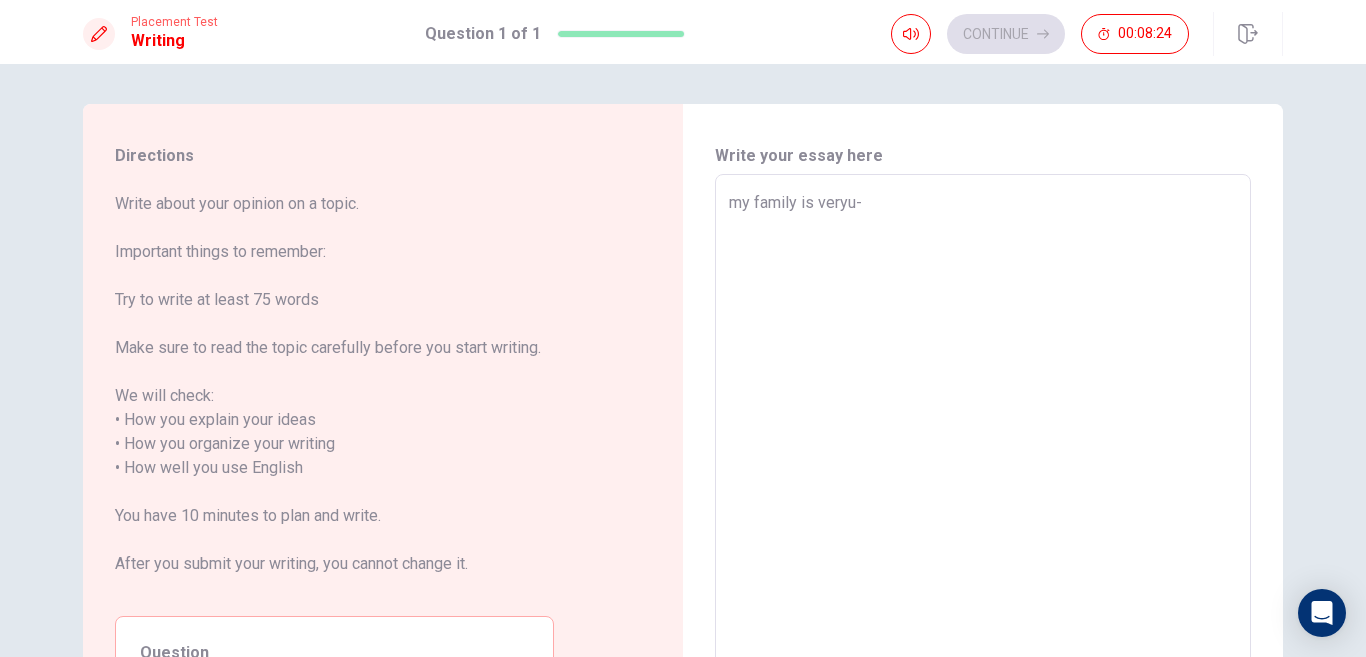 type on "my family is veryu" 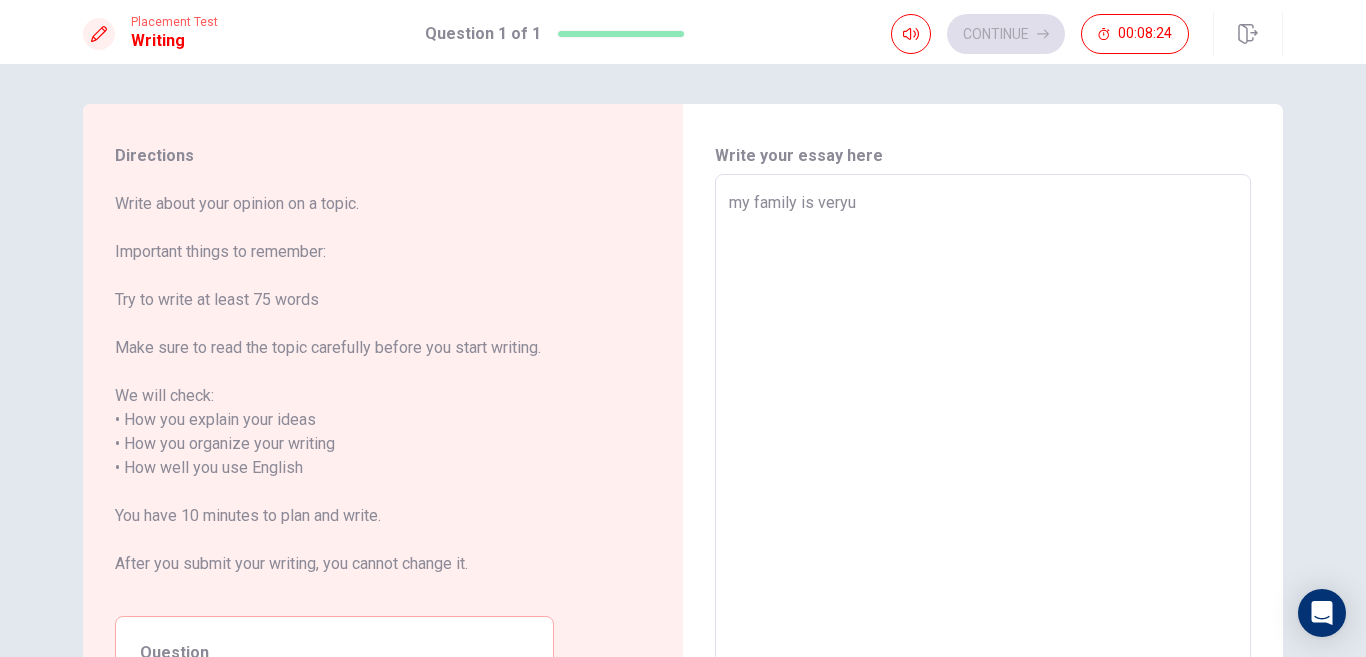 type on "x" 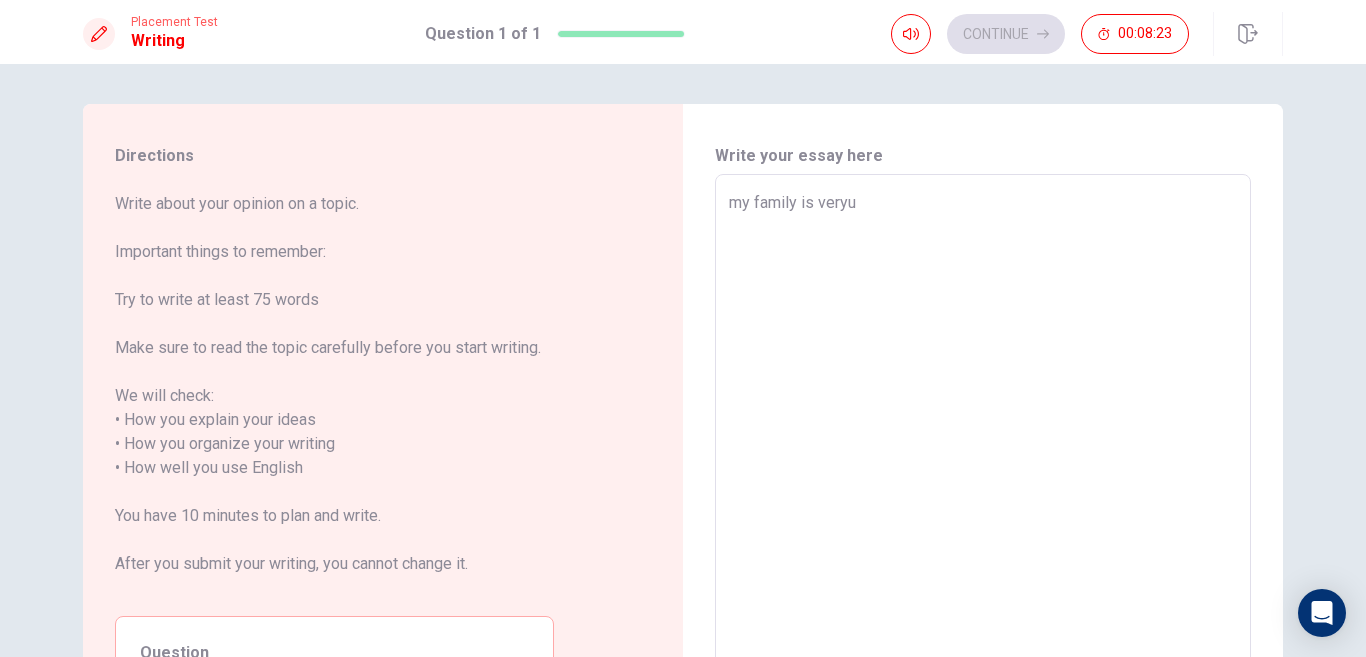 type on "my family is very" 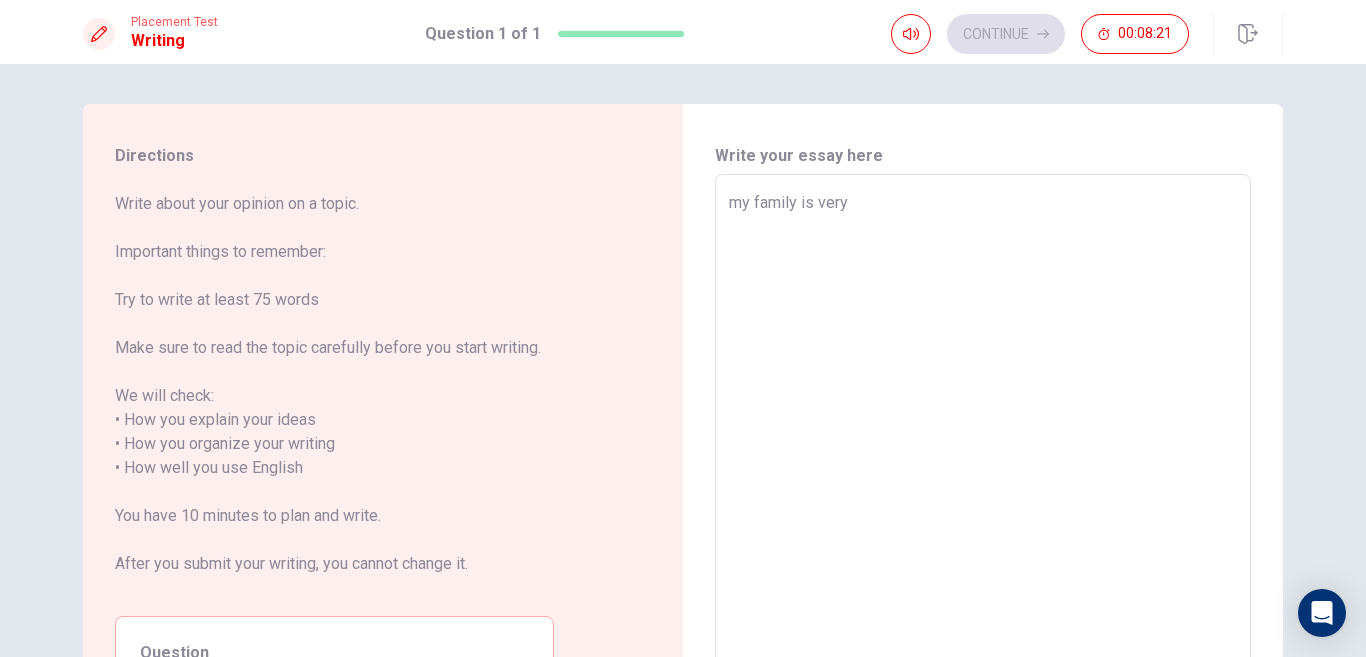 type on "x" 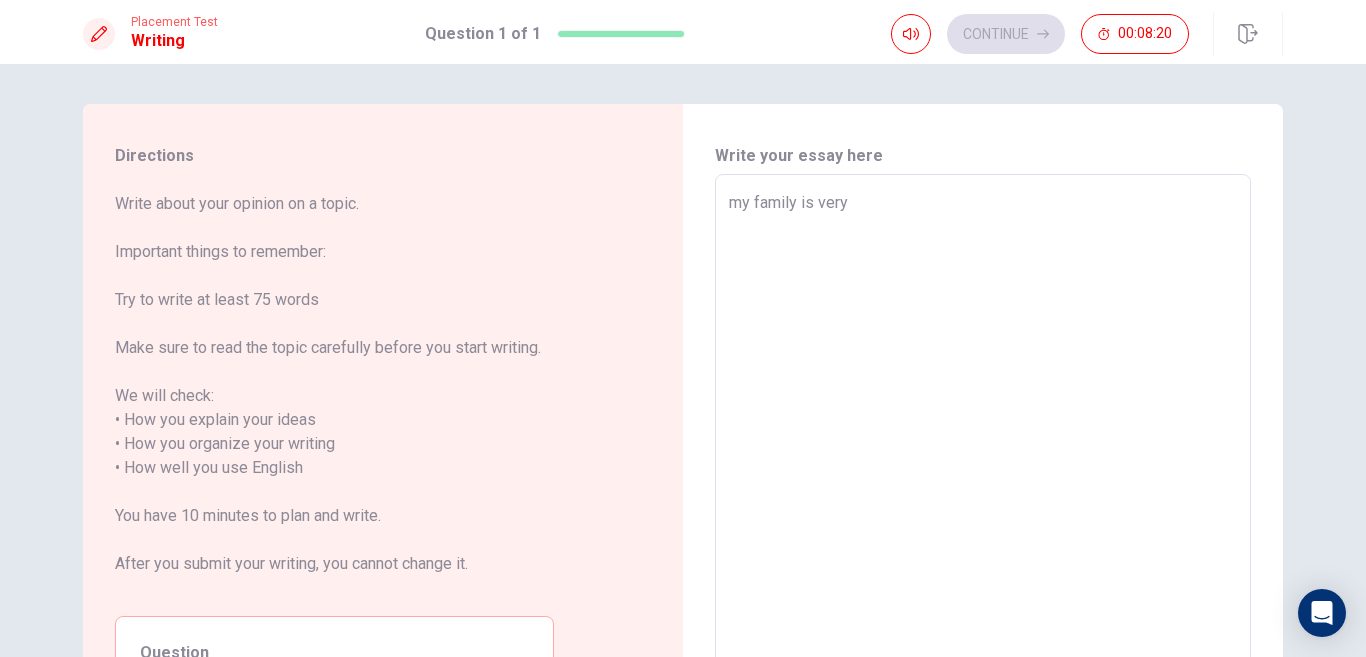 type on "my family is very" 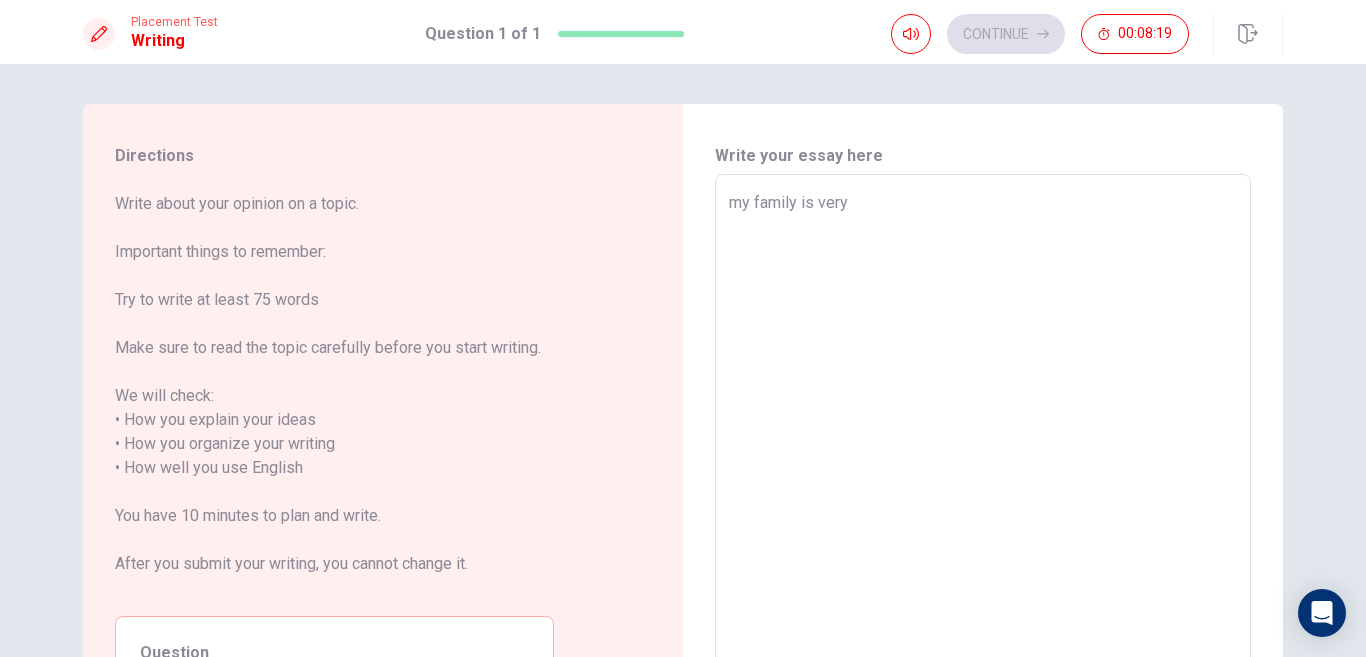 type on "x" 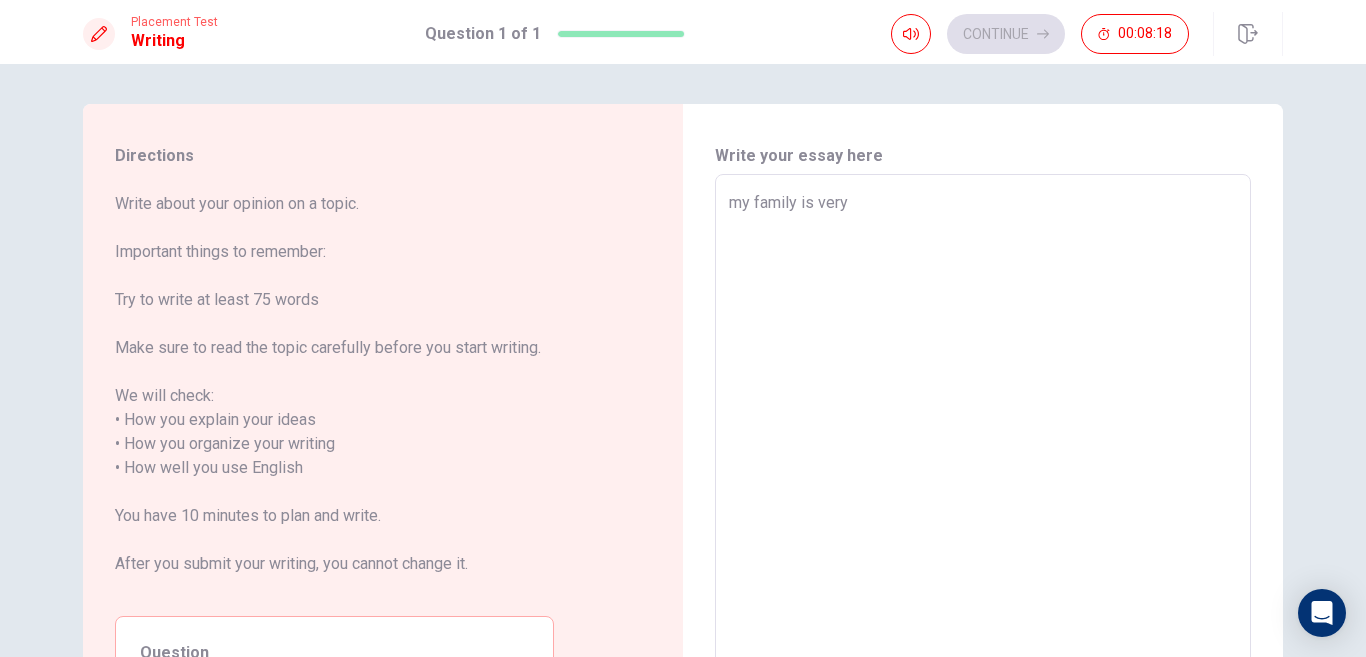 type on "my family is very K" 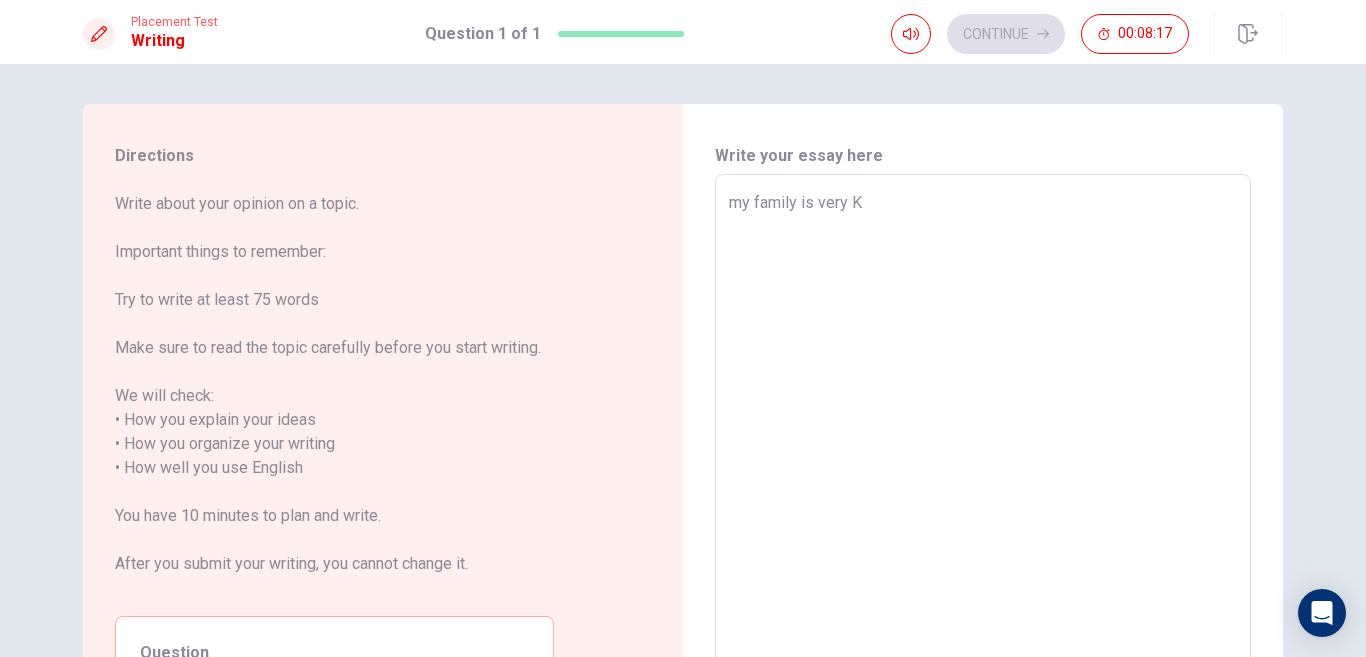 type on "x" 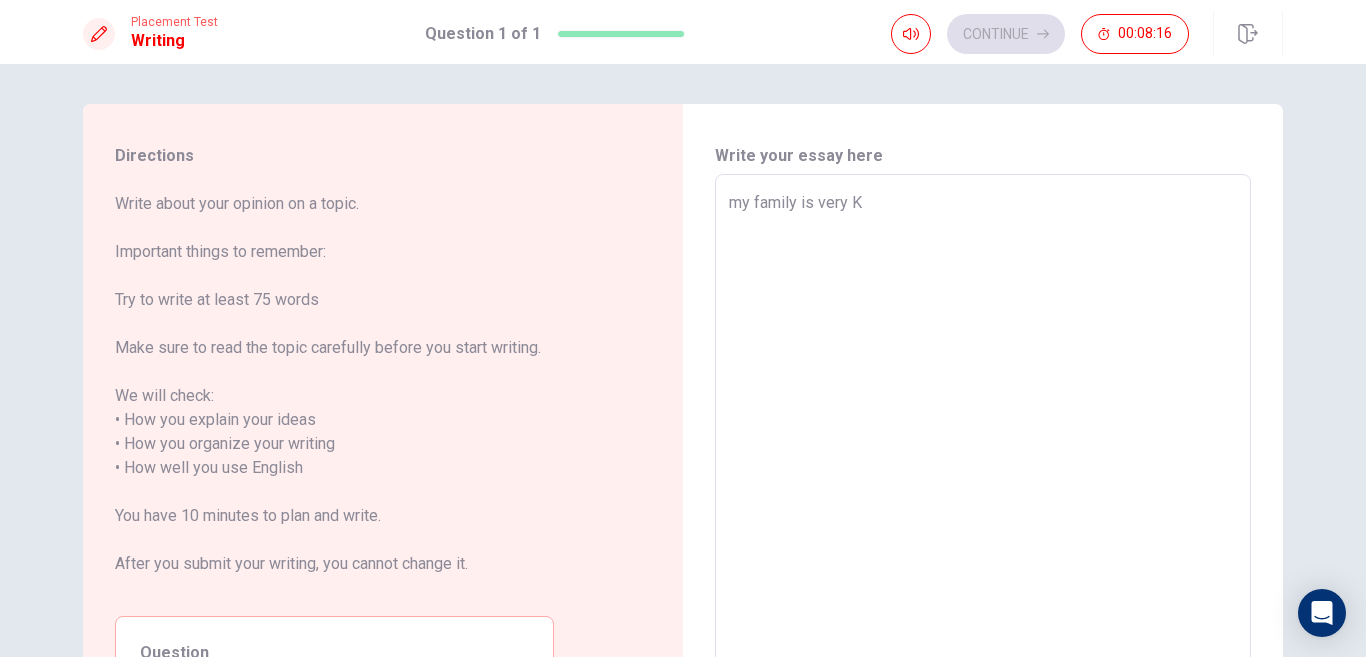 type on "my family is very" 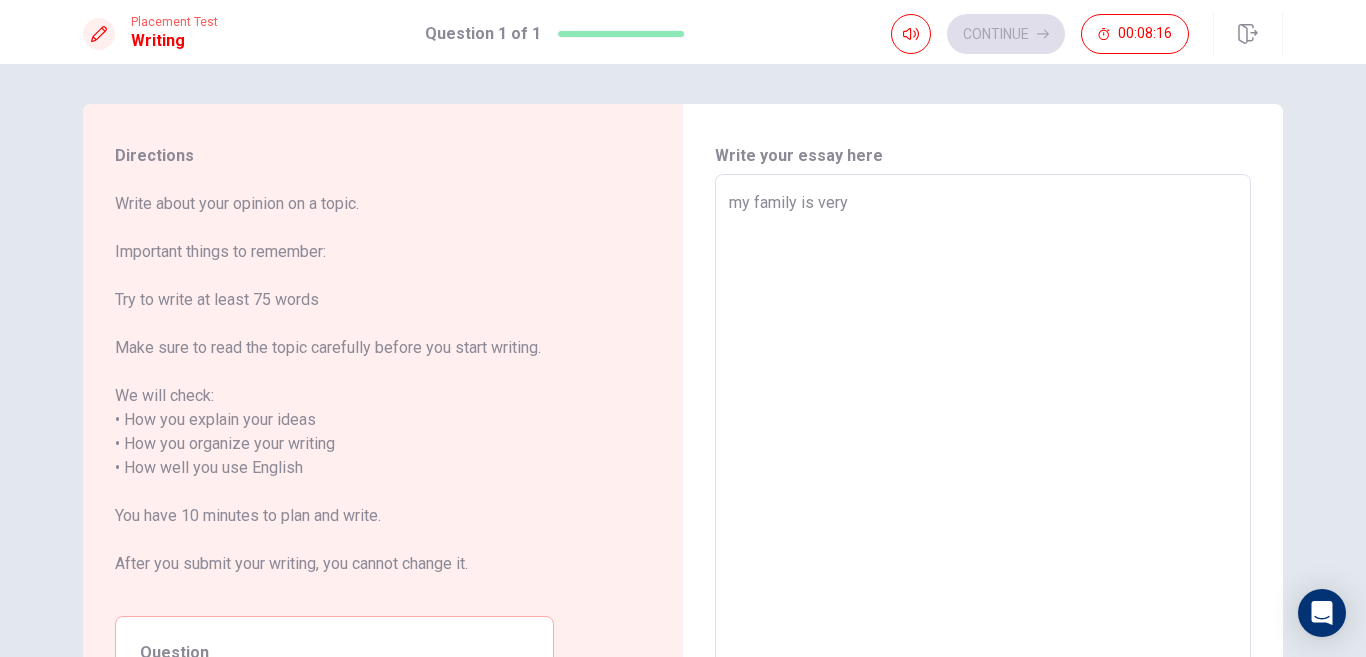 type on "x" 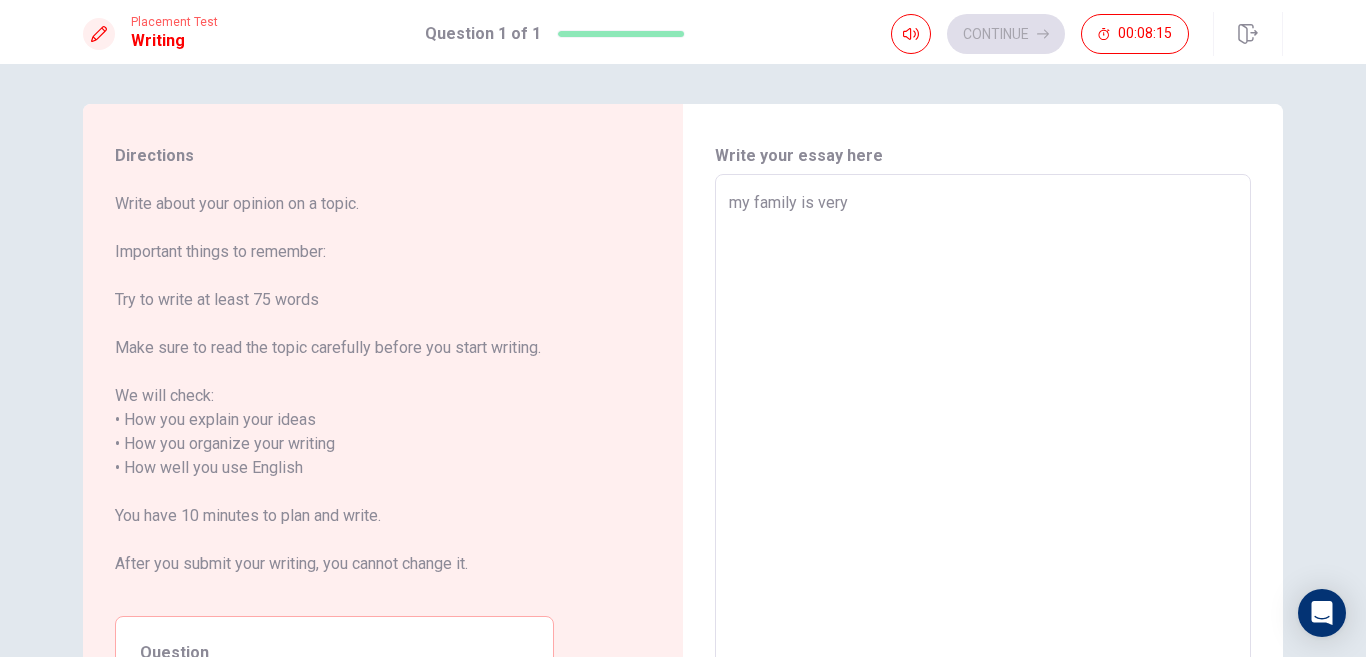 type on "my family is very k" 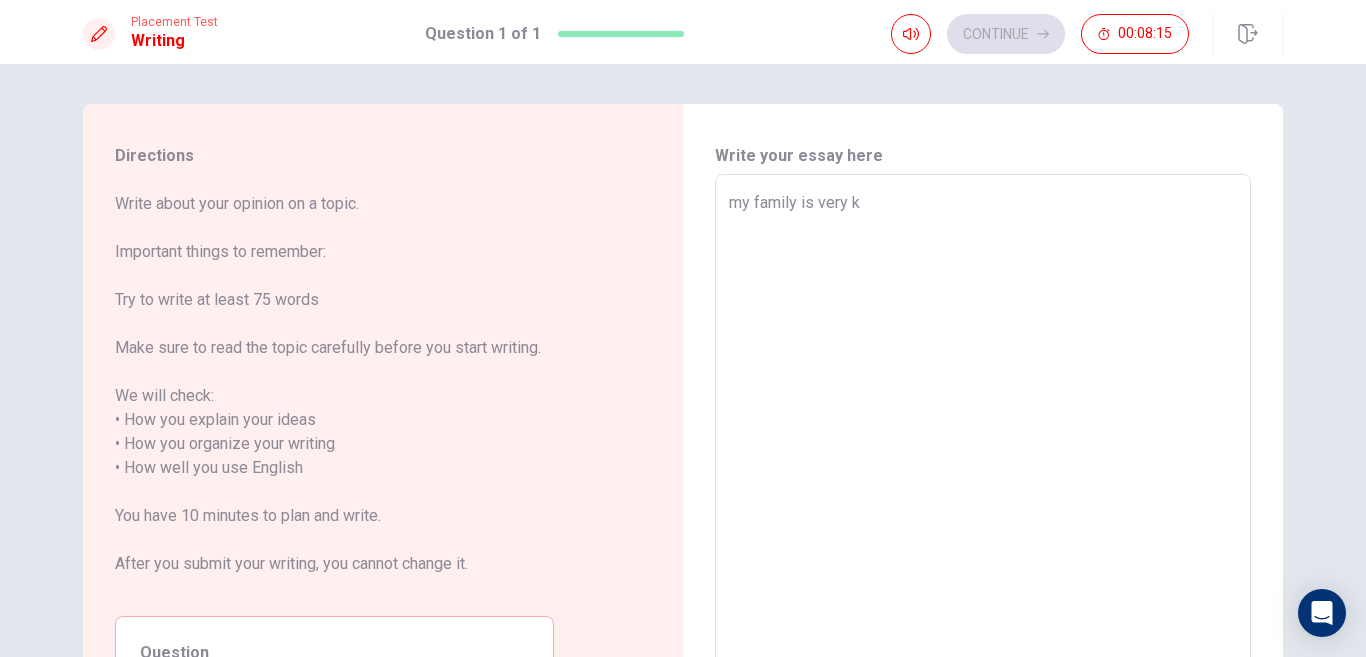 type on "x" 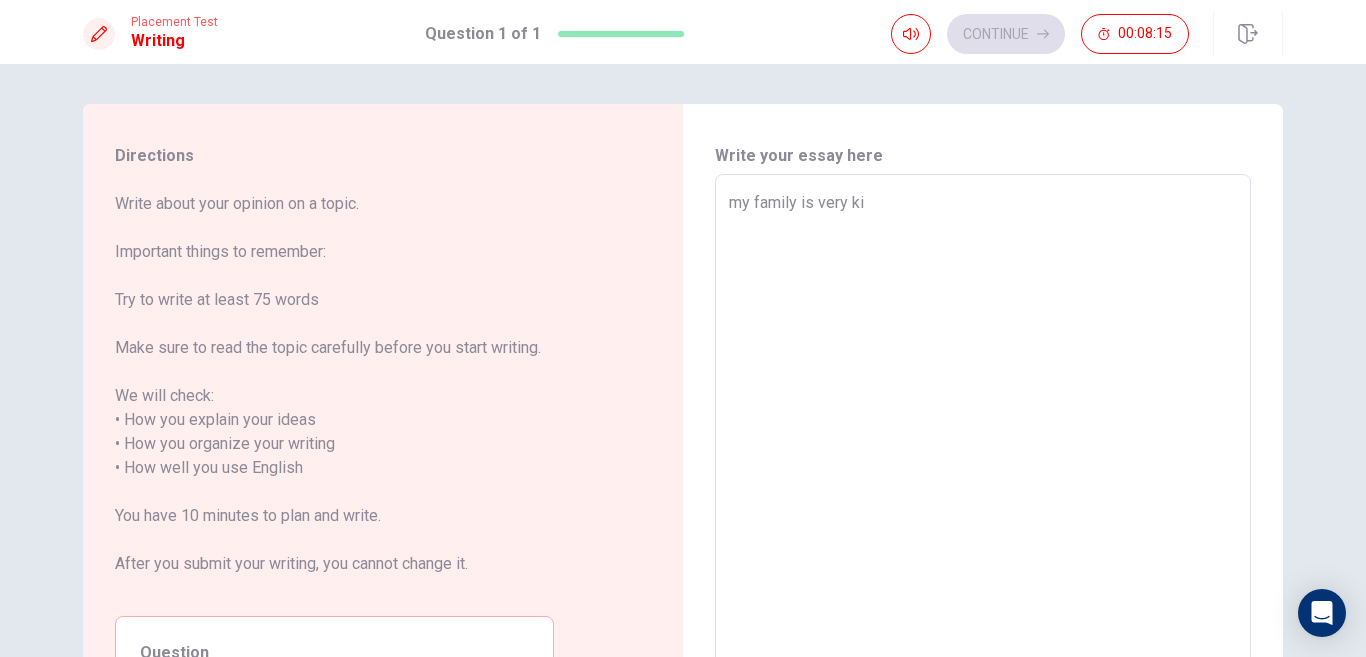 type on "x" 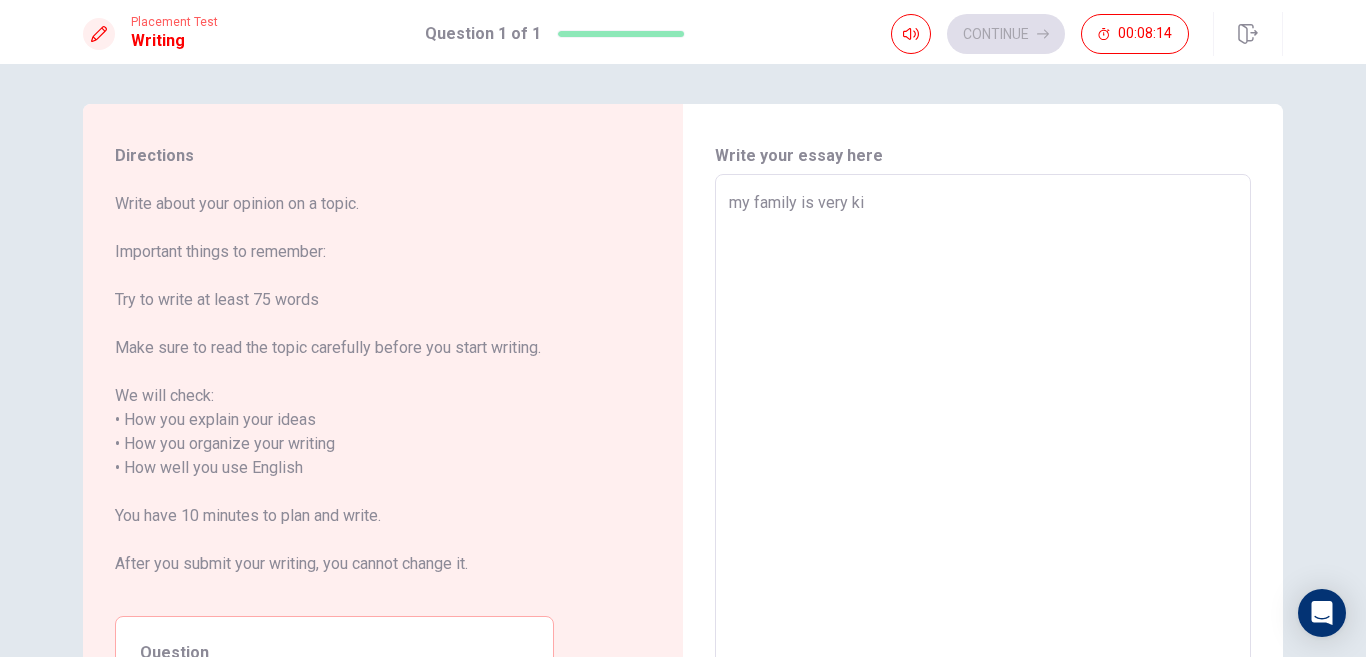 type on "my family is very kin" 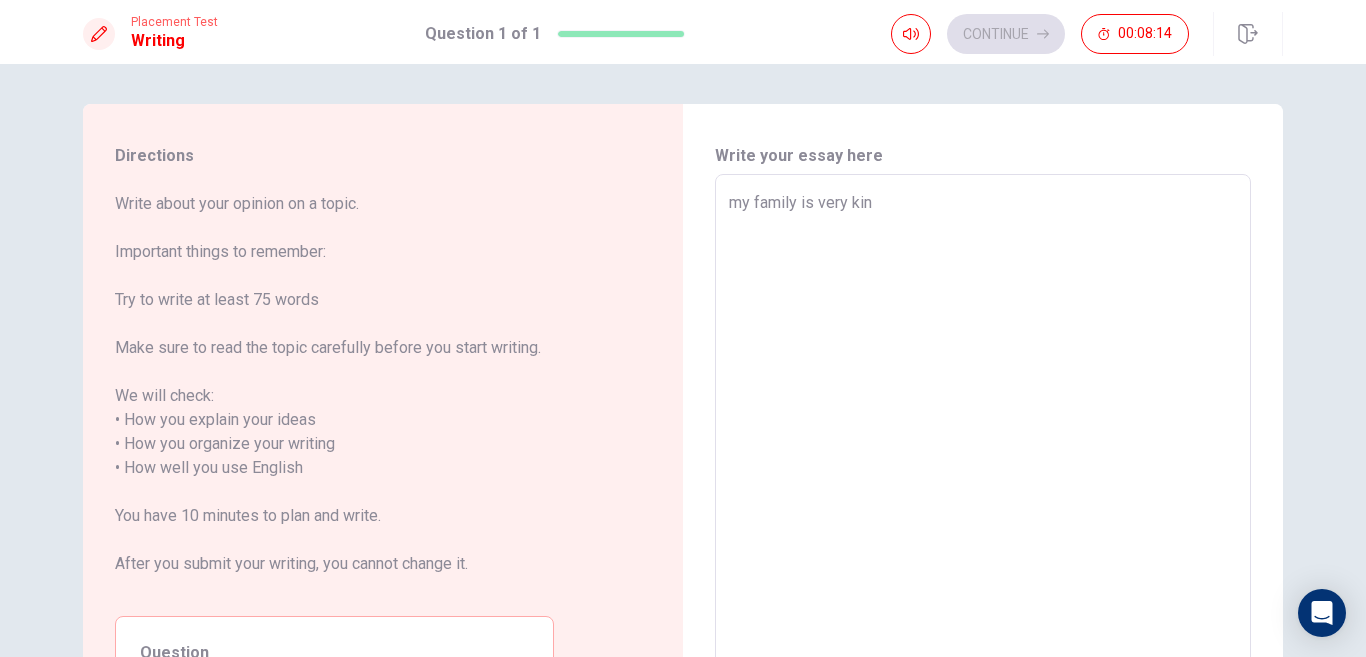 type on "x" 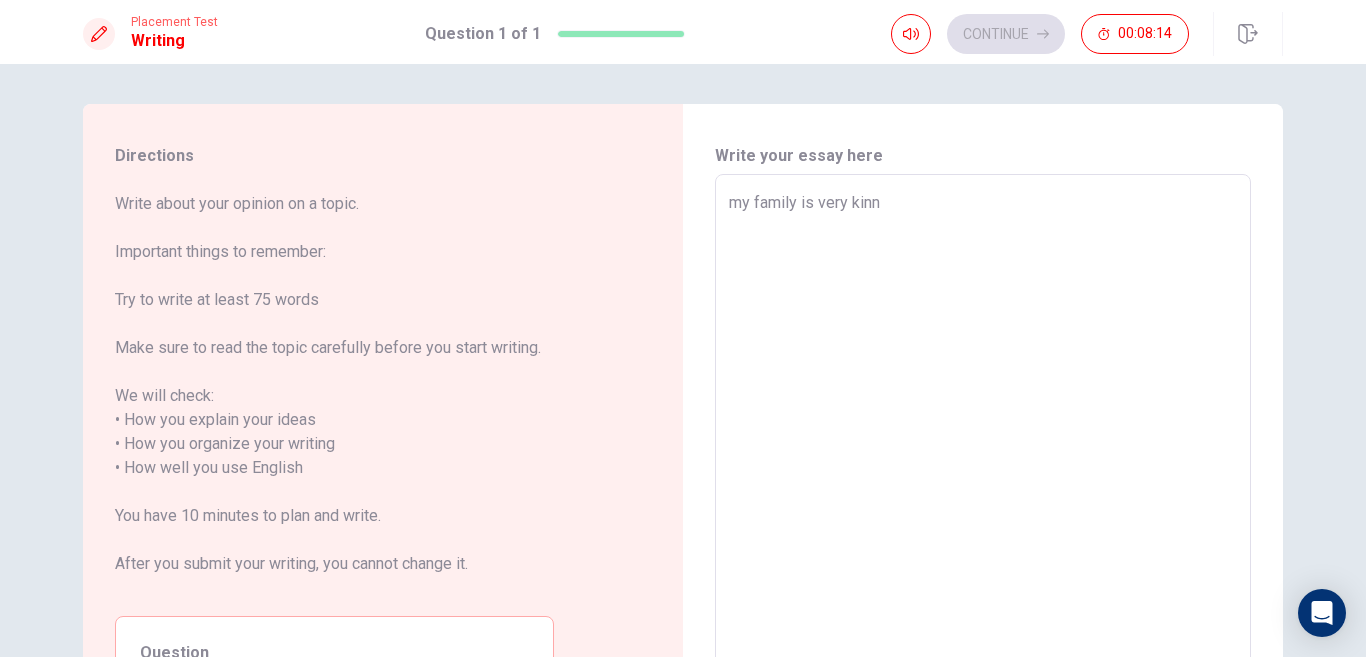 type on "x" 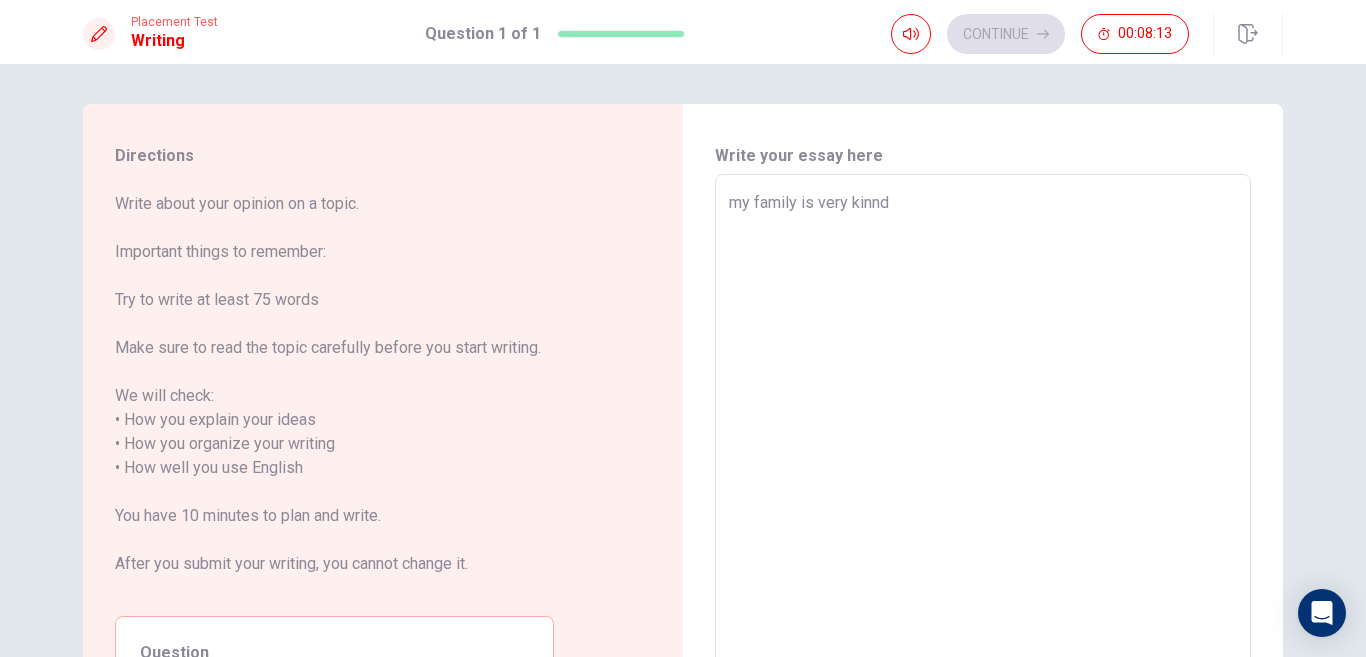 type on "x" 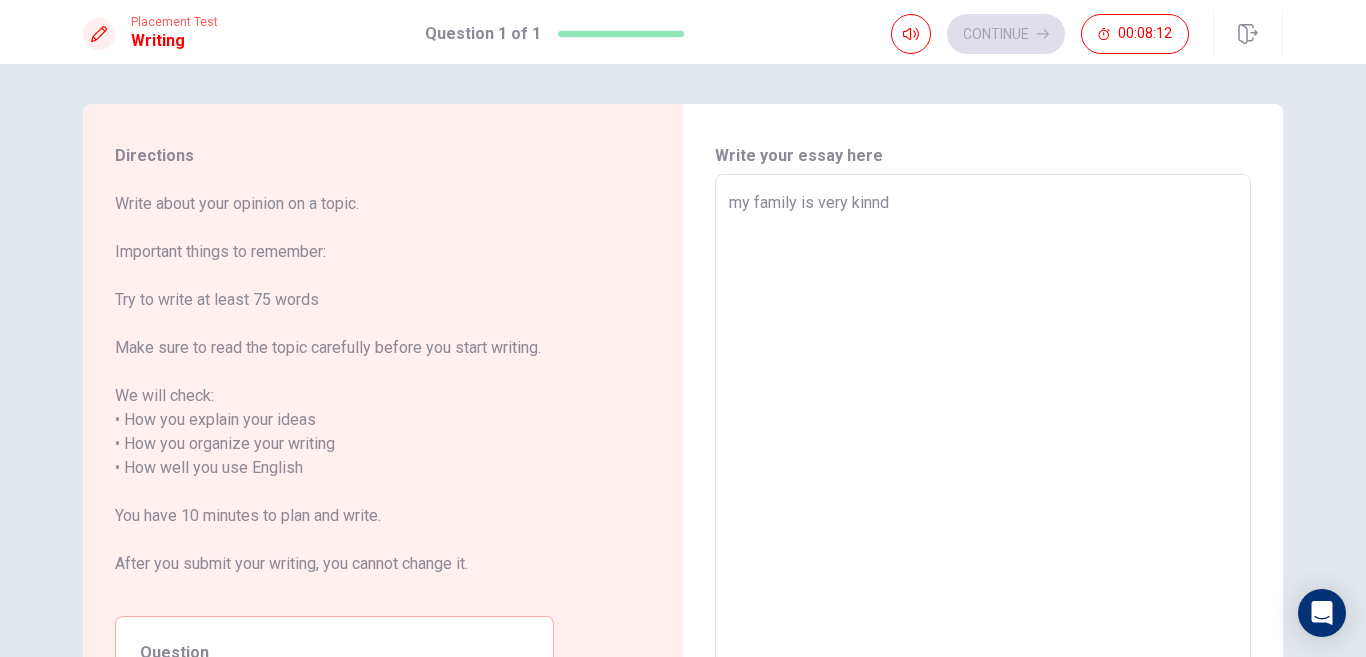 type on "my family is very kinnd-" 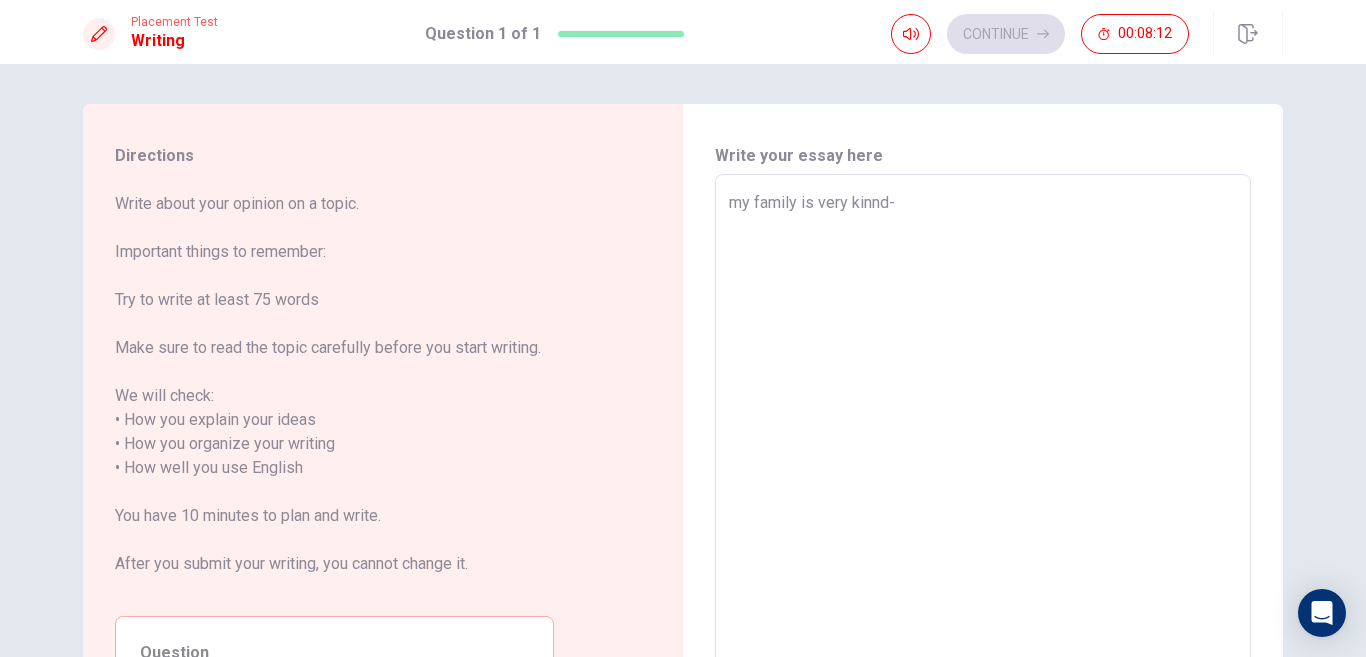 type on "x" 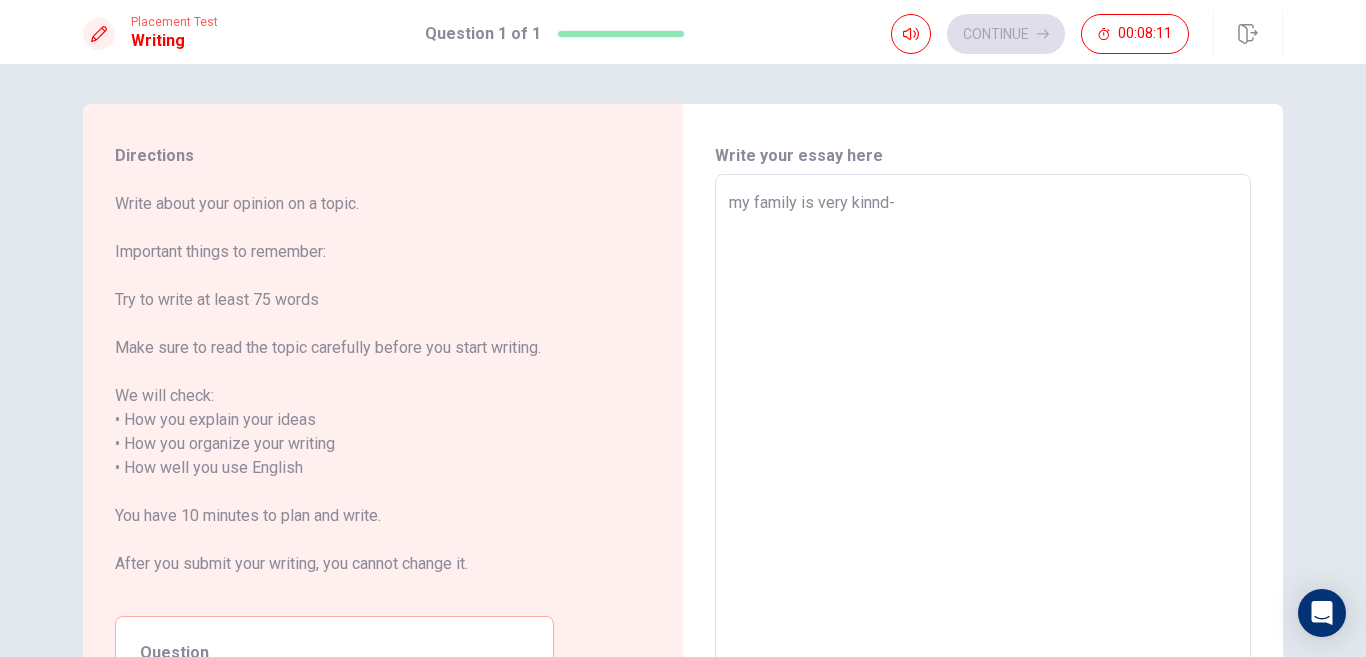 type on "my family is very kinnd" 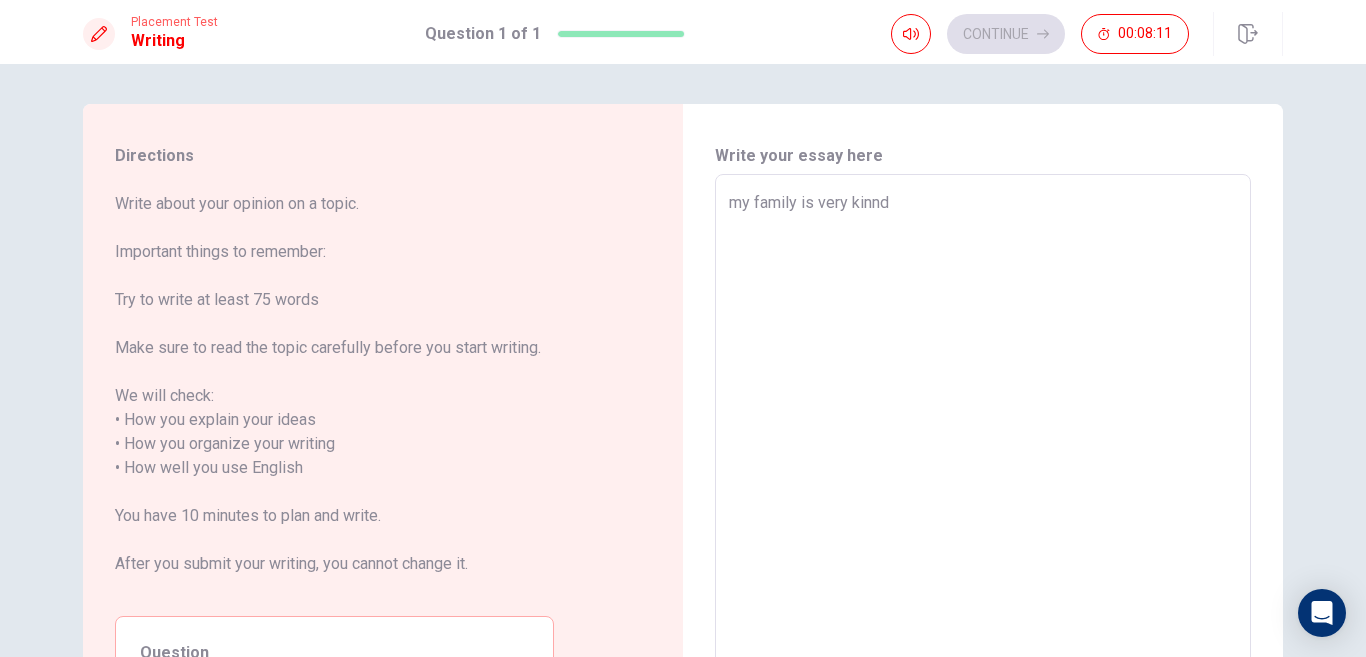 type on "x" 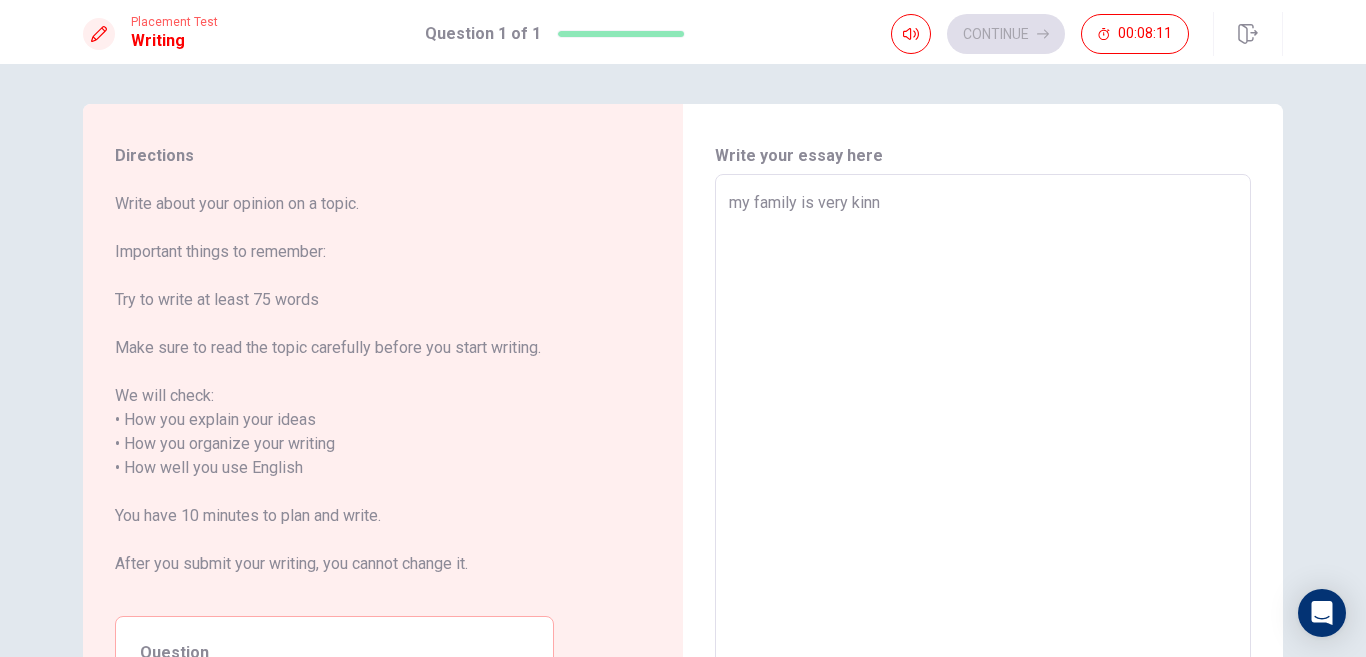 type on "x" 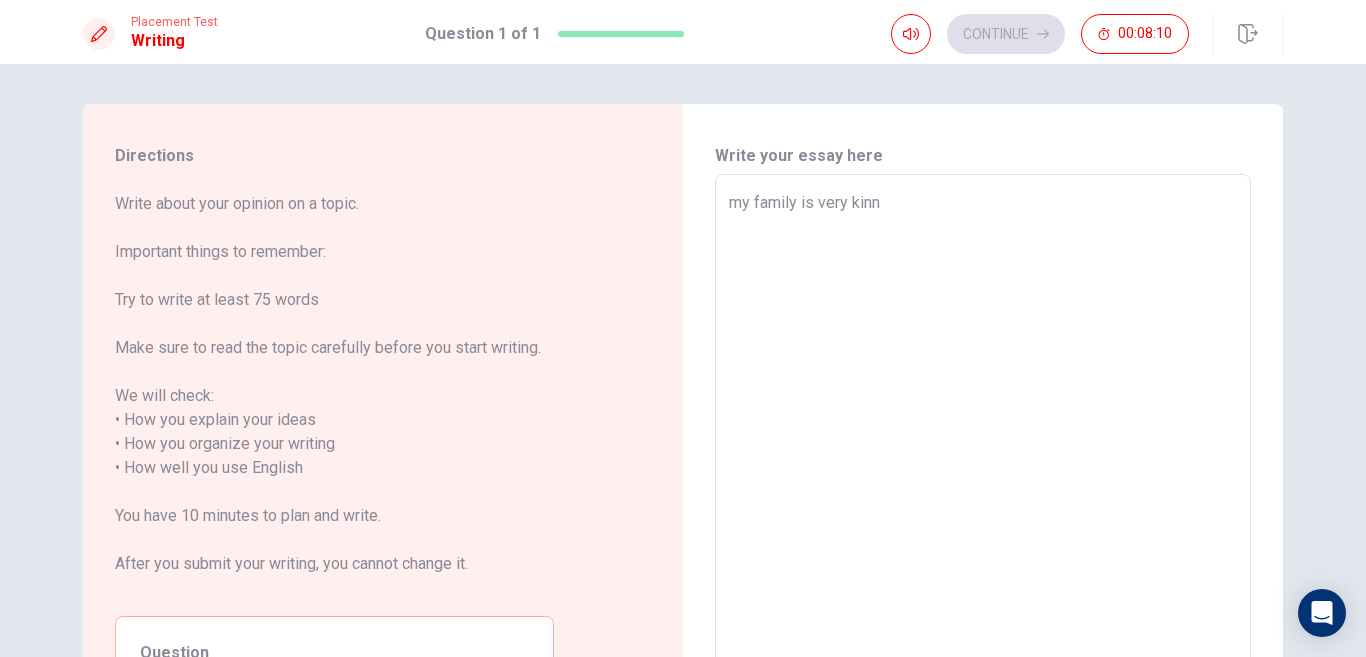 type on "my family is very kin" 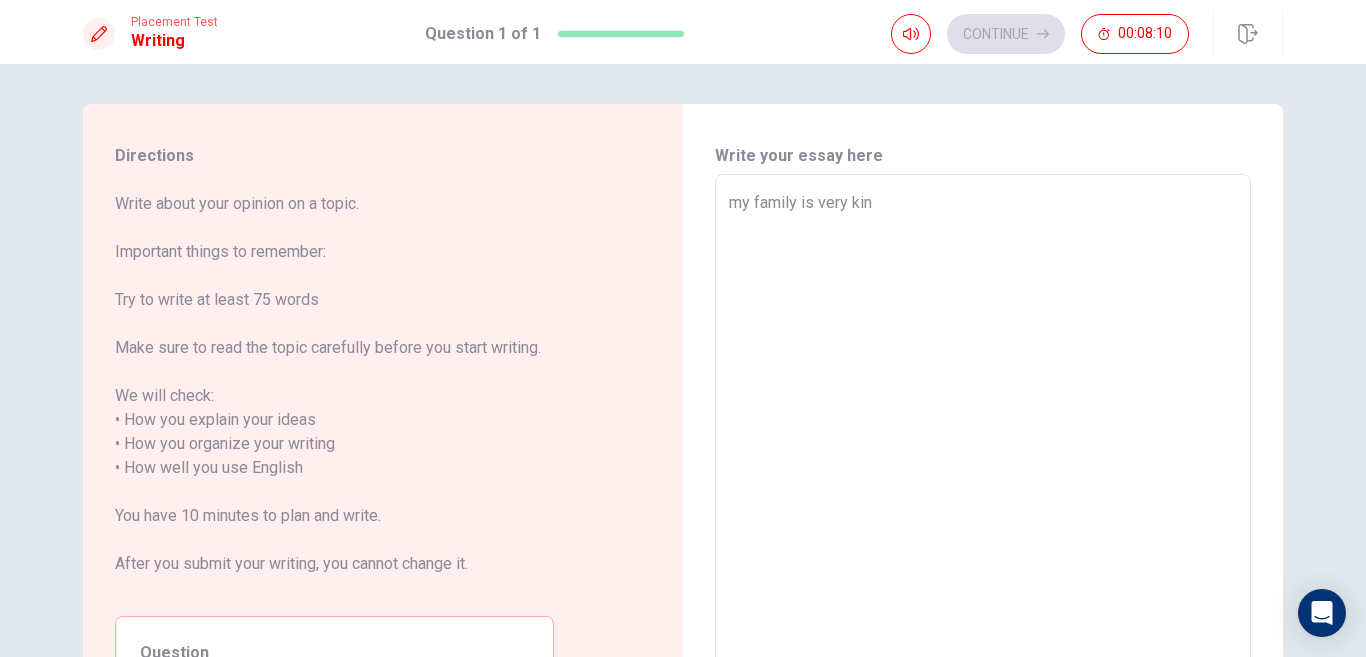 type on "x" 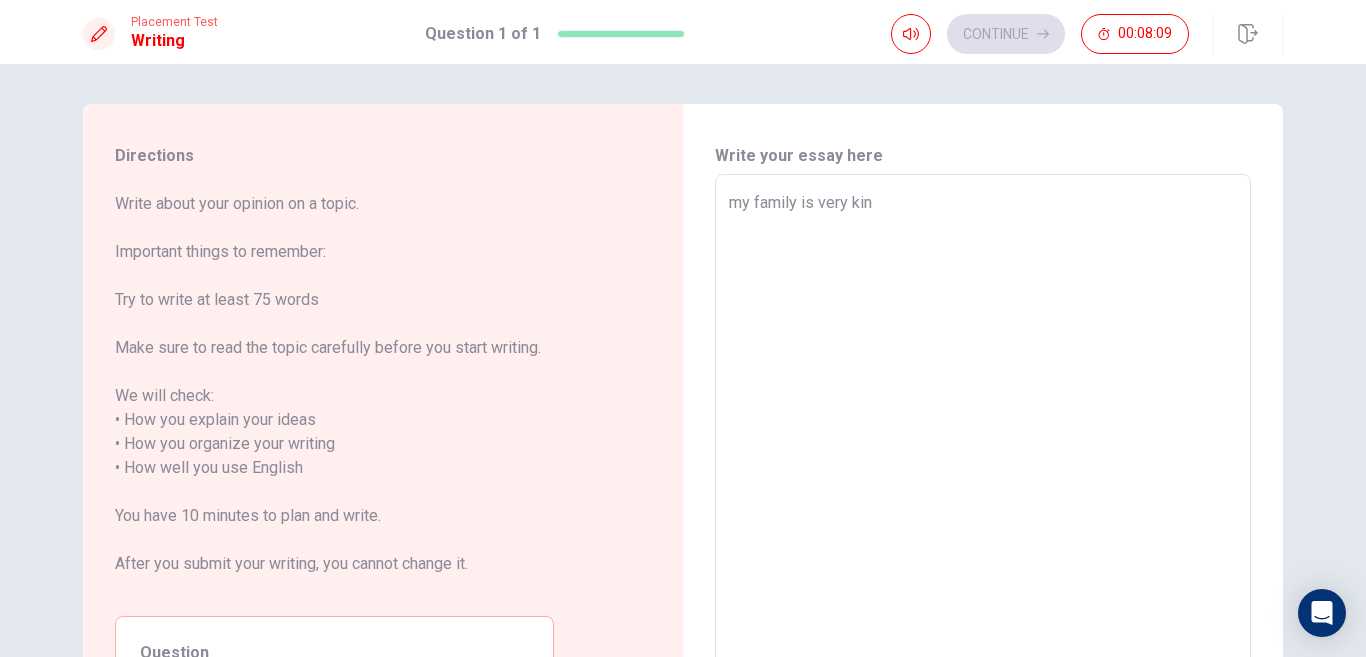 type on "my family is very king" 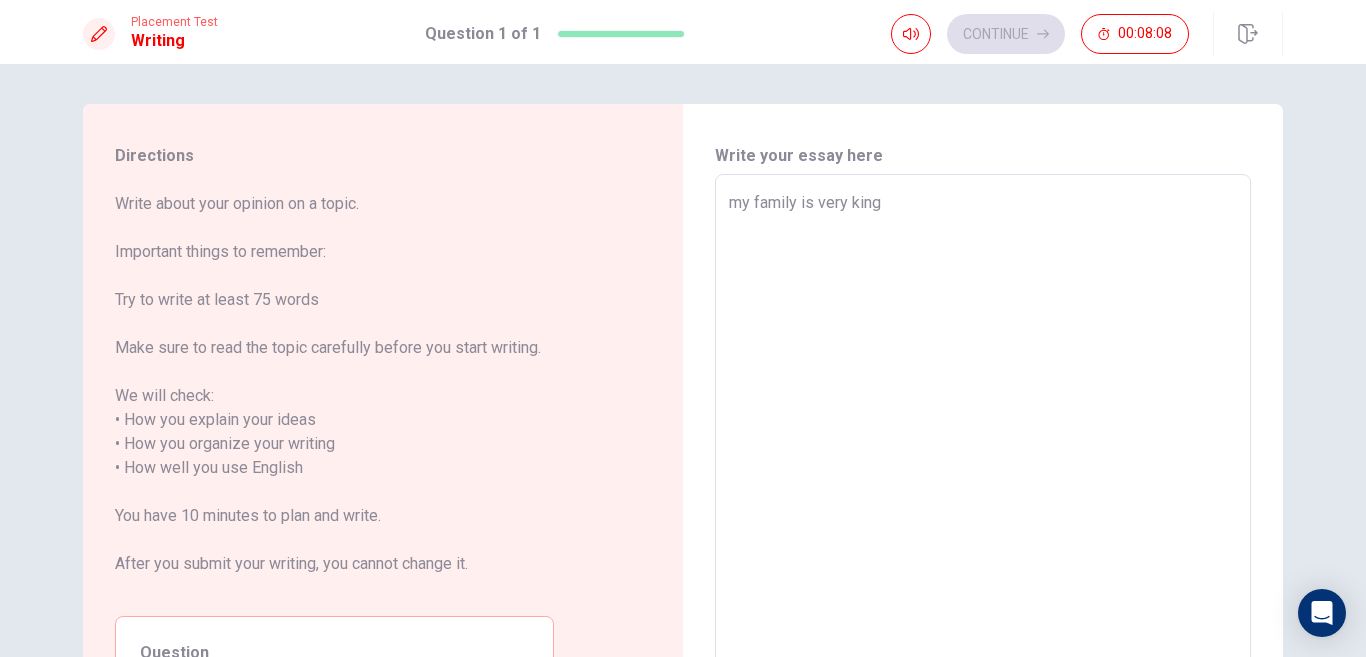 type on "x" 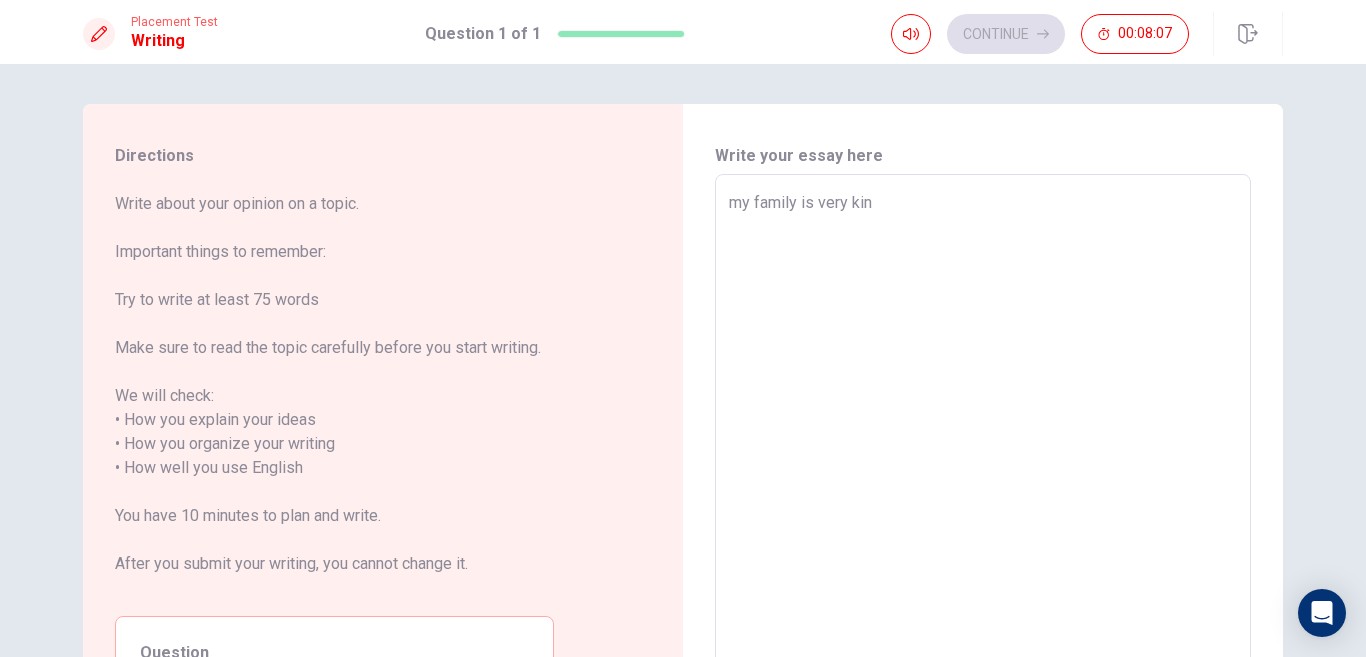 type on "x" 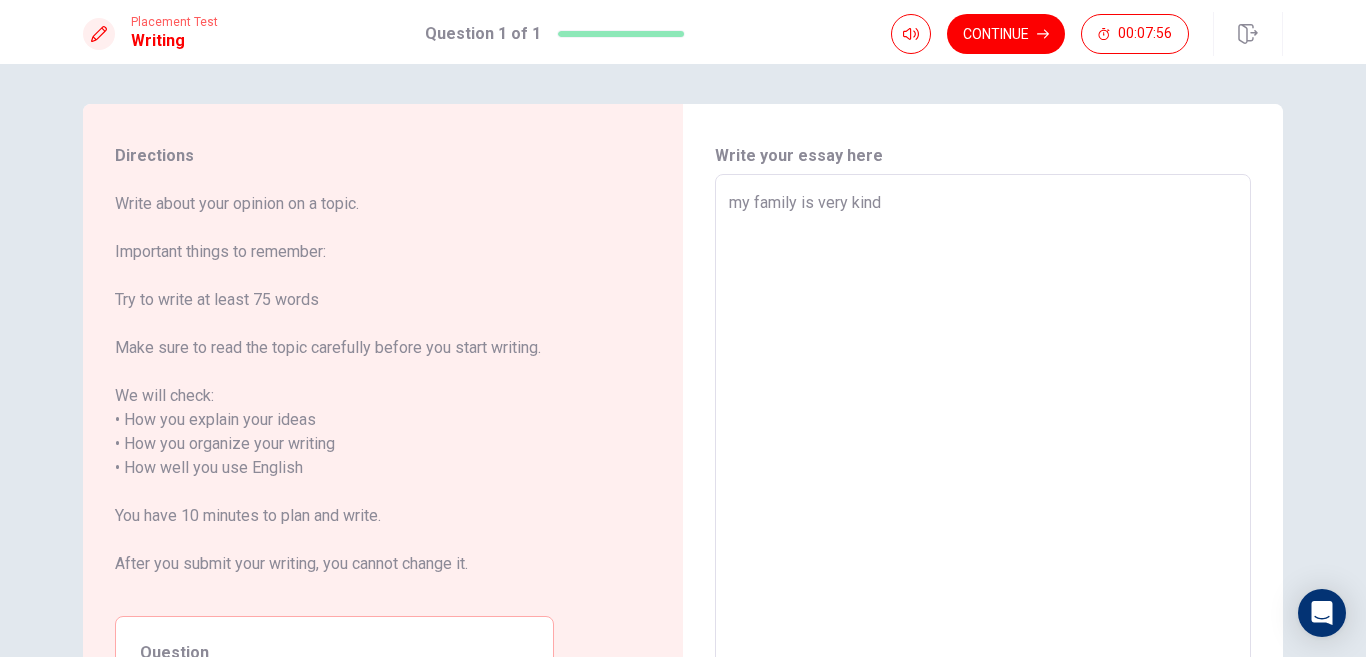 type on "x" 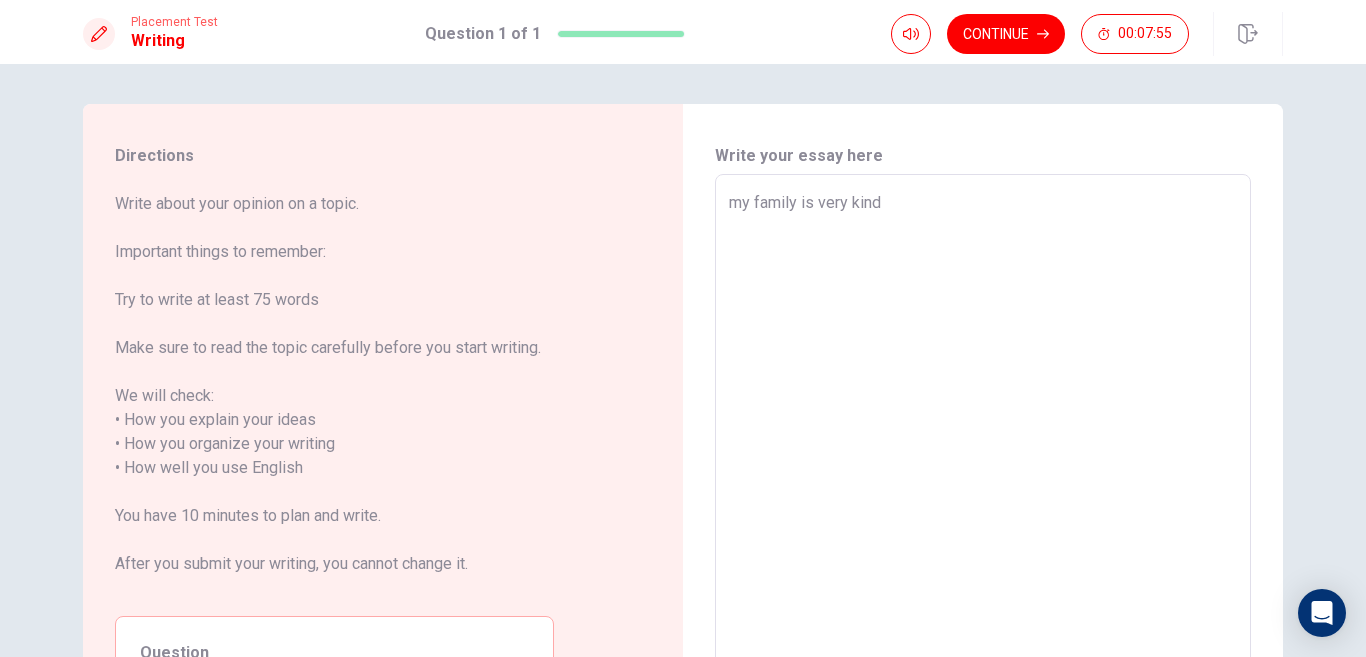 type on "my family is very kind" 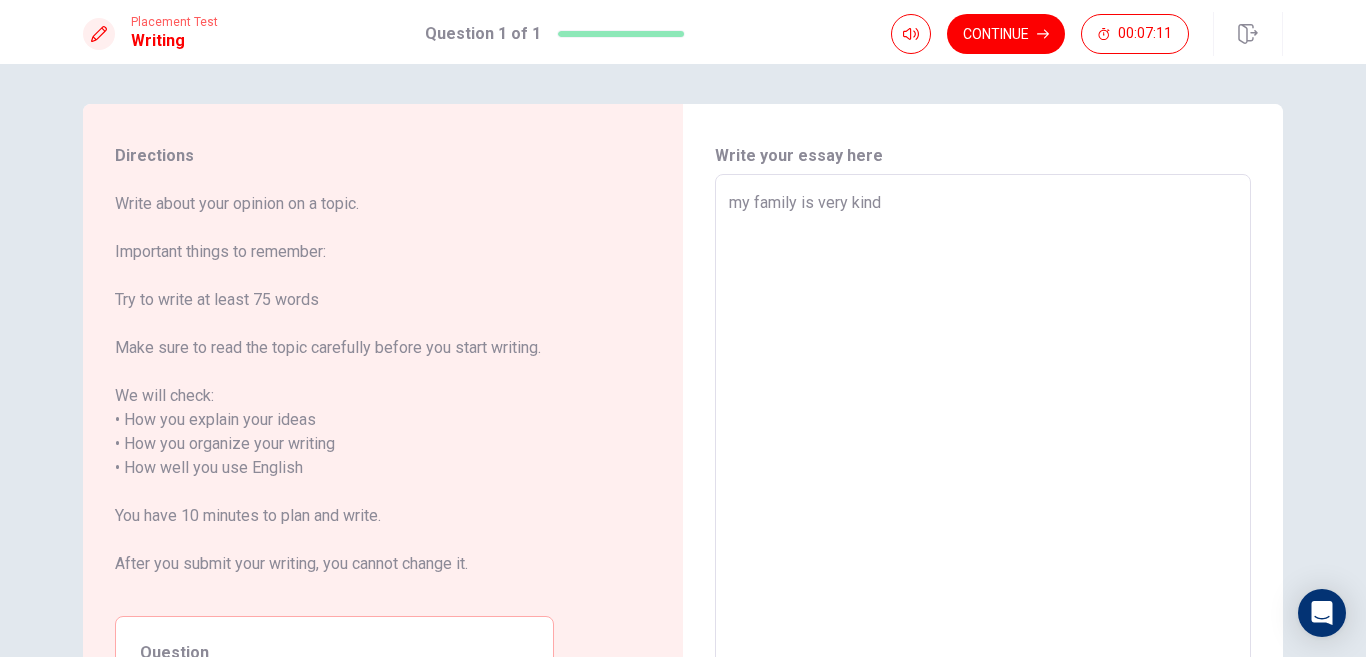 type on "x" 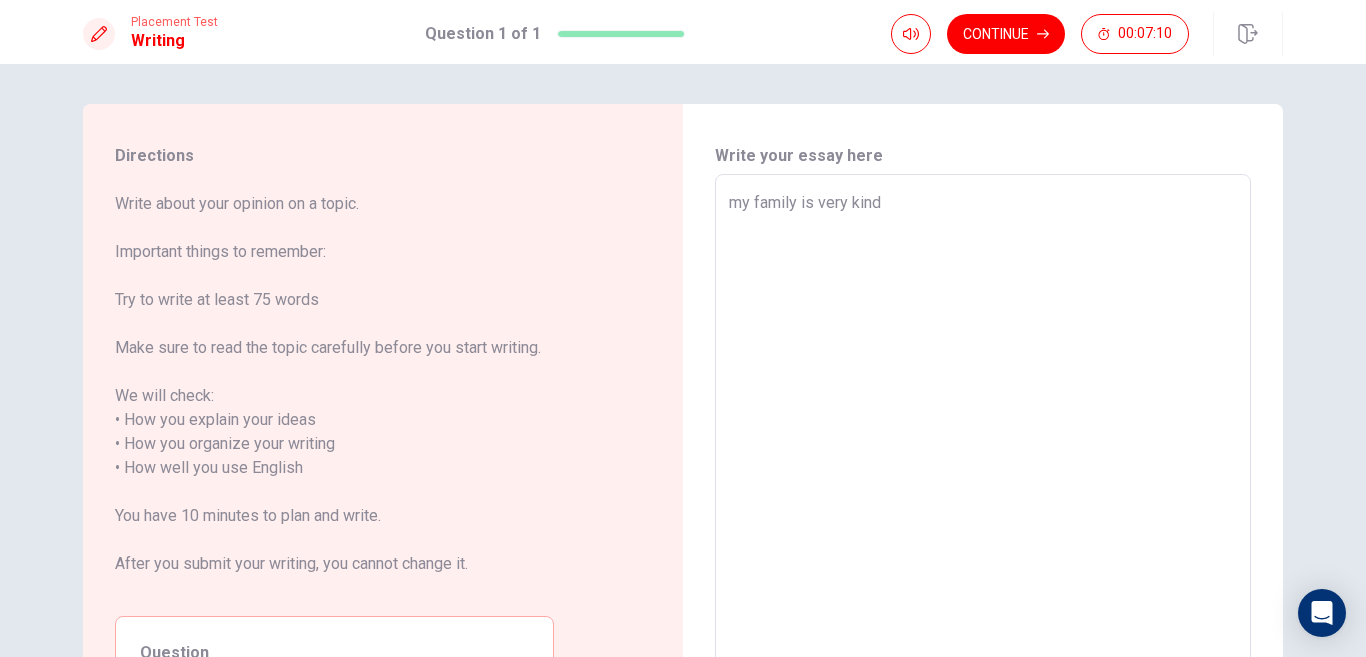 type on "my family is very kind
I" 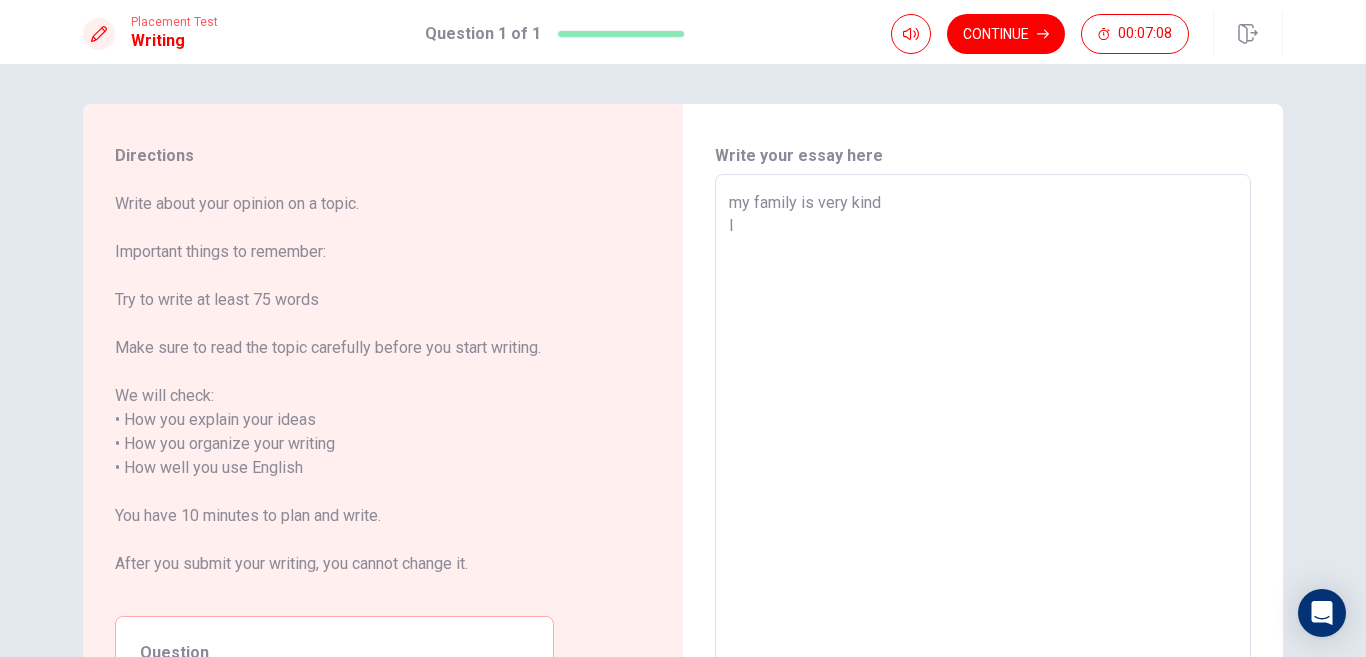 type on "x" 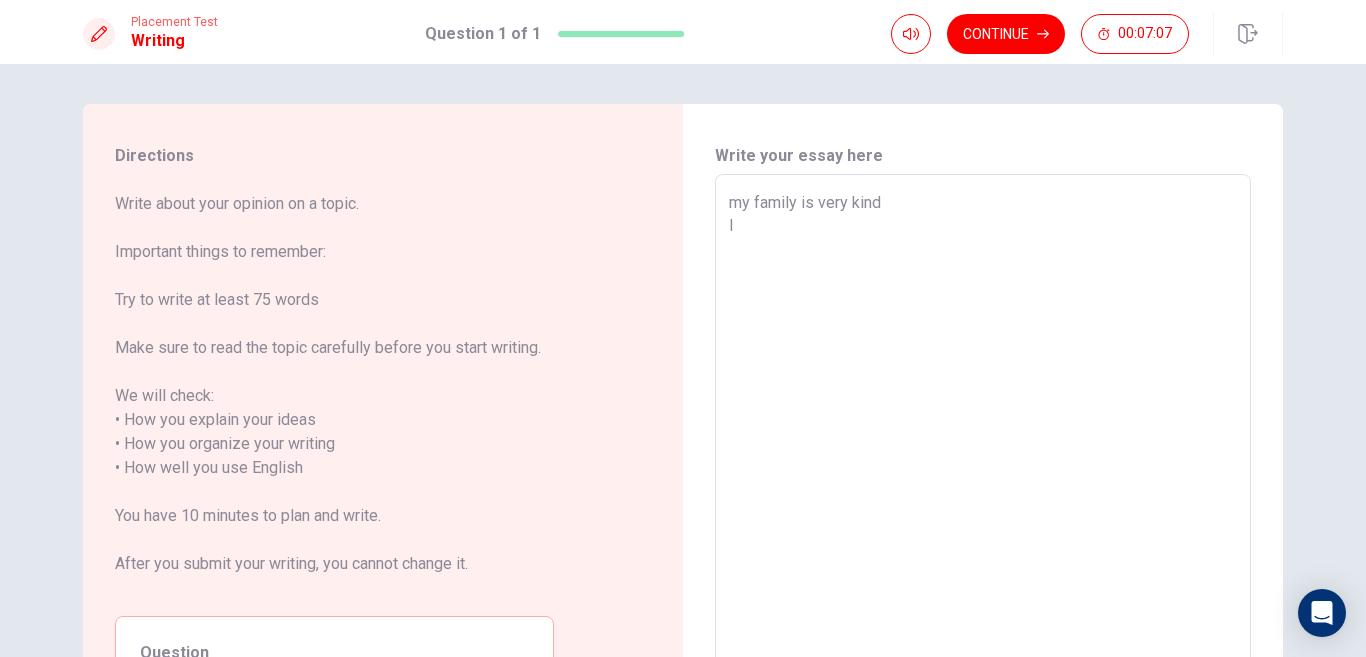 type on "my family is very kind
I" 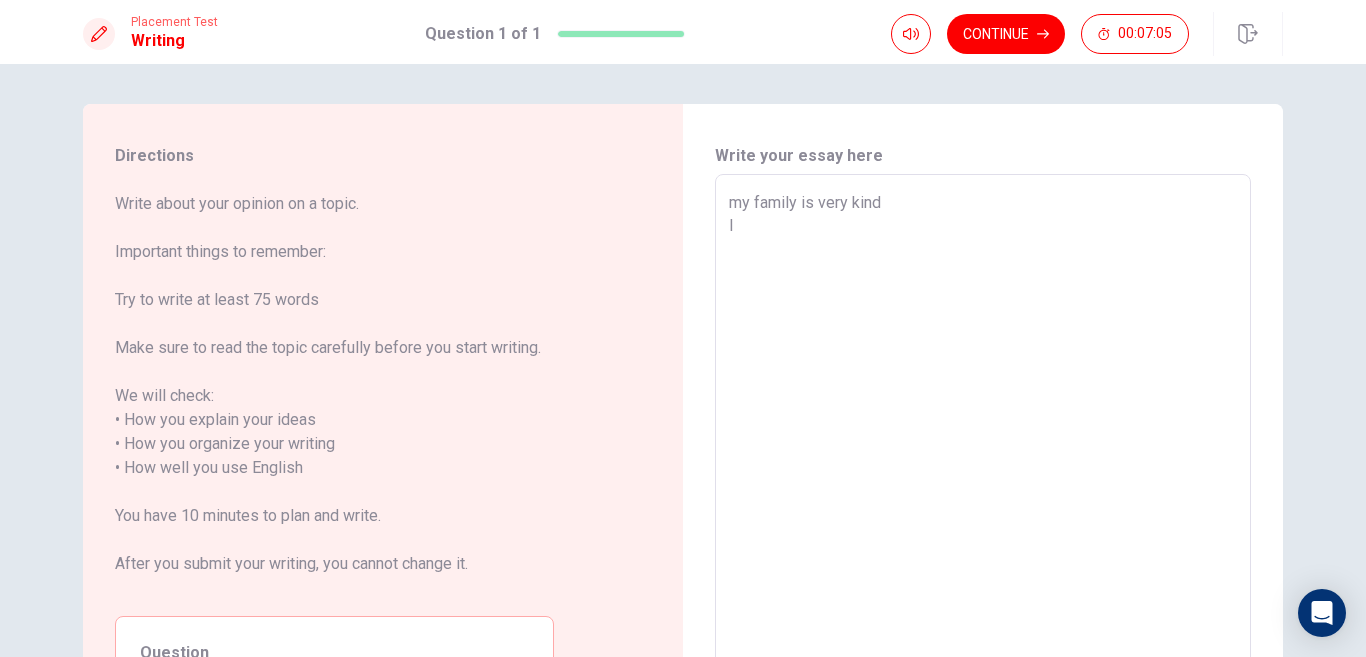 type on "x" 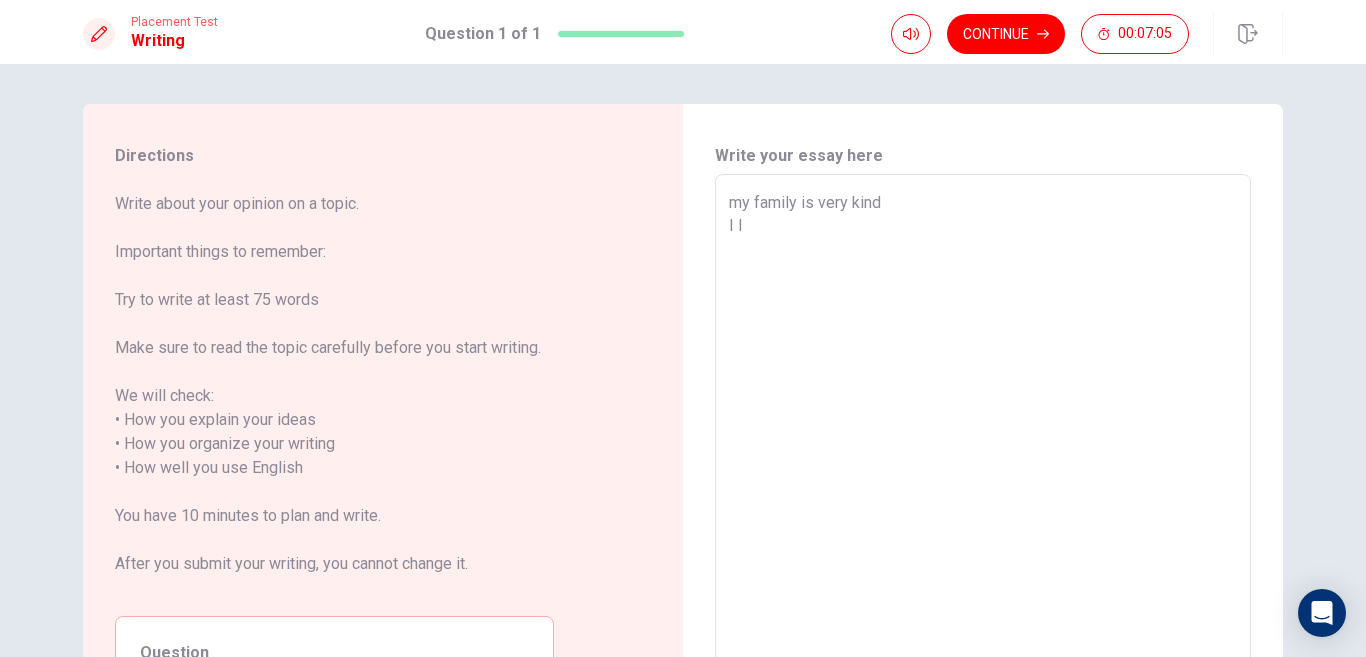 type on "x" 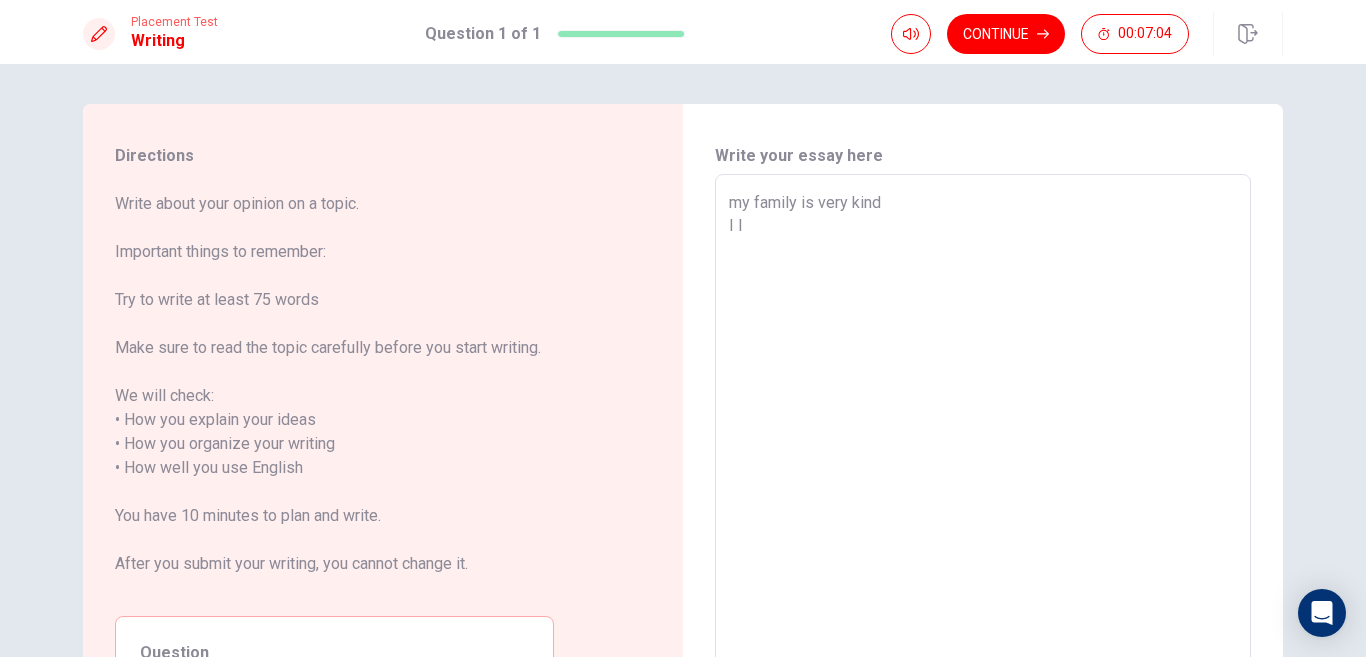 type on "my family is very kind
I la" 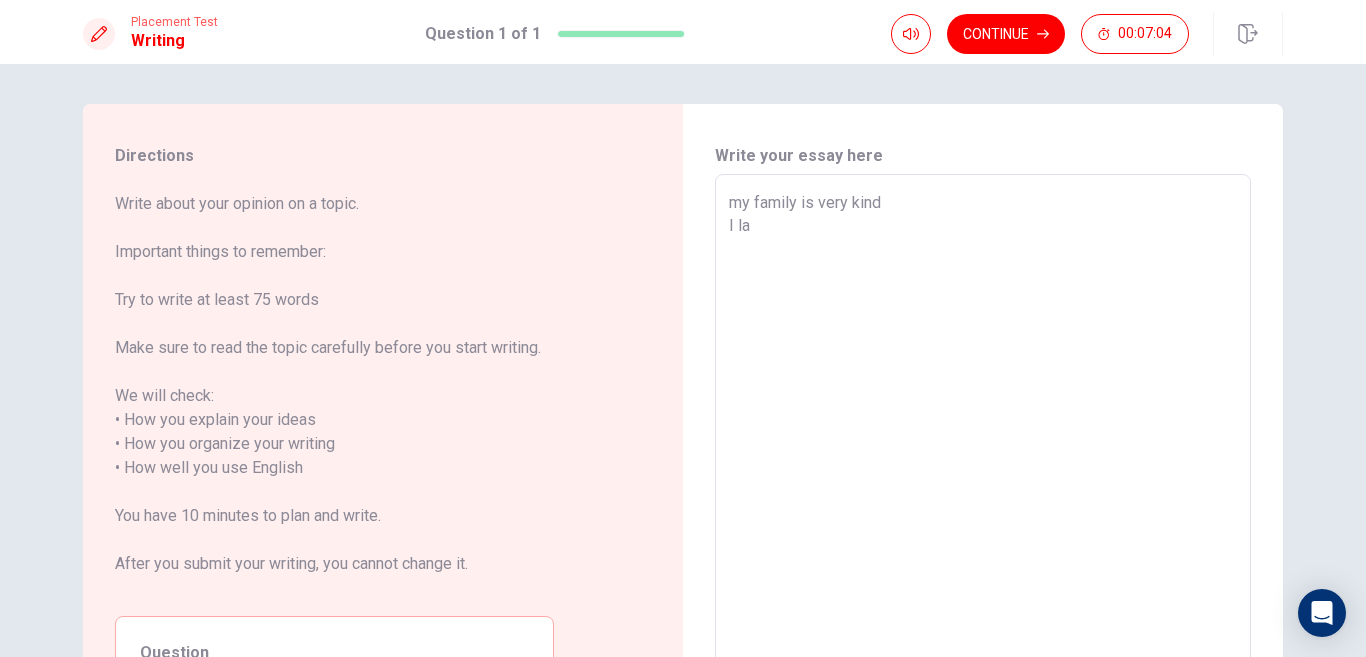 type on "x" 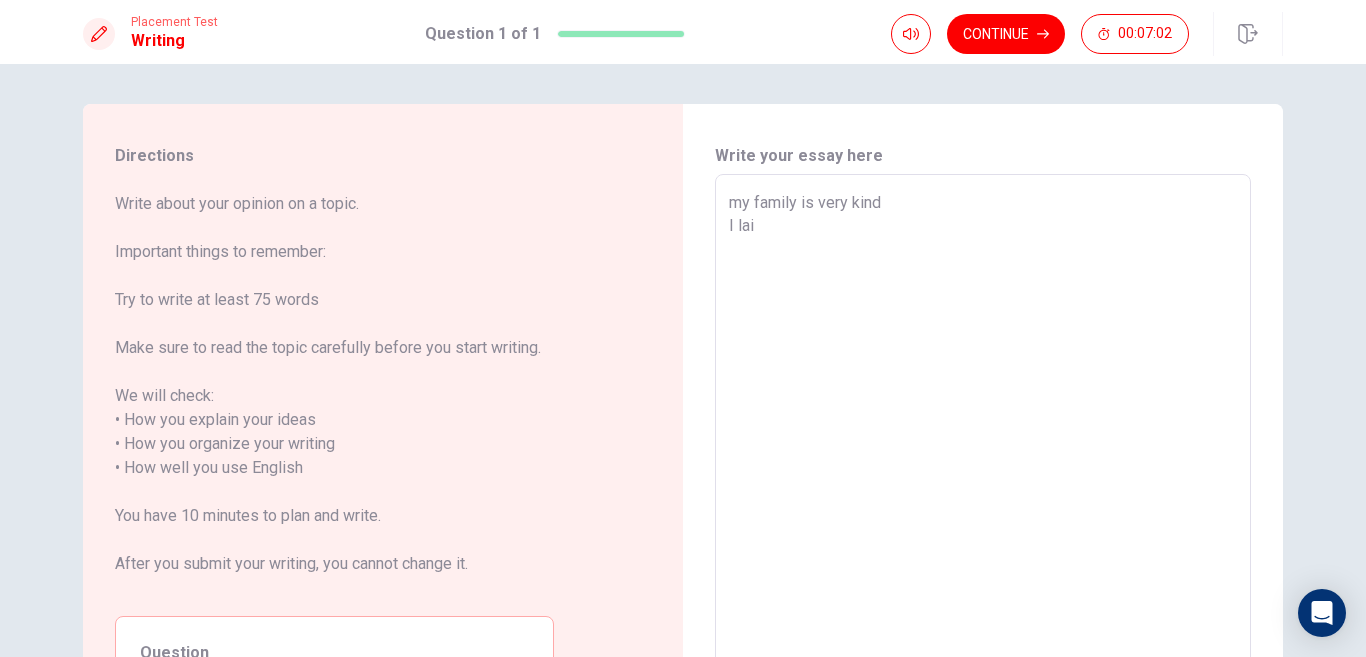 type on "x" 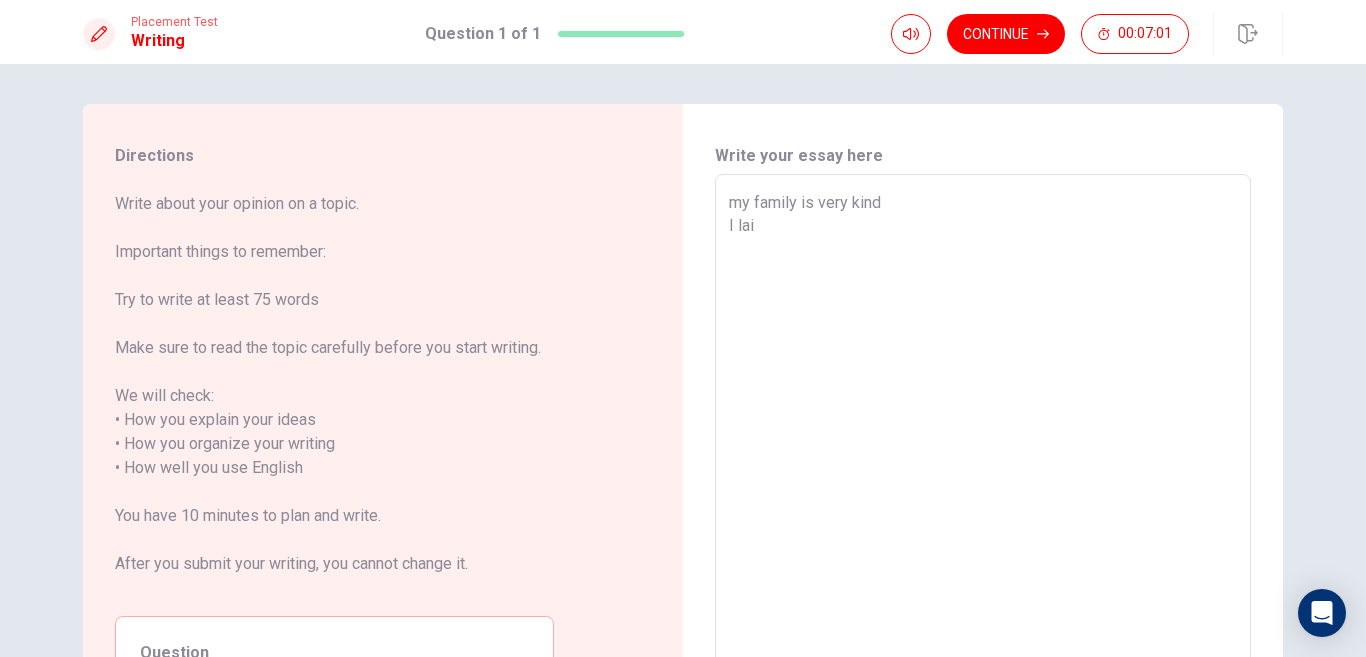 type on "my family is very kind
I la" 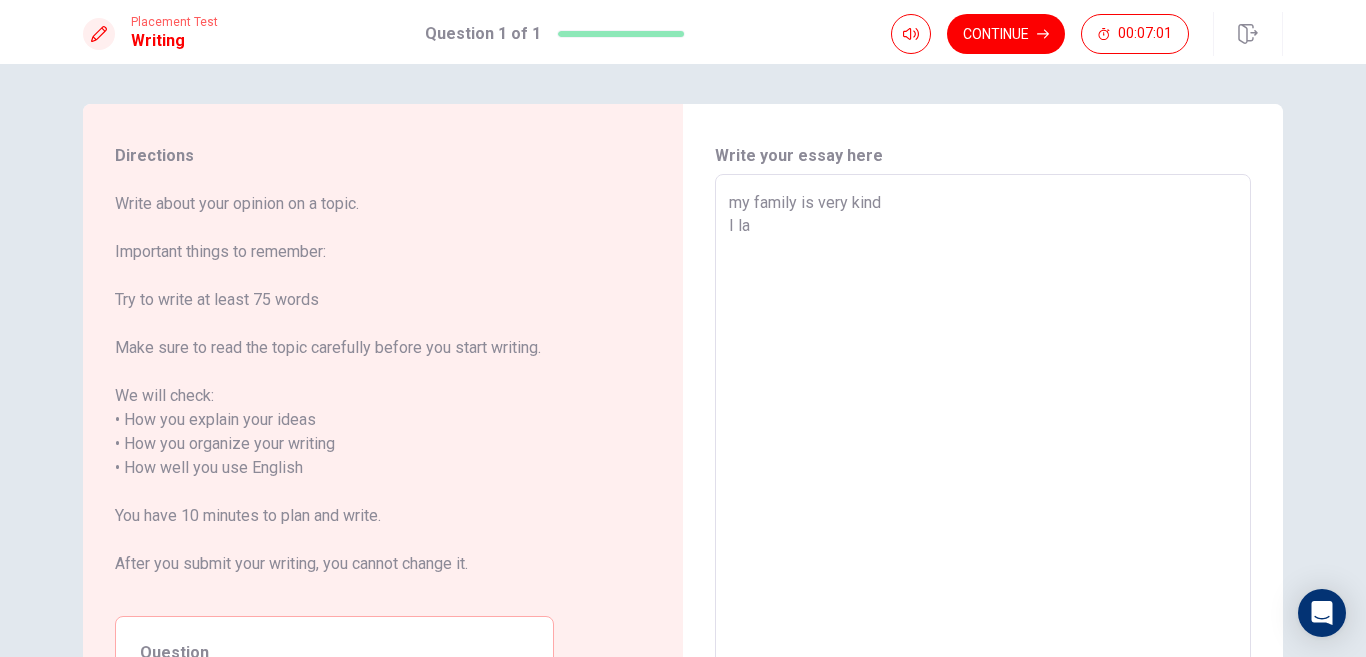 type on "x" 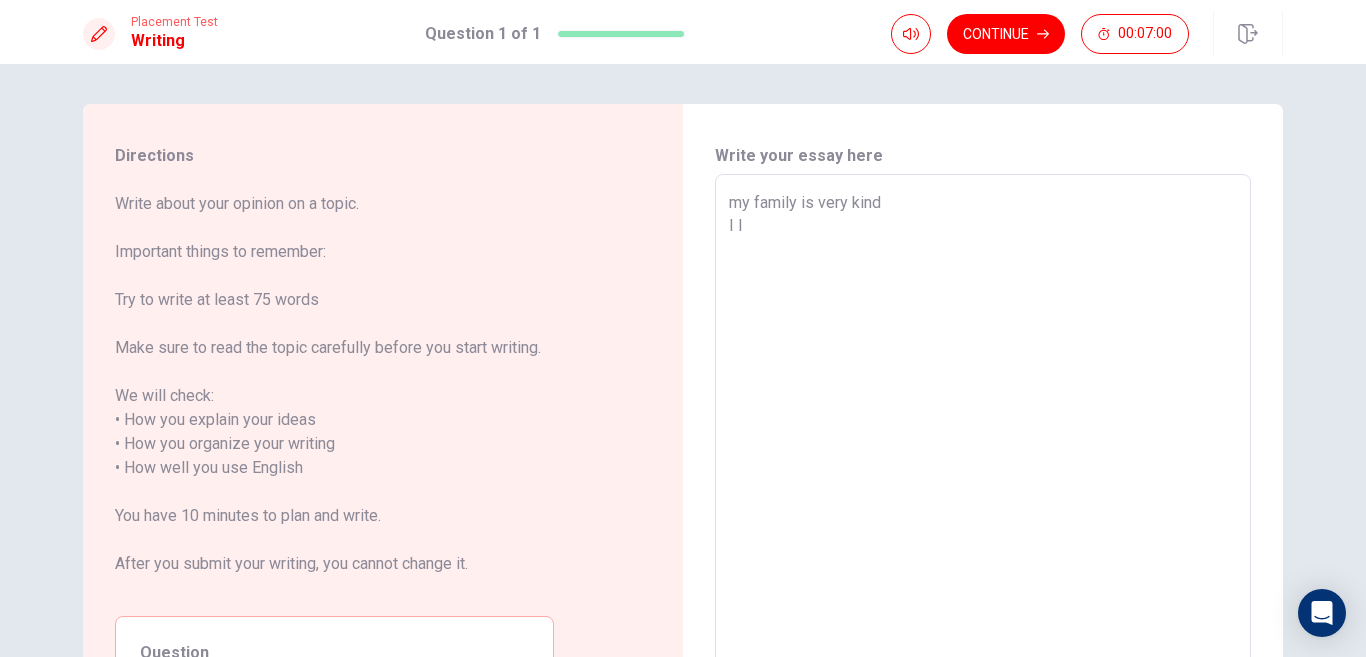 type on "x" 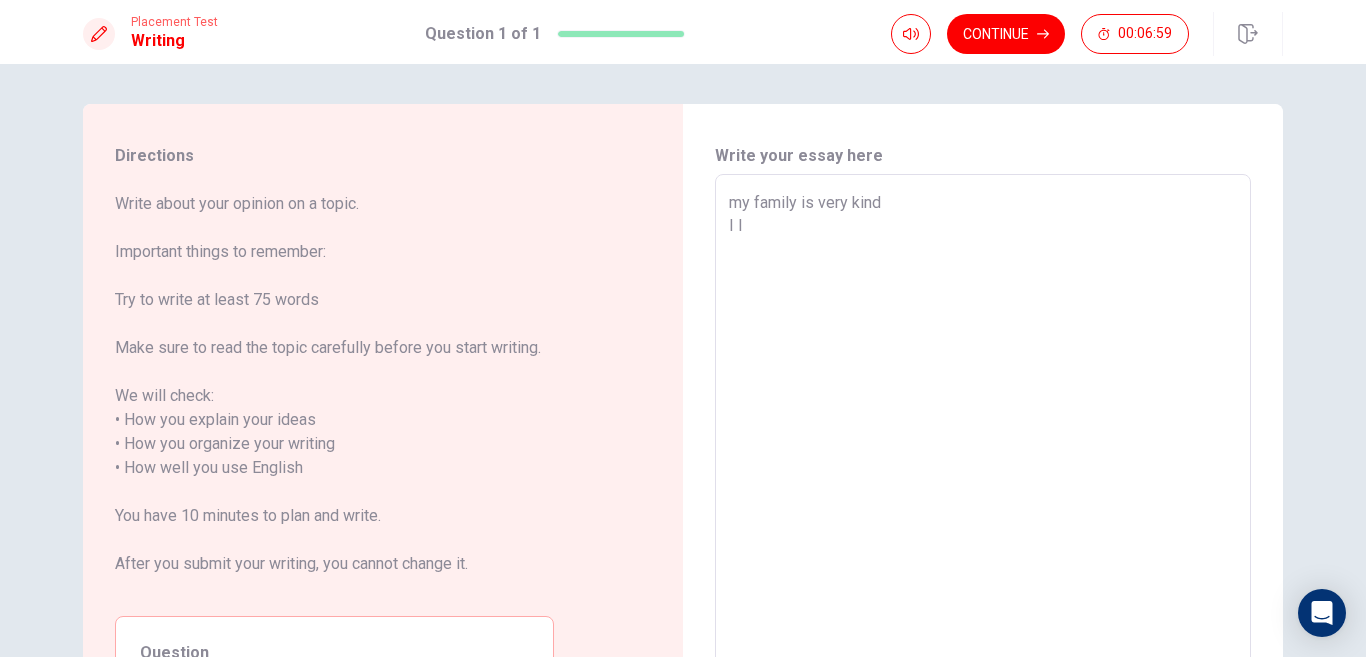type on "my family is very kind
I li" 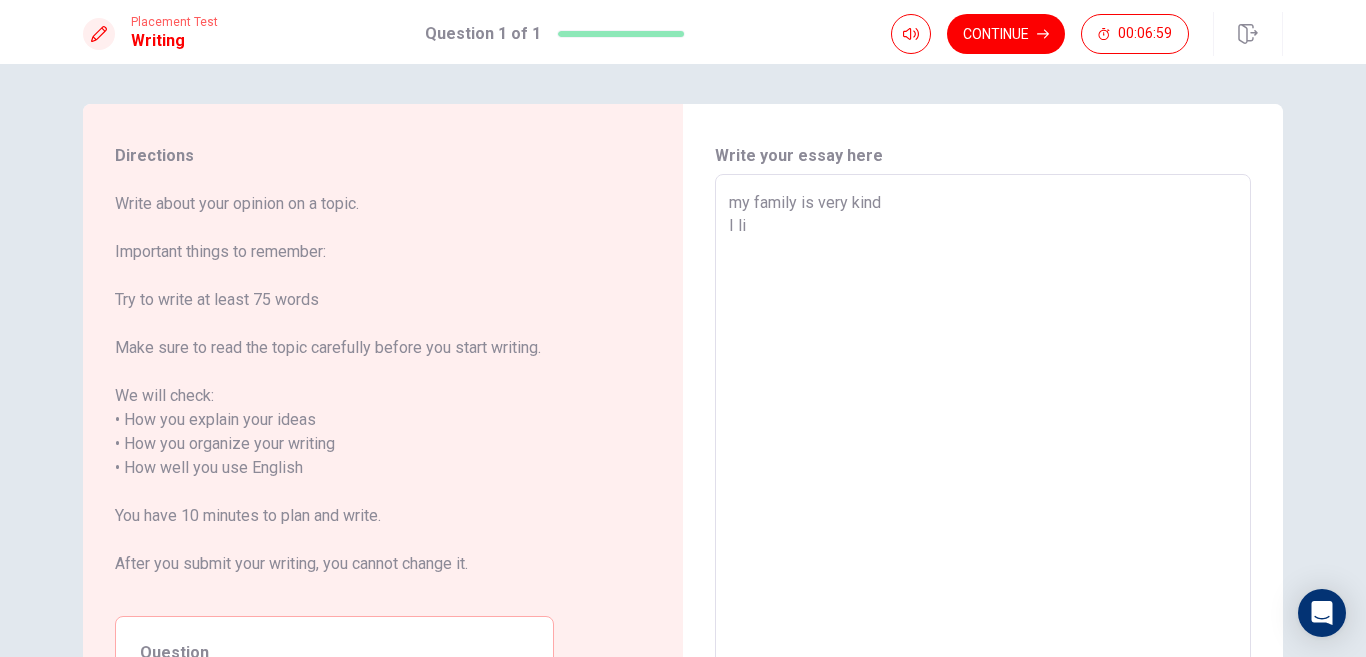 type on "x" 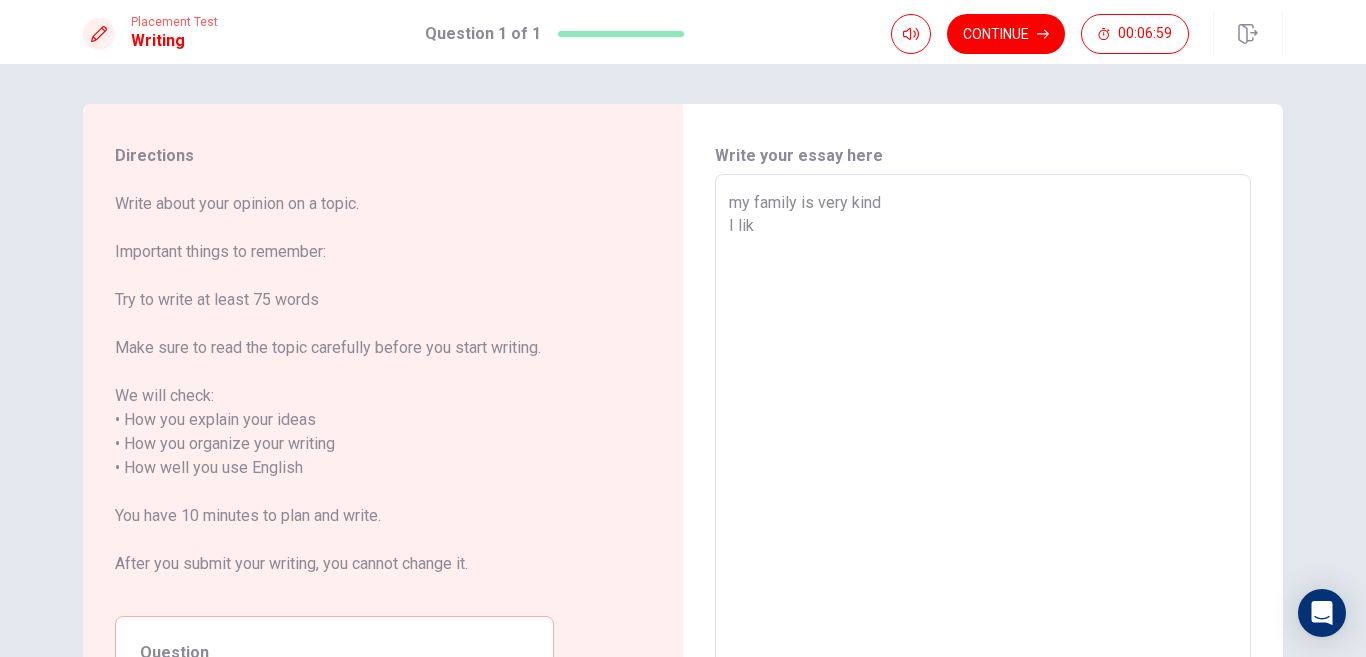 type on "x" 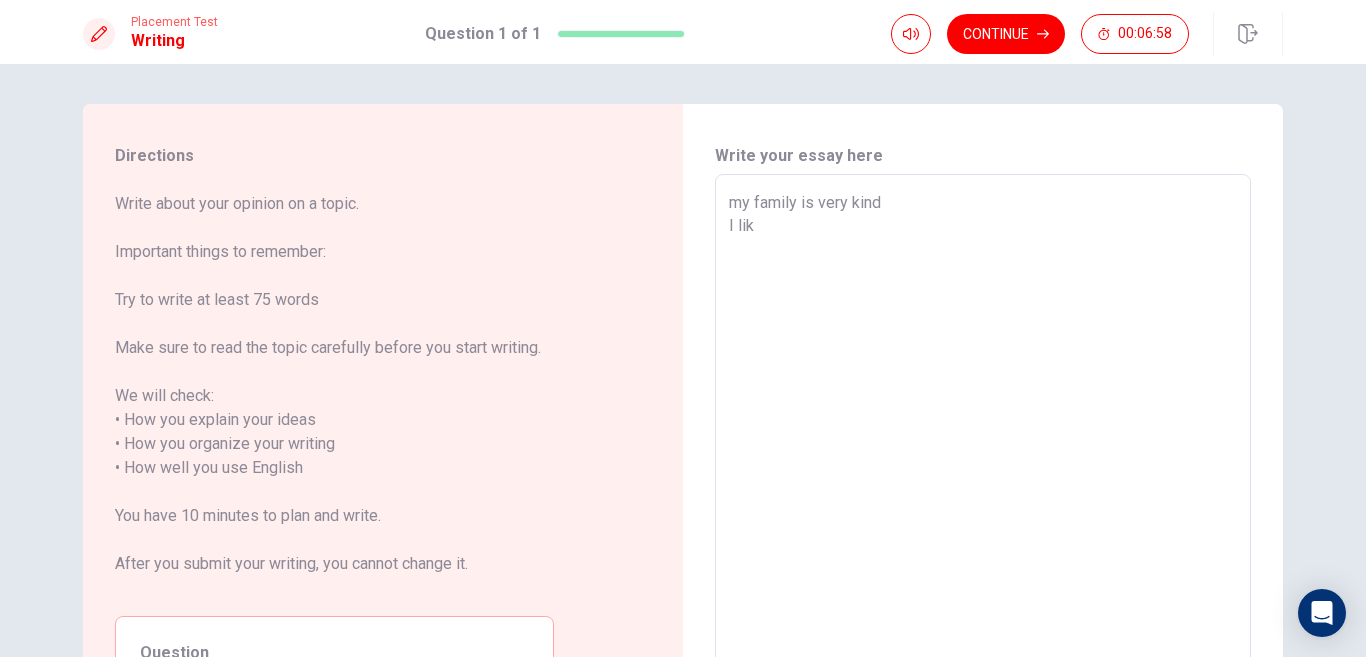 type on "my family is very kind
I like" 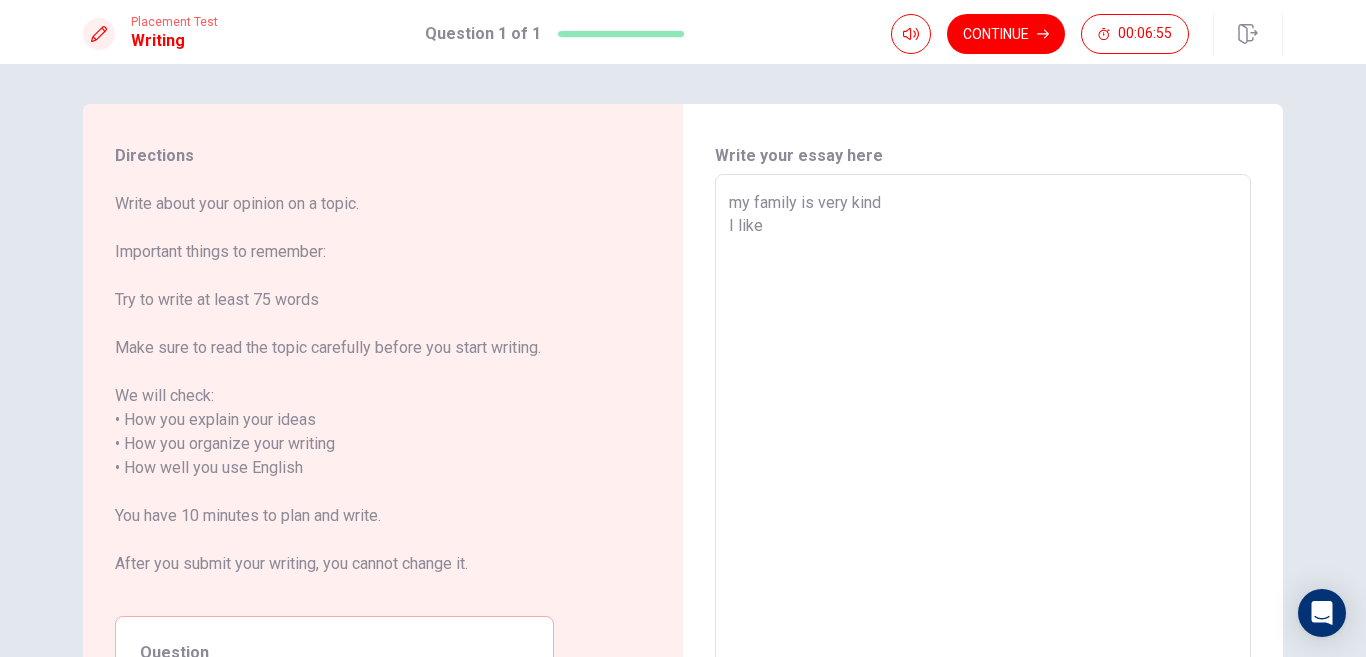 type on "x" 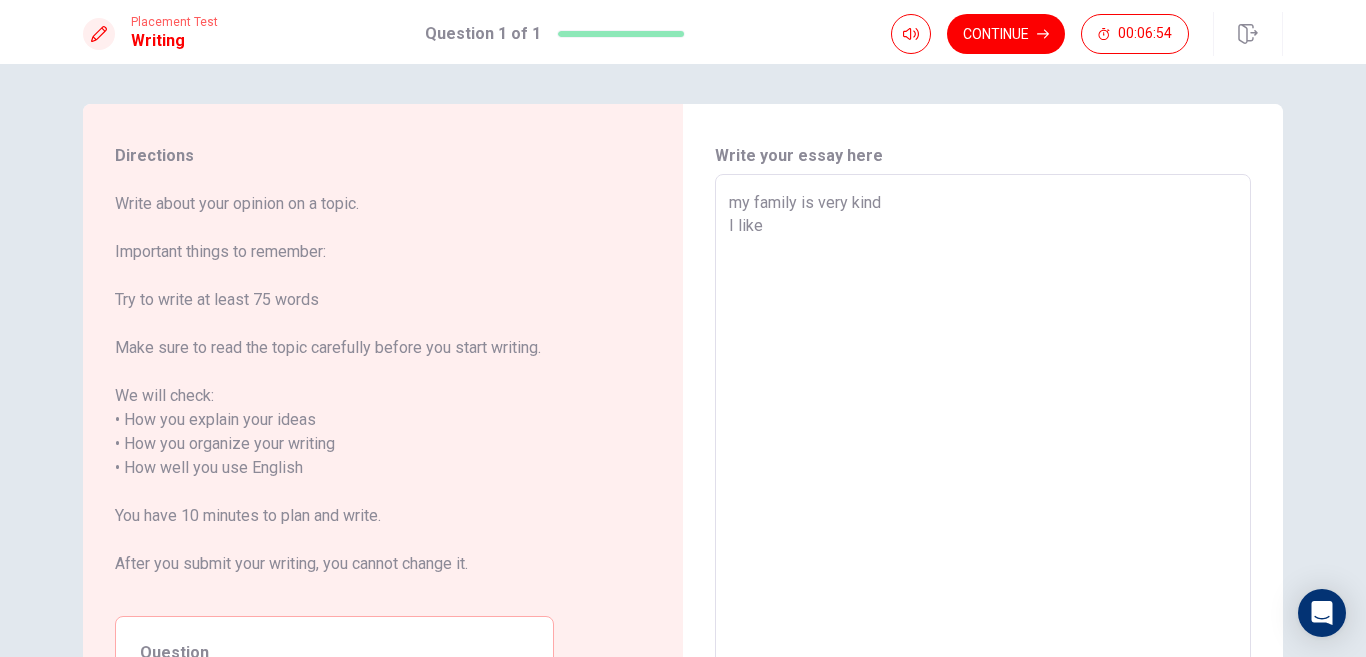 type on "my family is very kind
I likeb" 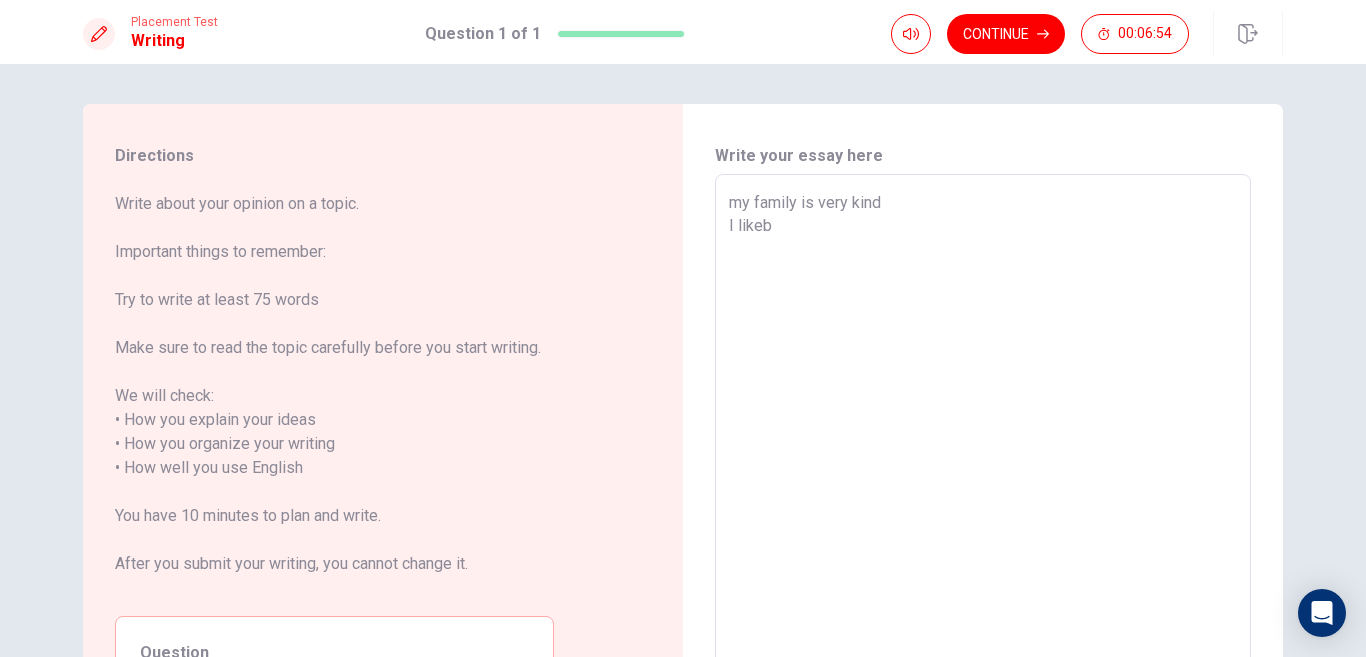 type on "x" 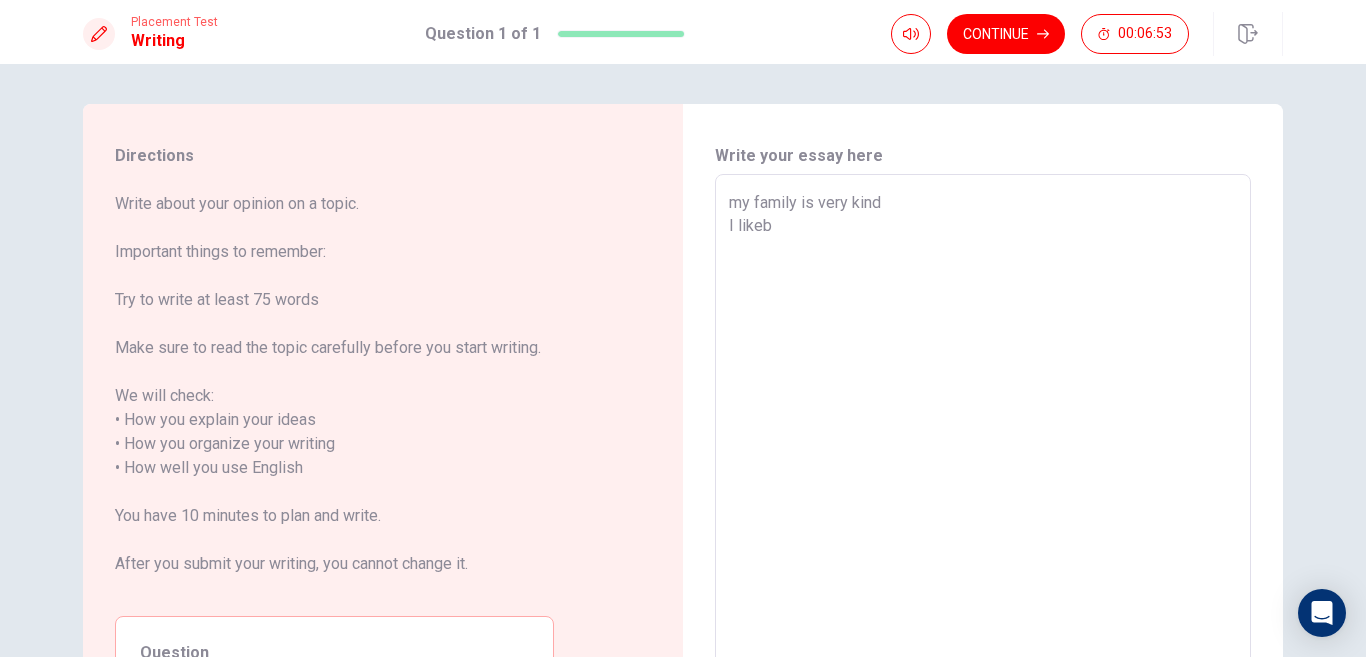 type on "my family is very kind
I likeba" 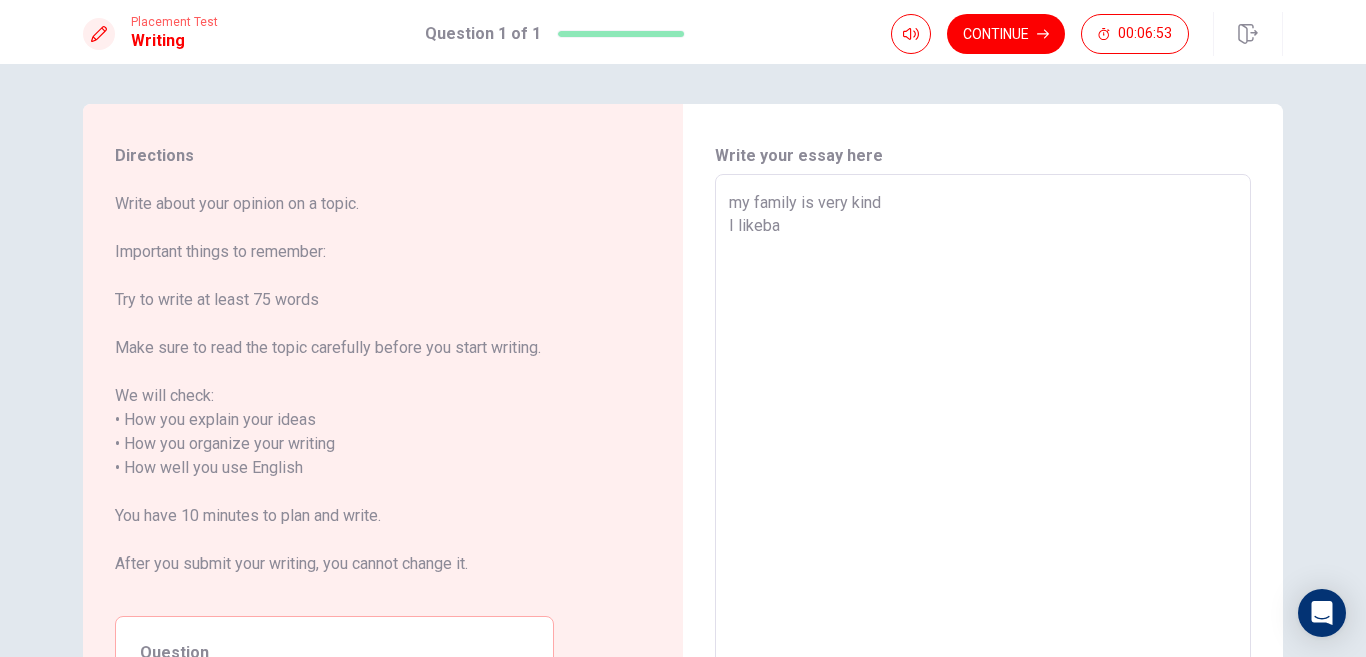 type on "x" 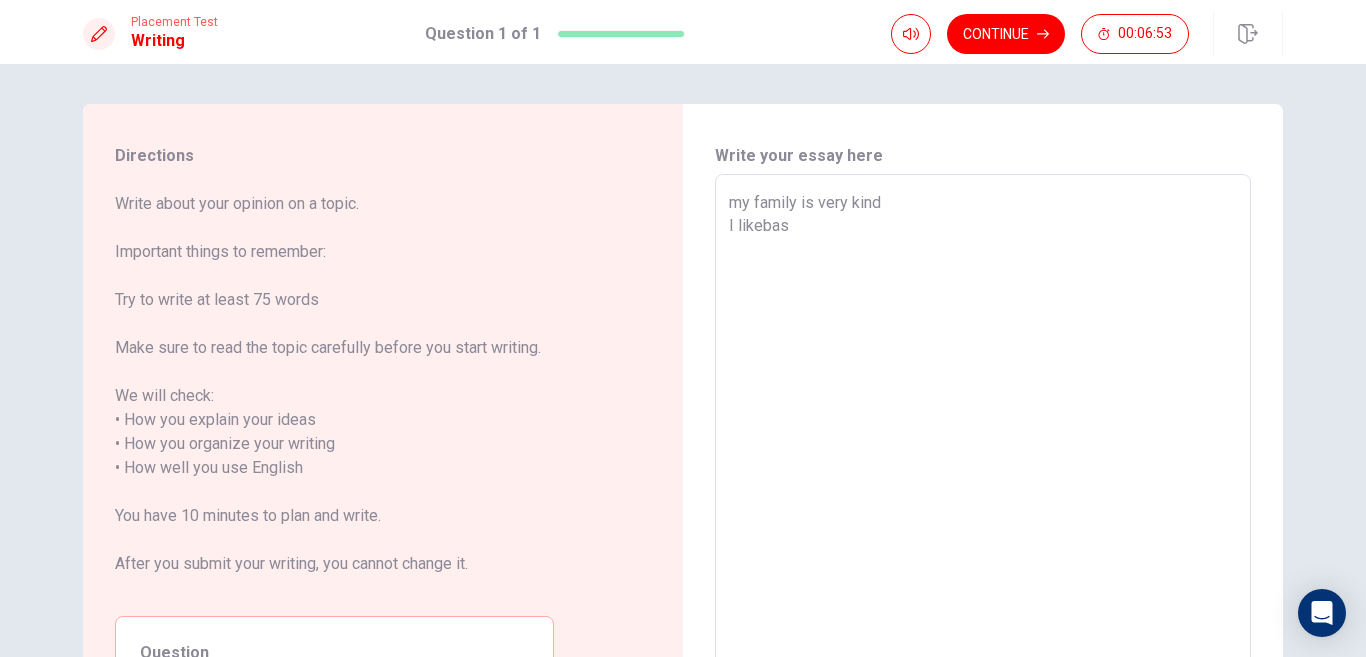 type on "x" 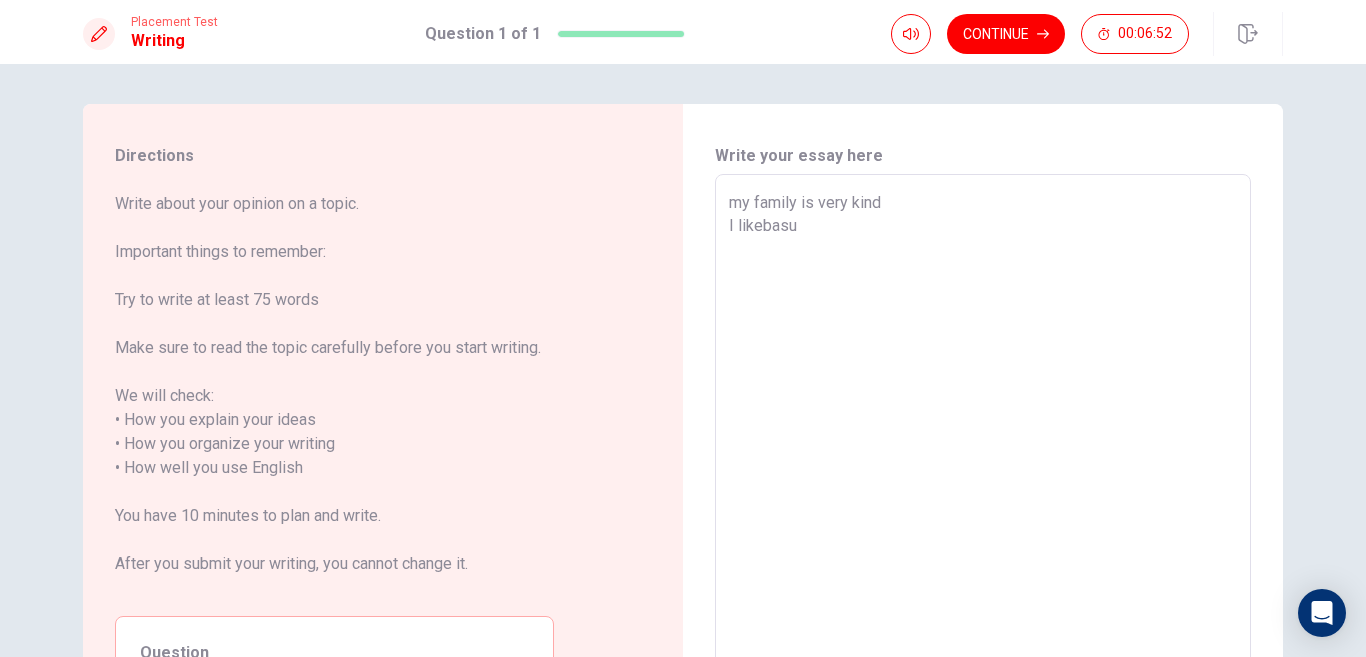 type on "x" 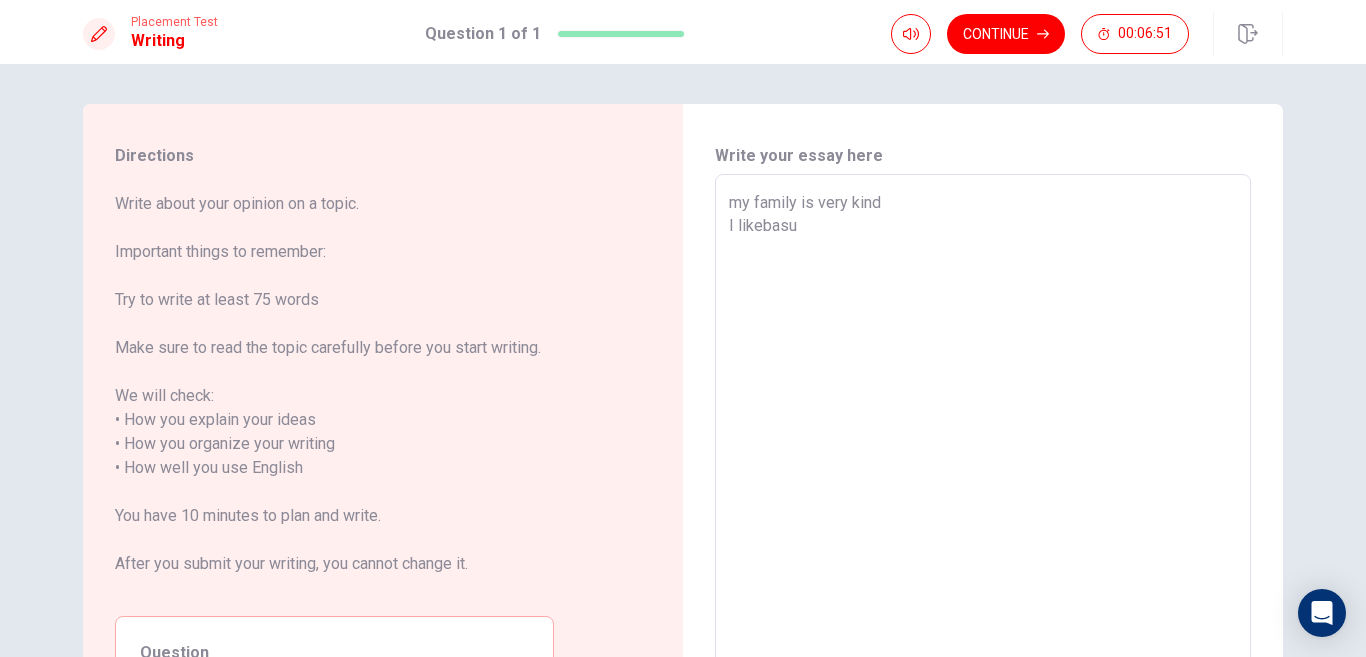 type on "my family is very kind
I likebas" 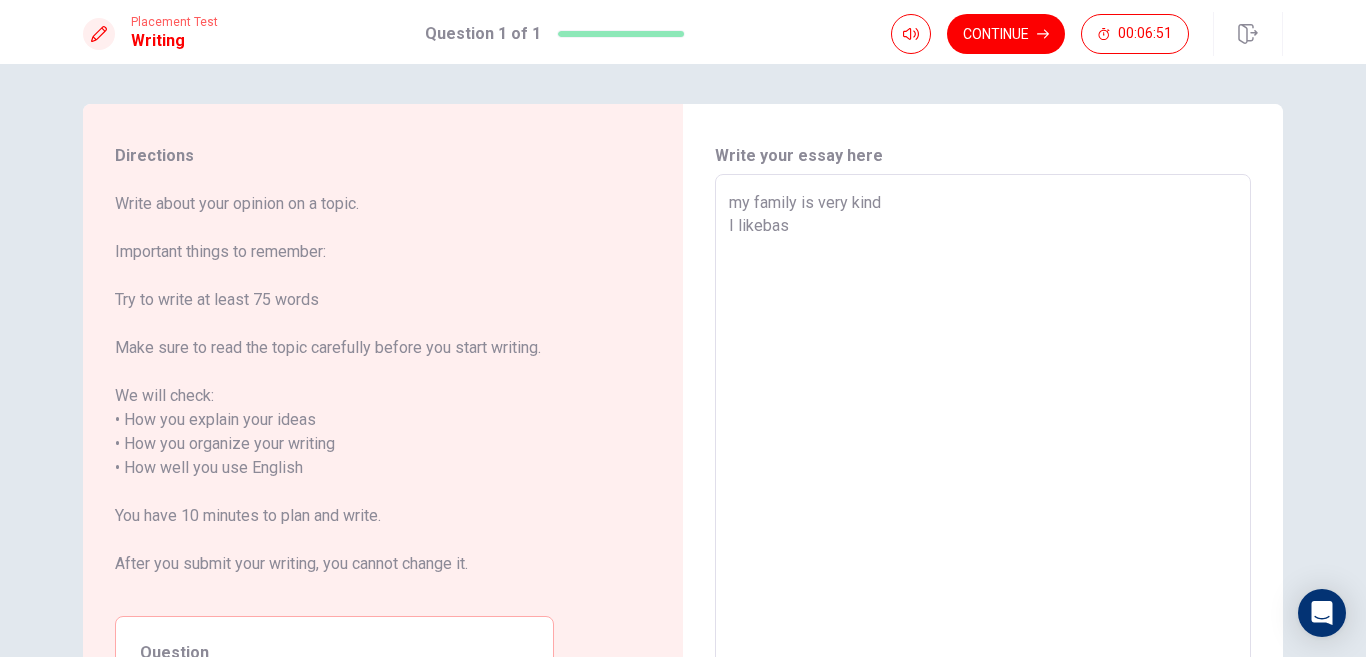 type on "x" 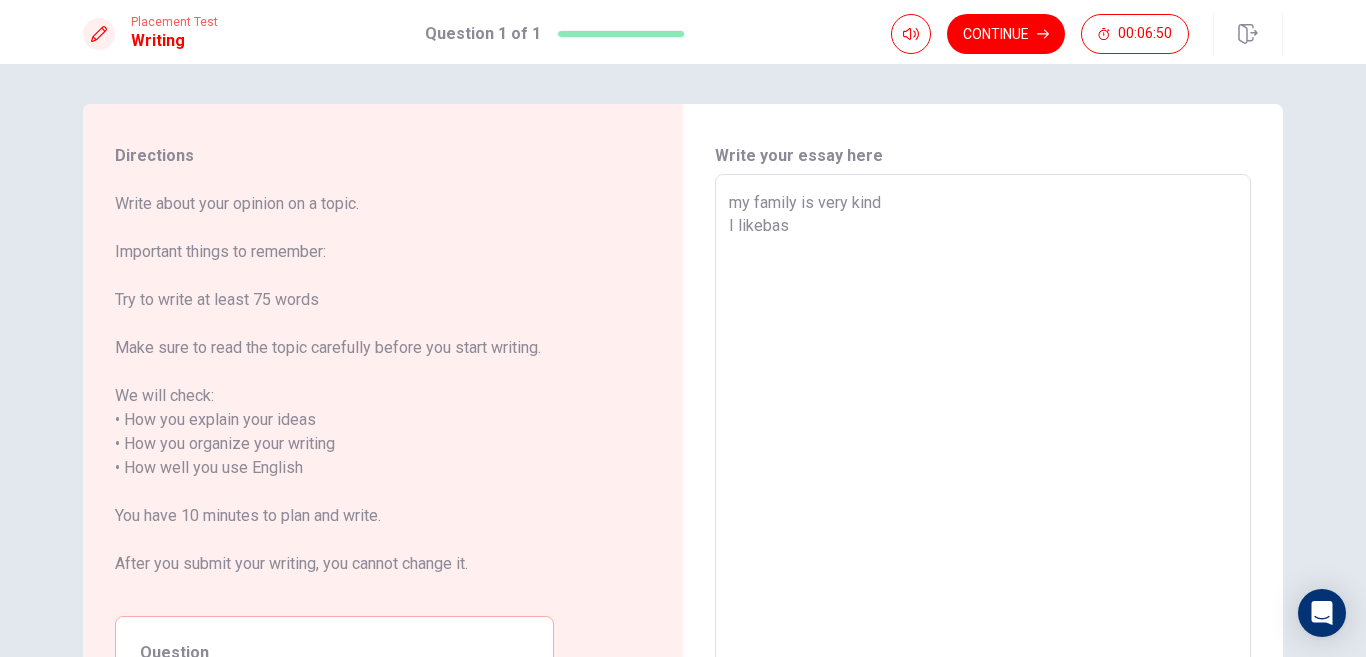 type on "my family is very kind
I likeba" 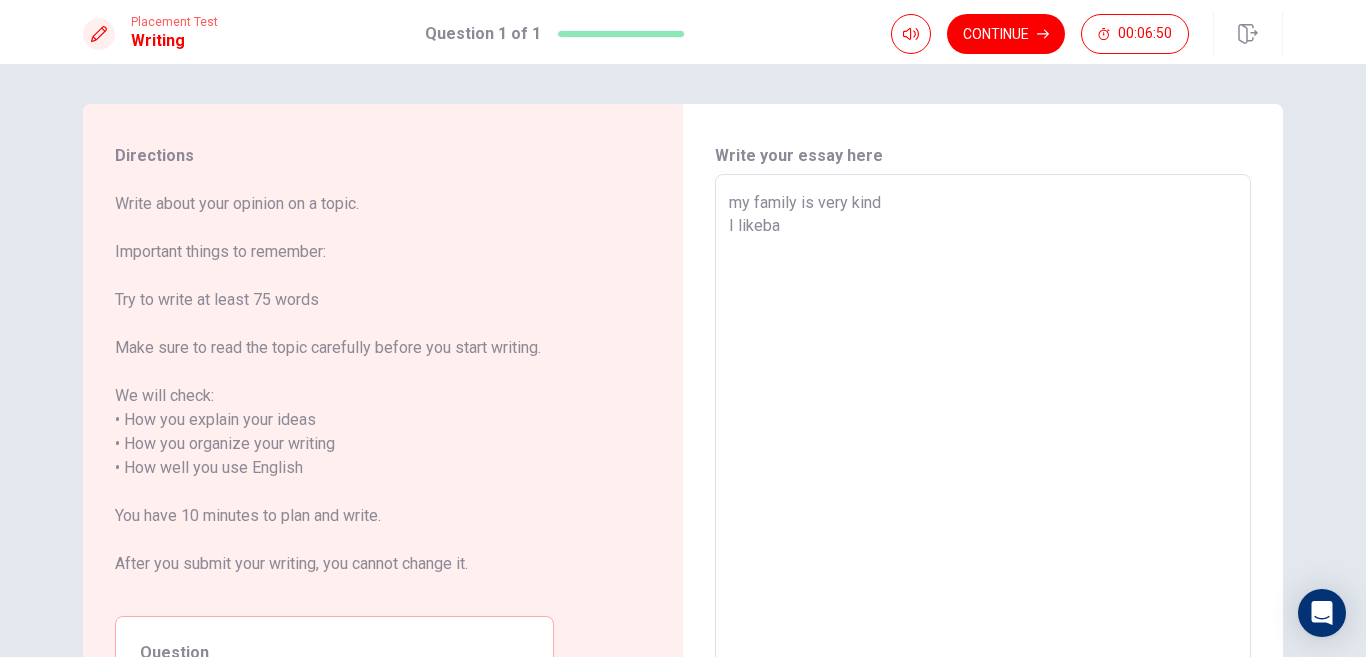 type on "x" 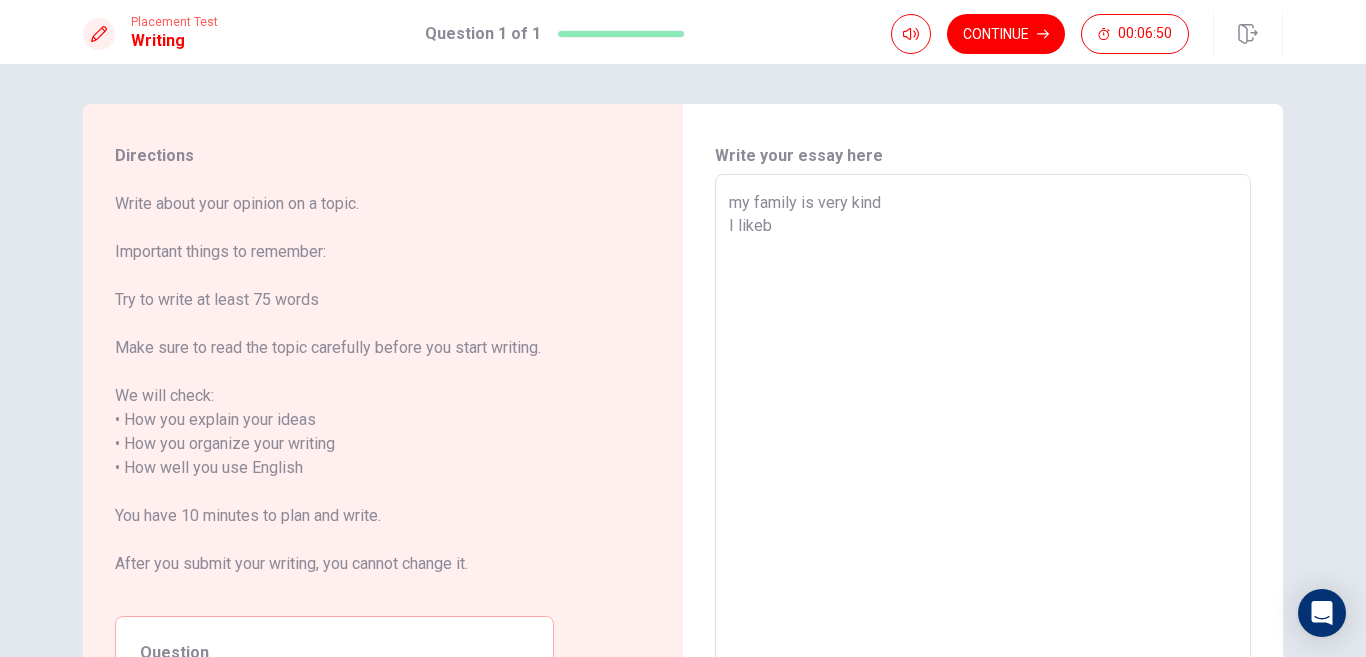 type on "x" 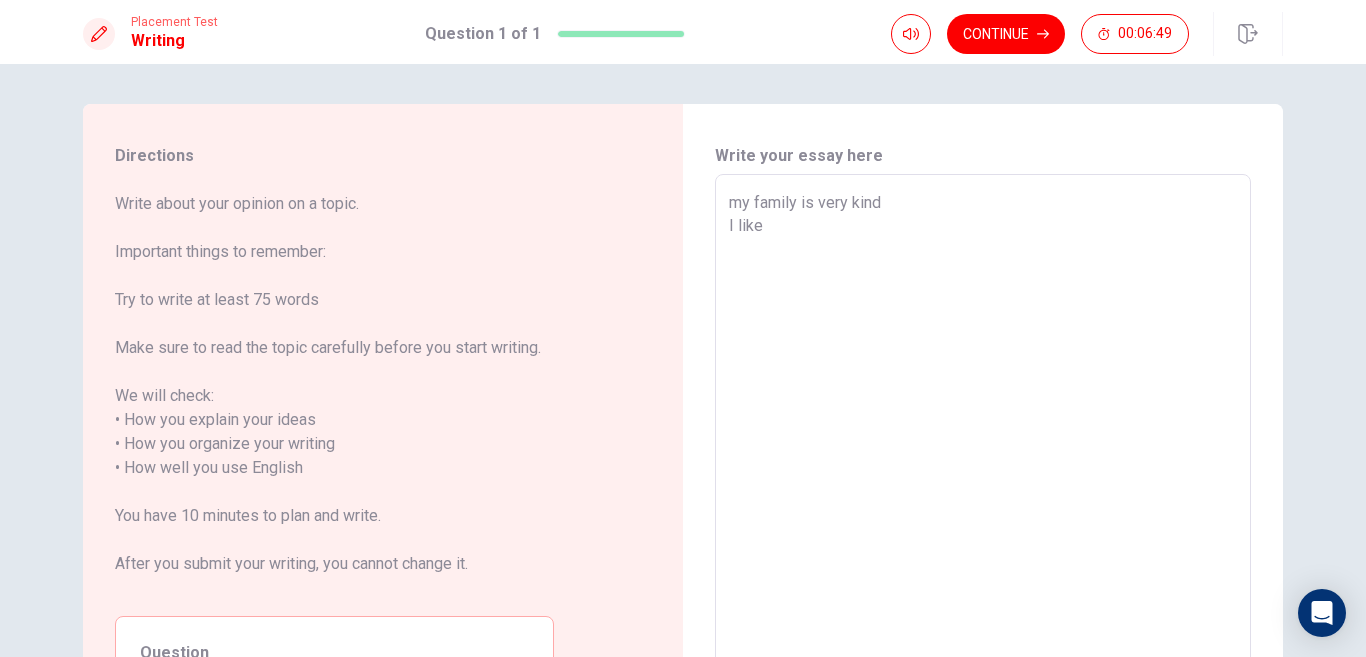 type on "x" 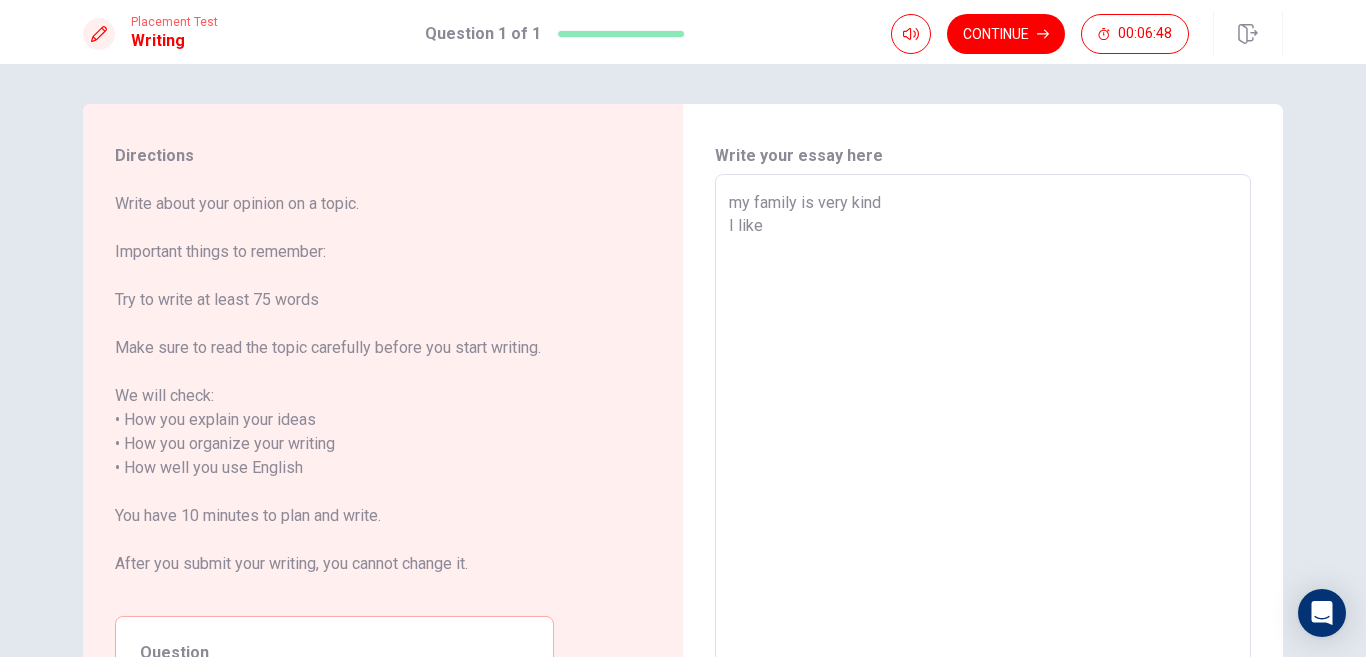 type on "my family is very kind
I like" 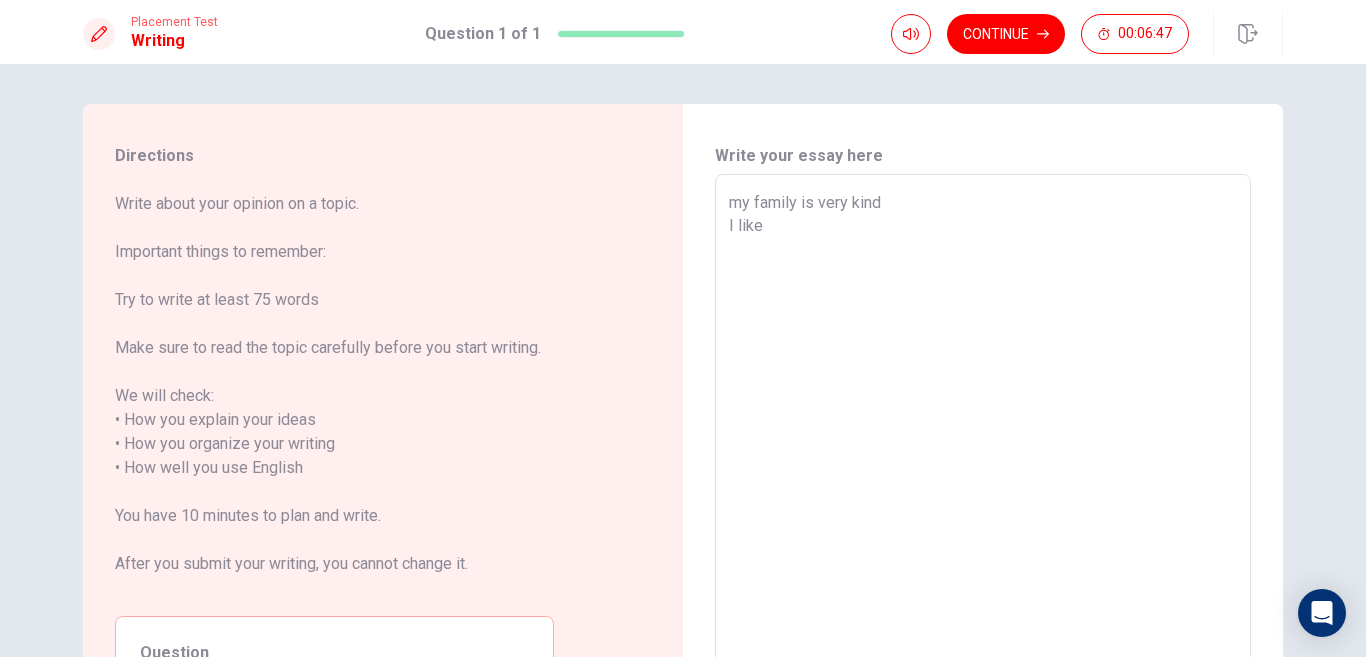 type on "my family is very kind
I like b" 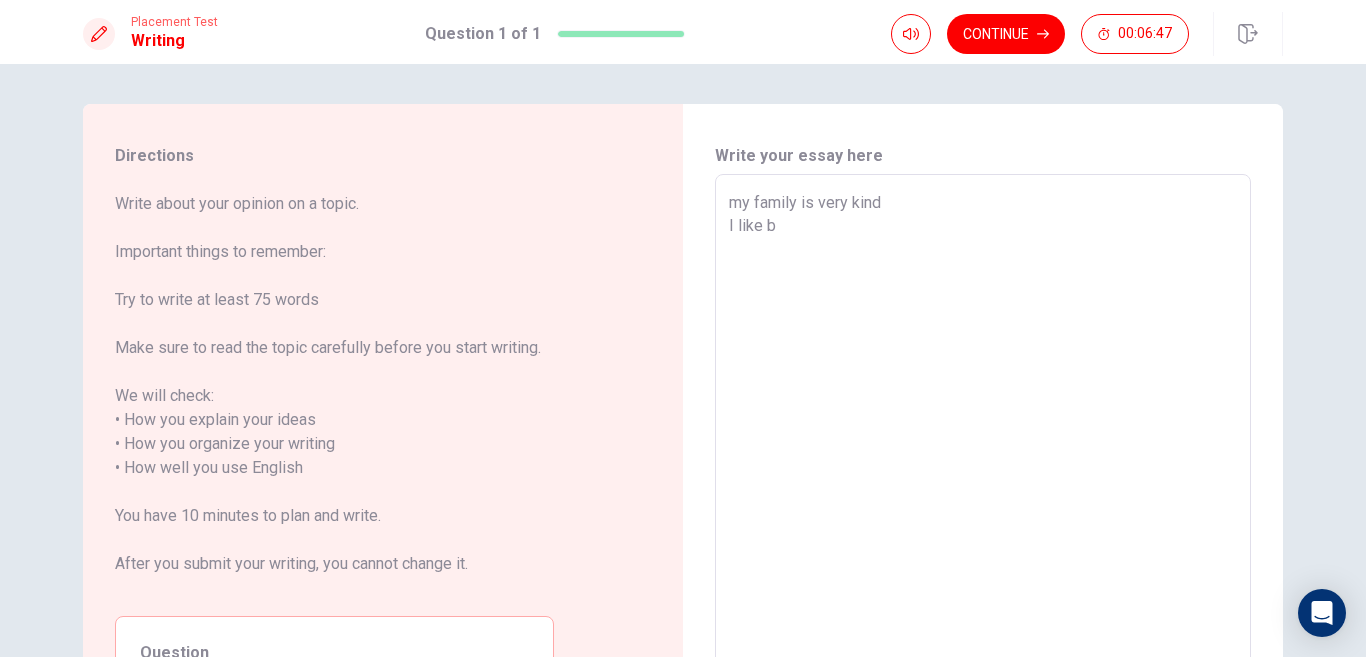 type on "x" 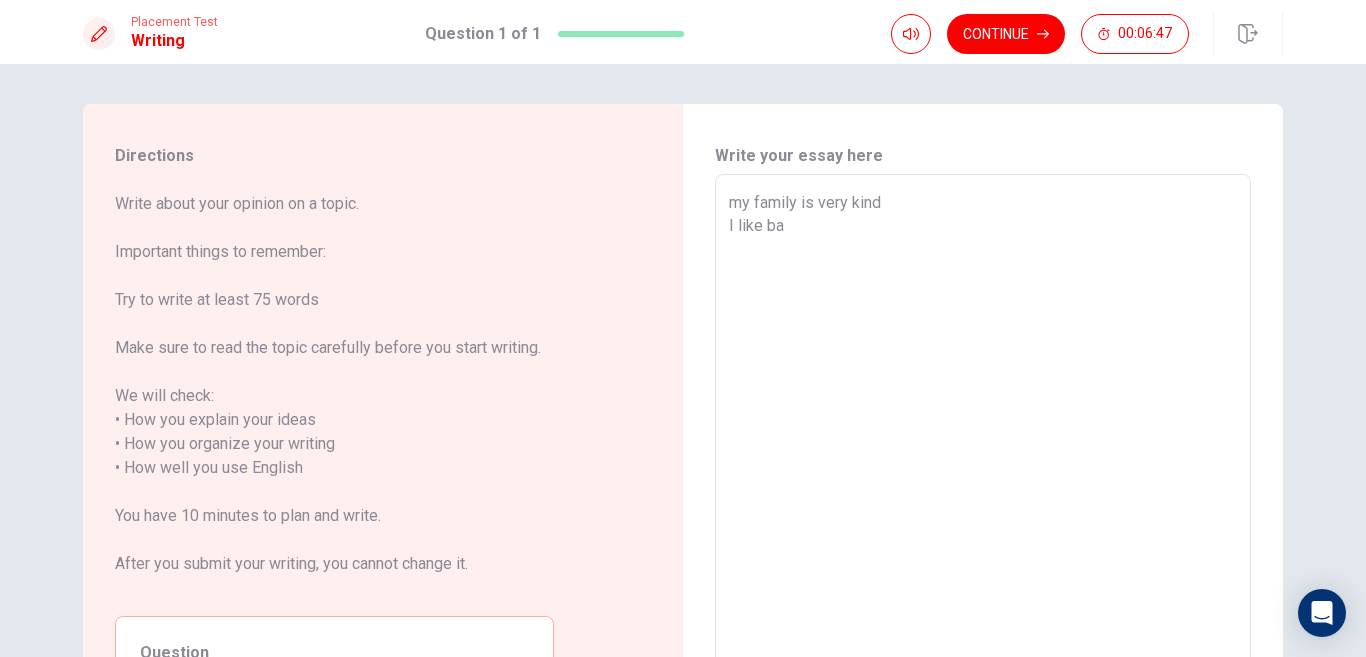 type on "x" 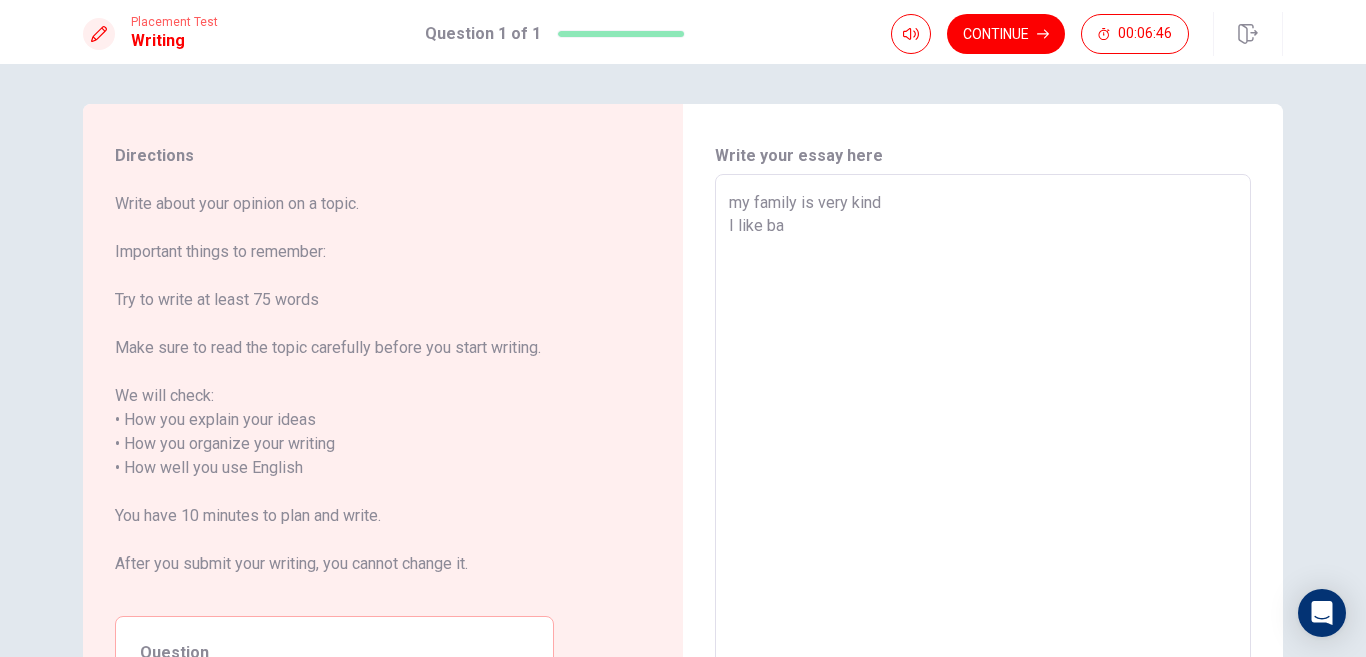 type on "my family is very kind
I like bas" 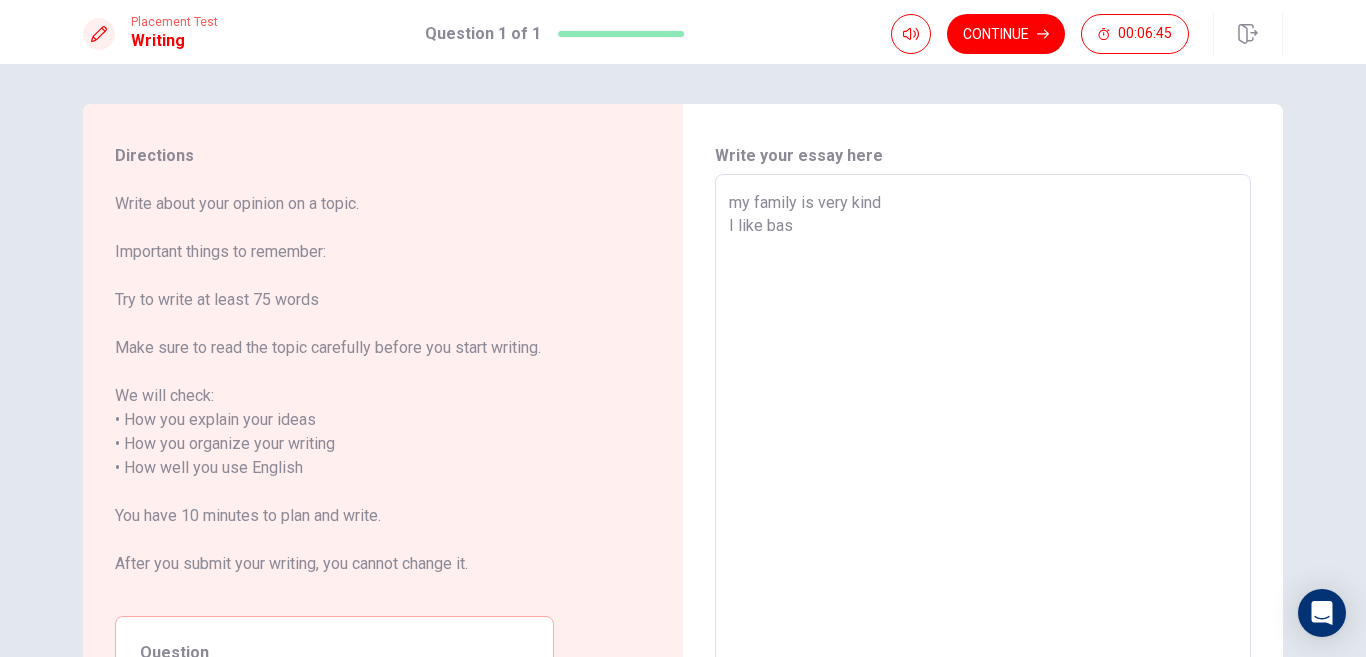 type on "x" 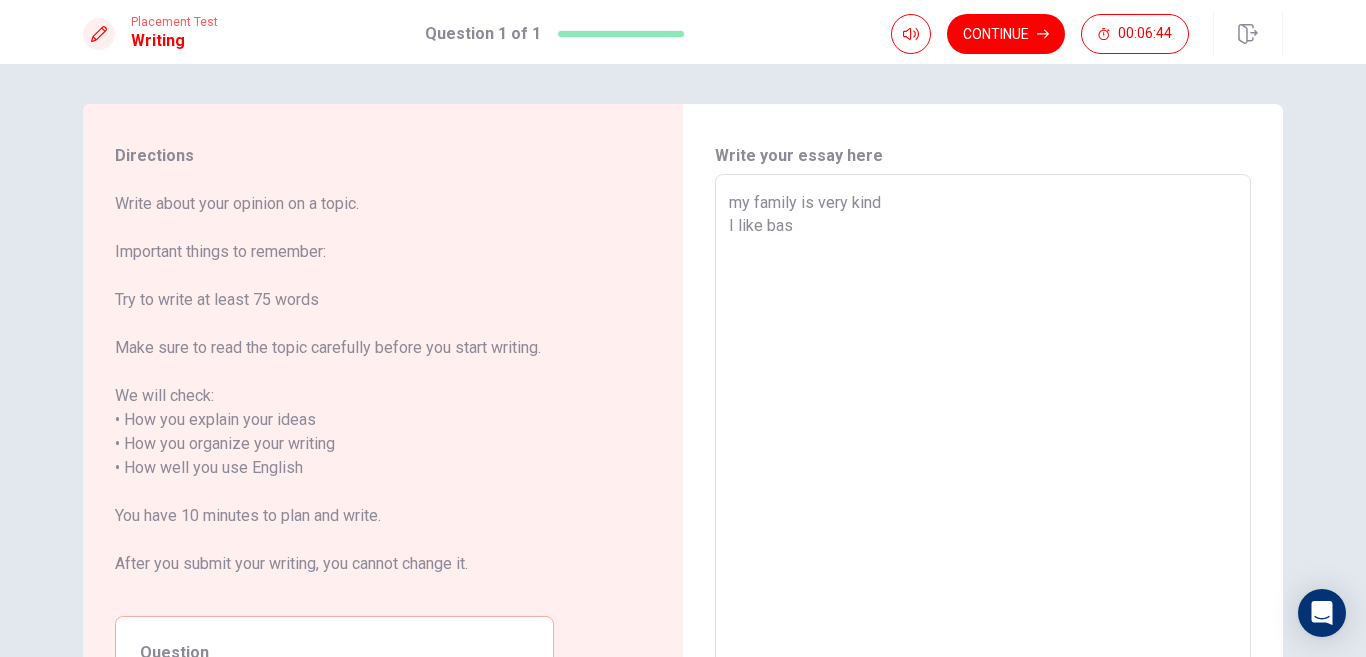 type on "my family is very kind
I like bask" 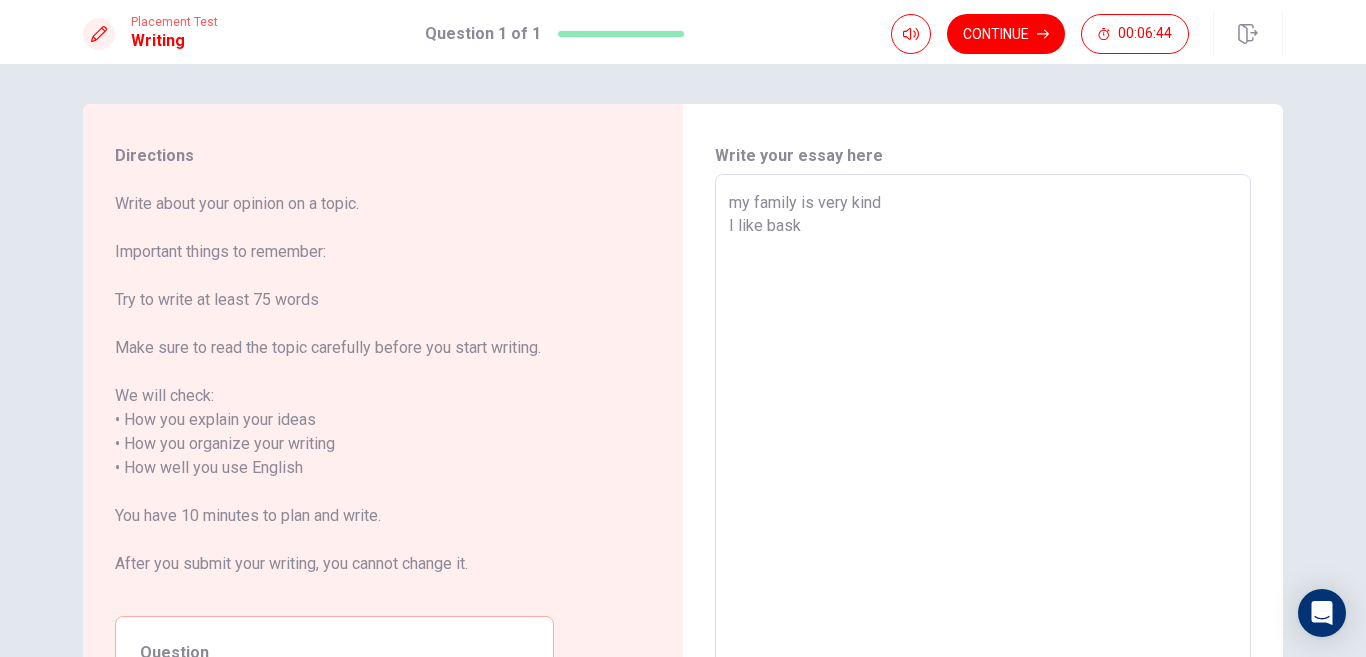 type on "x" 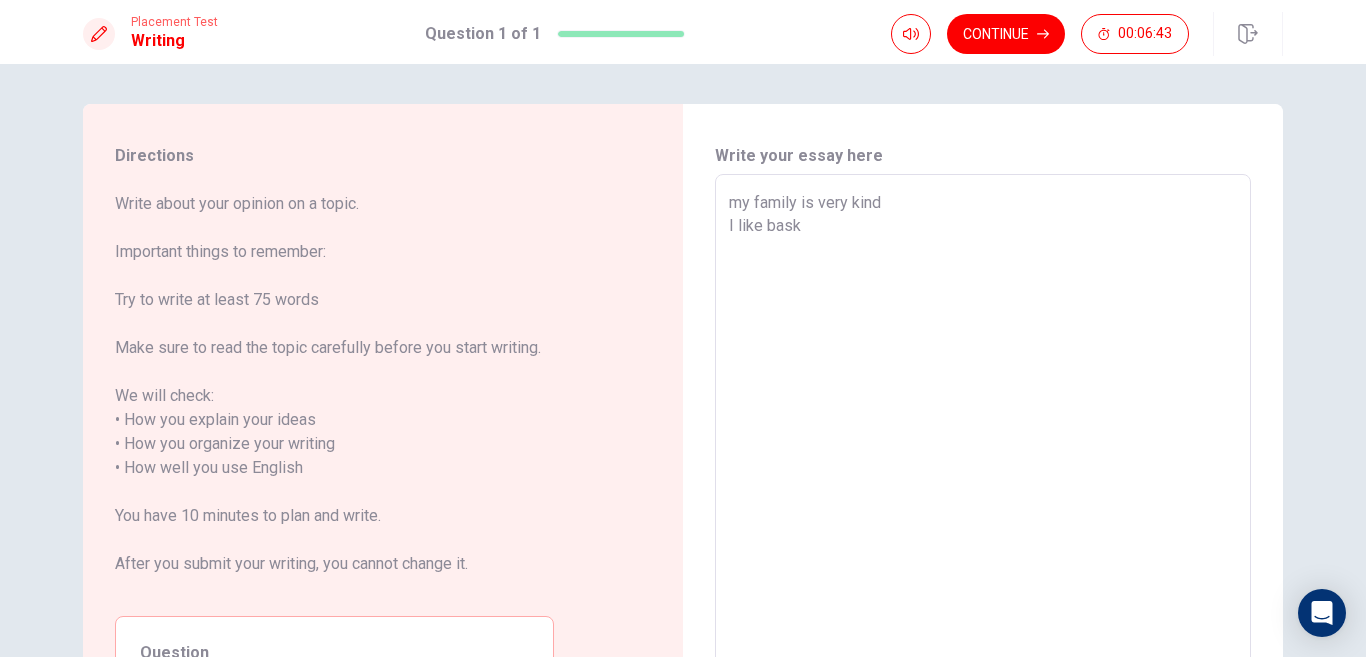 type on "my family is very kind
I like baske" 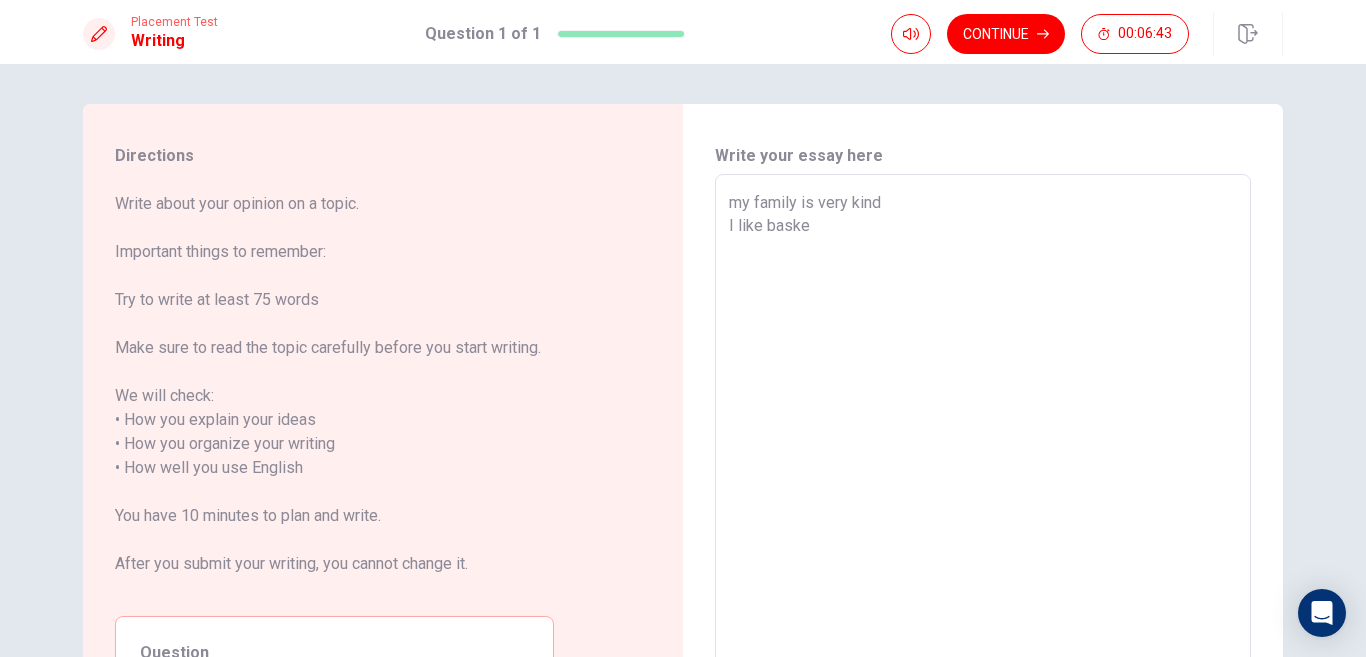 type on "x" 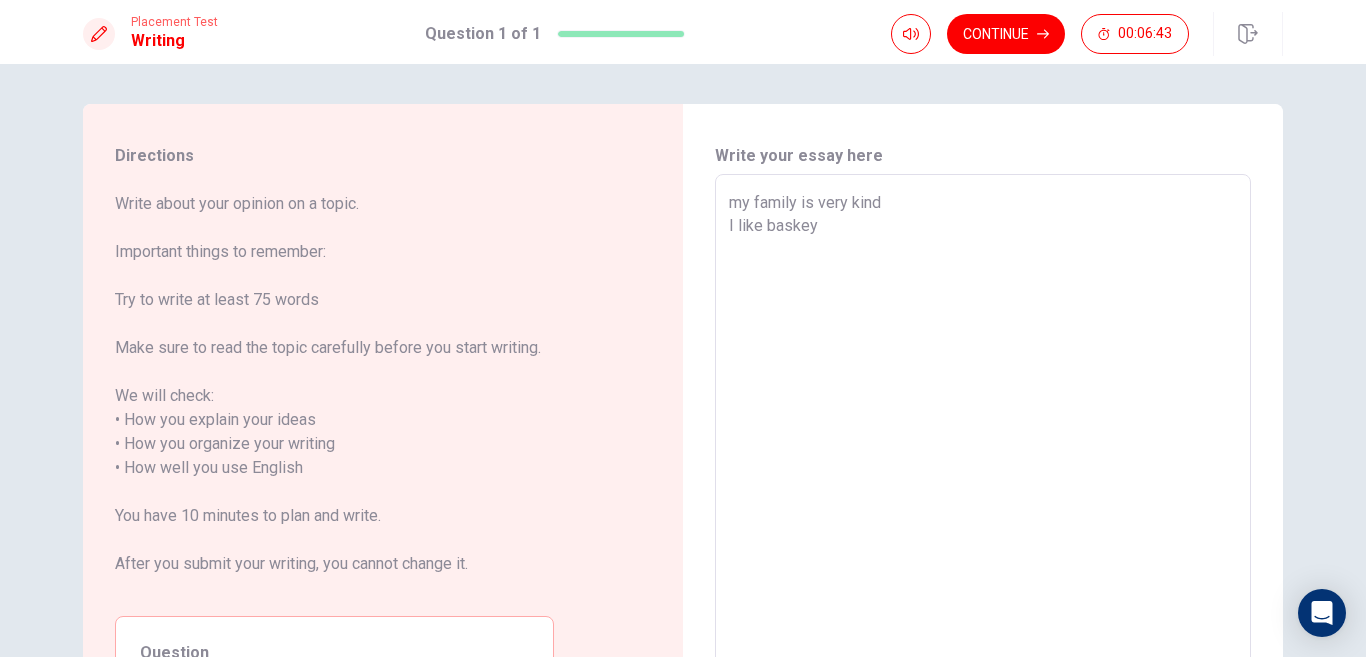 type on "x" 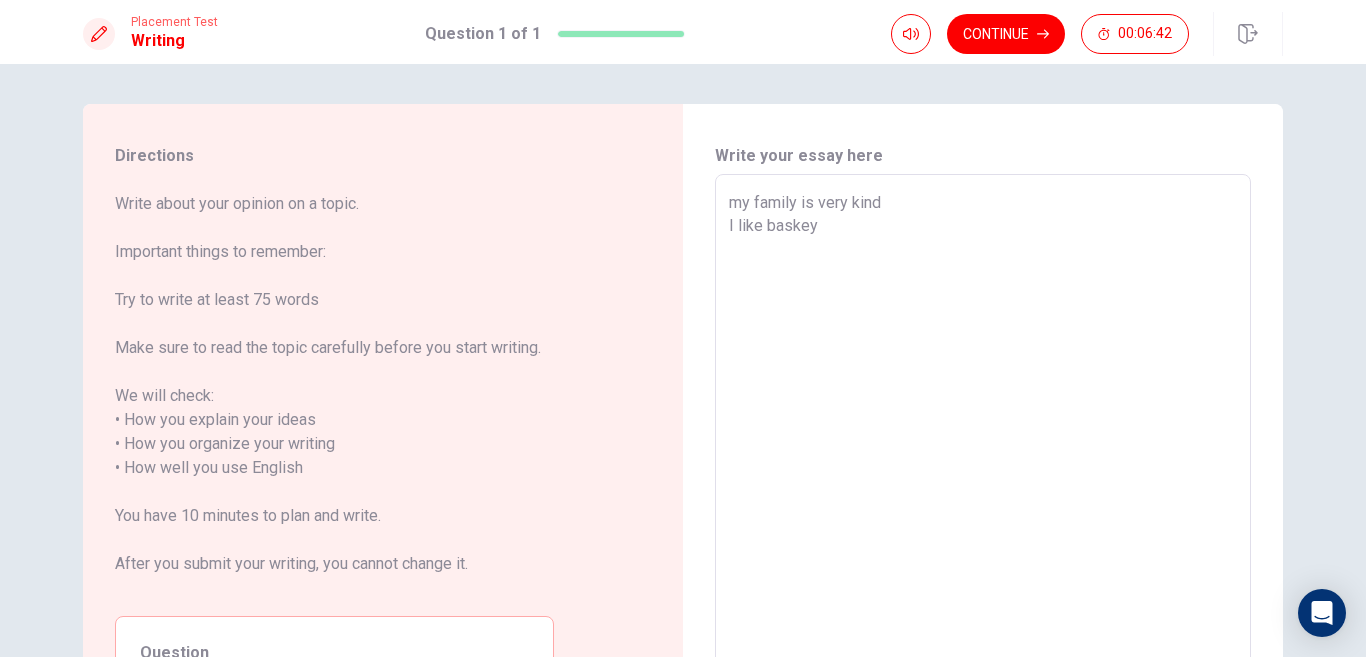 type on "my family is very kind
I like baskey" 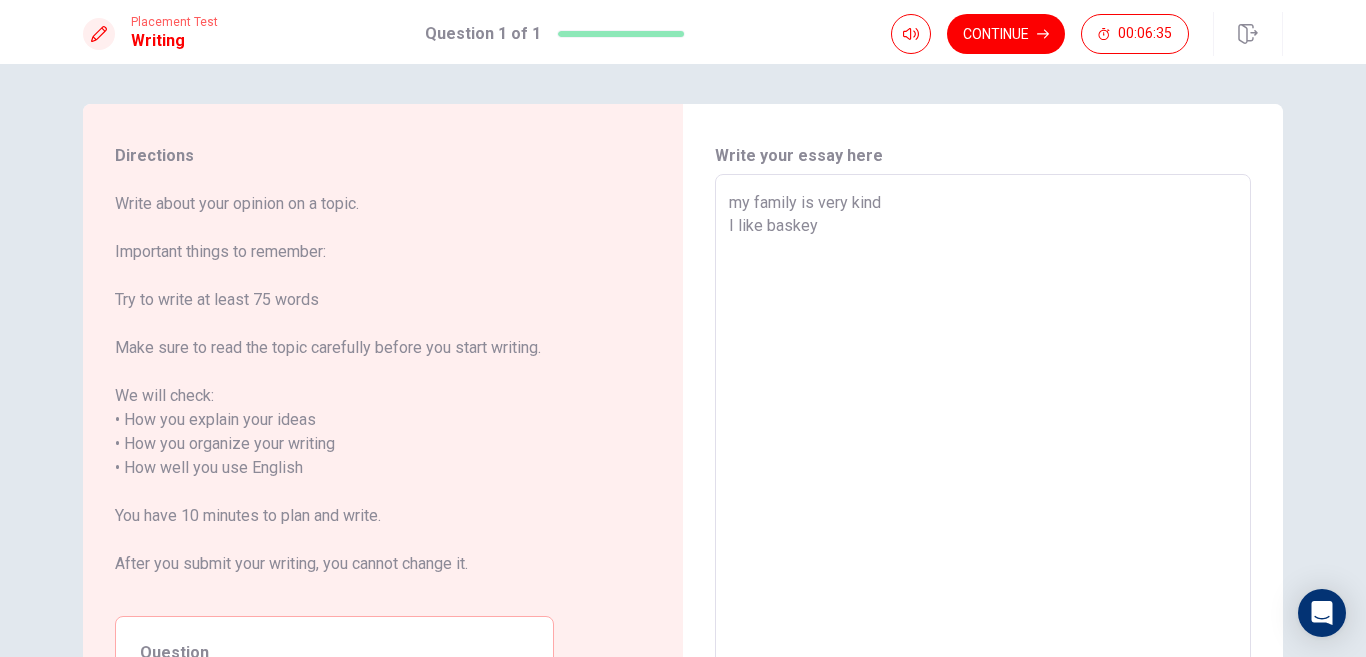 drag, startPoint x: 636, startPoint y: 510, endPoint x: 730, endPoint y: 401, distance: 143.934 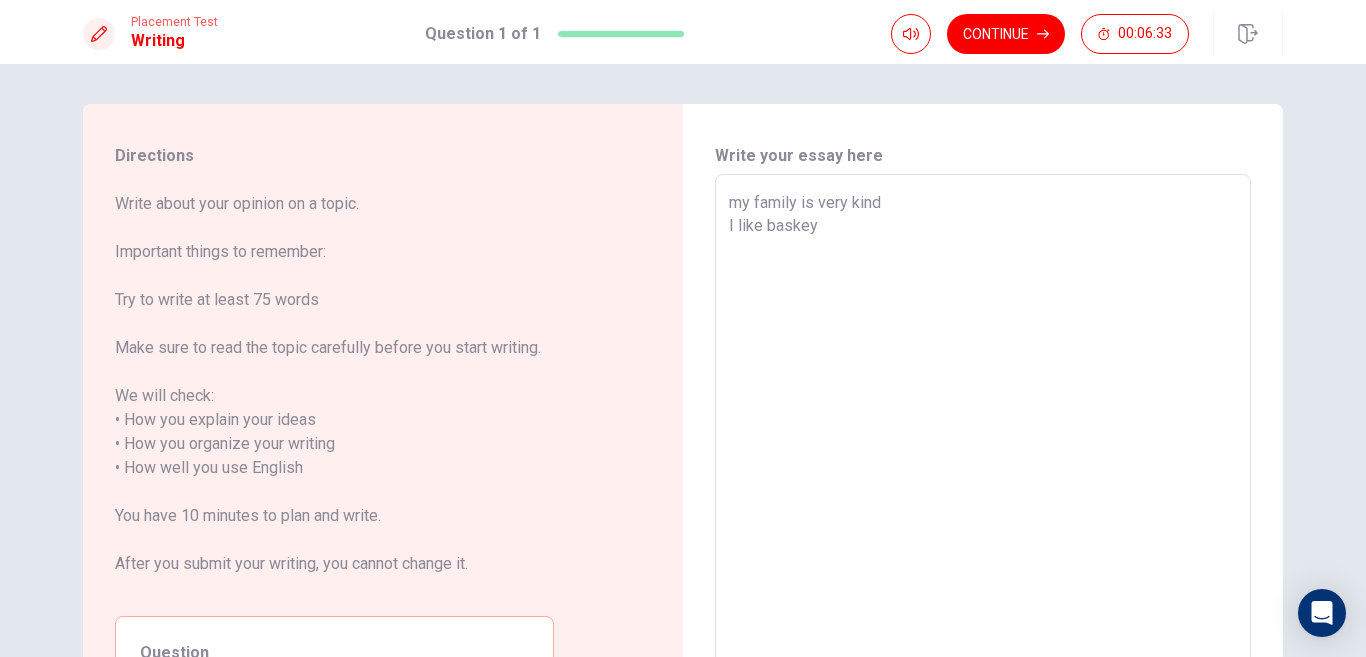 click on "my family is very kind
I like baskey" at bounding box center (983, 456) 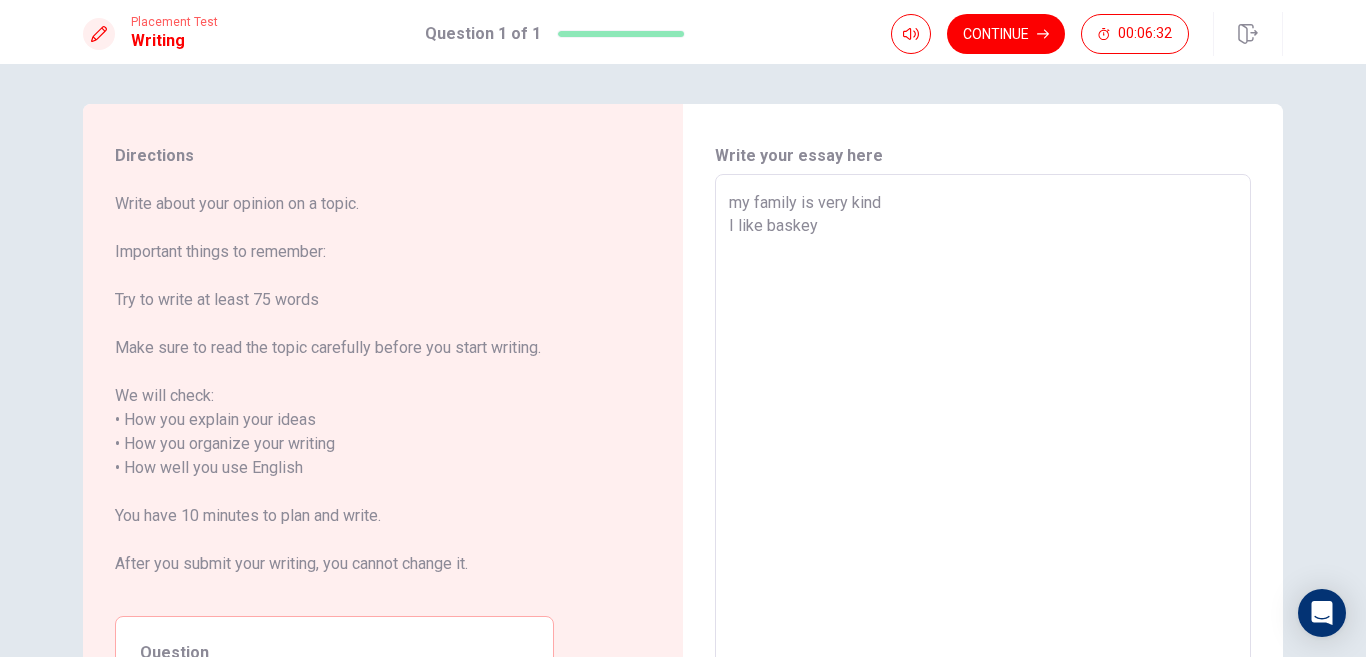 type on "x" 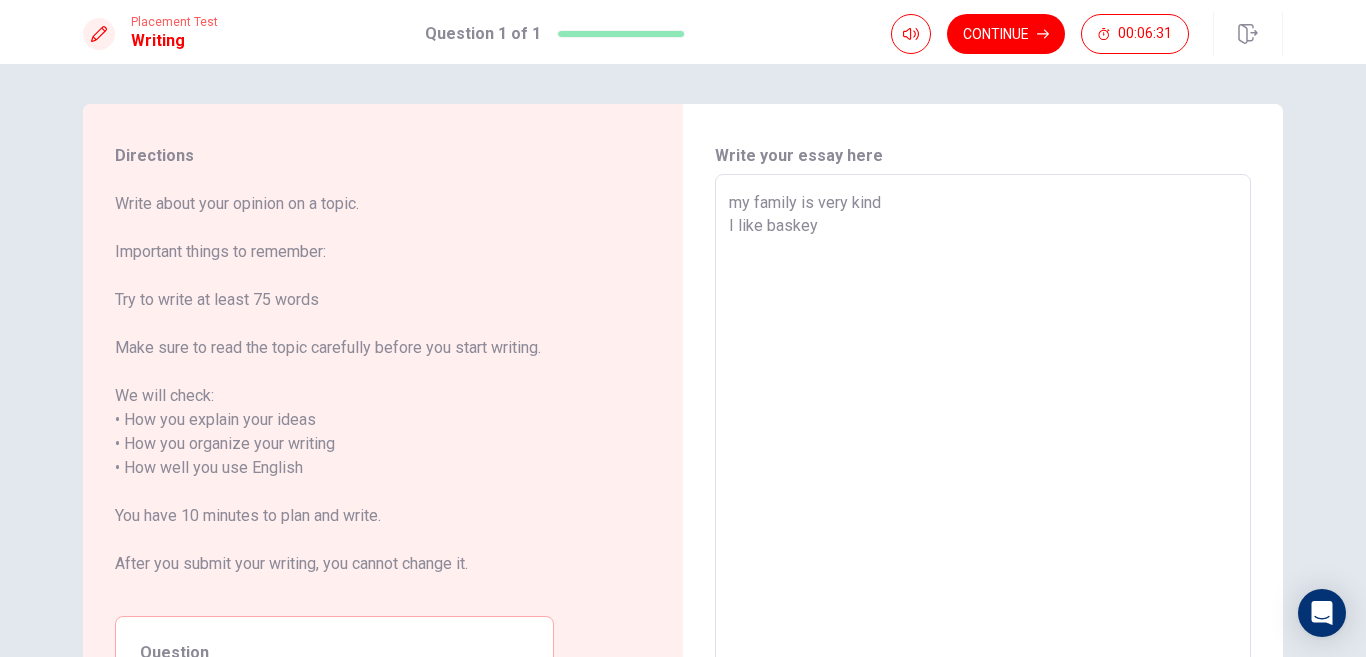 type on "my family is very kind
I like baske" 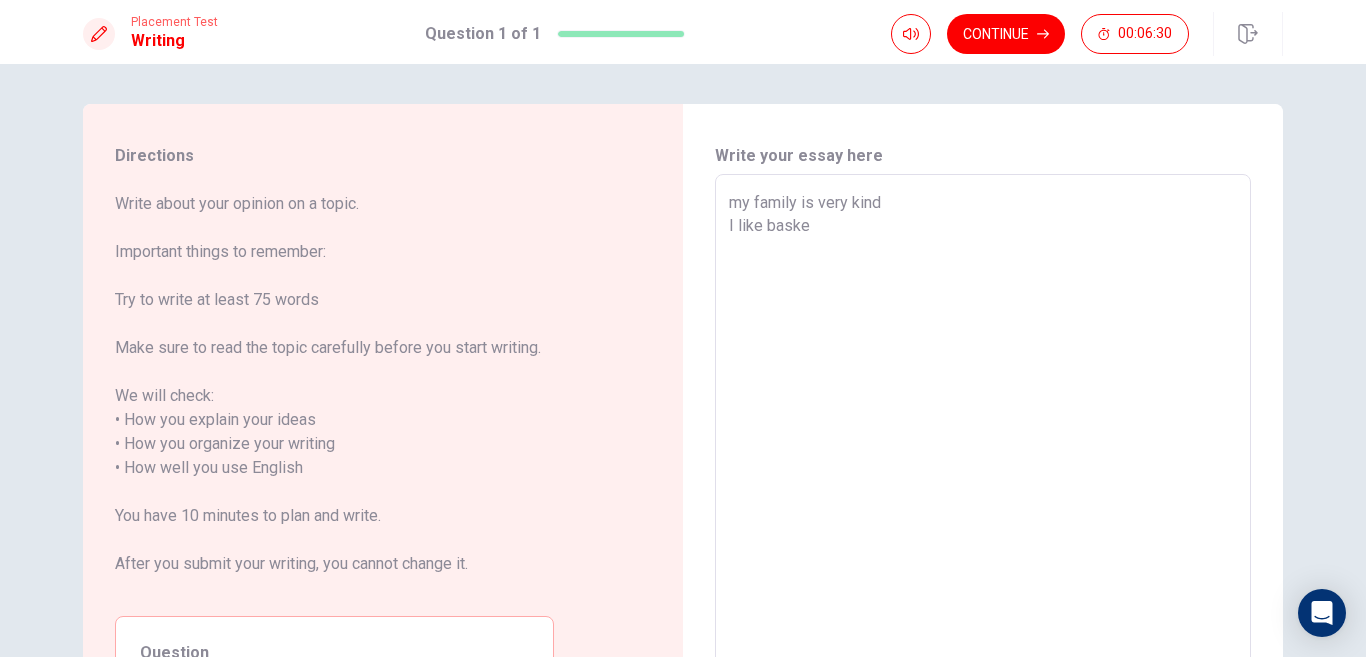 type on "x" 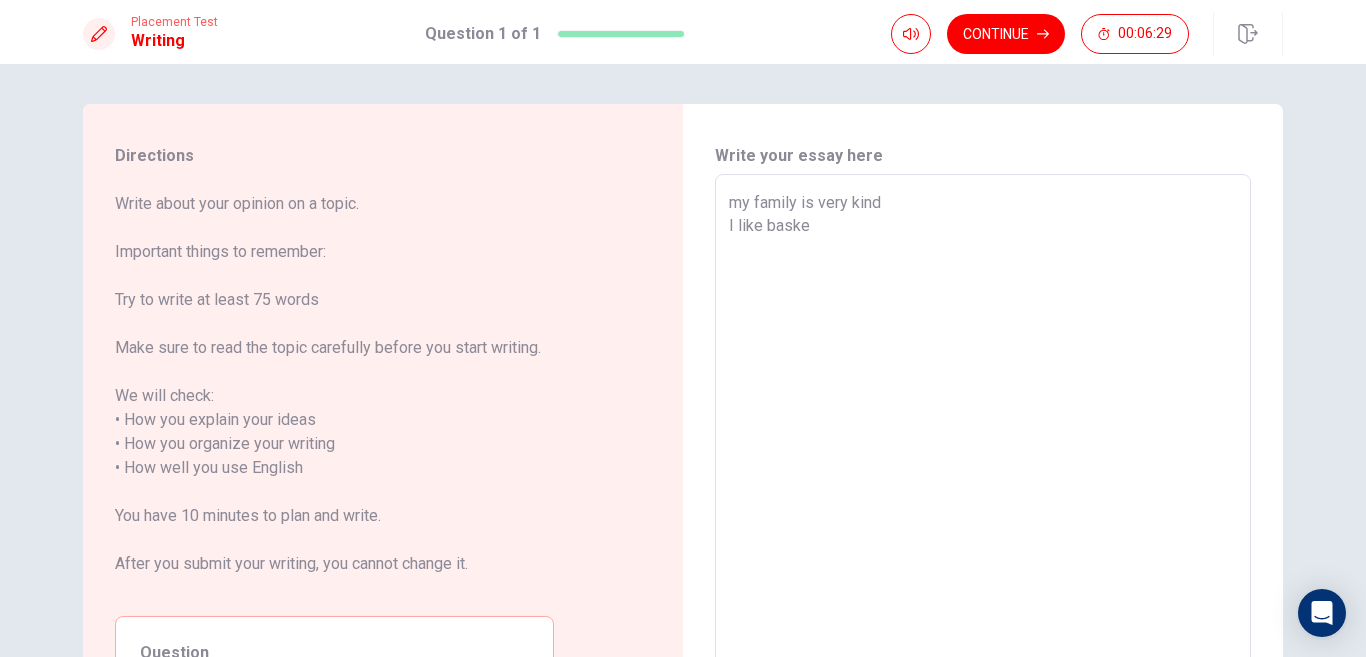 type on "my family is very kind
I like basket" 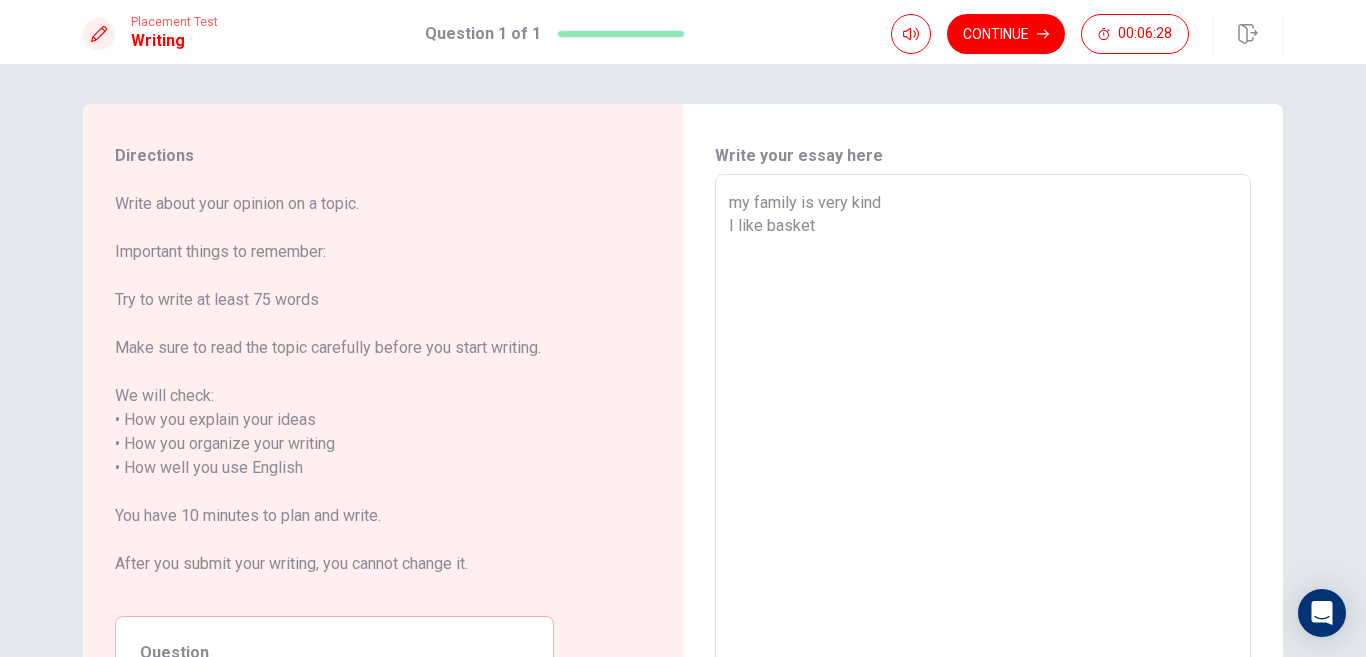 type on "x" 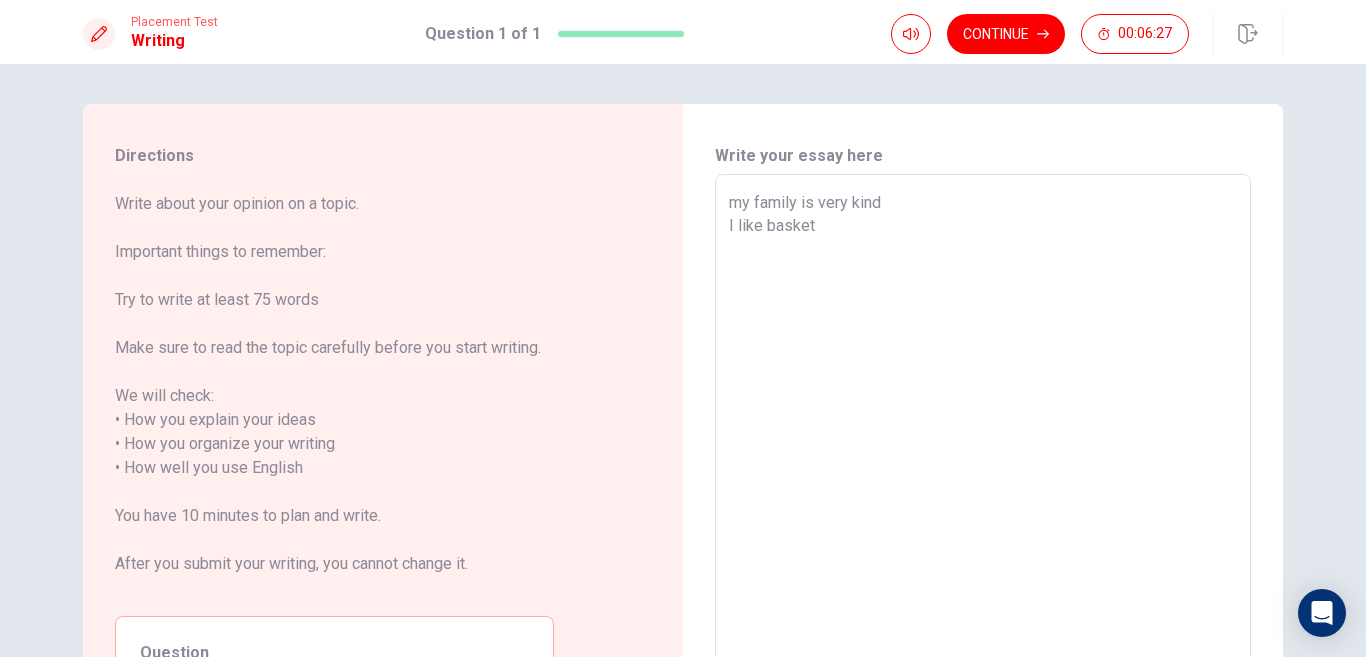 type on "my family is very kind
I like basketb" 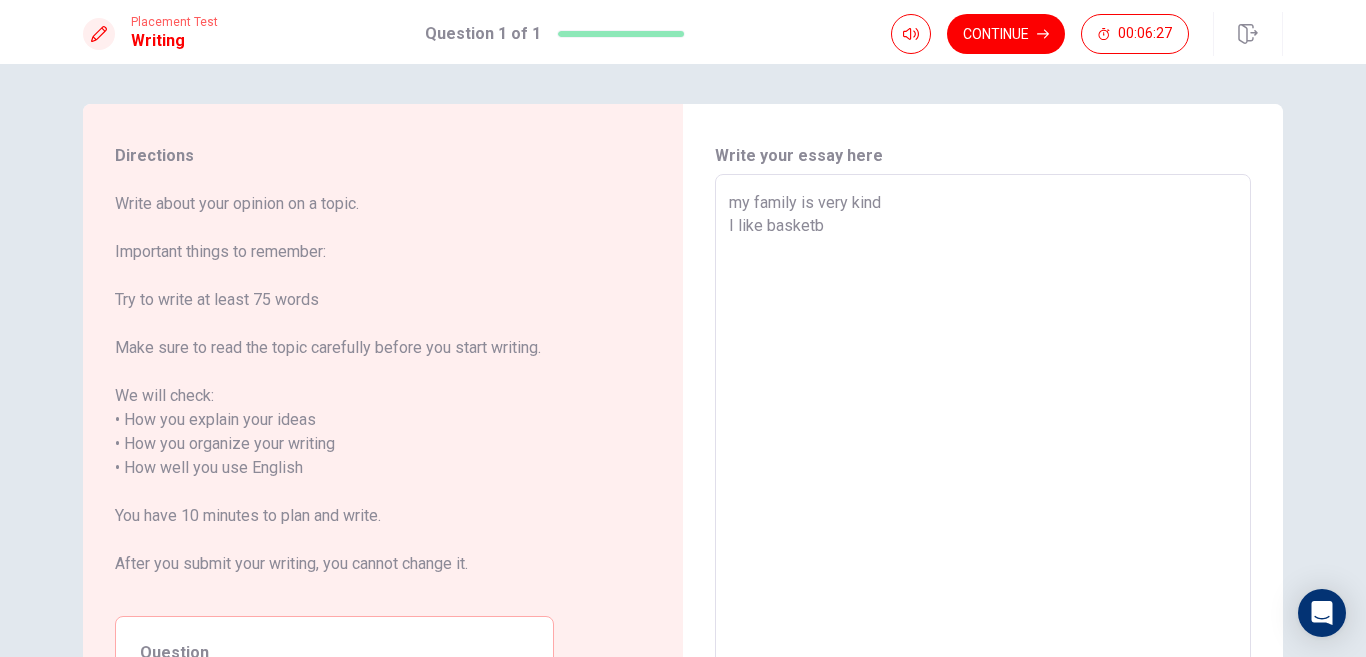 type on "x" 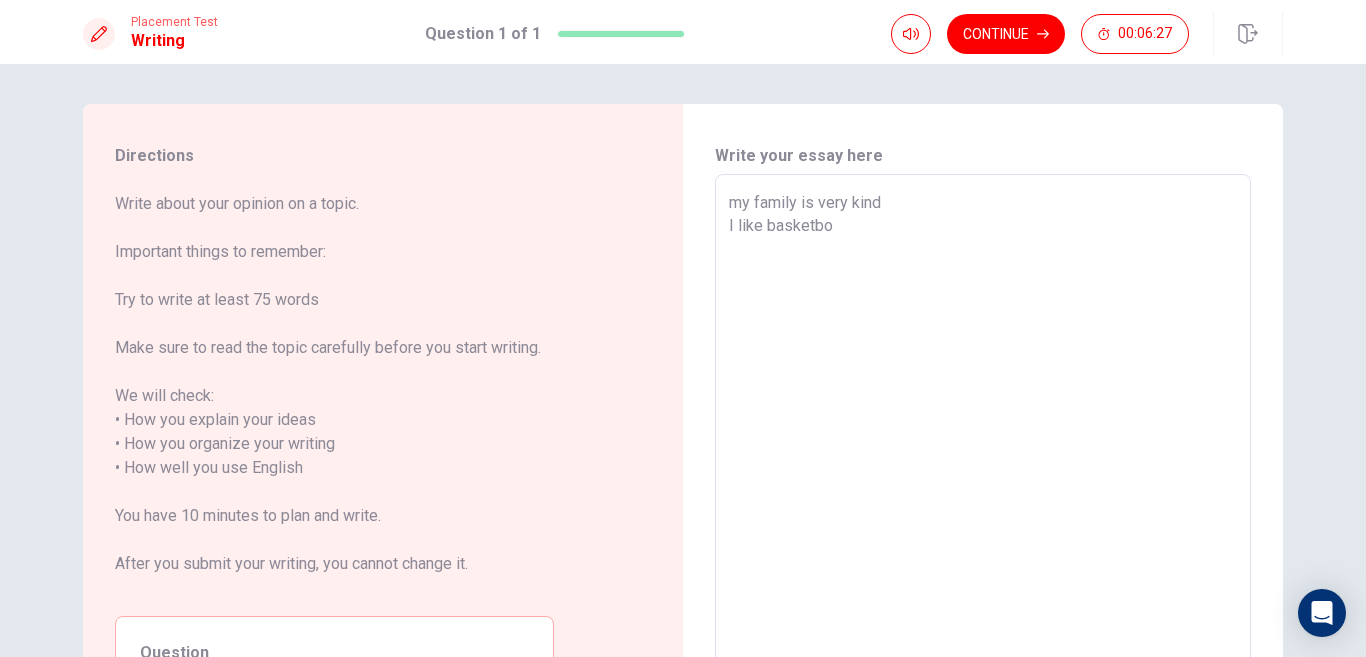 type on "x" 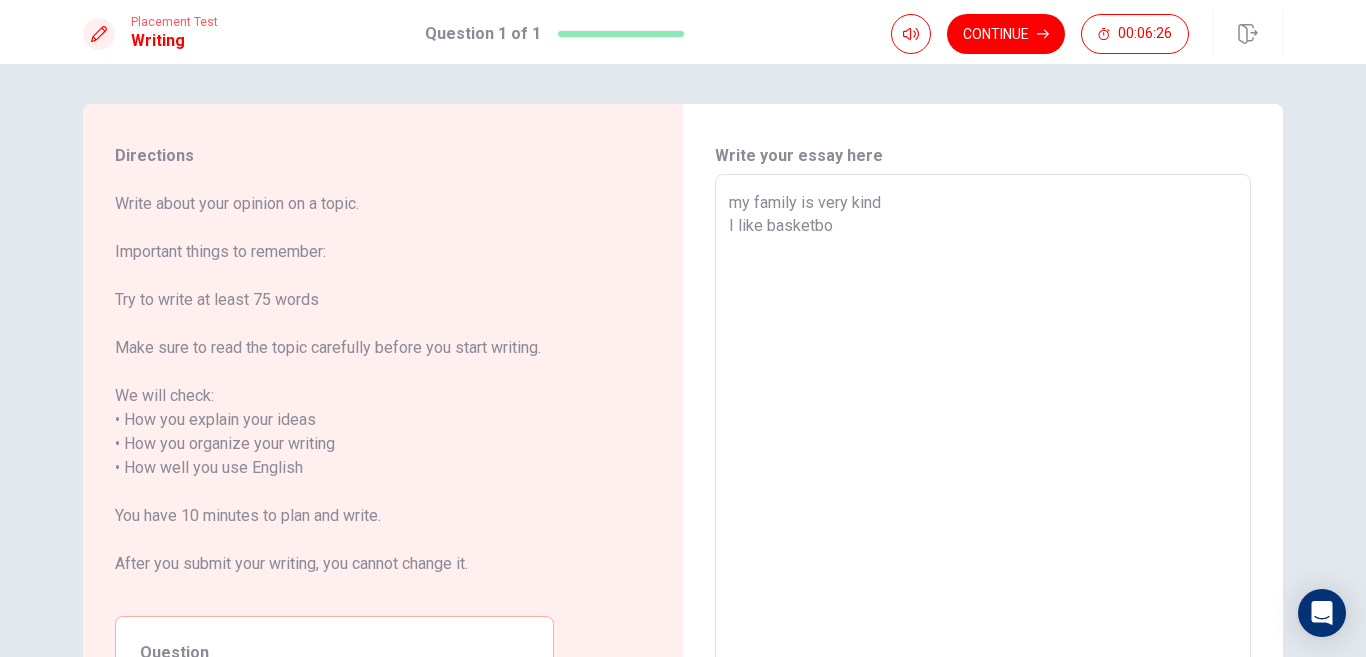 type on "my family is very kind
I like basketbol" 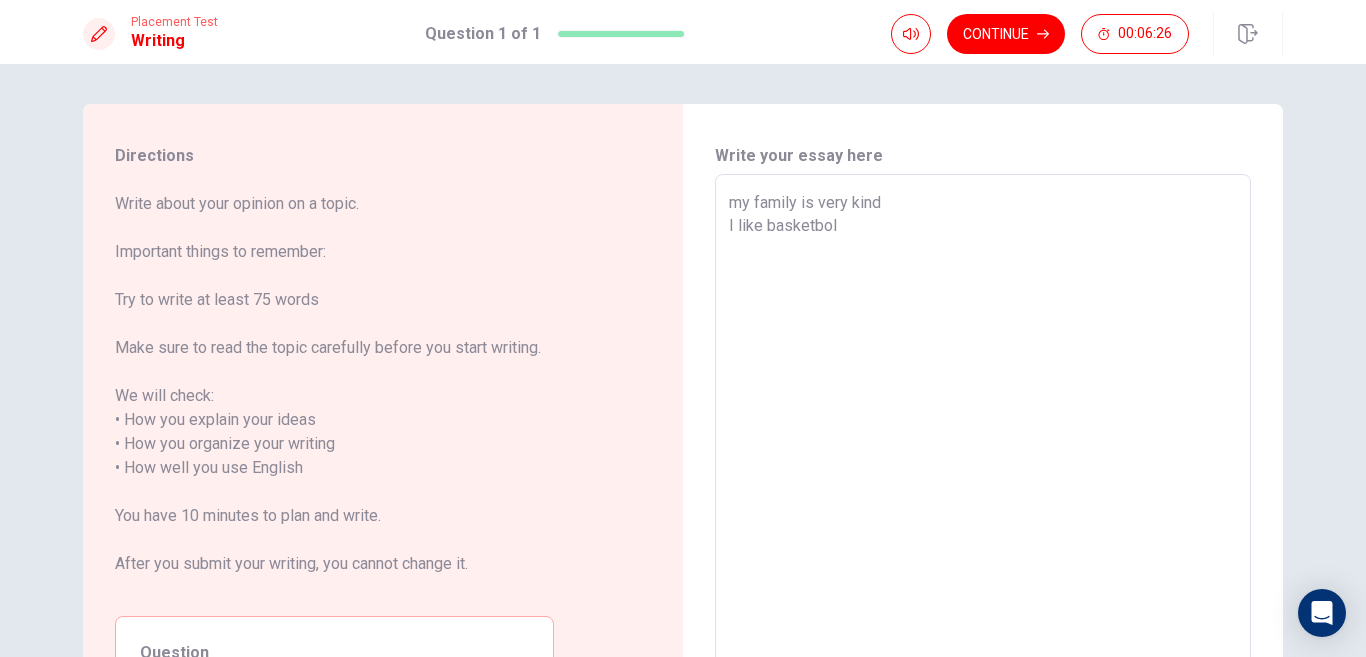 type on "x" 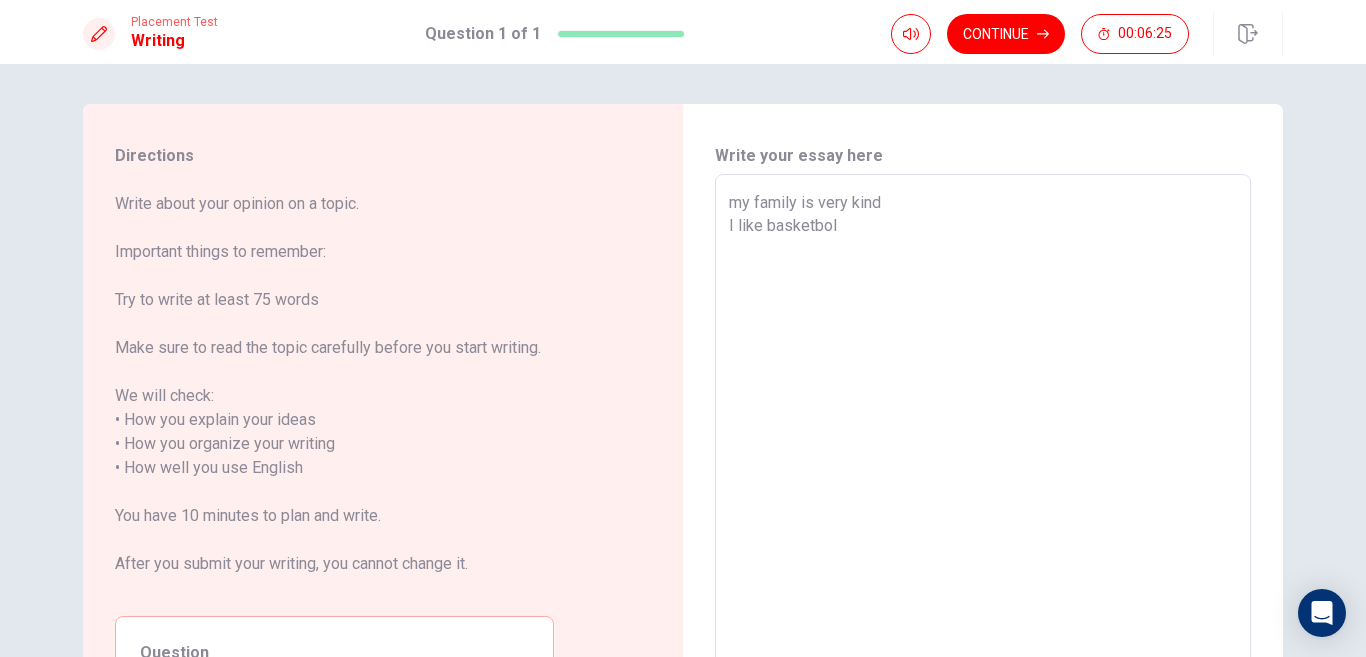 type on "my family is very kind
I like basketboll" 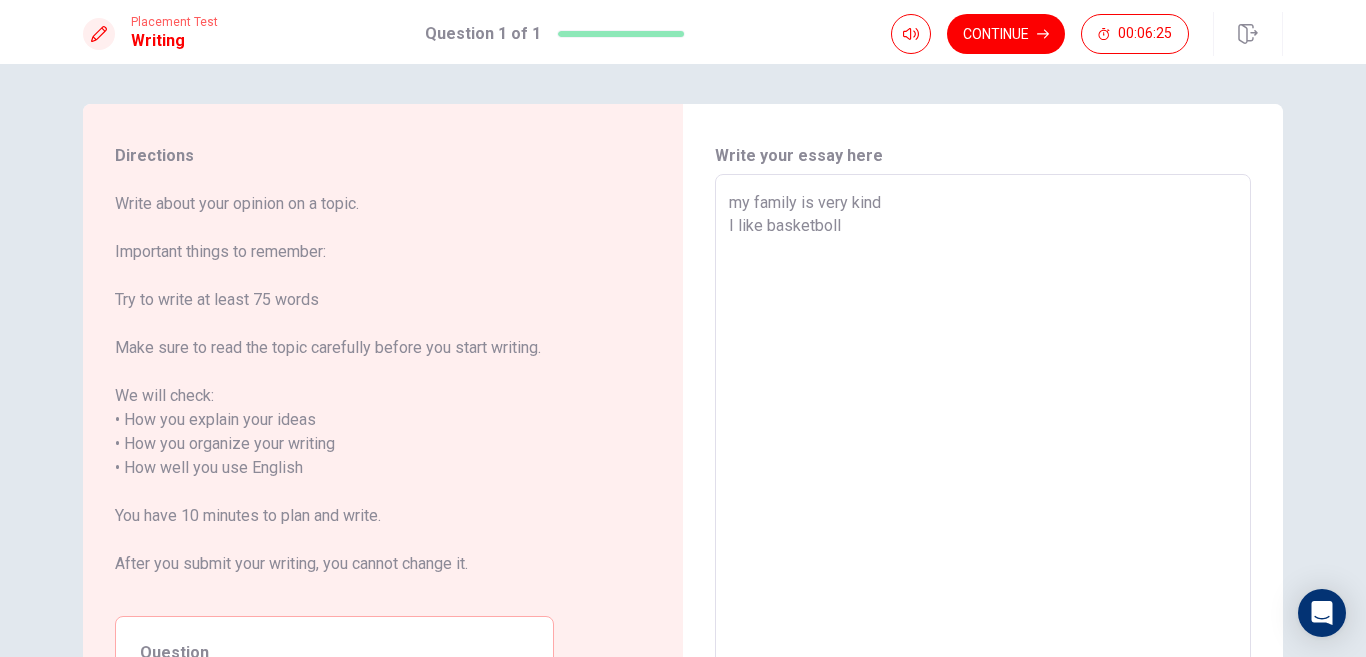 type on "x" 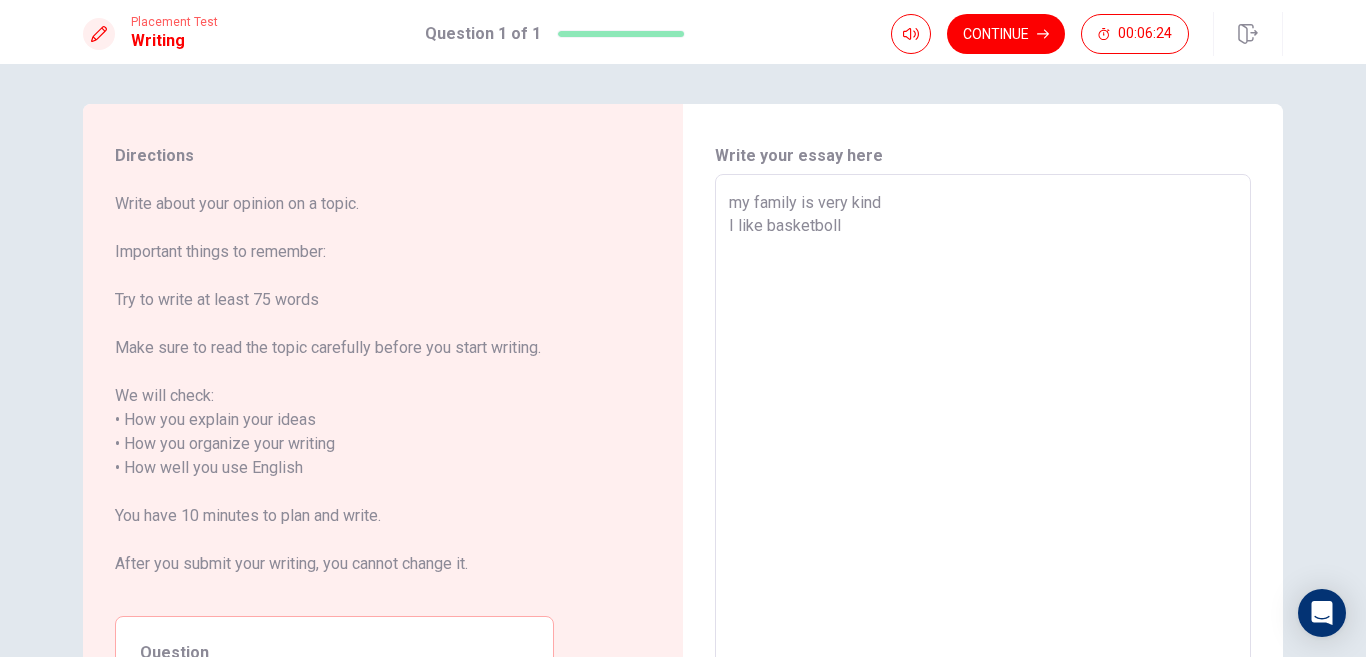 type on "my family is very kind
I like basketbol" 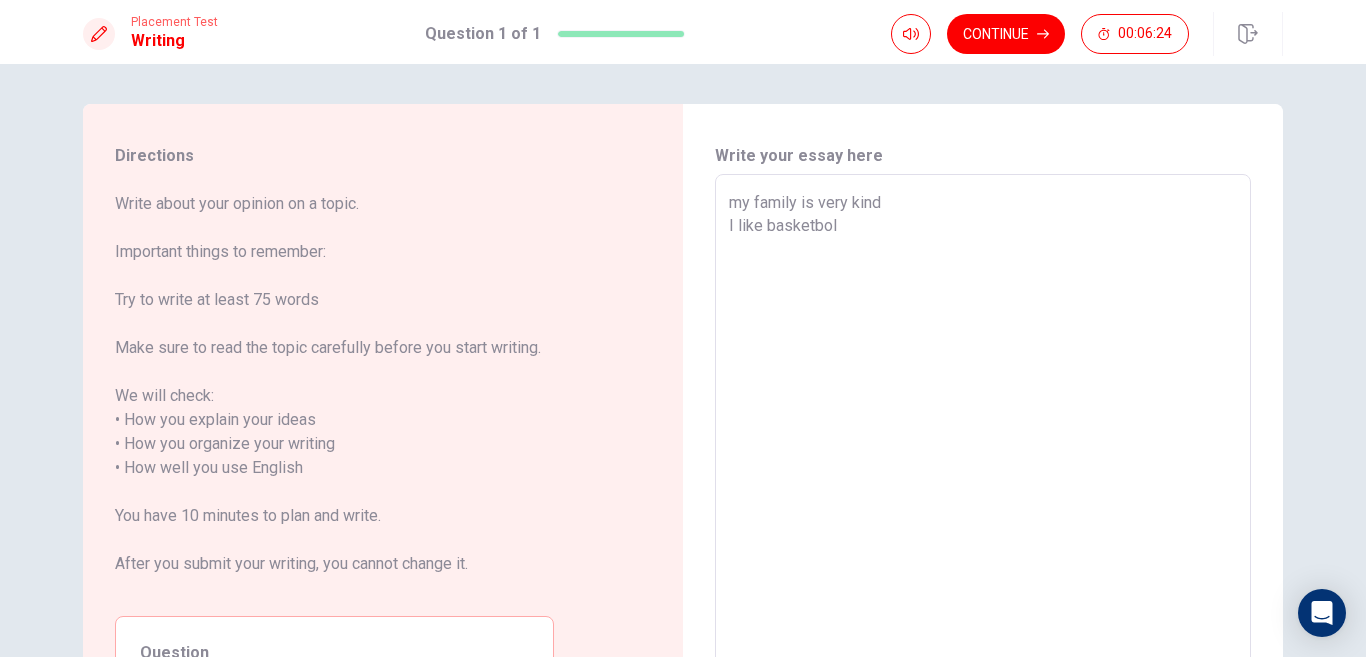 type on "x" 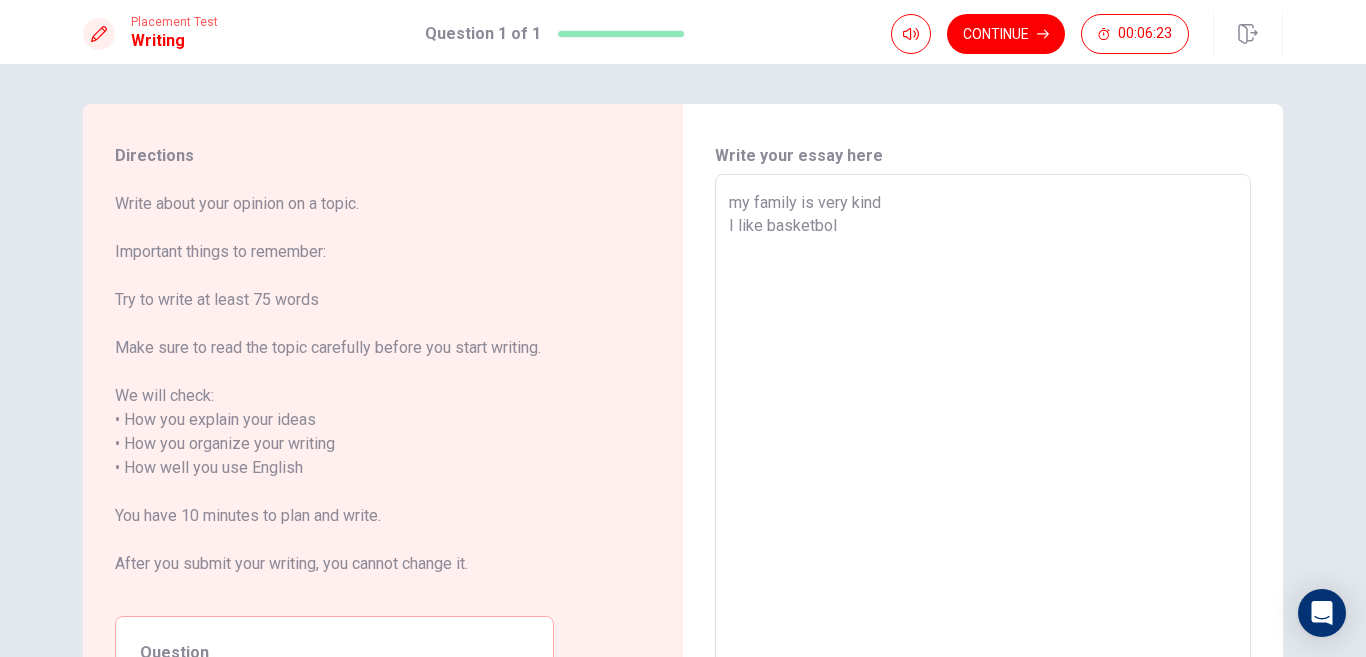 type on "my family is very kind
I like basketbo" 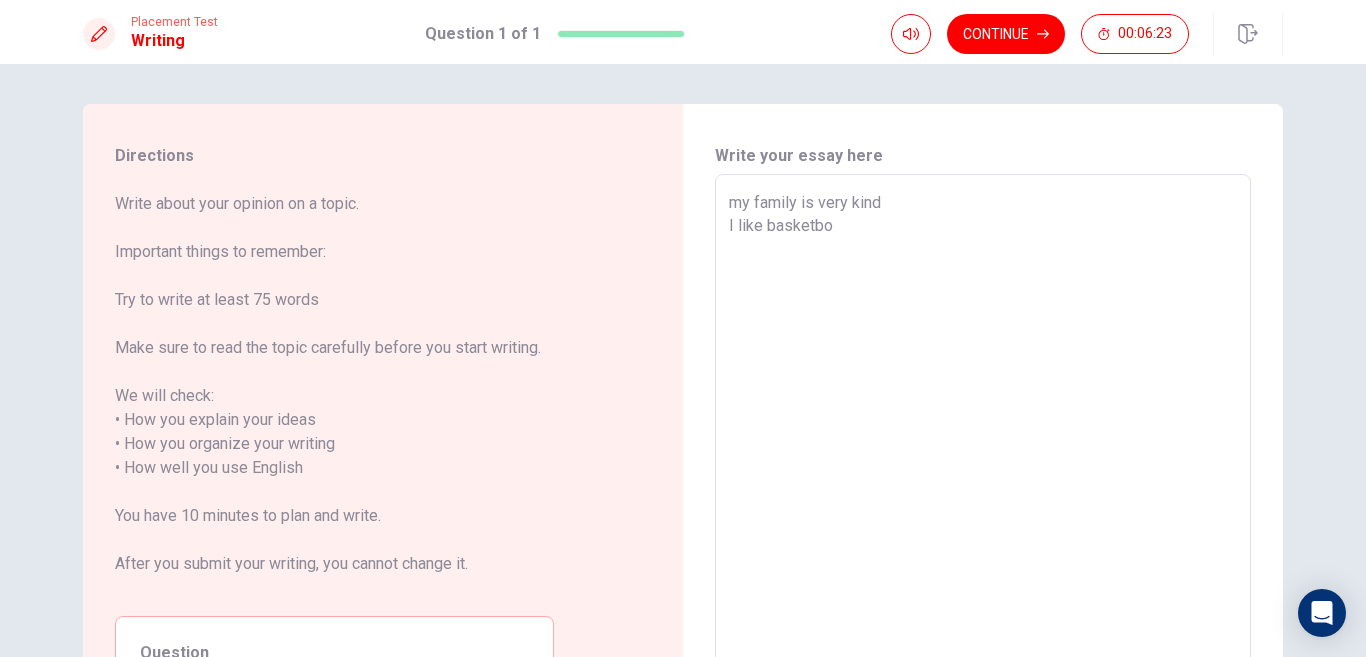 type on "x" 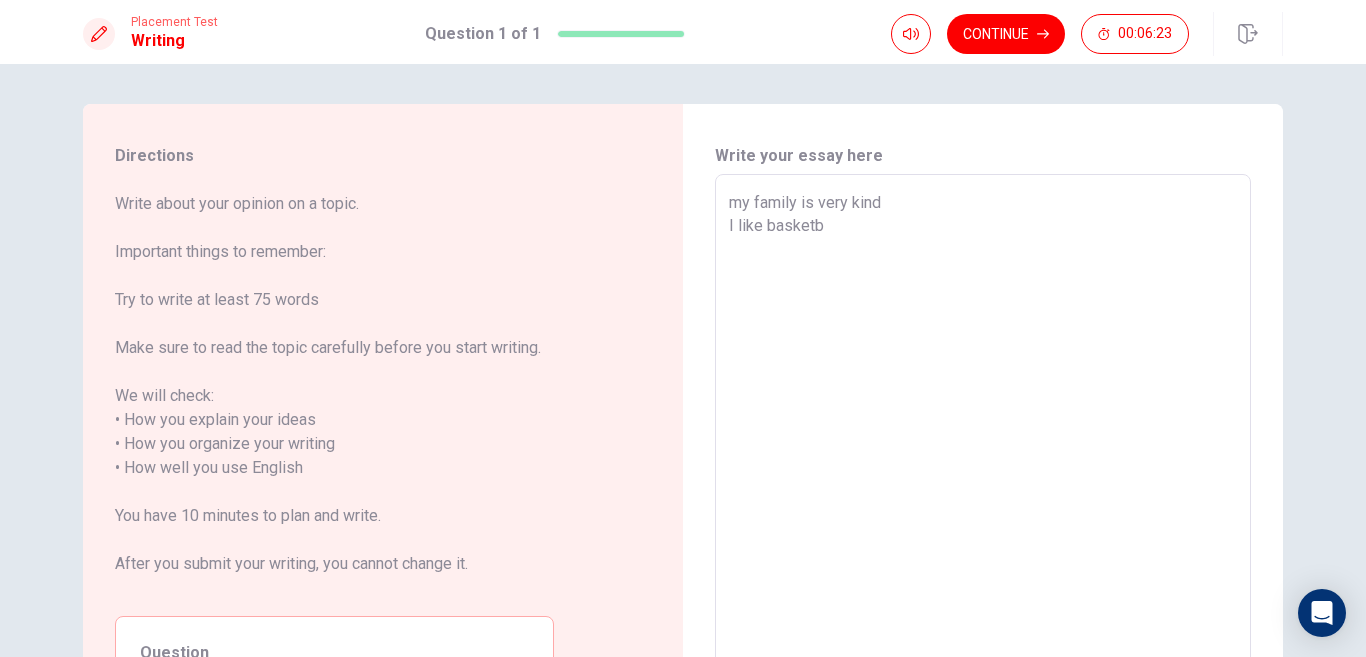 type on "x" 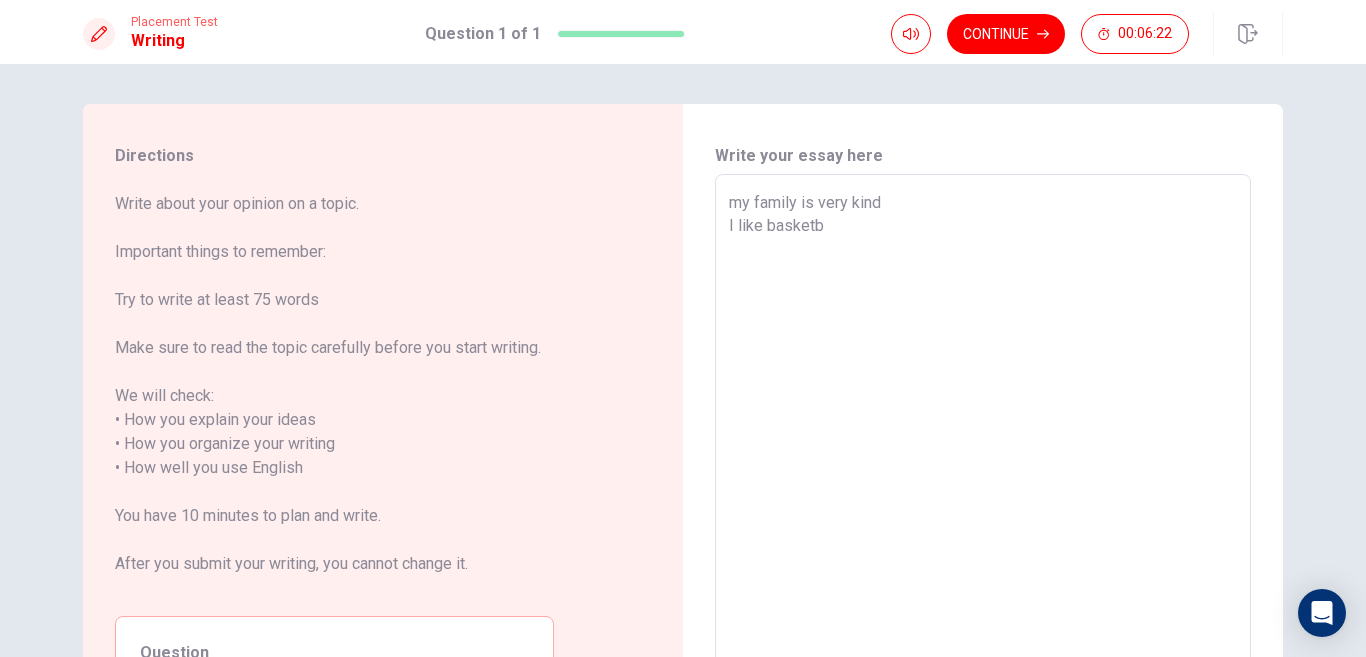 type on "my family is very kind
I like basketba" 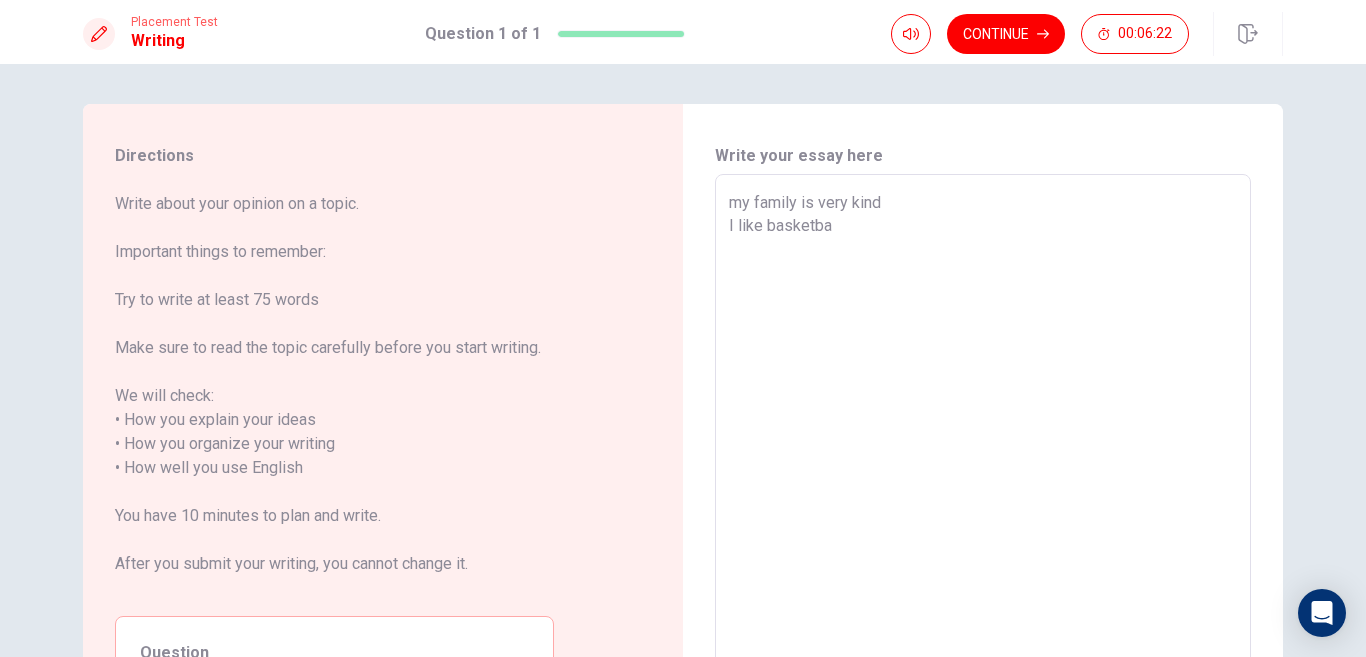 type on "x" 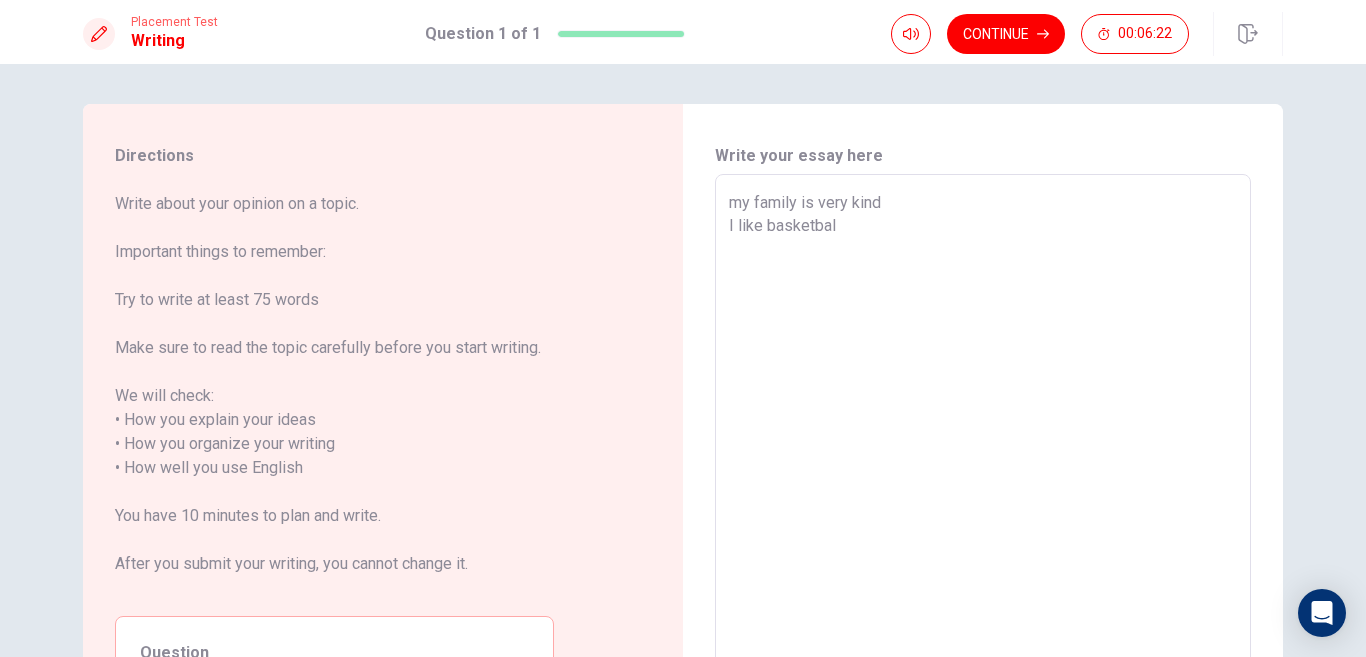 type on "x" 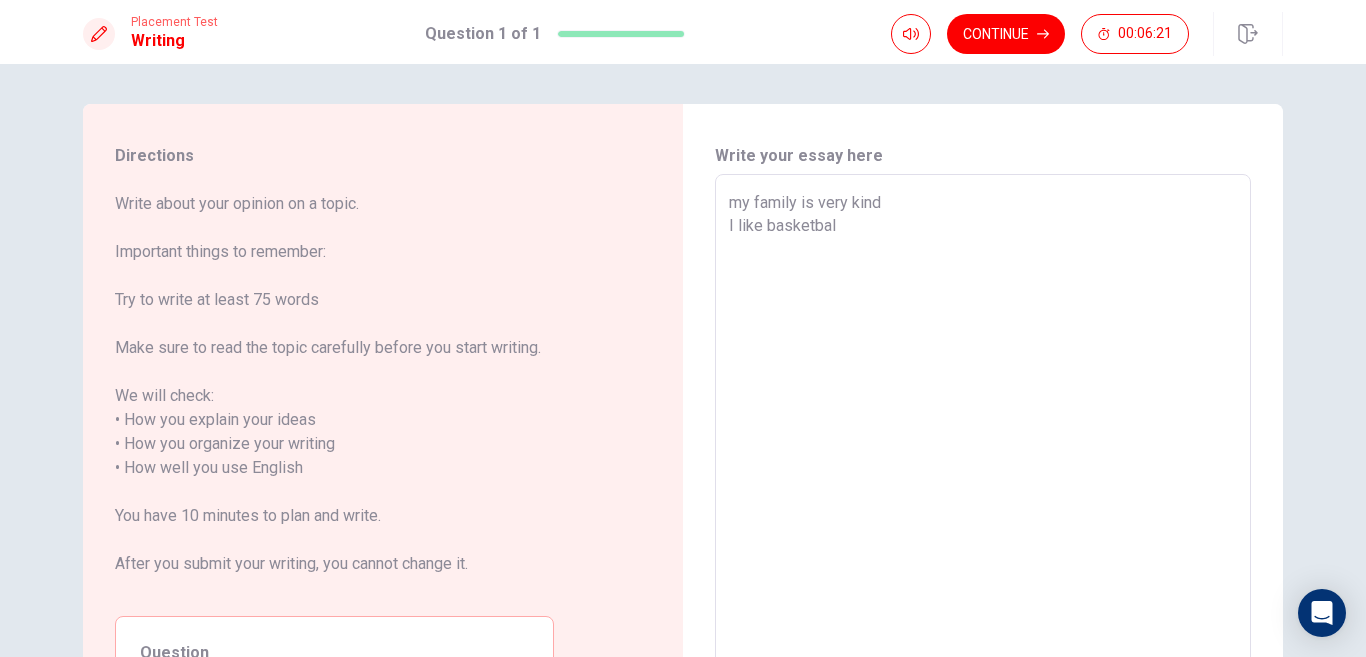 type on "my family is very kind
I like basketball" 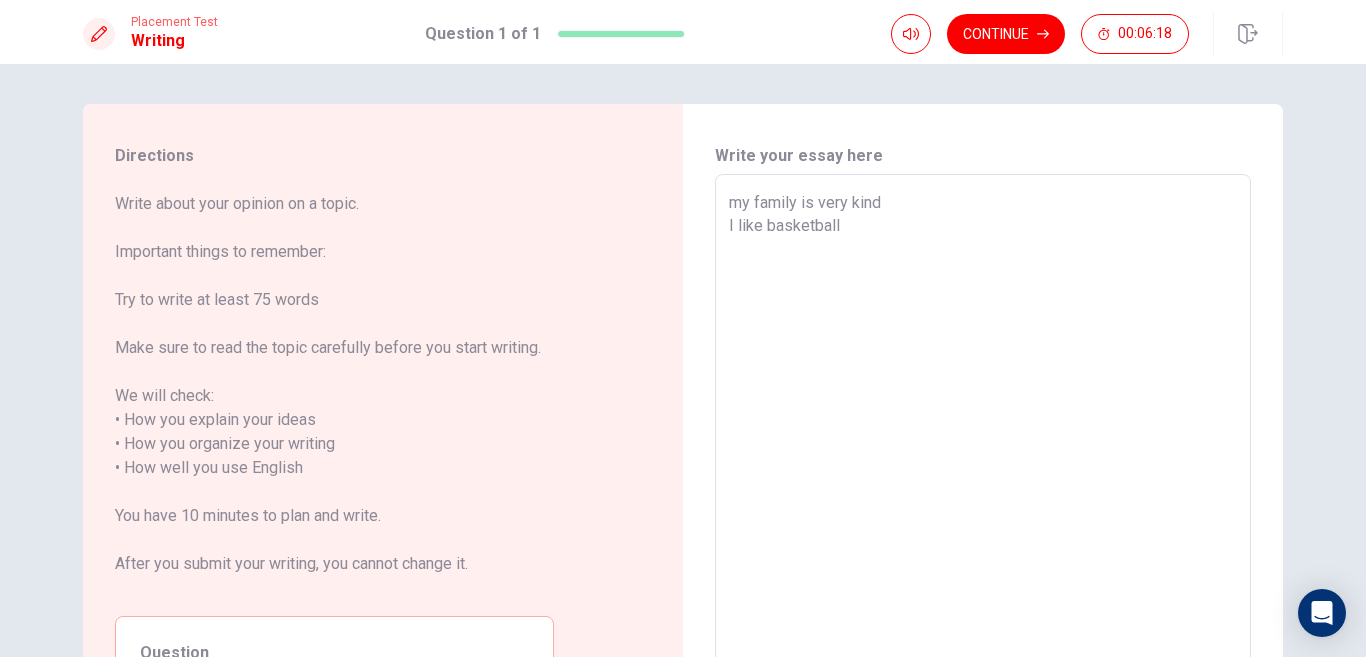 type on "x" 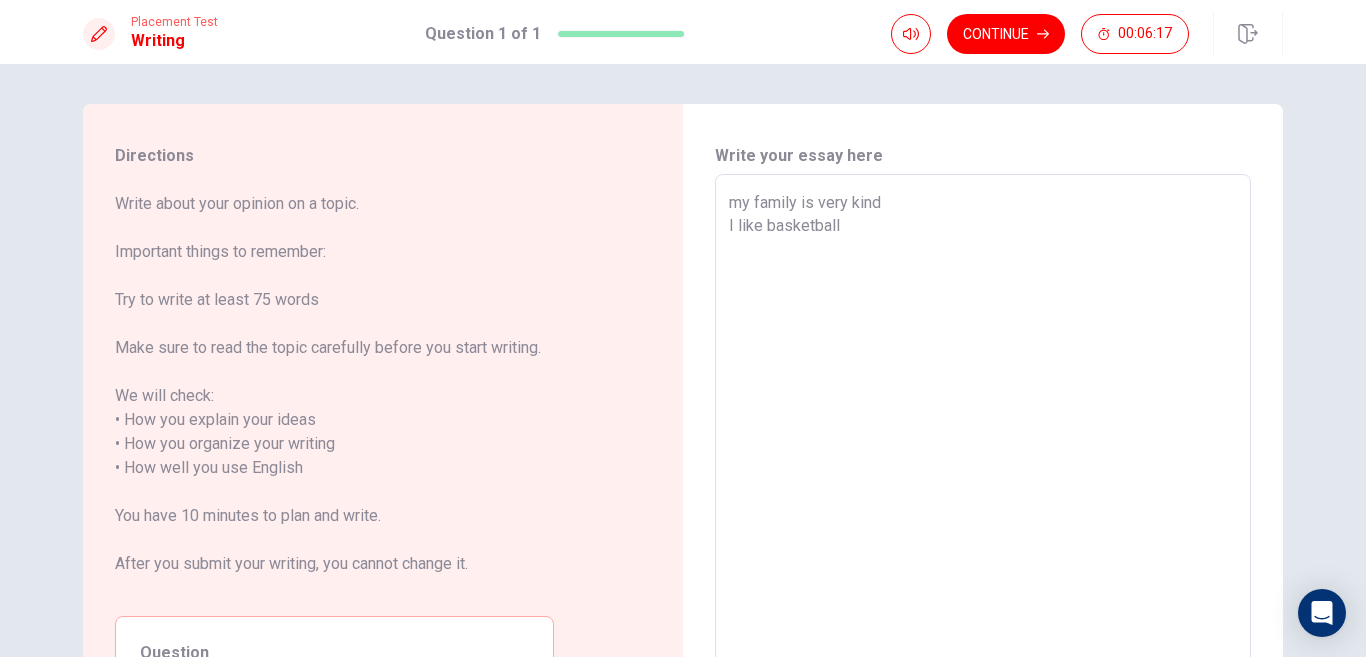 type on "my family is very kind
I like basketball." 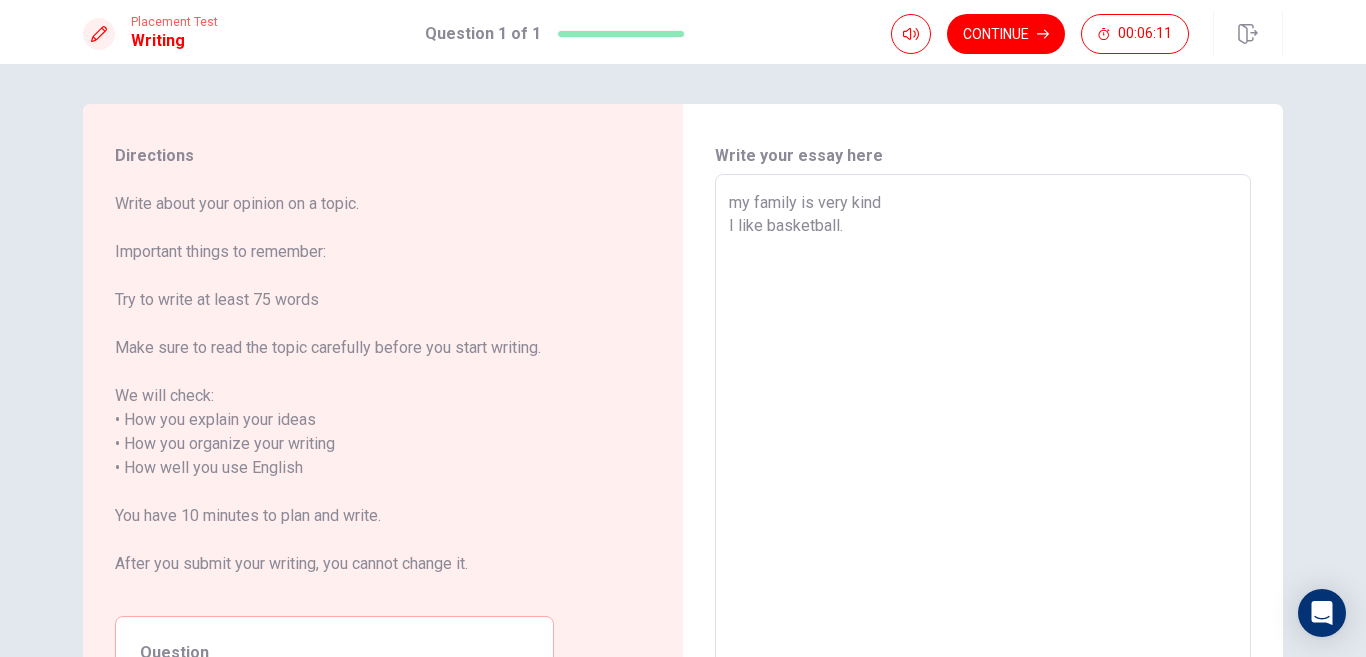 type on "x" 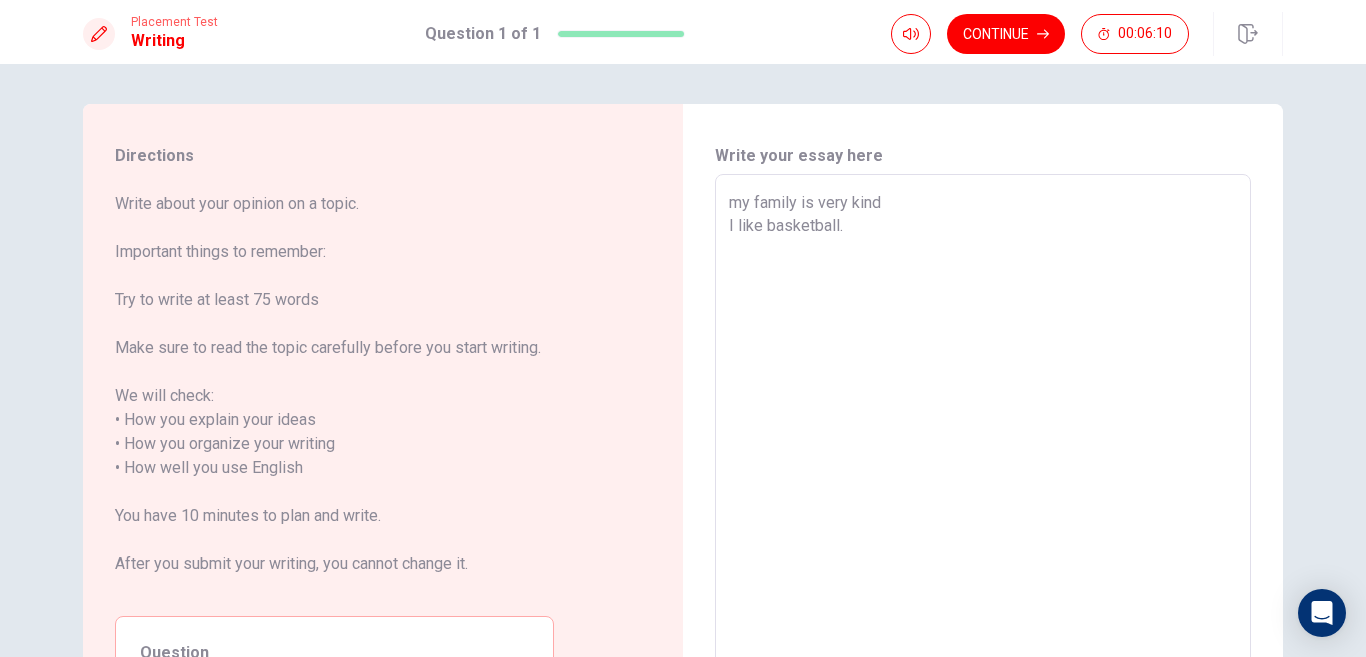 type on "my family is very kind
I like basketball." 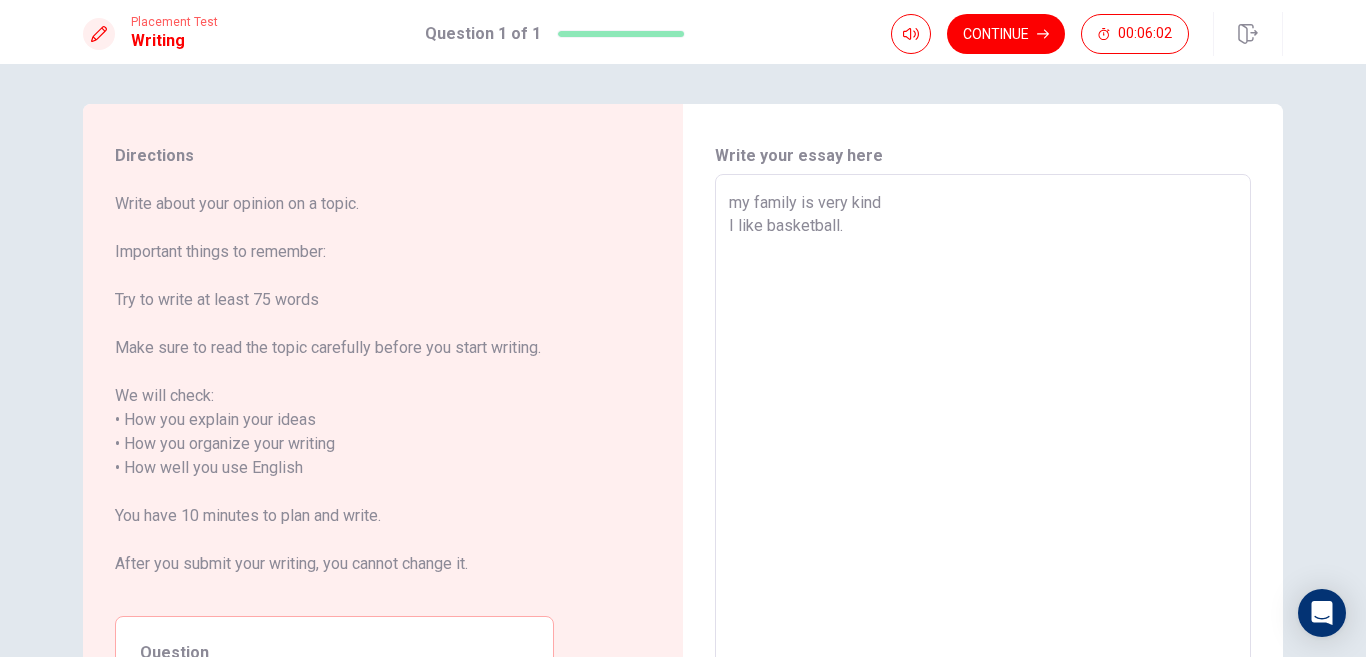 type on "x" 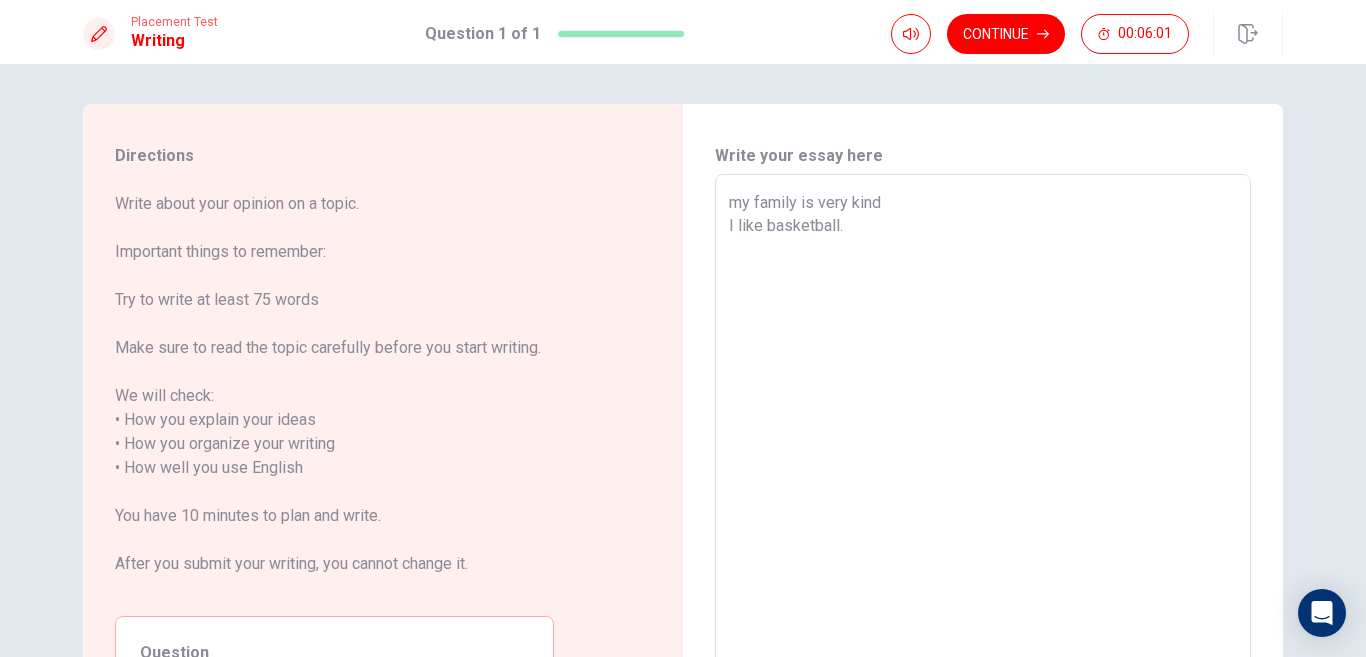 type on "my family is very kind
I like basketball.
I" 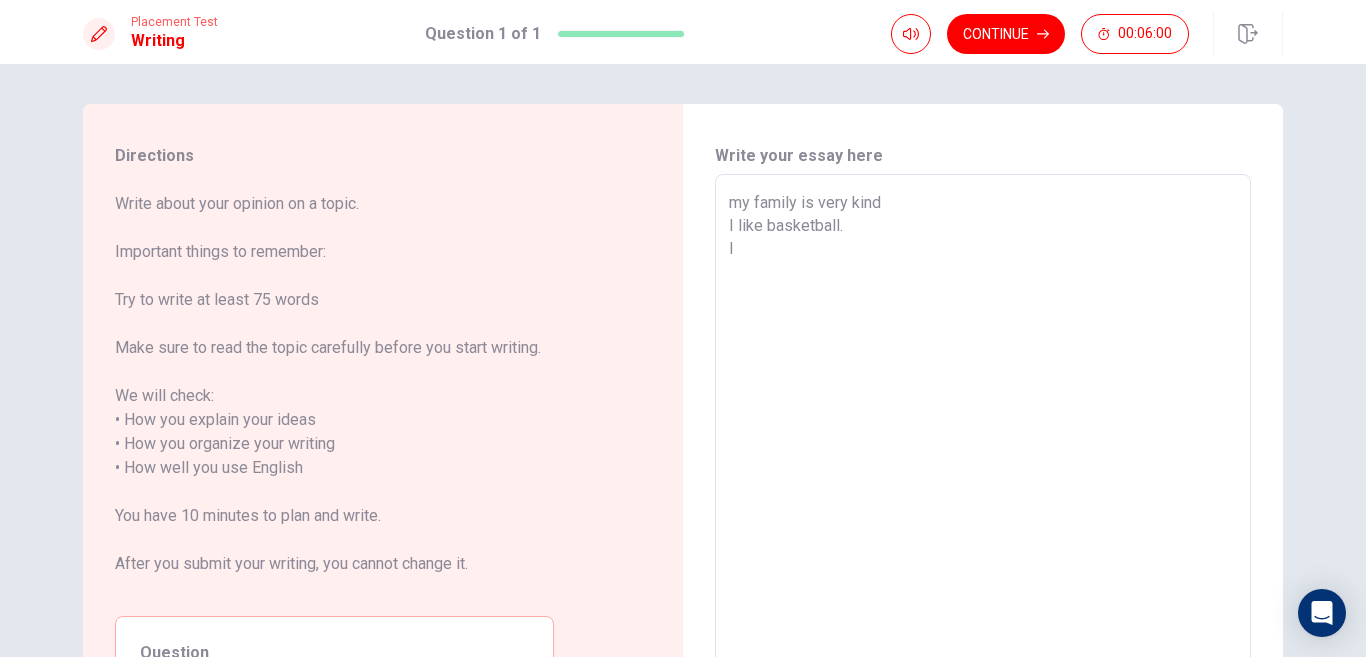 type on "x" 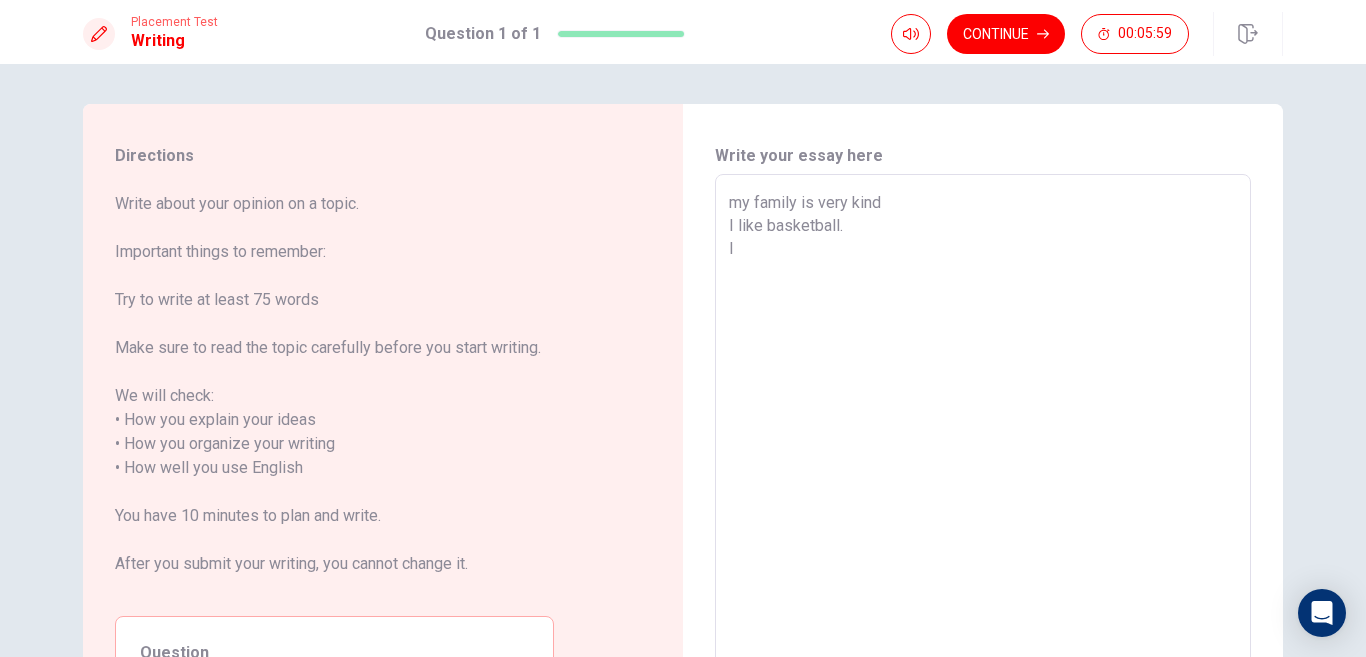 type on "my family is very kind
I like basketball.
I" 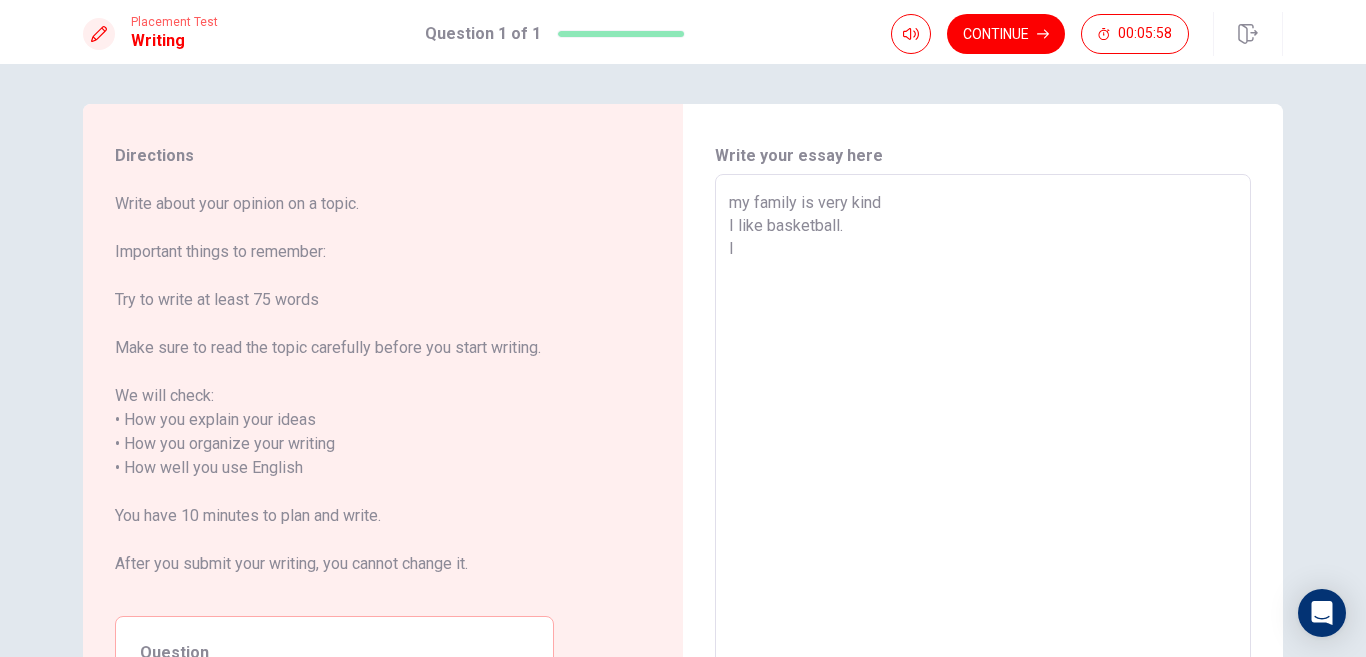 type on "x" 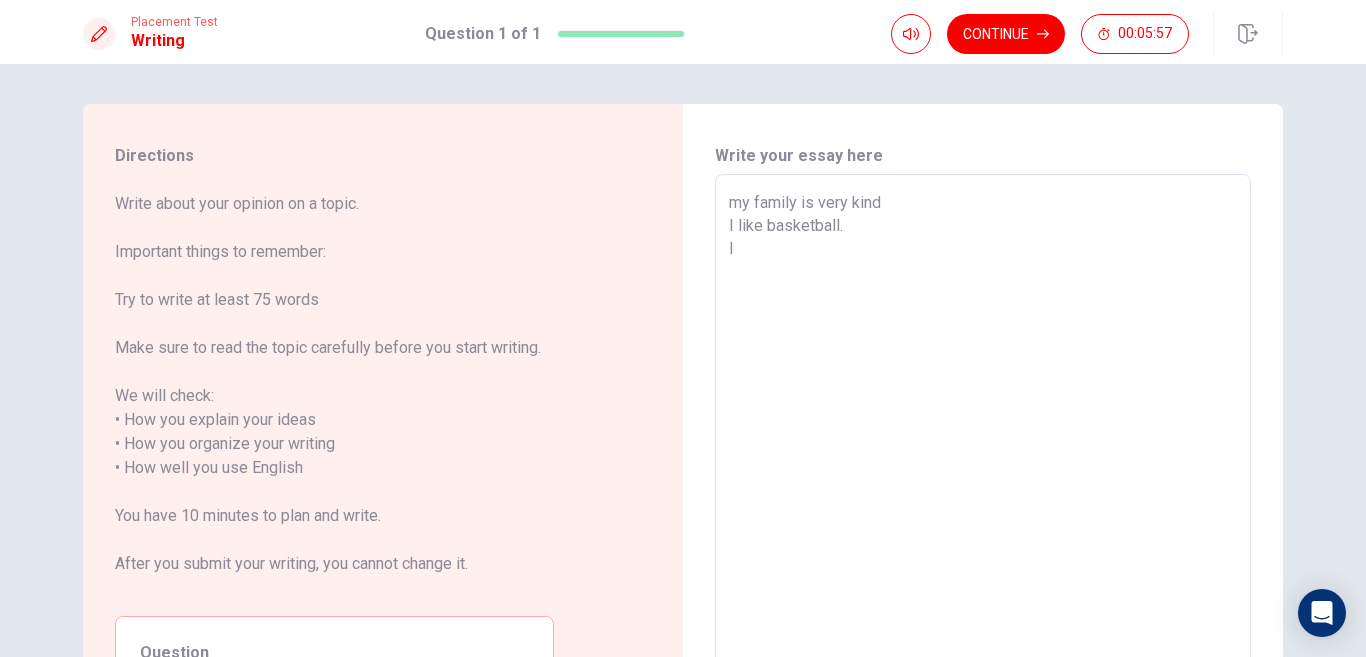 type on "my family is very kind
I like basketball.
I m" 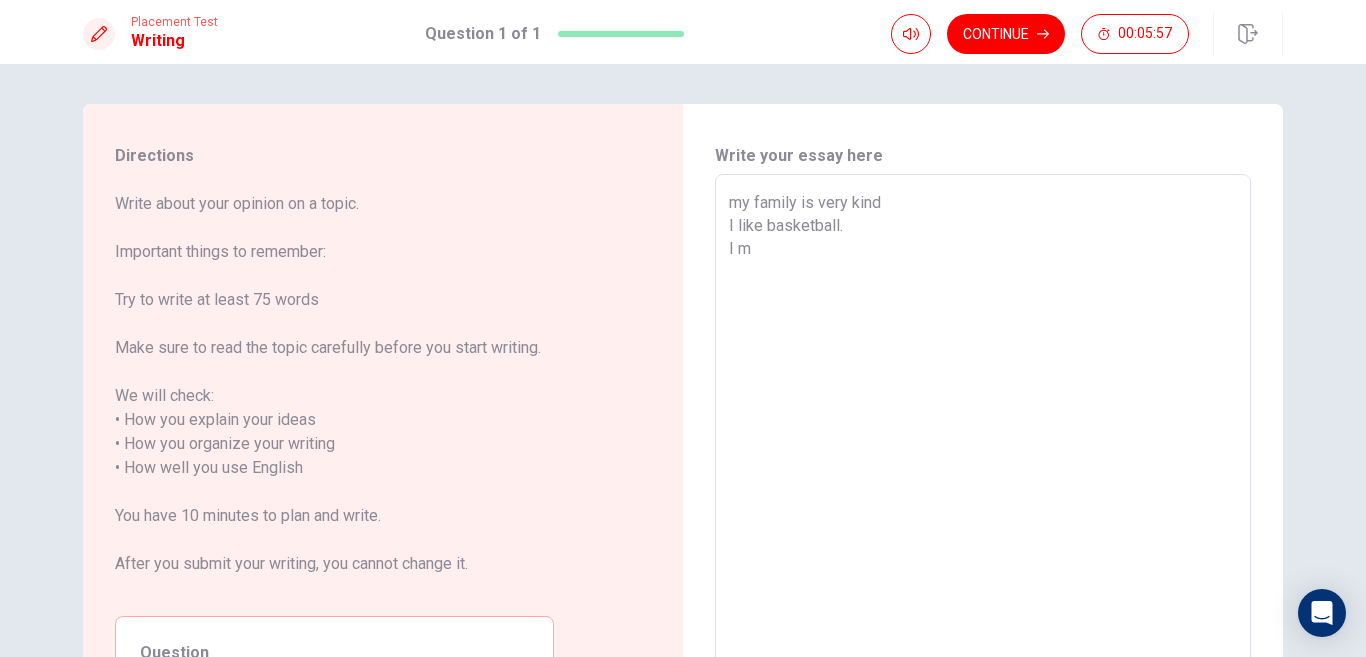 type on "x" 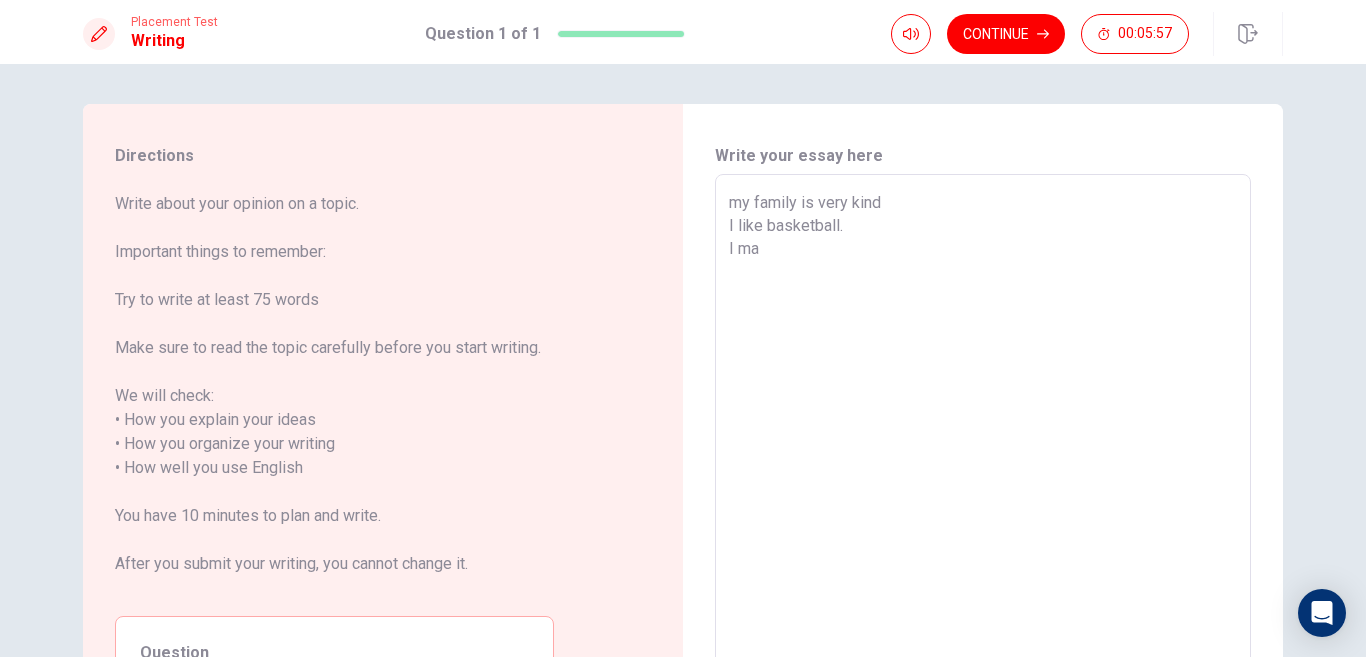 type on "x" 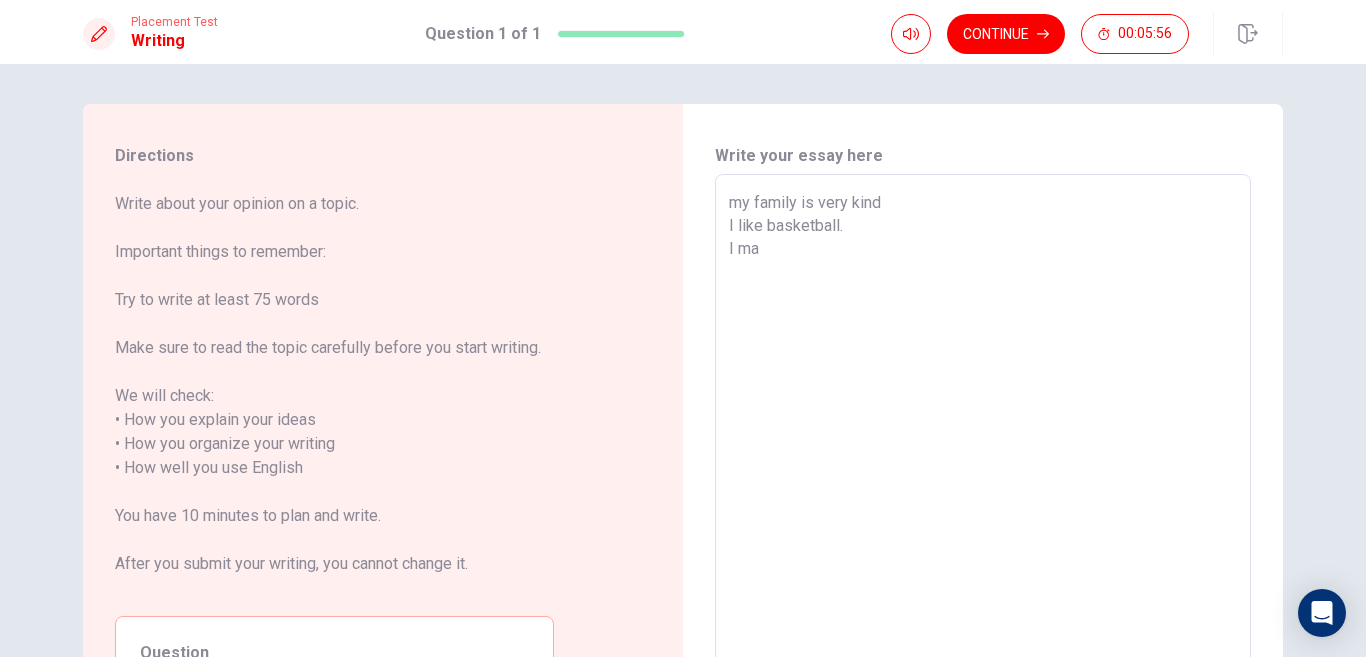 type on "my family is very kind
I like basketball.
I mak" 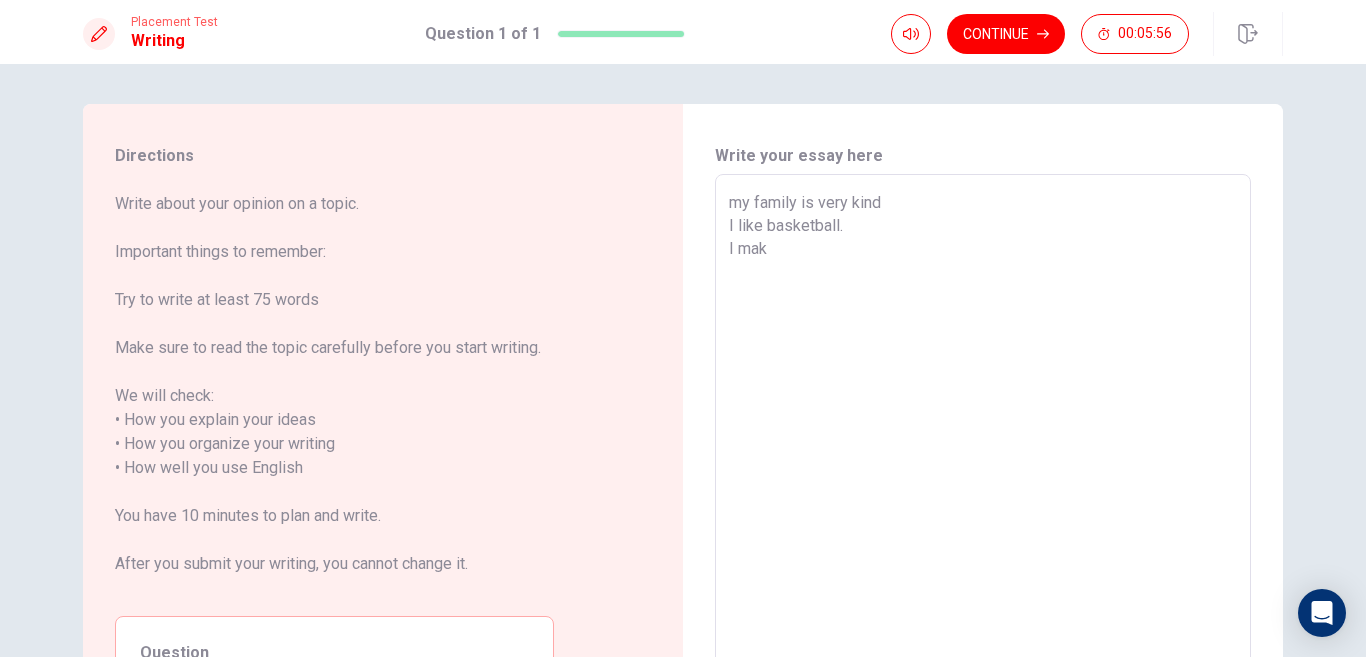type on "x" 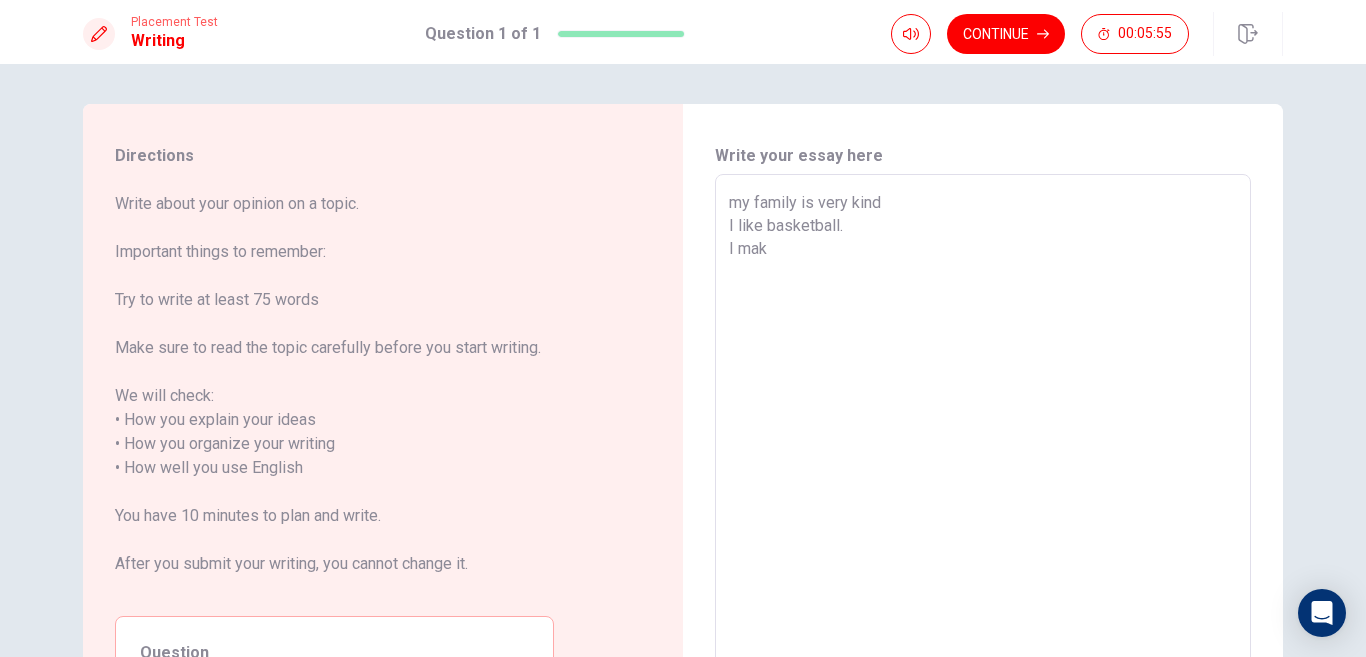 type on "my family is very kind
I like basketball.
I make" 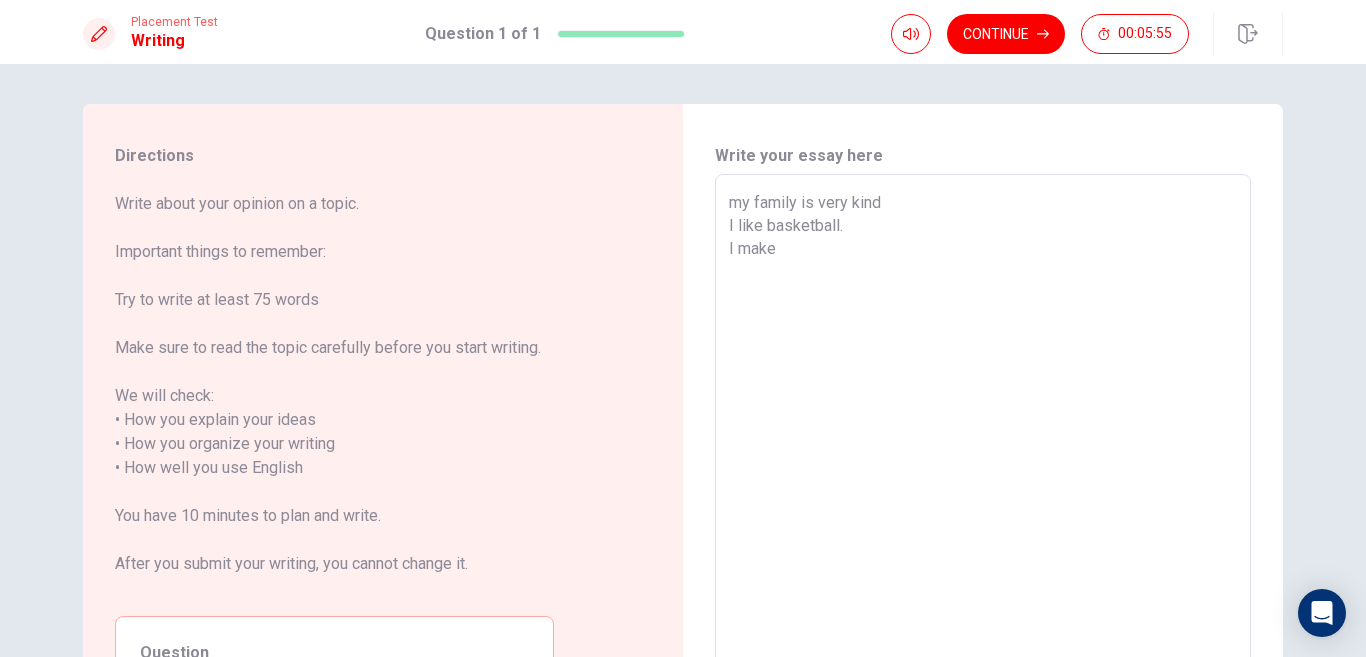 type 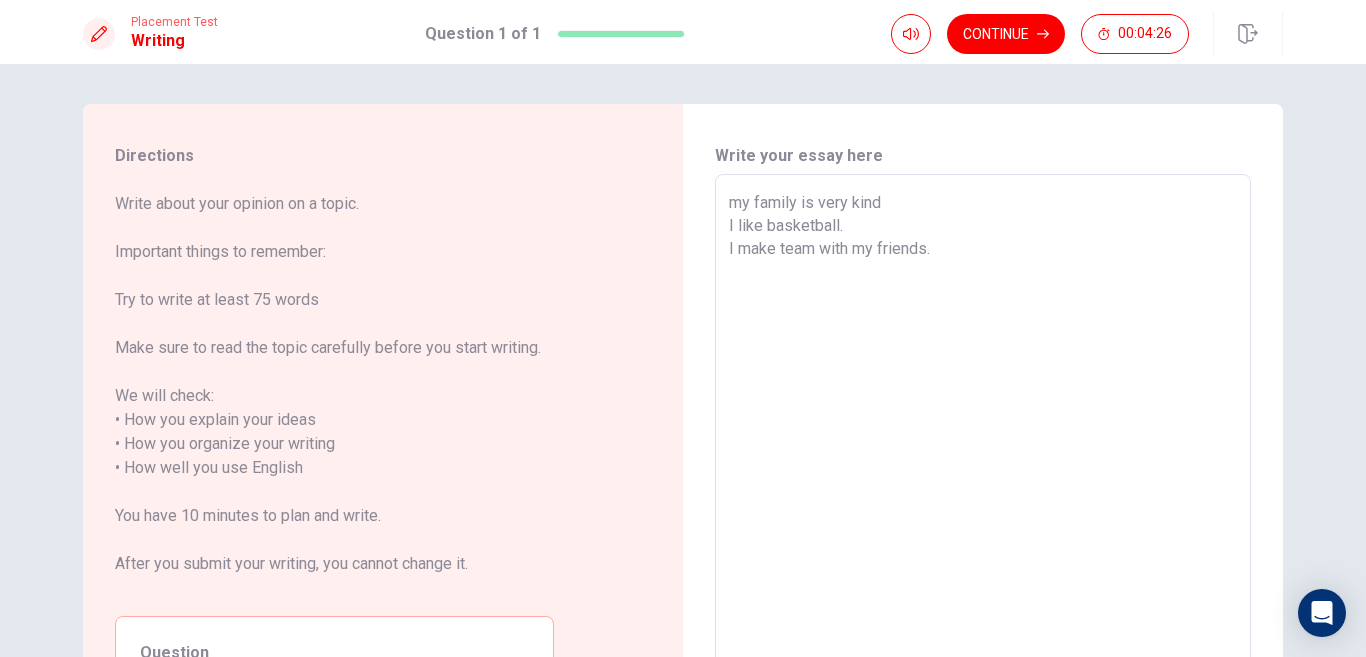 click on "my family is very kind
I like basketball.
I make team with my friends." at bounding box center (983, 456) 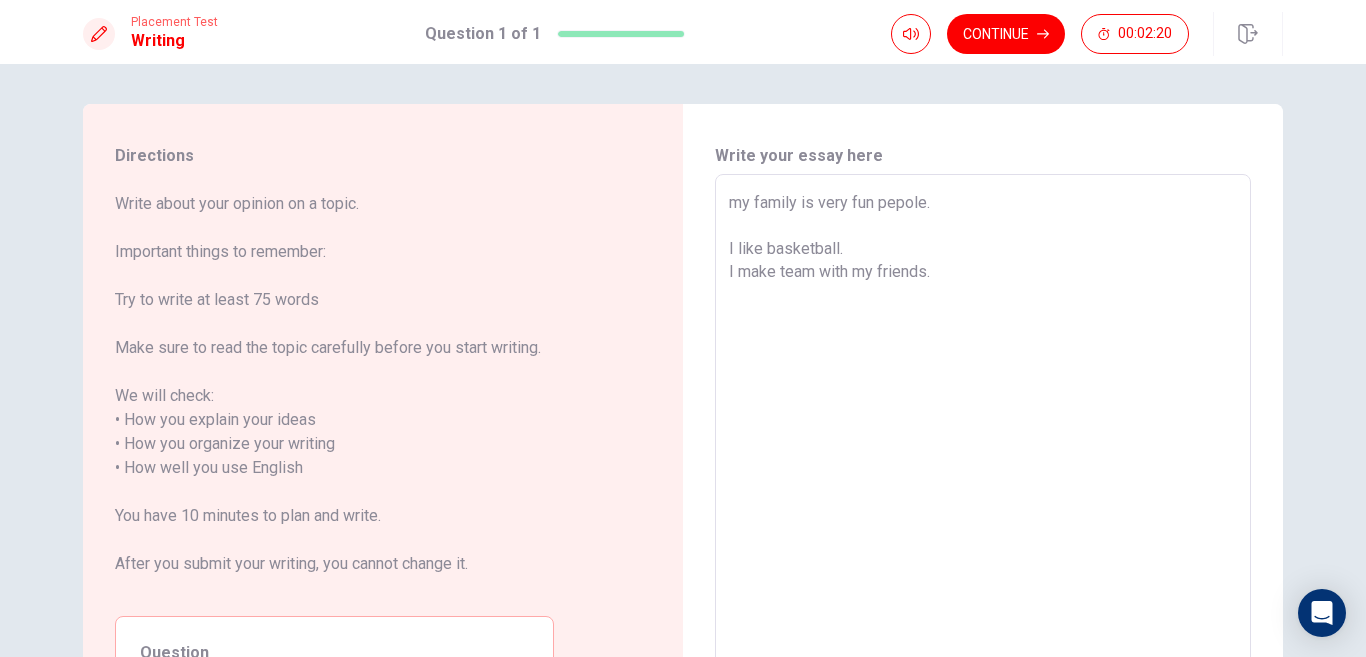 click on "my family is very fun pepole.
I like basketball.
I make team with my friends." at bounding box center (983, 456) 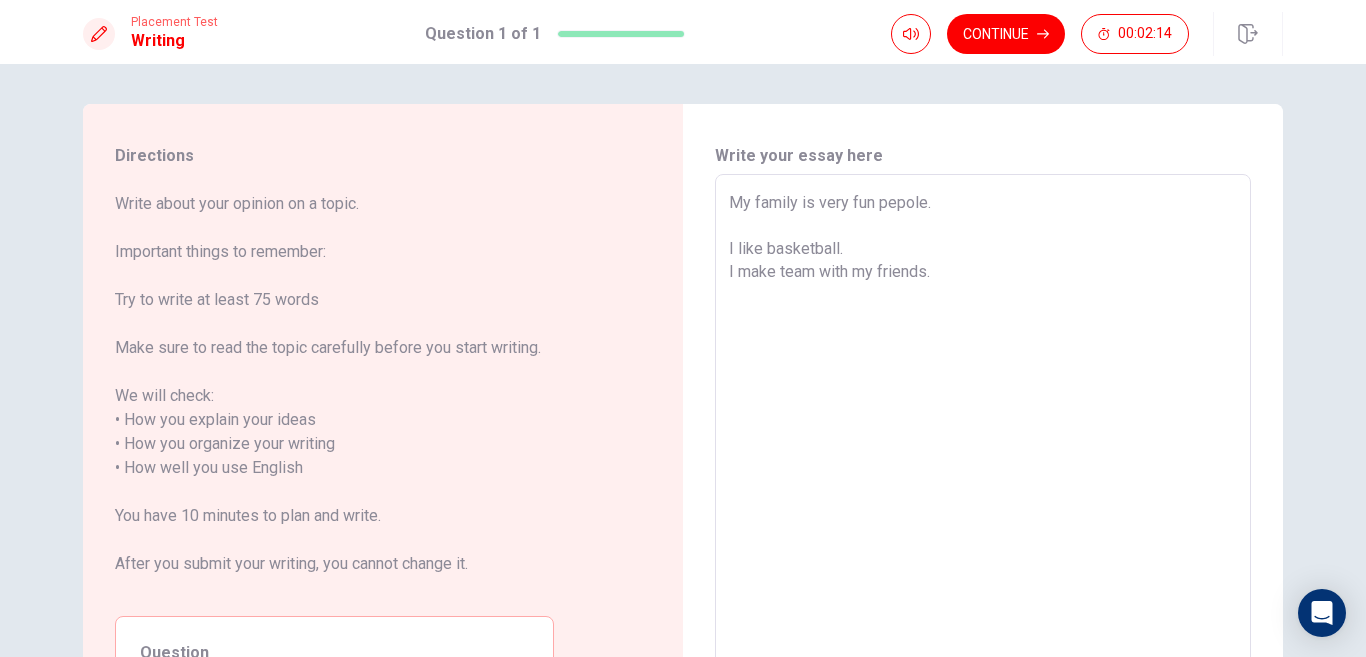 click on "My family is very fun pepole.
I like basketball.
I make team with my friends." at bounding box center (983, 456) 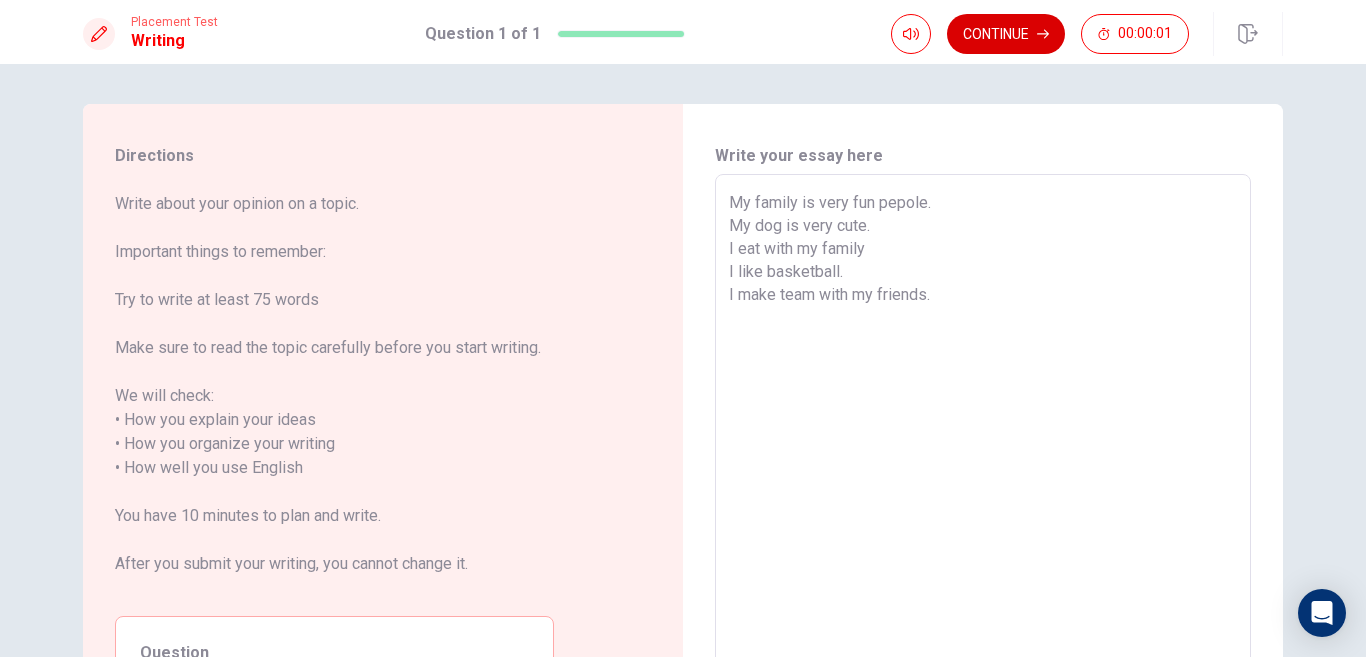 click on "Continue" at bounding box center [1006, 34] 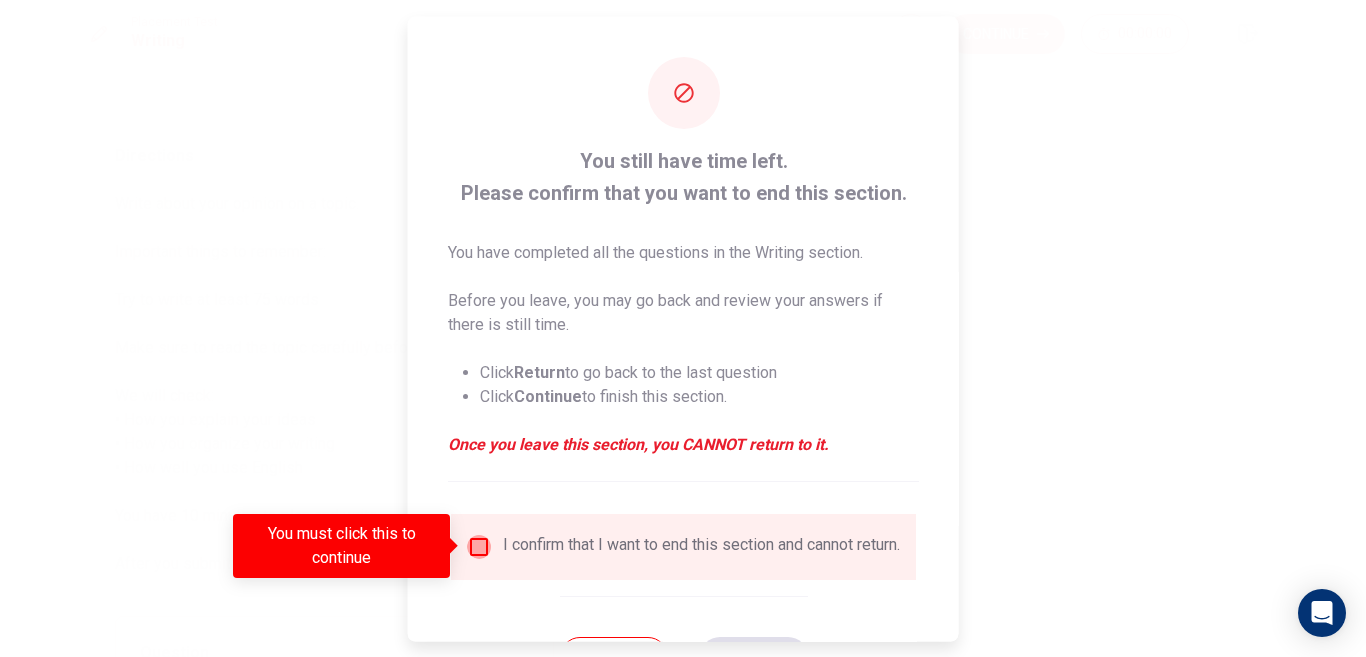 click at bounding box center (479, 546) 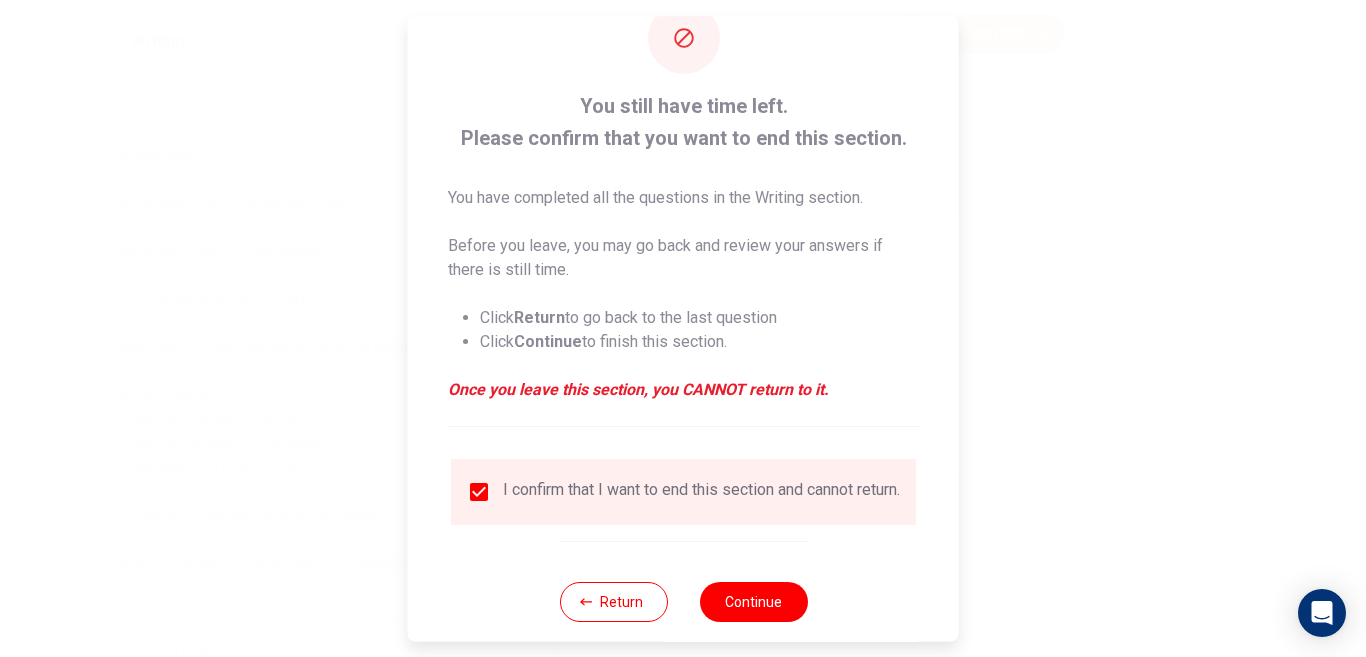 scroll, scrollTop: 62, scrollLeft: 0, axis: vertical 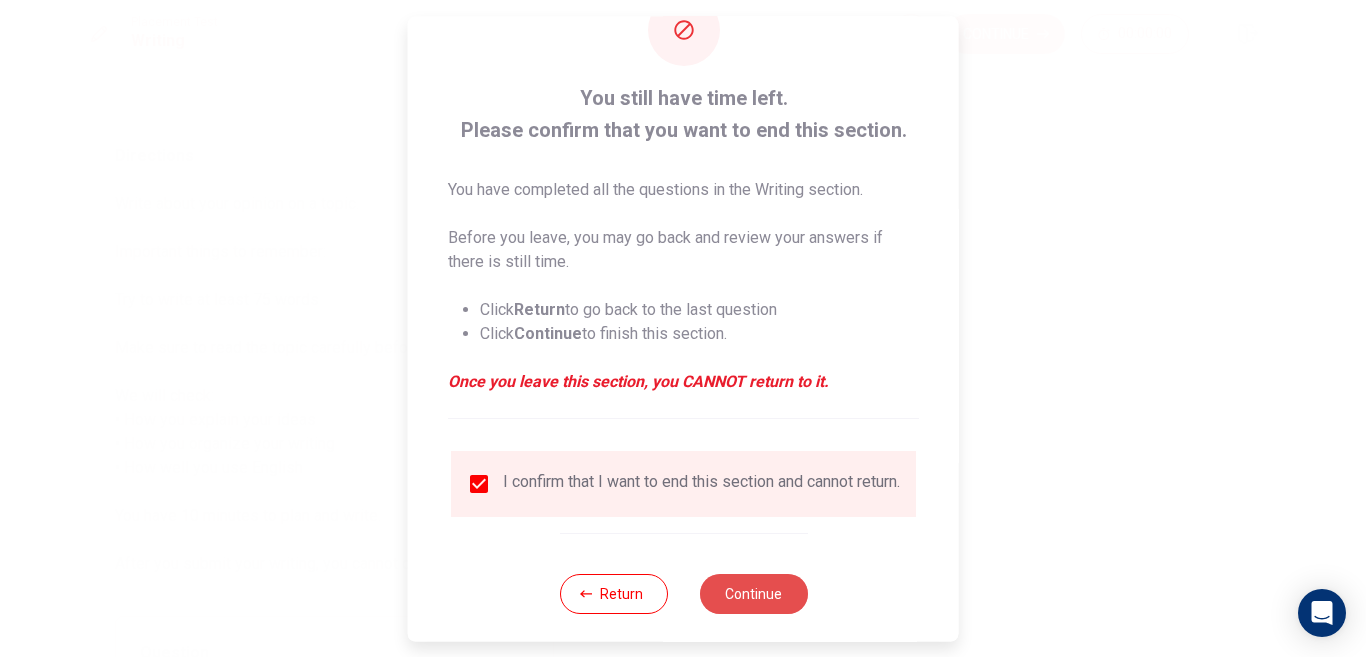 click on "Continue" at bounding box center [753, 594] 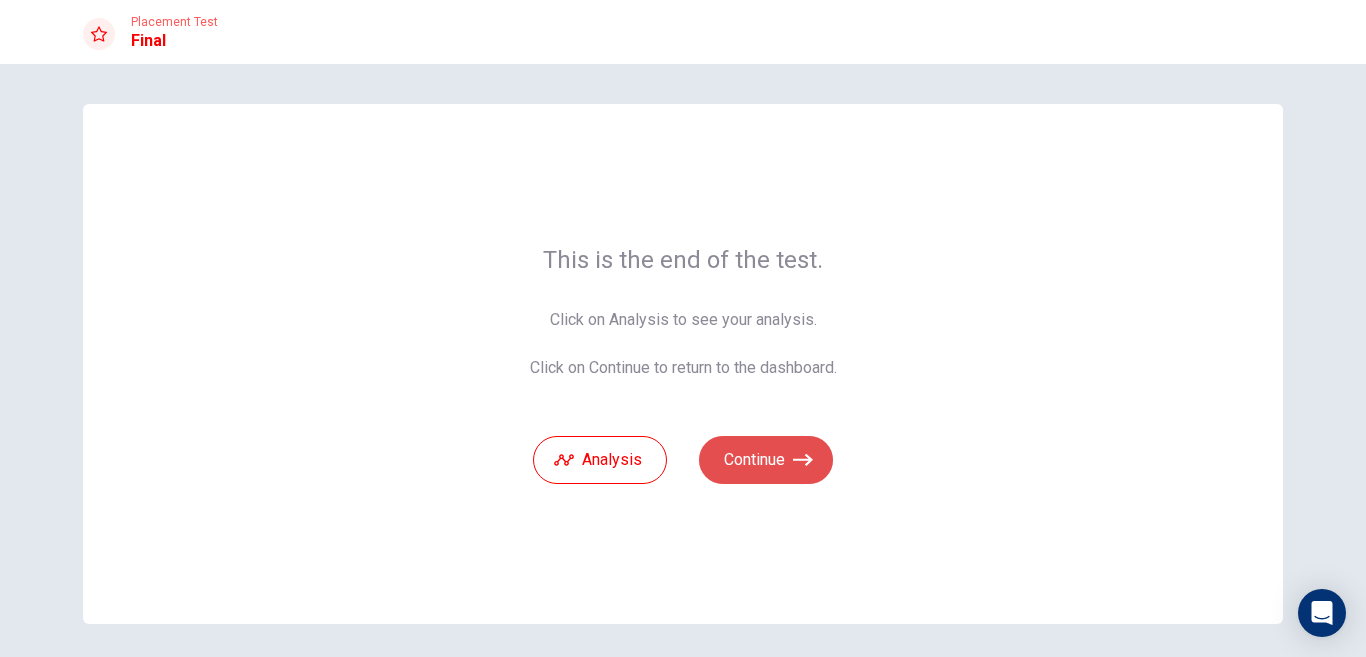 click on "Continue" at bounding box center [766, 460] 